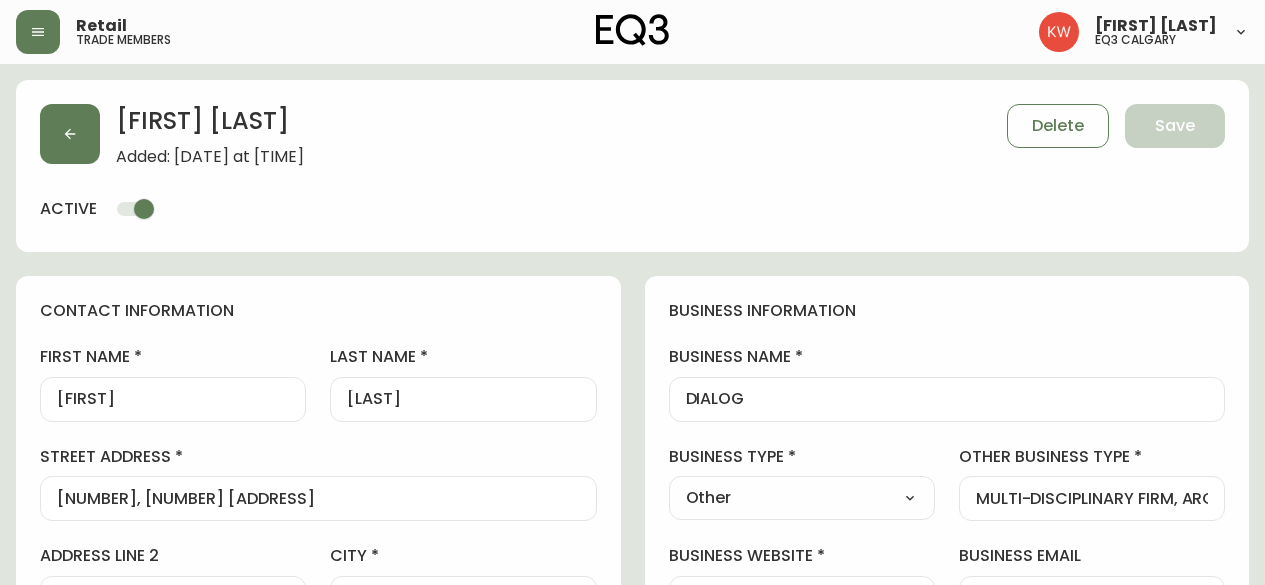 scroll, scrollTop: 0, scrollLeft: 0, axis: both 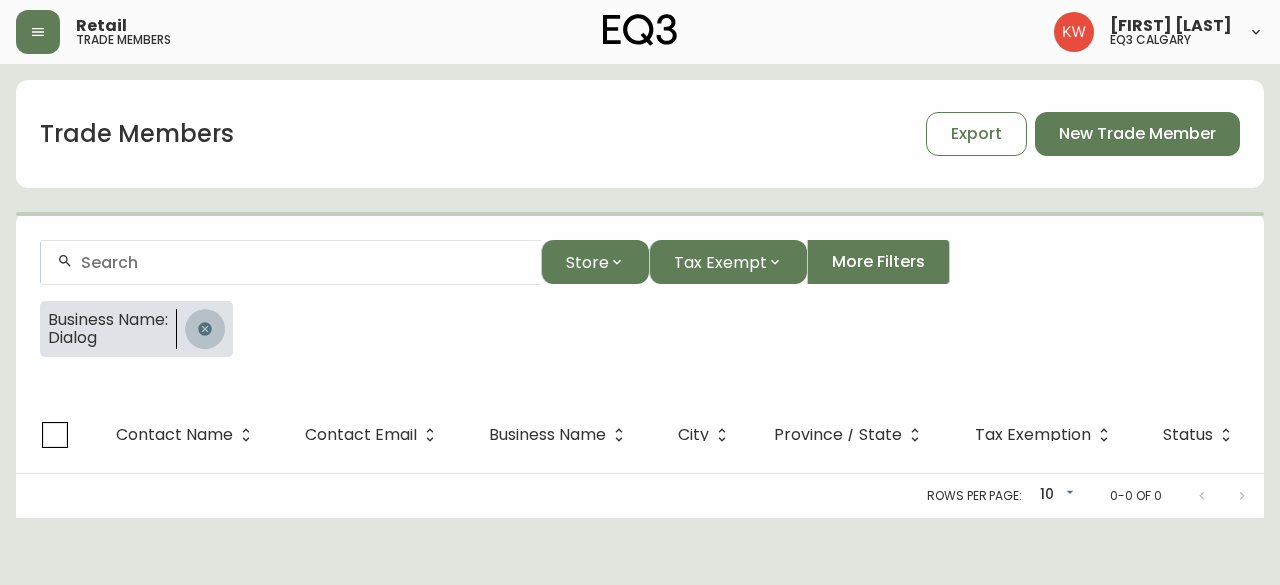 click 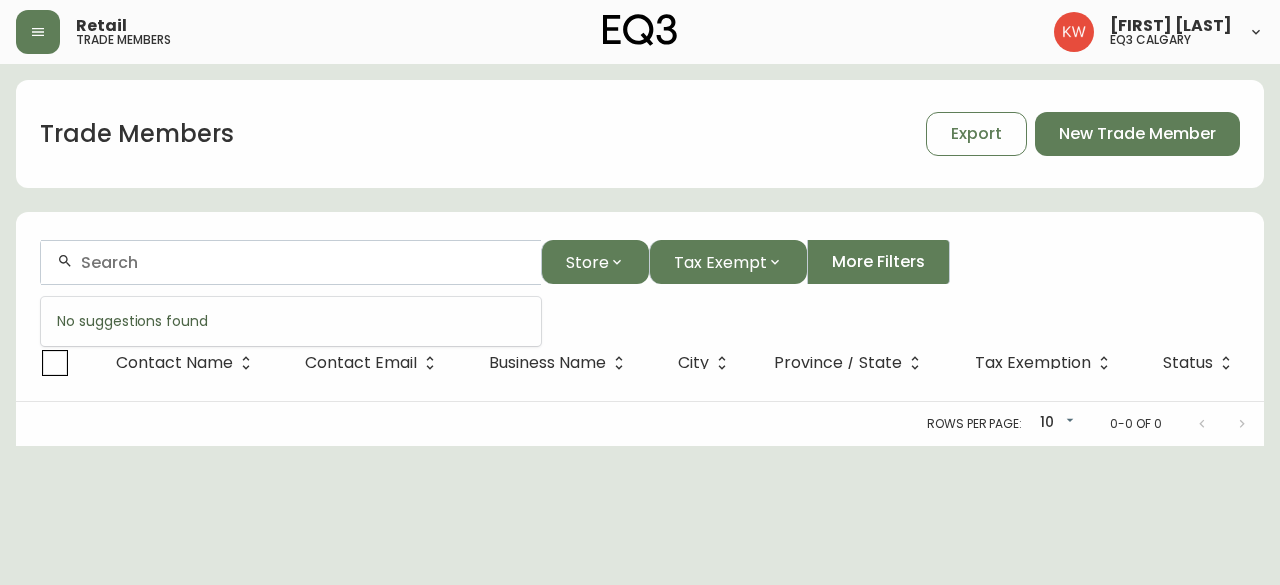 click at bounding box center (303, 262) 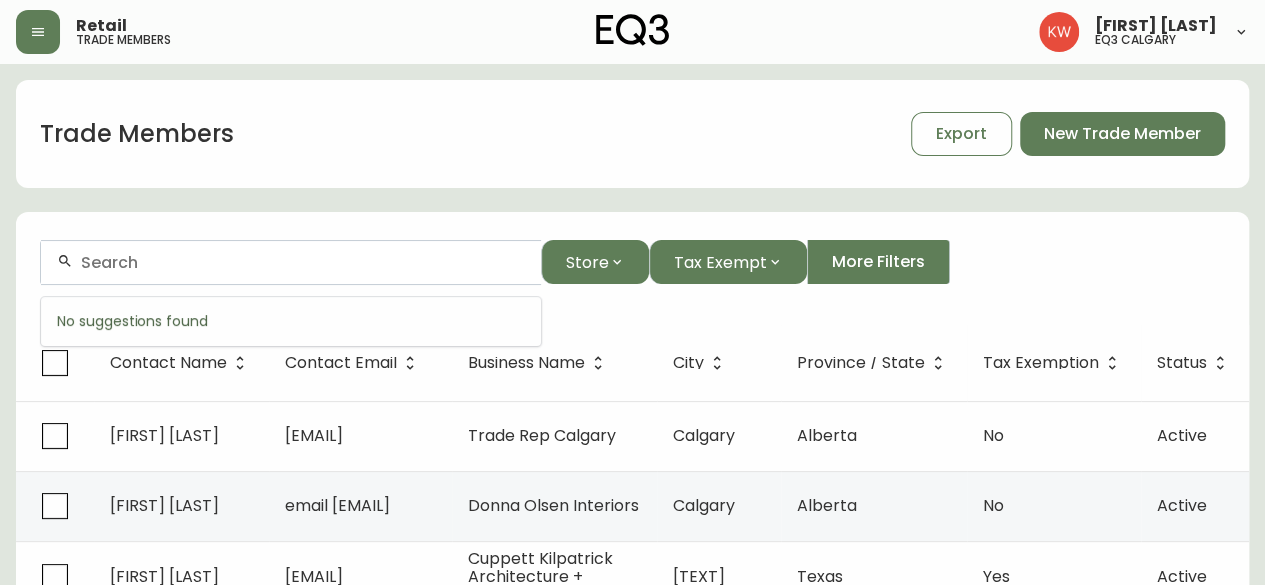 type on "d" 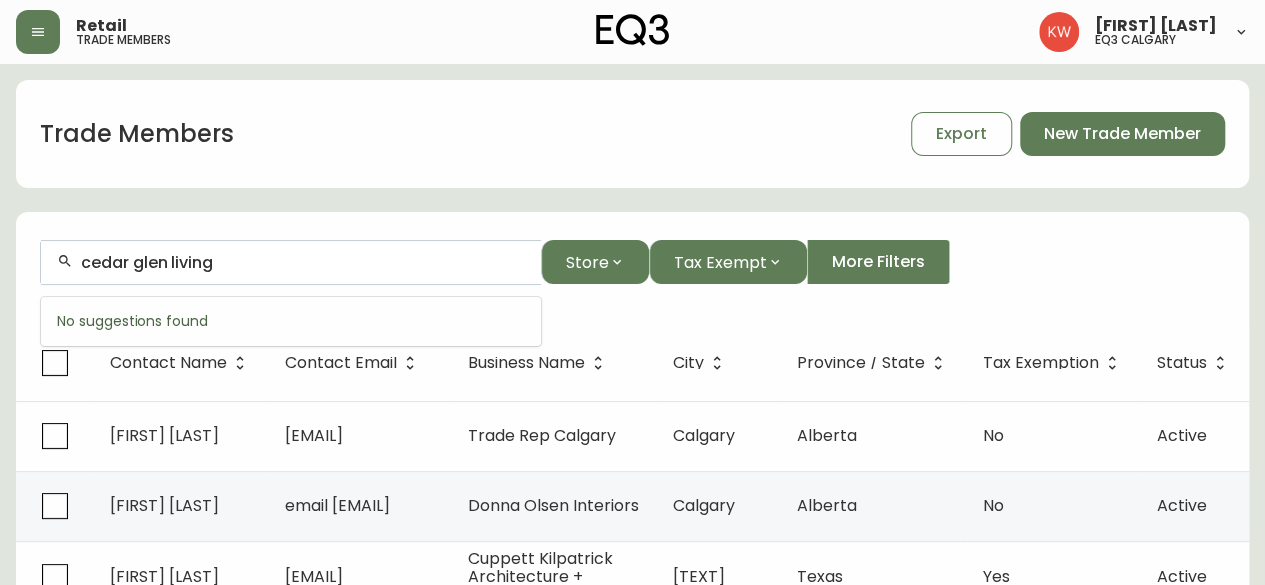 scroll, scrollTop: 0, scrollLeft: 0, axis: both 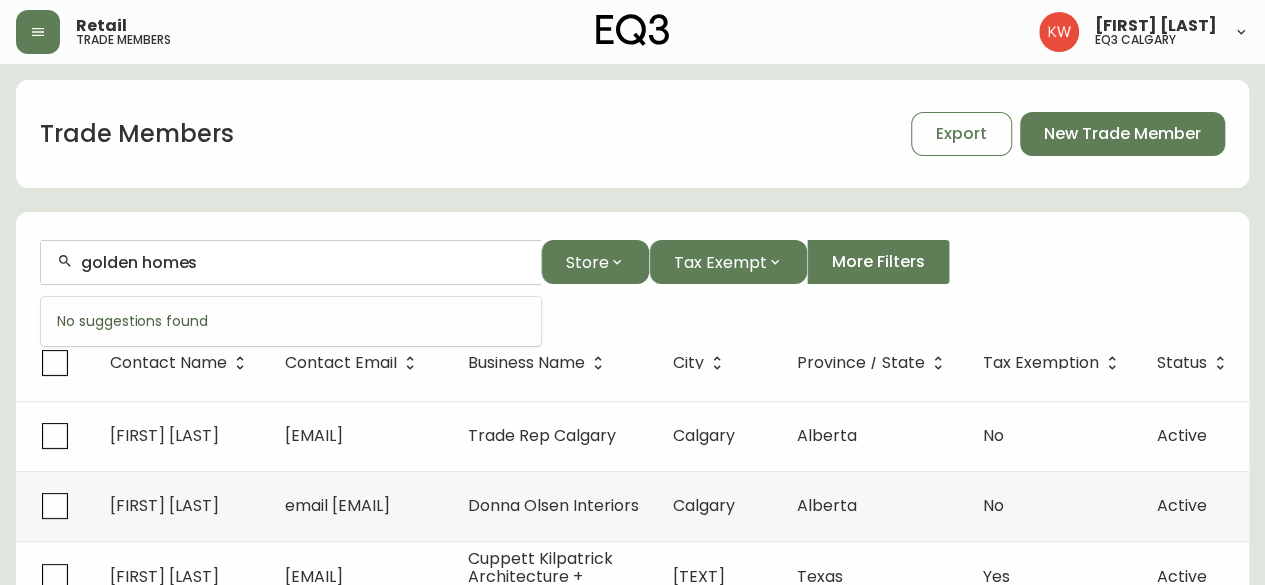 drag, startPoint x: 216, startPoint y: 263, endPoint x: 0, endPoint y: 310, distance: 221.05429 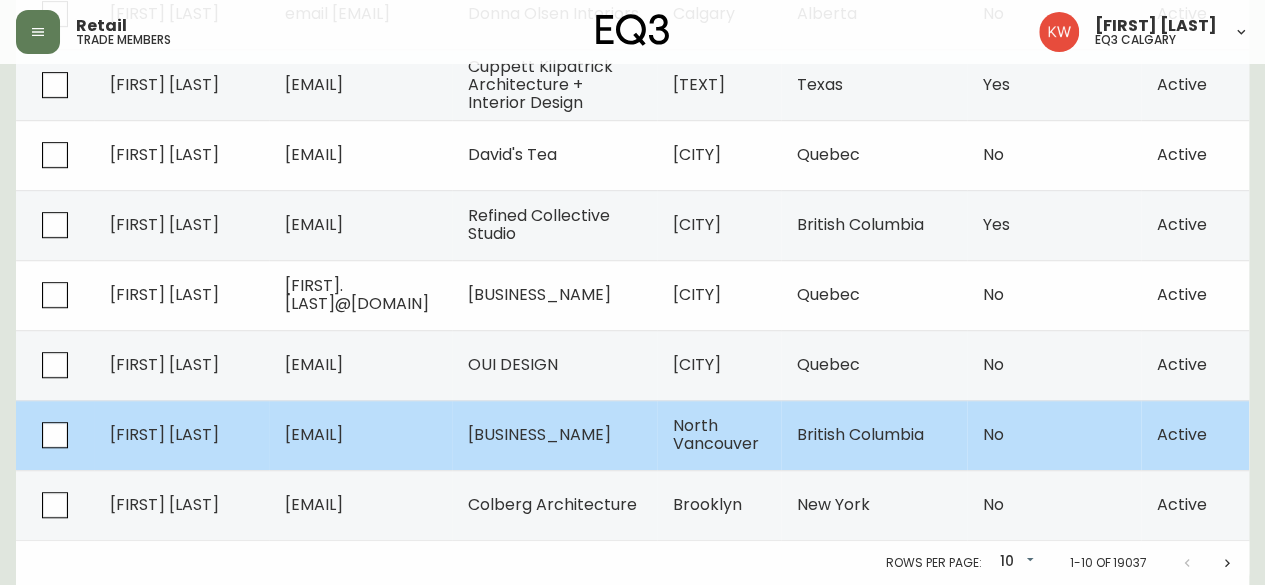 scroll, scrollTop: 575, scrollLeft: 0, axis: vertical 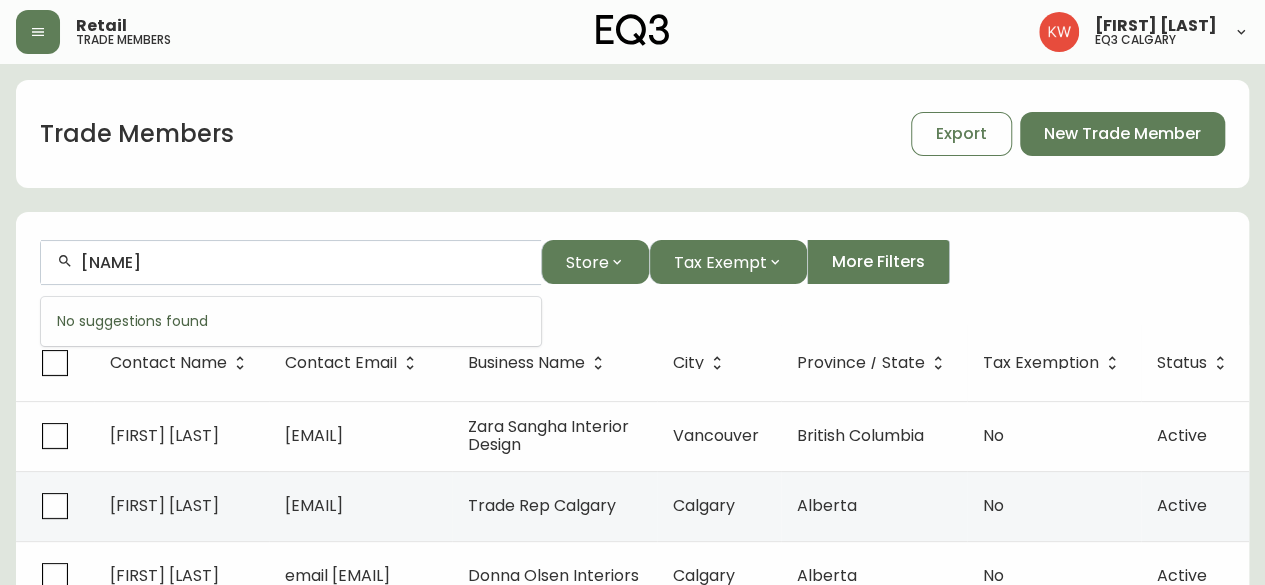 drag, startPoint x: 190, startPoint y: 259, endPoint x: 42, endPoint y: 259, distance: 148 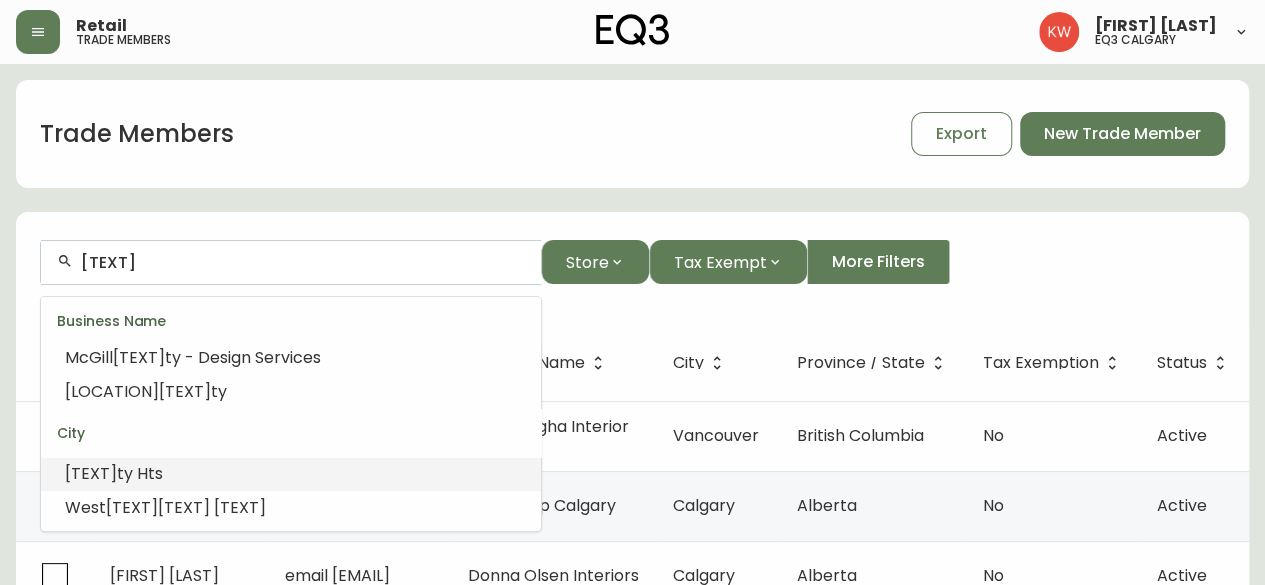 scroll, scrollTop: 16, scrollLeft: 0, axis: vertical 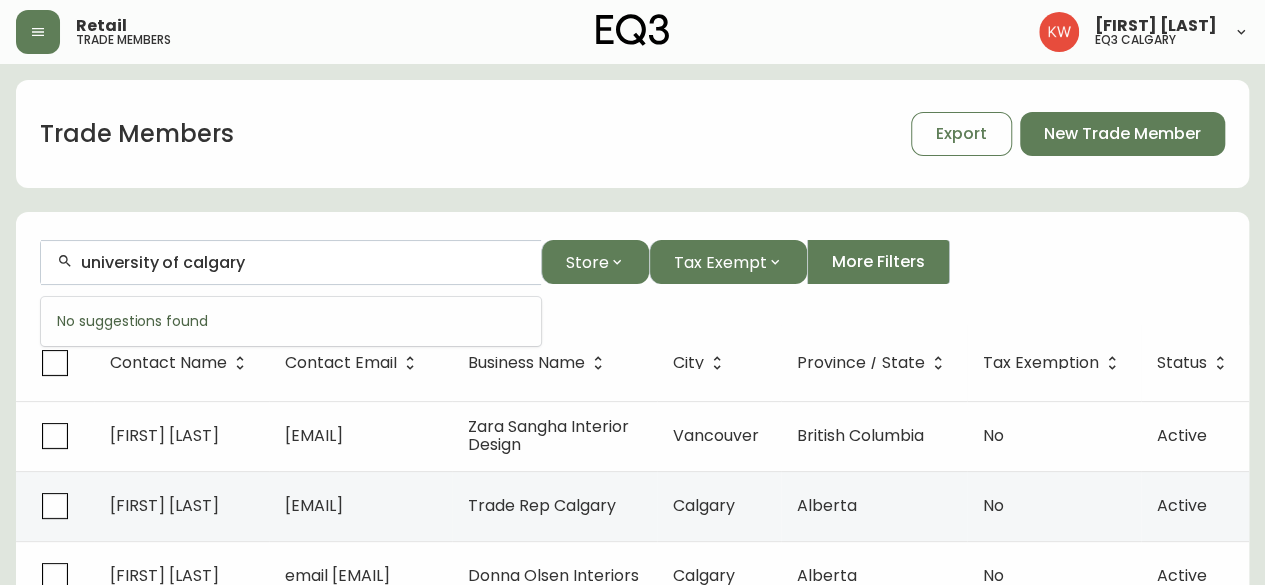 drag, startPoint x: 256, startPoint y: 263, endPoint x: 73, endPoint y: 263, distance: 183 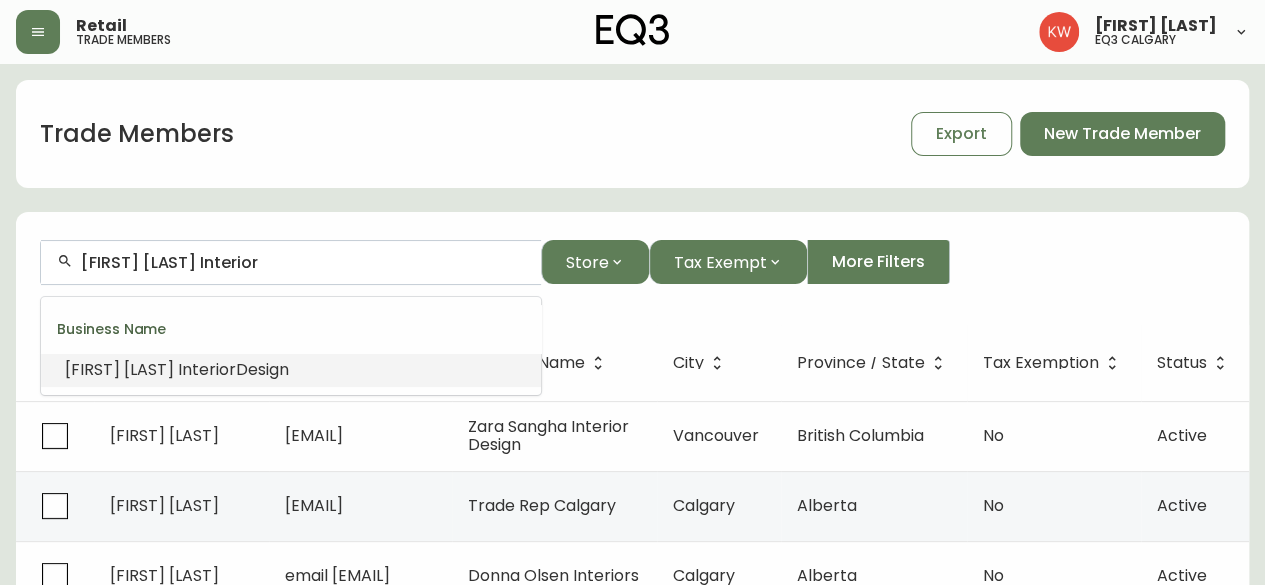 click on "[LAST]" at bounding box center (149, 369) 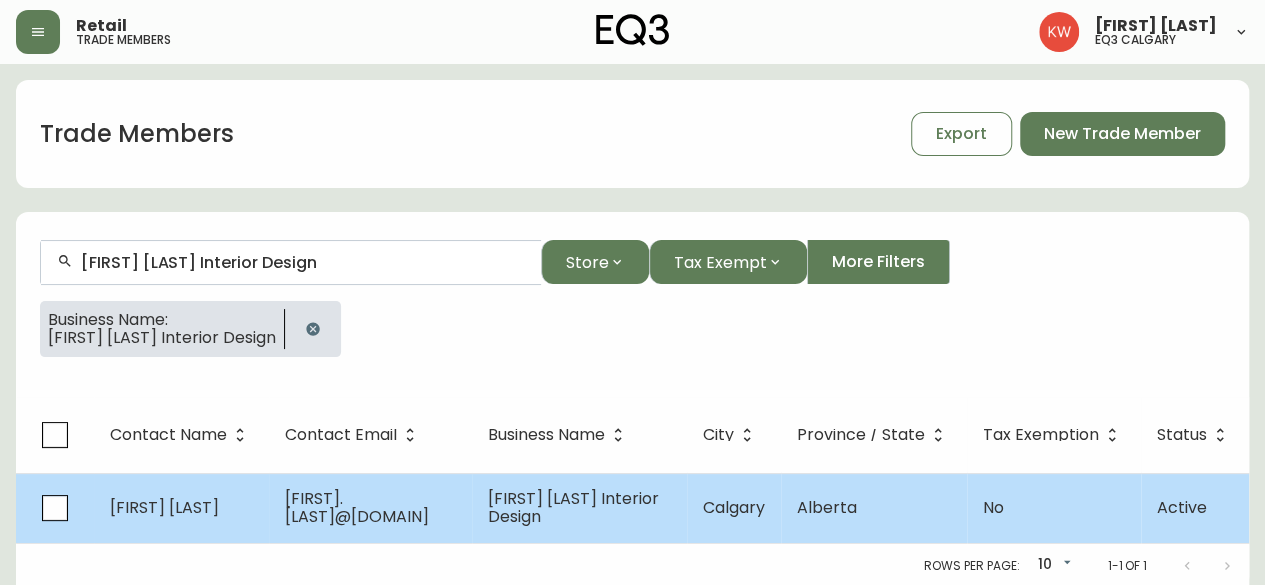 type on "[FIRST] [LAST] Interior Design" 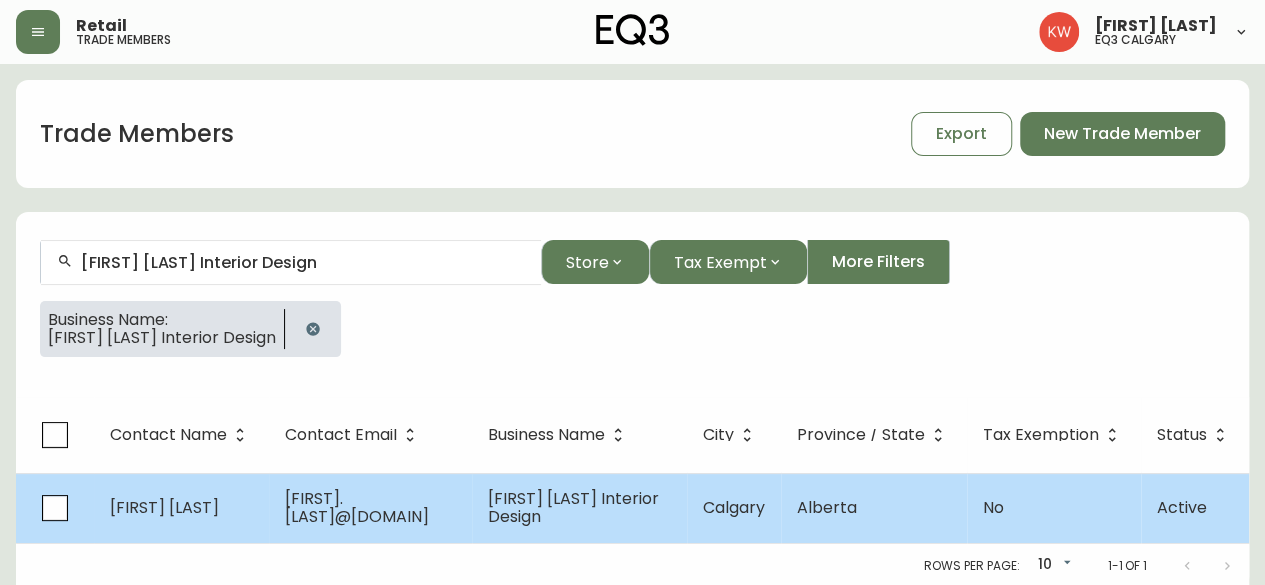 click on "[FIRST].[LAST]@[DOMAIN]" at bounding box center (370, 508) 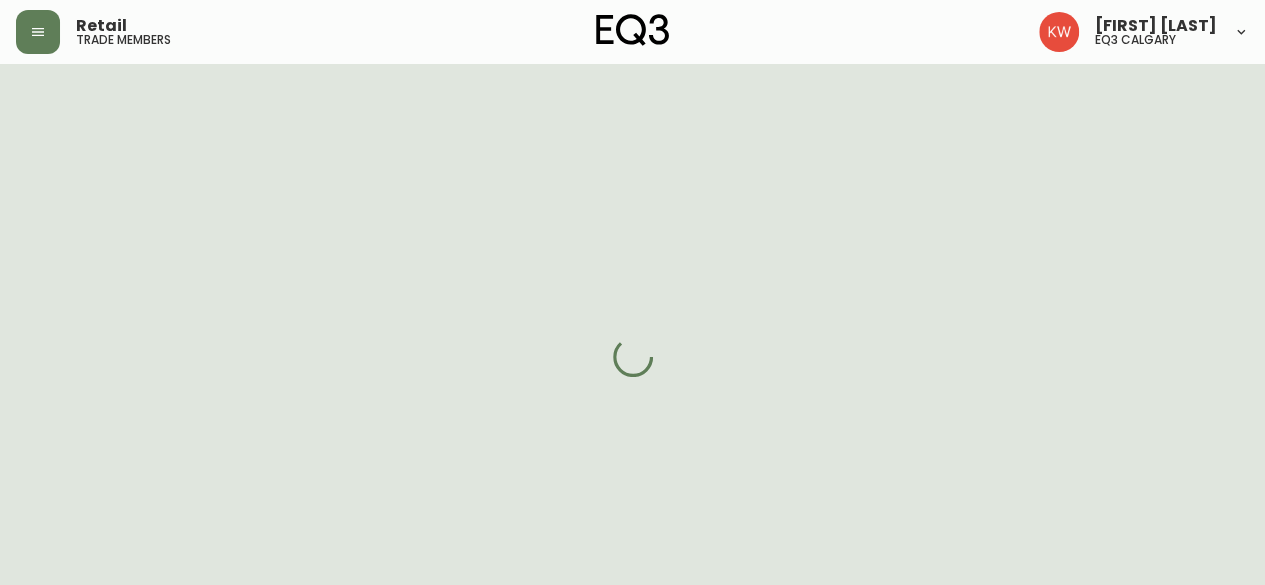 select on "AB" 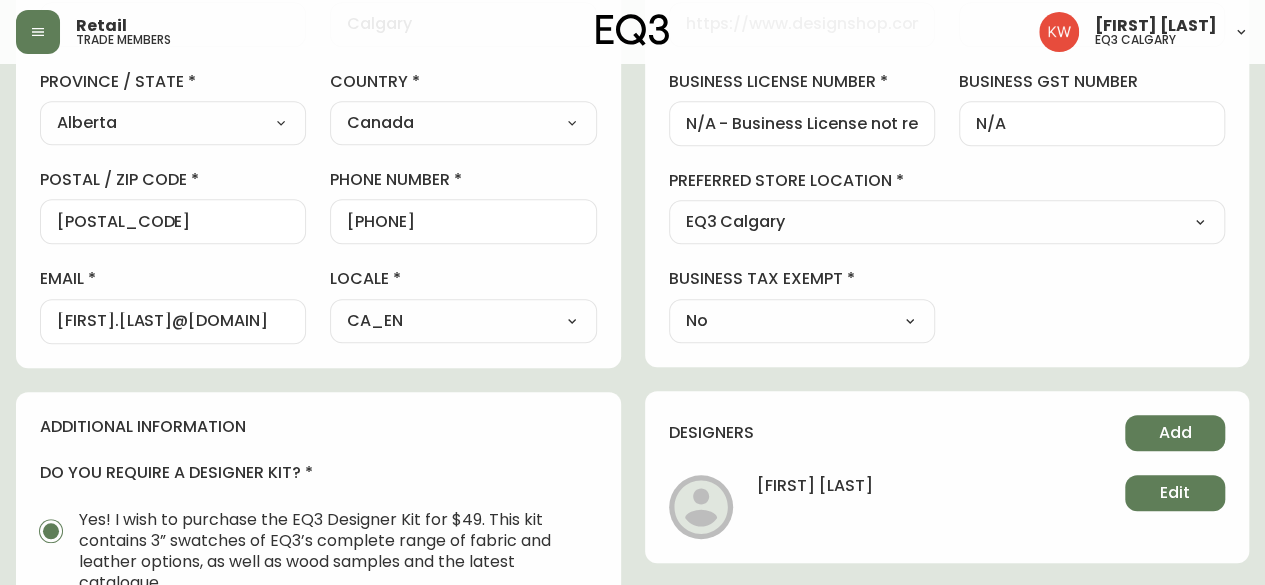 scroll, scrollTop: 600, scrollLeft: 0, axis: vertical 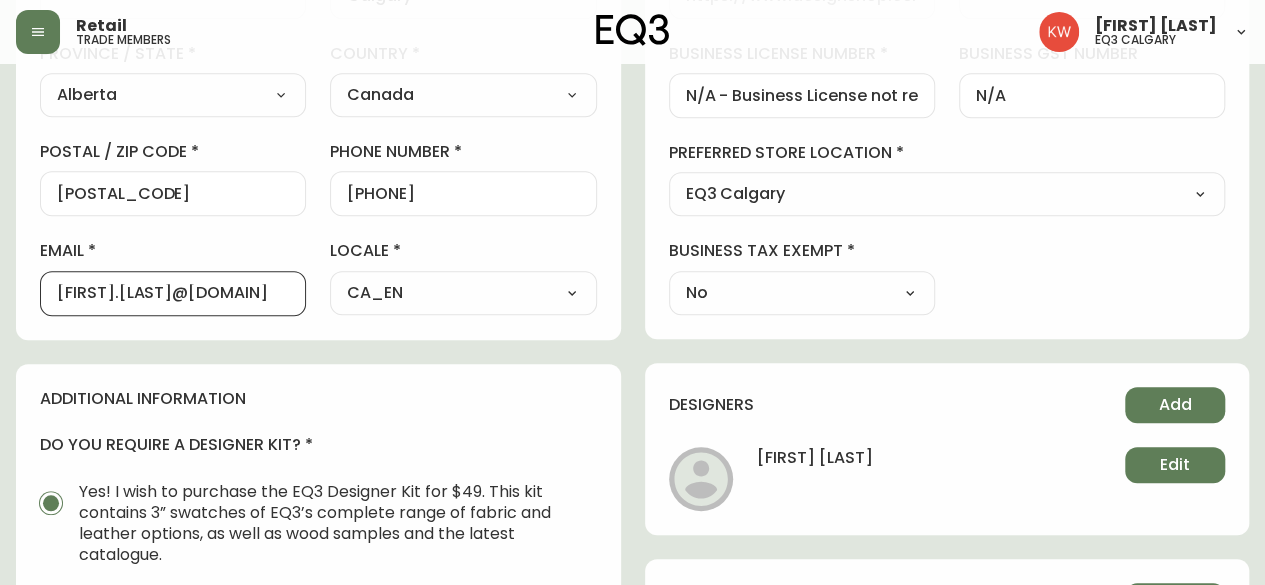 drag, startPoint x: 57, startPoint y: 291, endPoint x: 304, endPoint y: 322, distance: 248.93774 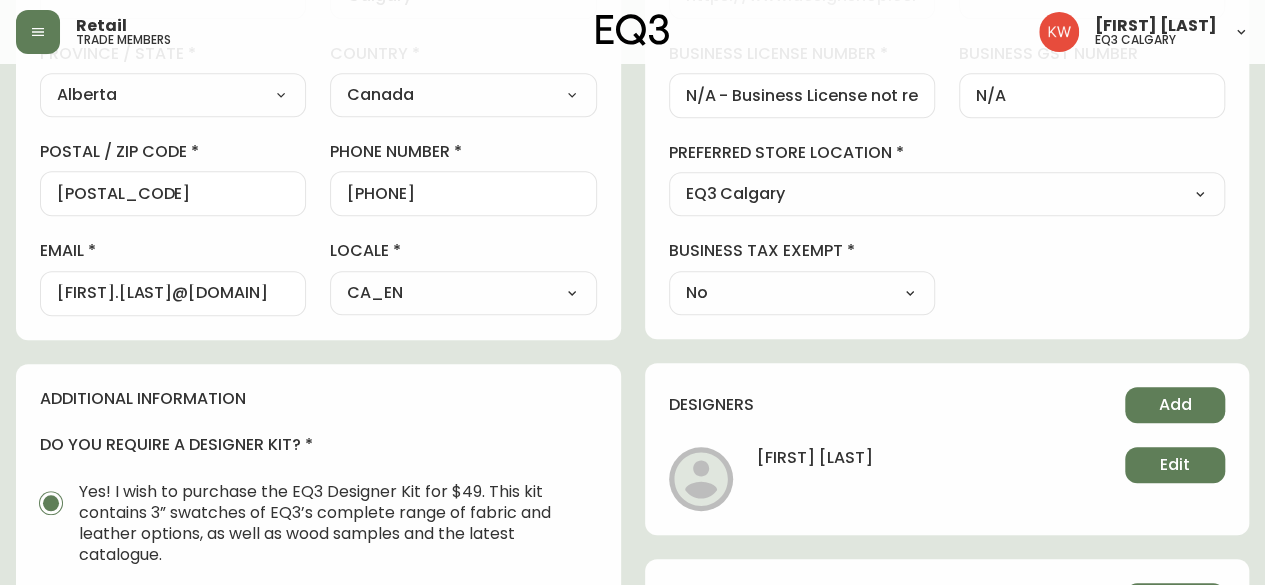 scroll, scrollTop: 0, scrollLeft: 0, axis: both 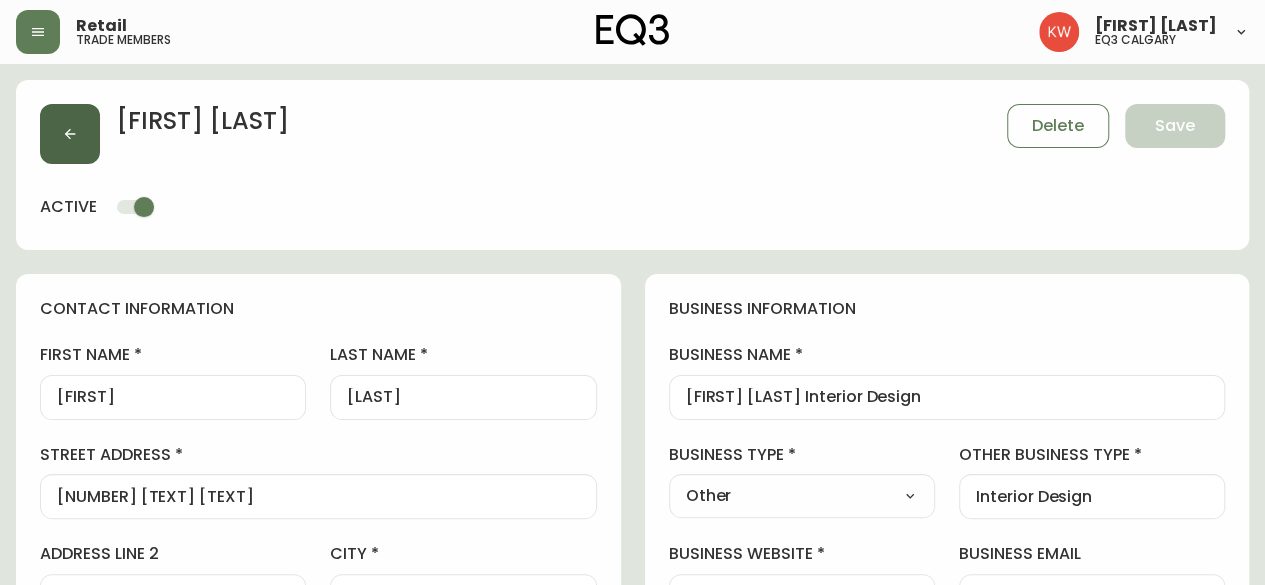 click at bounding box center (70, 134) 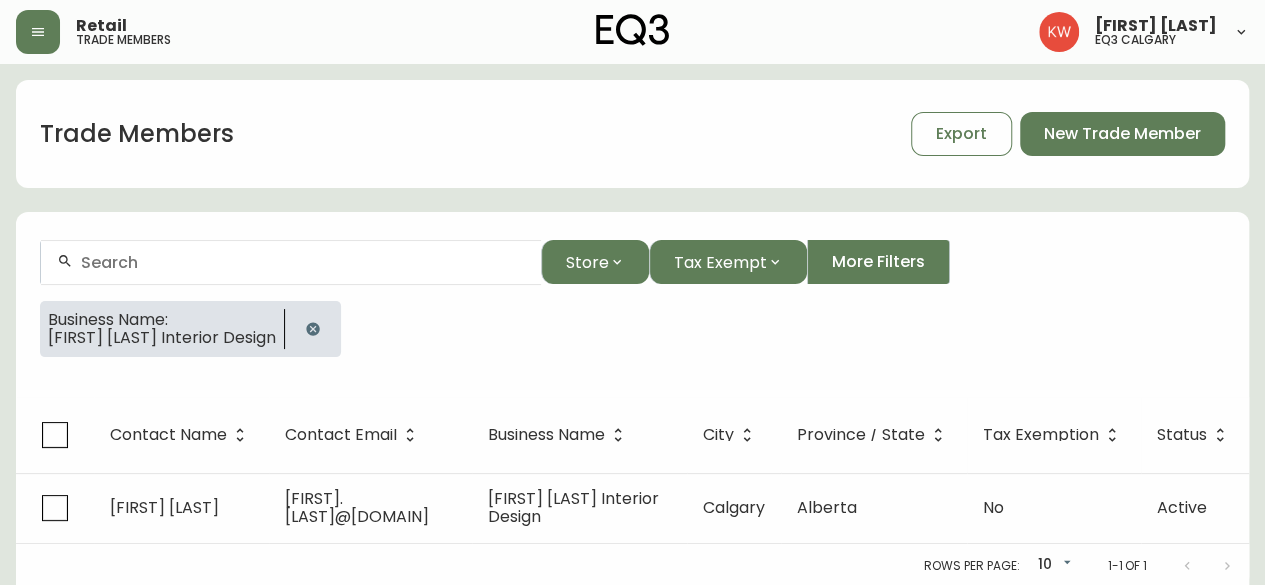 click 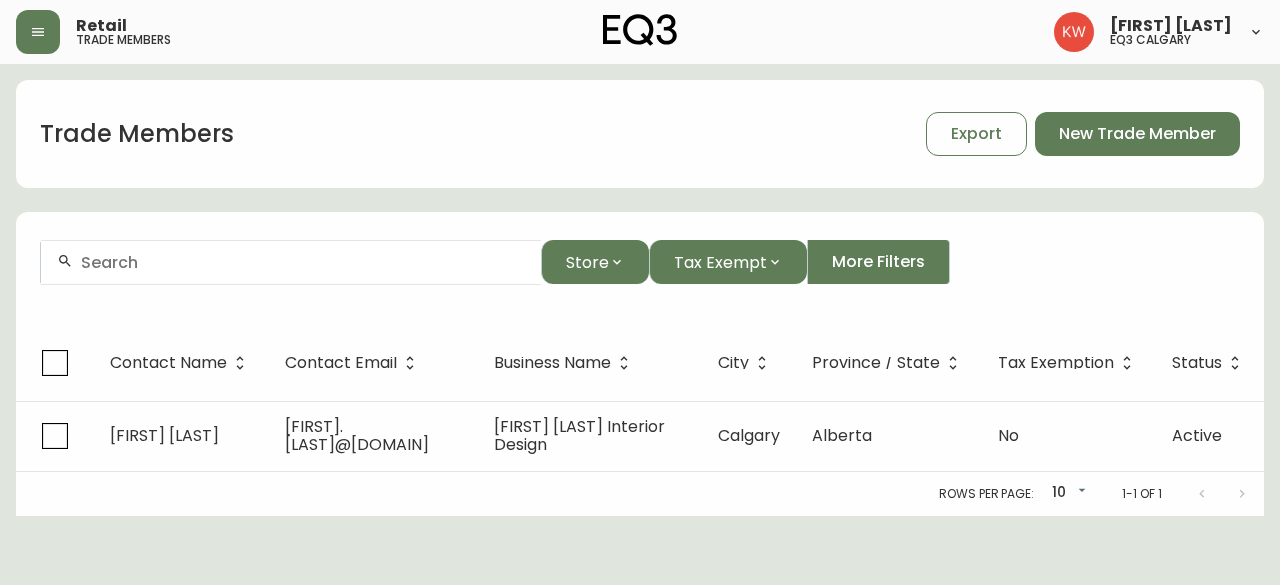 click at bounding box center (303, 262) 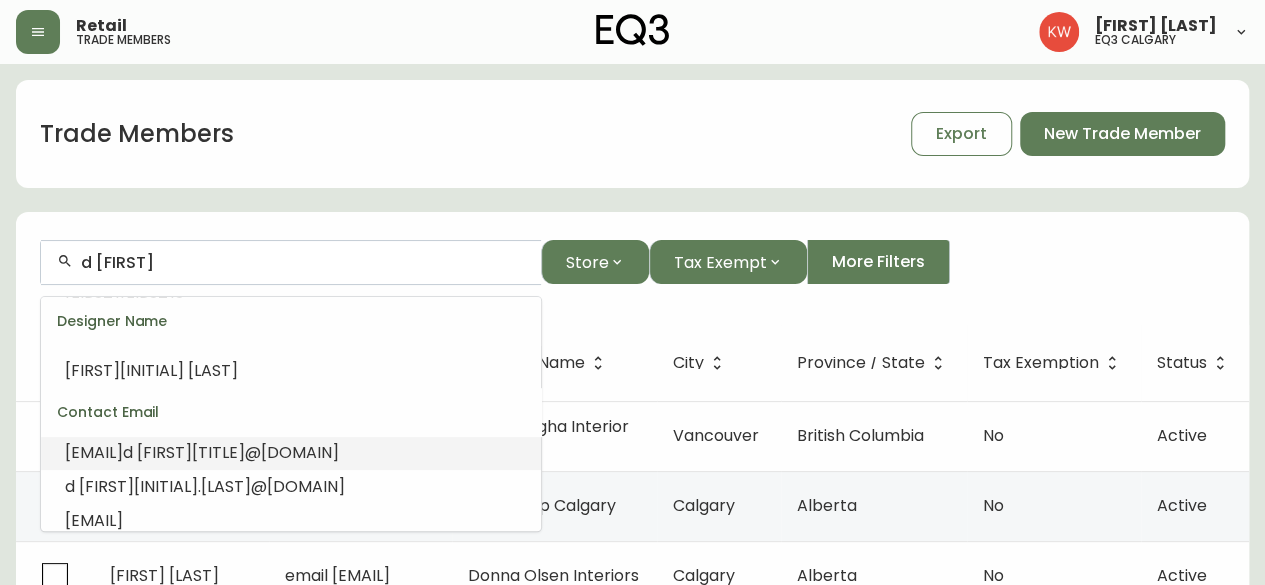 scroll, scrollTop: 600, scrollLeft: 0, axis: vertical 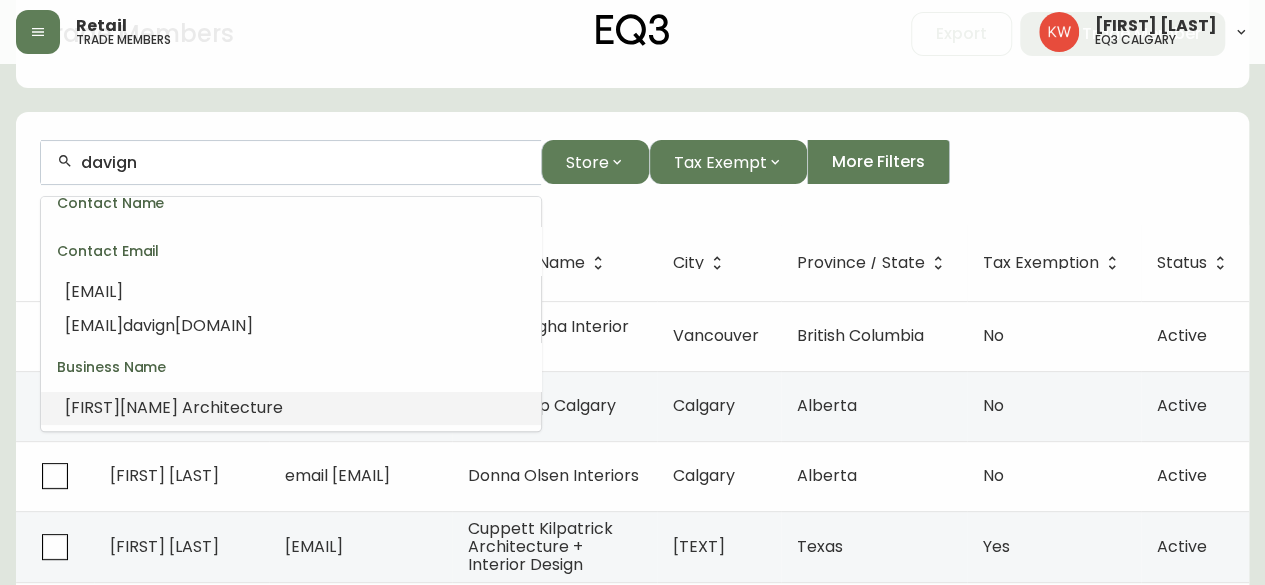 click on "[NAME] Architecture" at bounding box center (201, 407) 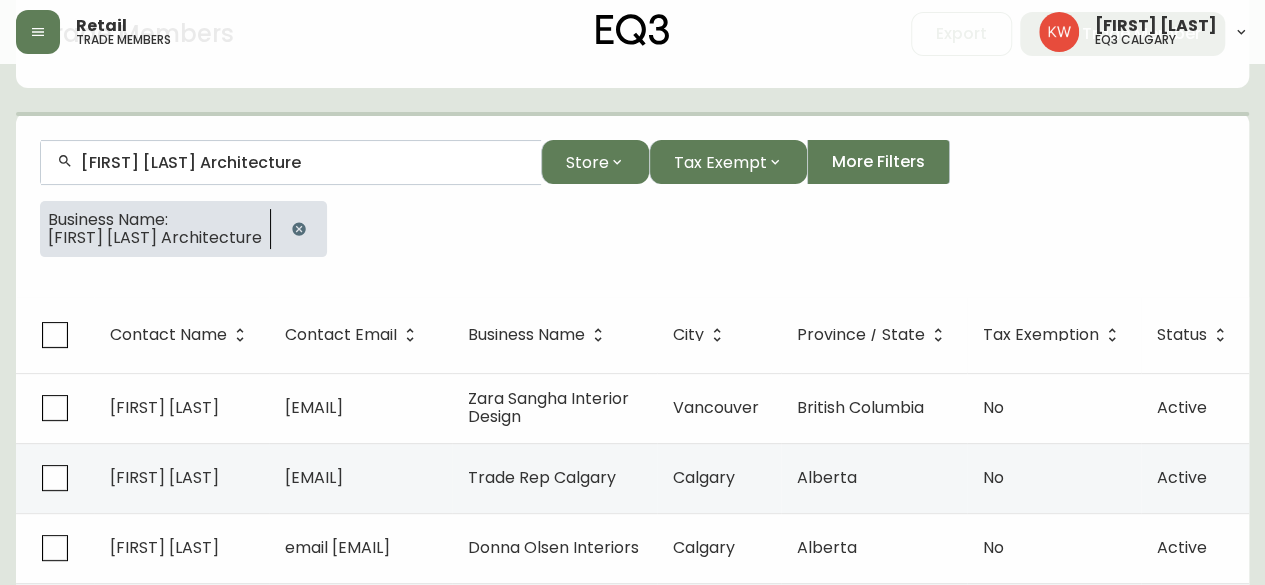 scroll, scrollTop: 16, scrollLeft: 0, axis: vertical 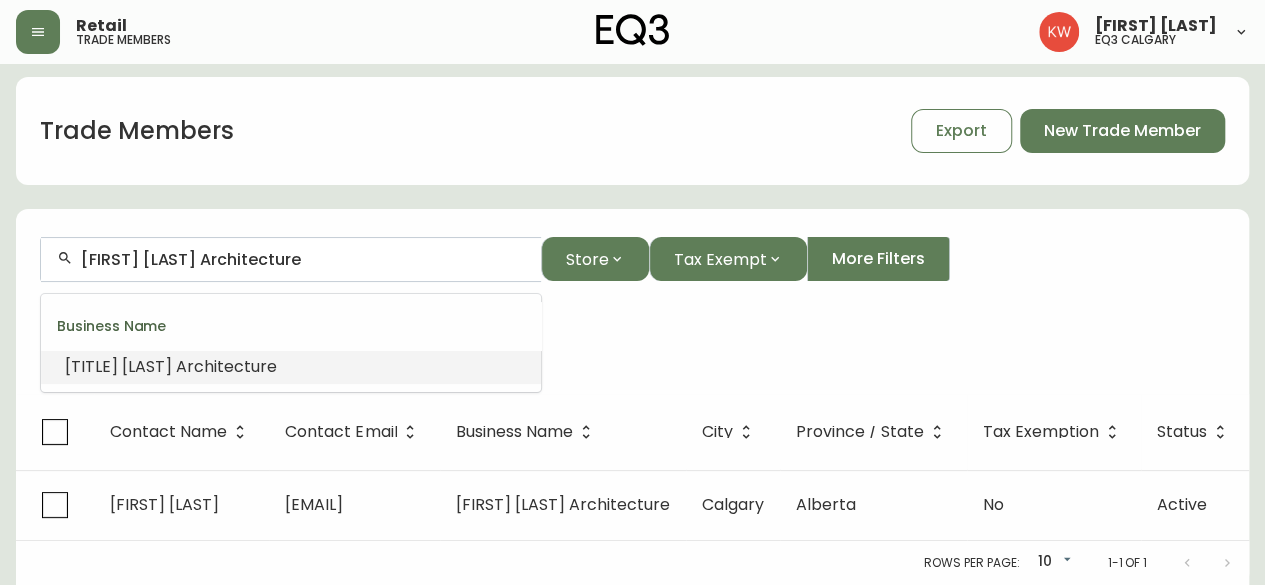 drag, startPoint x: 339, startPoint y: 252, endPoint x: 64, endPoint y: 246, distance: 275.06546 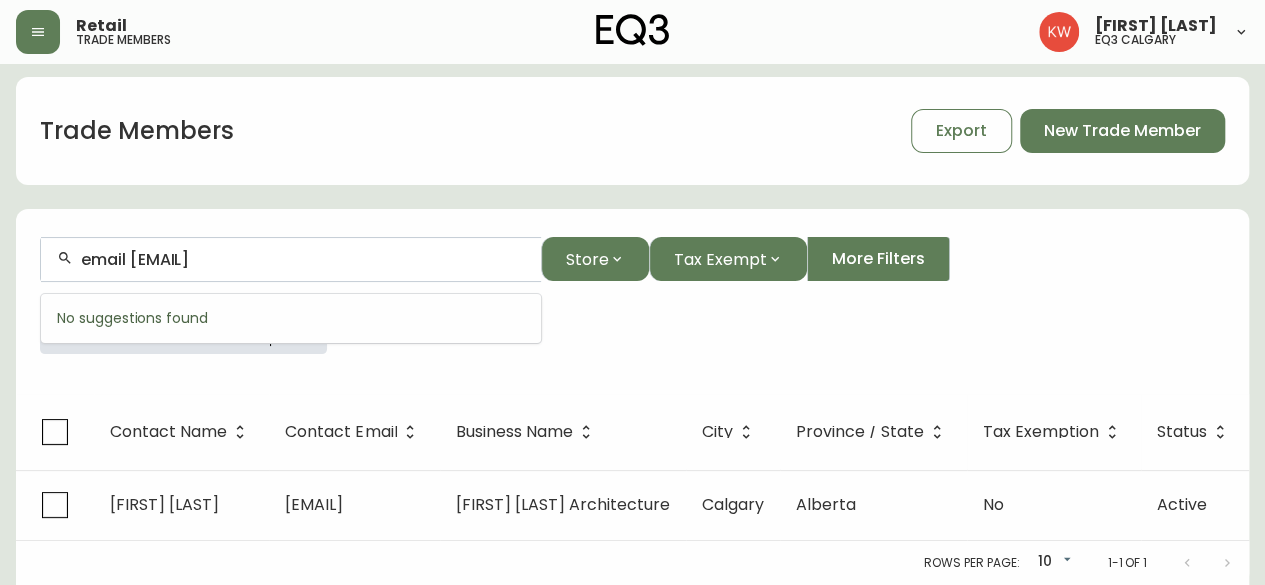 drag, startPoint x: 313, startPoint y: 249, endPoint x: 84, endPoint y: 241, distance: 229.1397 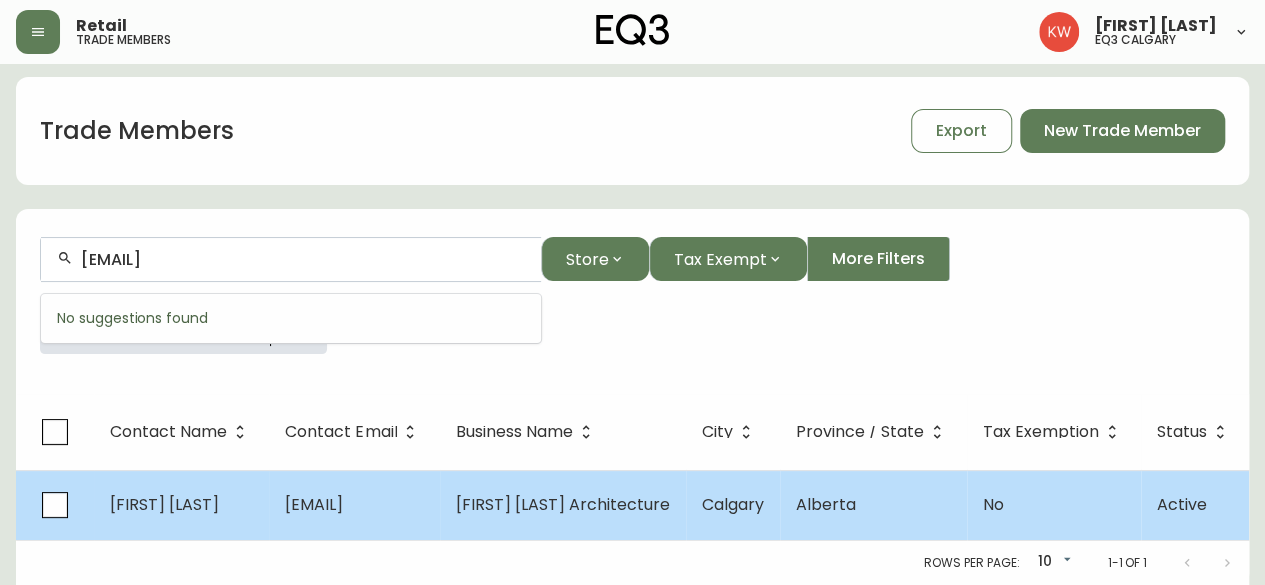 type on "[EMAIL]" 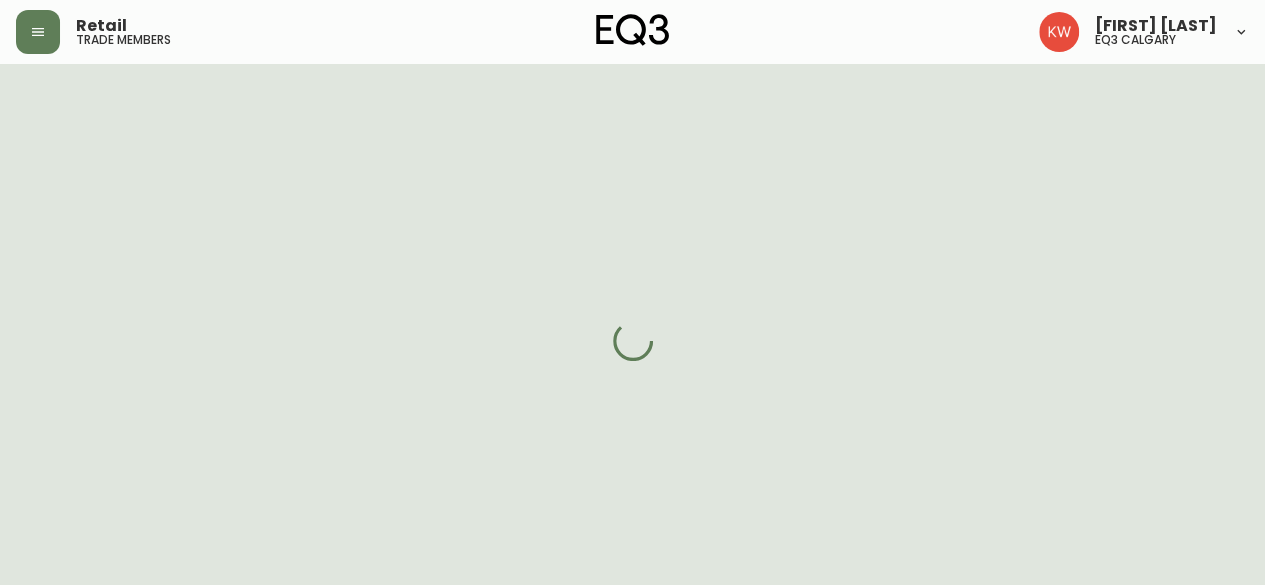 select on "AB" 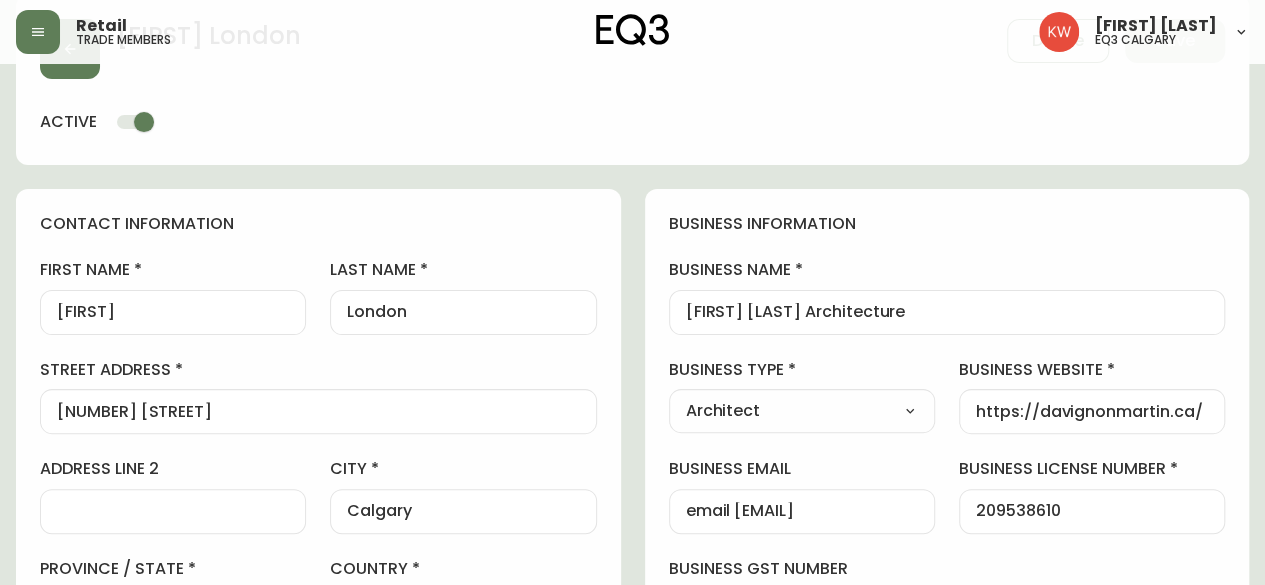 scroll, scrollTop: 0, scrollLeft: 0, axis: both 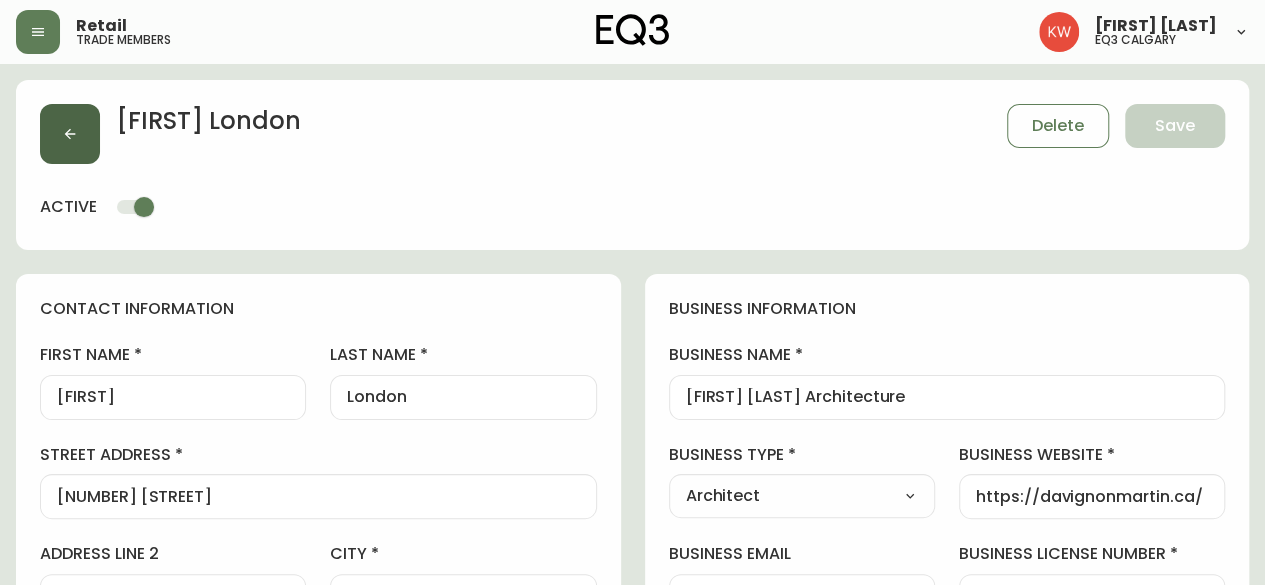 click 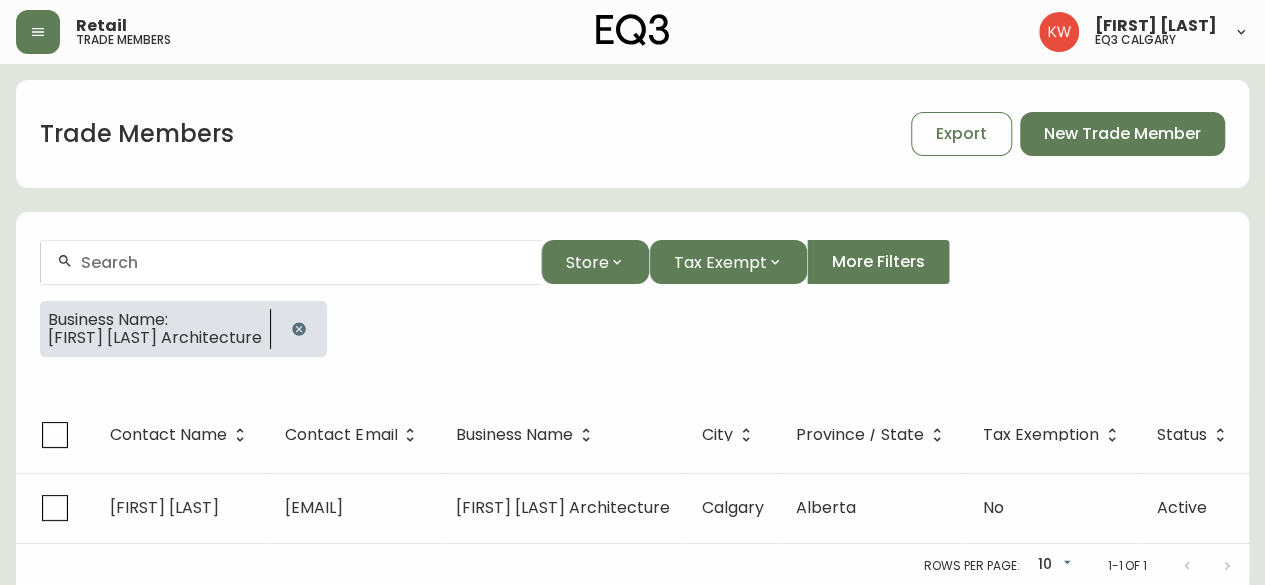 click 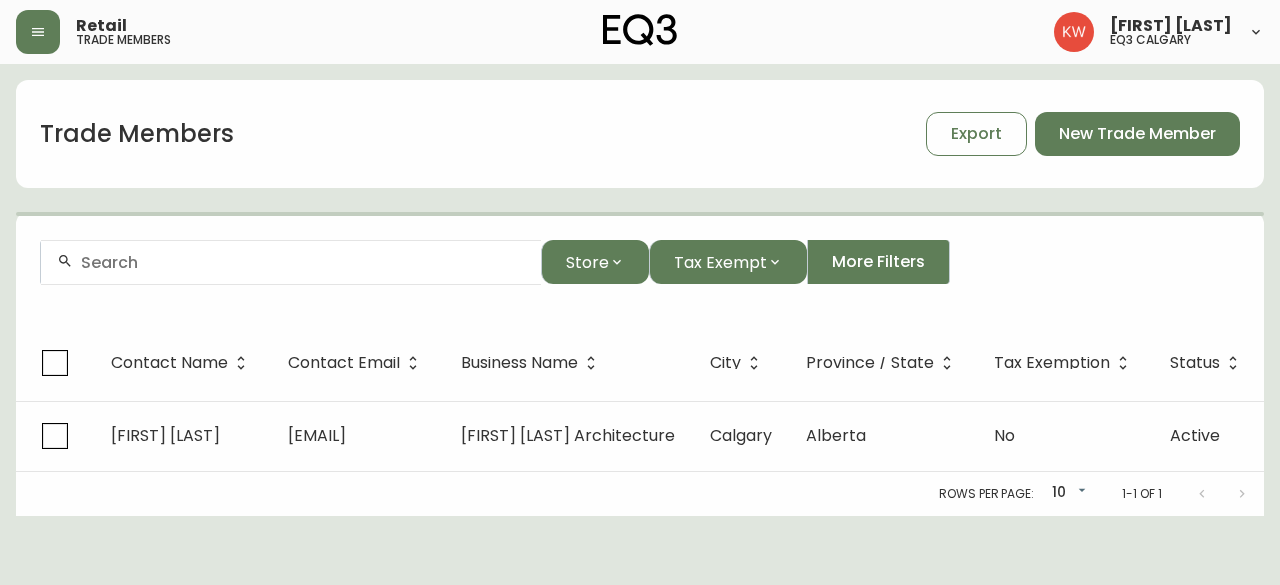 click at bounding box center [291, 262] 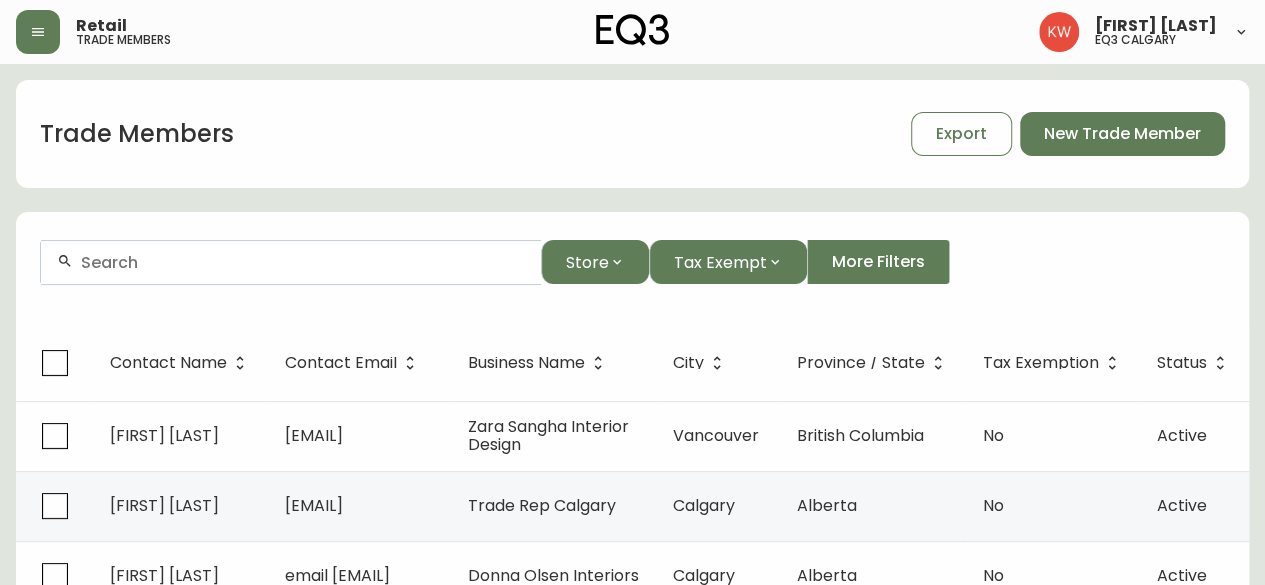 paste on "[FIRST].[LAST]@[DOMAIN]" 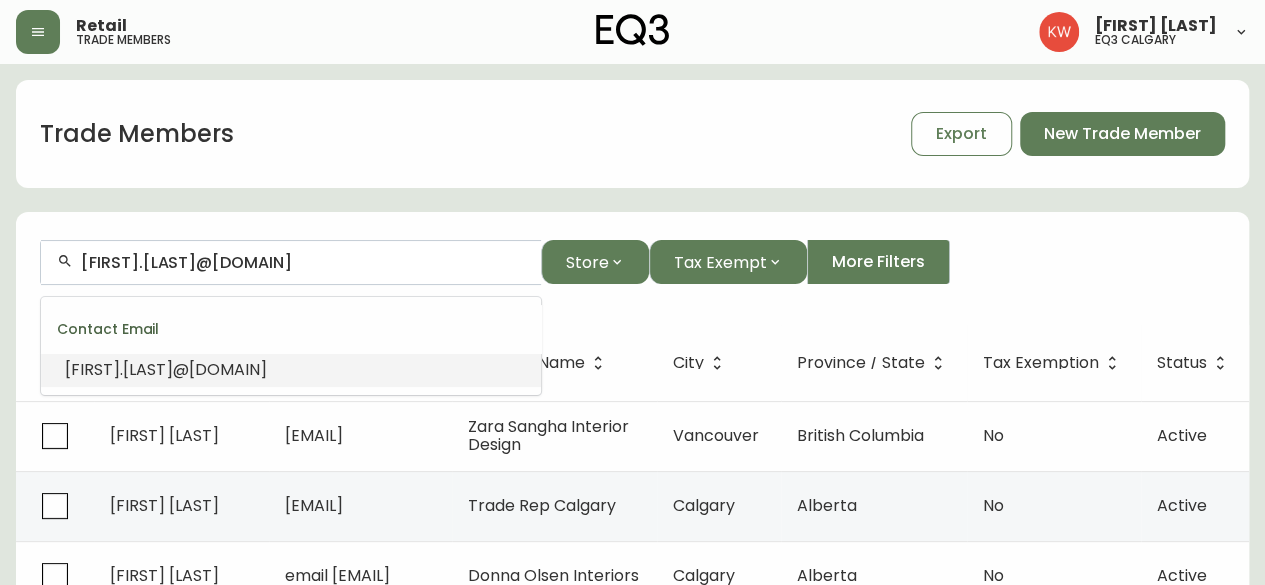 click on "[FIRST].[LAST]@[DOMAIN]" at bounding box center (166, 369) 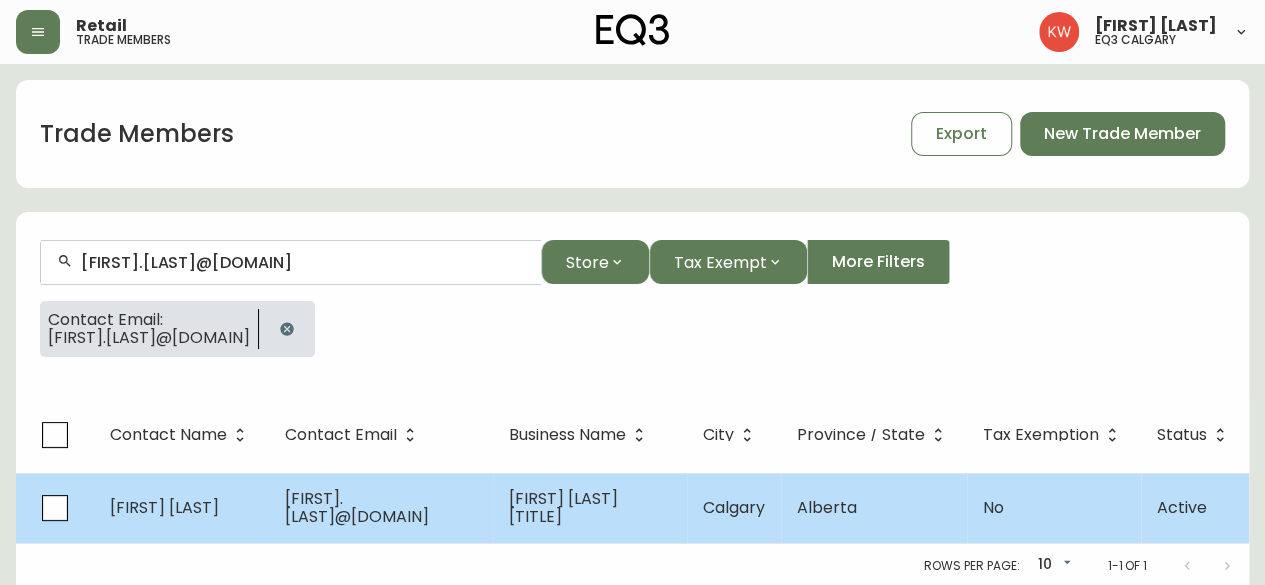 type on "[FIRST].[LAST]@[DOMAIN]" 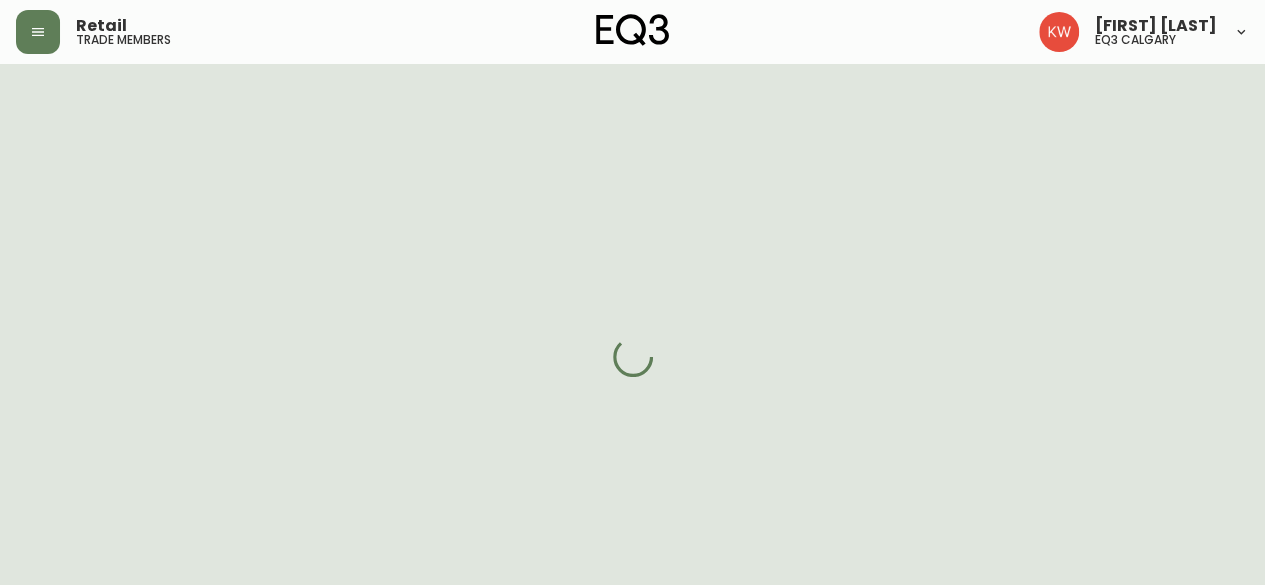 select on "AB" 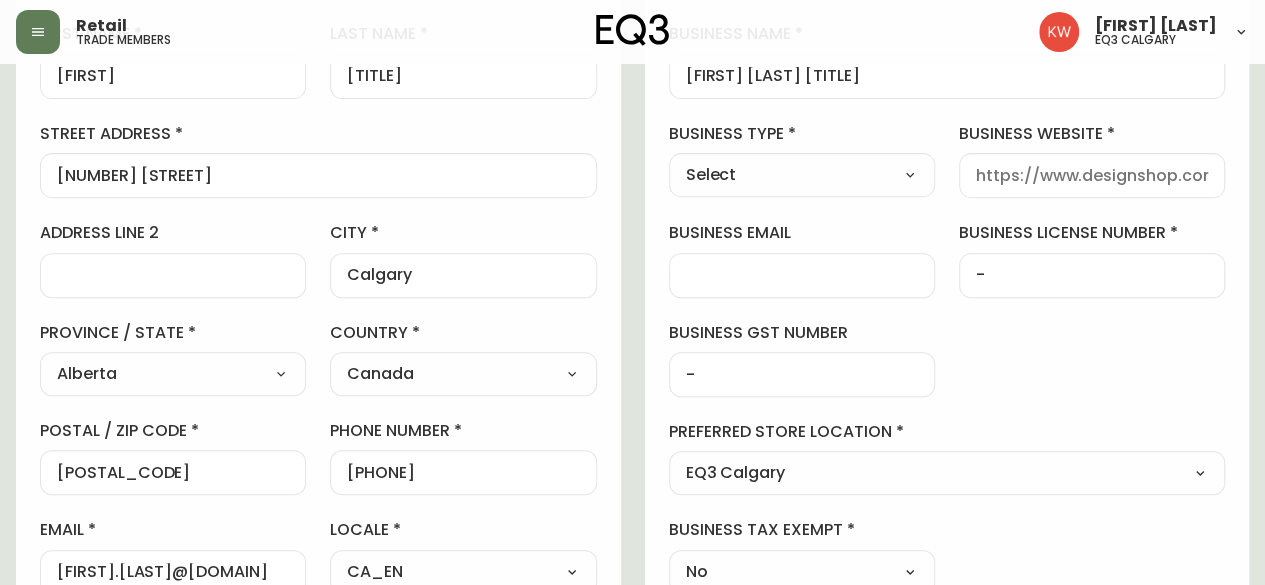 scroll, scrollTop: 200, scrollLeft: 0, axis: vertical 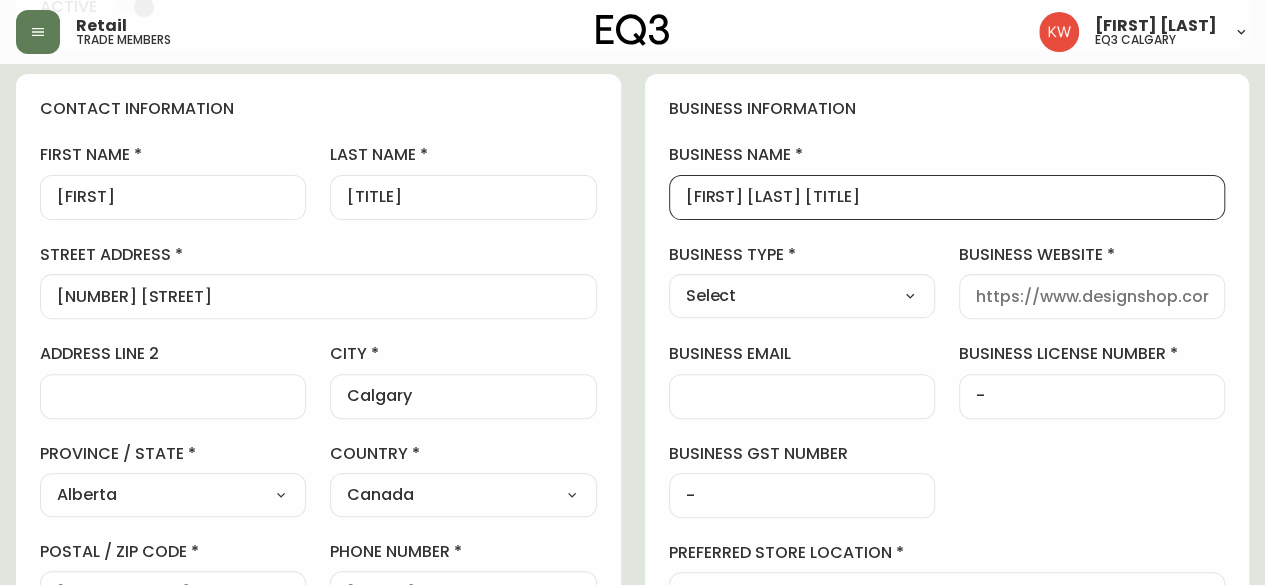 drag, startPoint x: 919, startPoint y: 196, endPoint x: 629, endPoint y: 205, distance: 290.13962 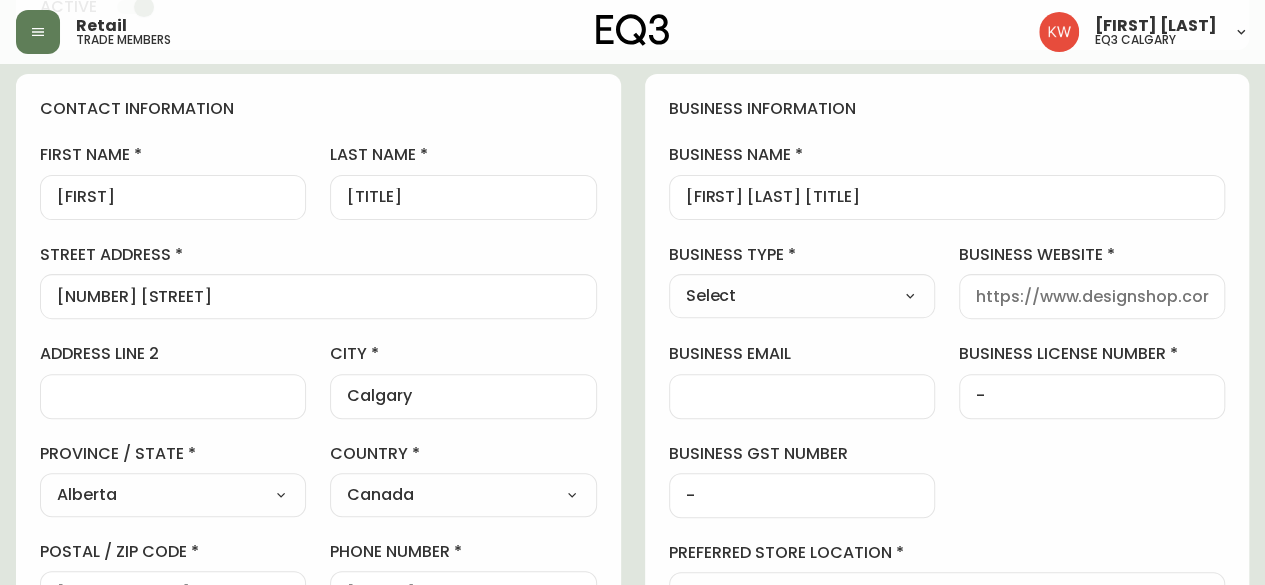 scroll, scrollTop: 0, scrollLeft: 0, axis: both 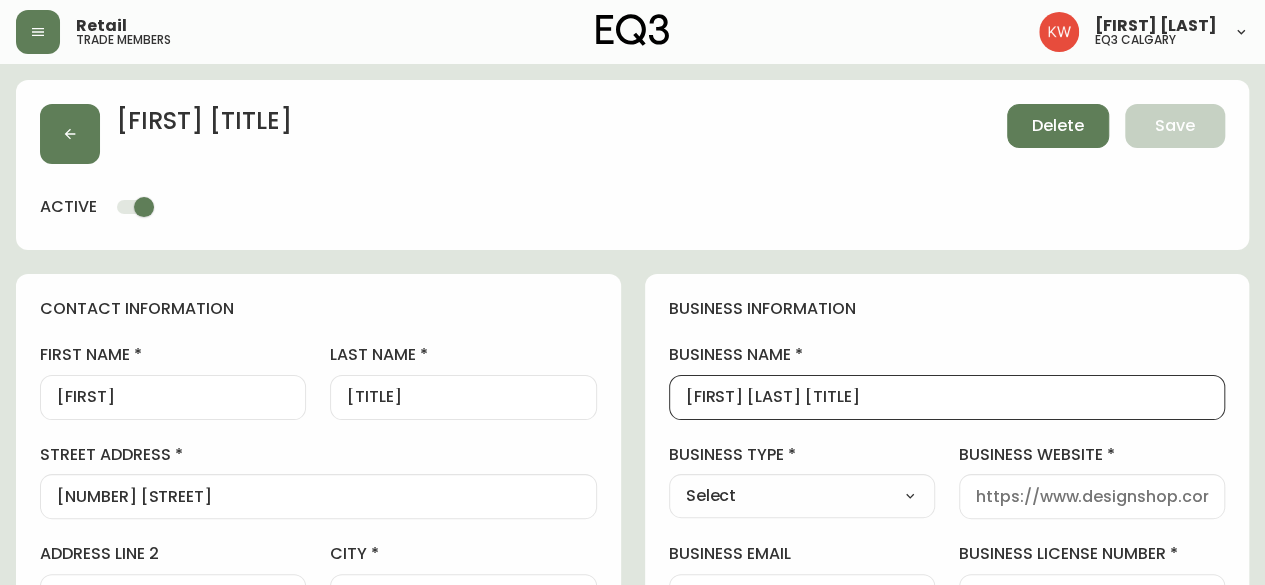 click on "Delete" at bounding box center [1058, 126] 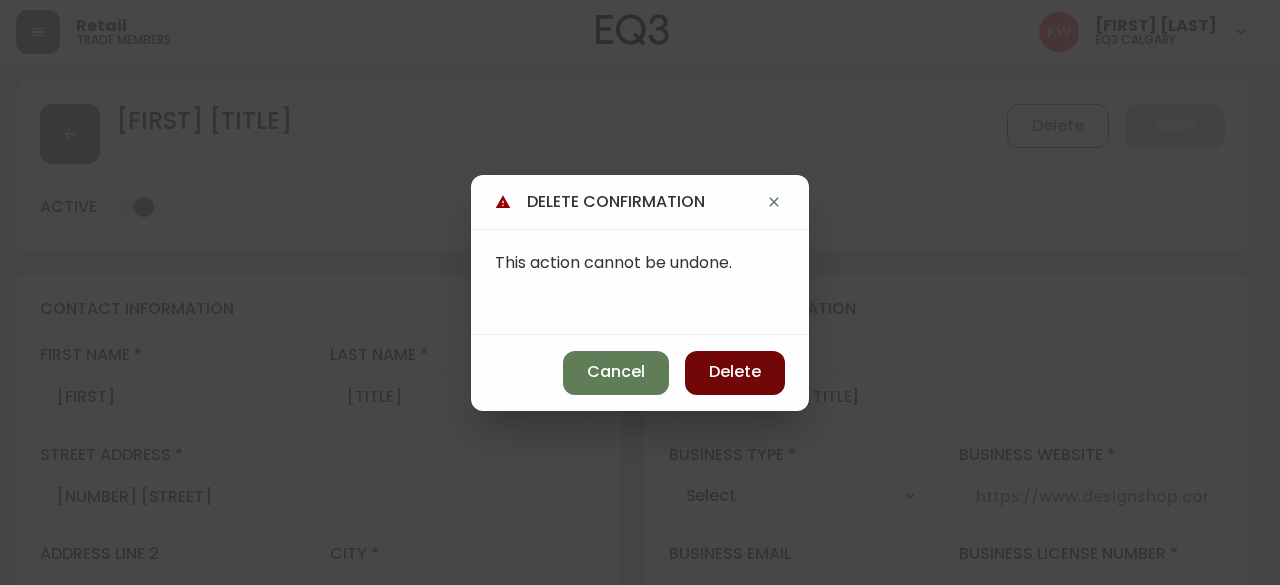 click on "Delete" at bounding box center [735, 372] 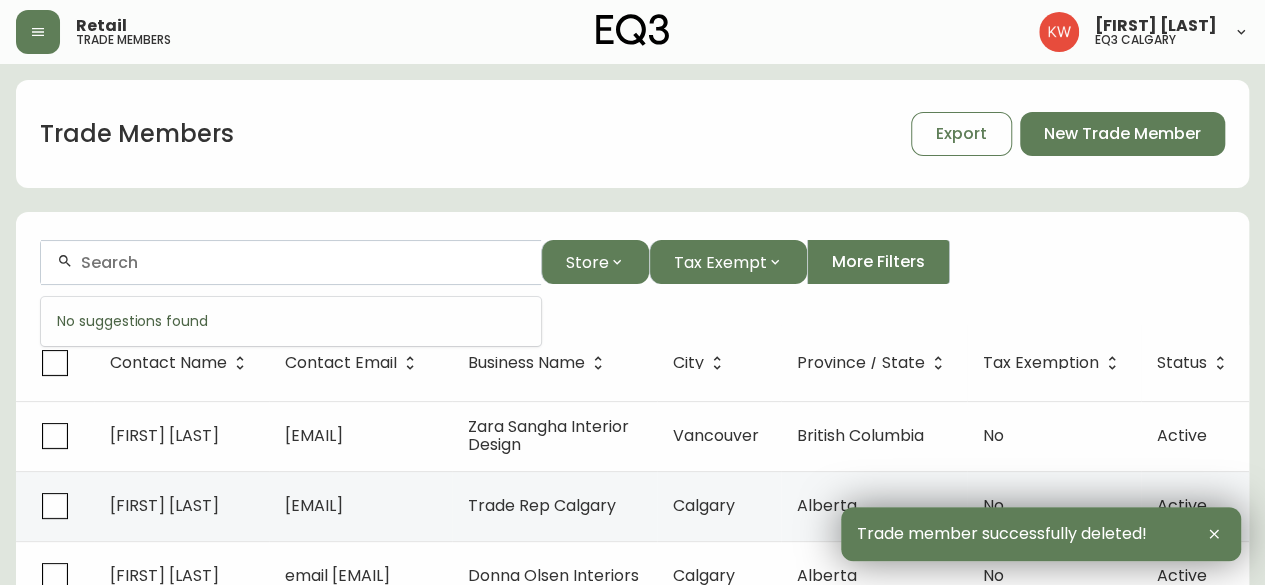 click at bounding box center [303, 262] 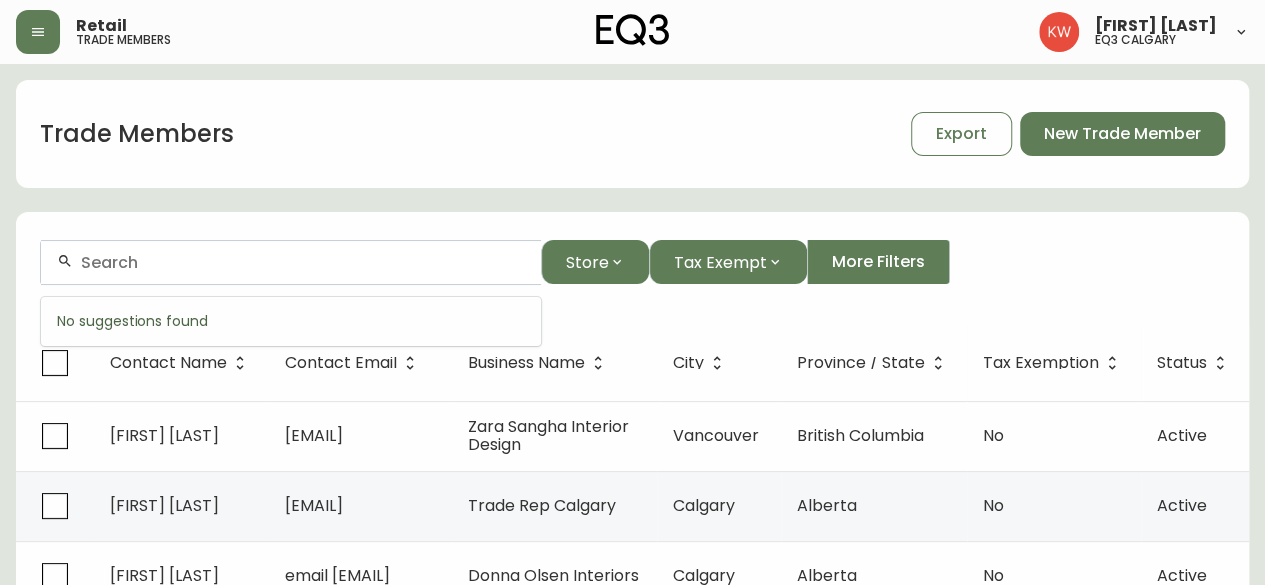 paste on "[EMAIL]" 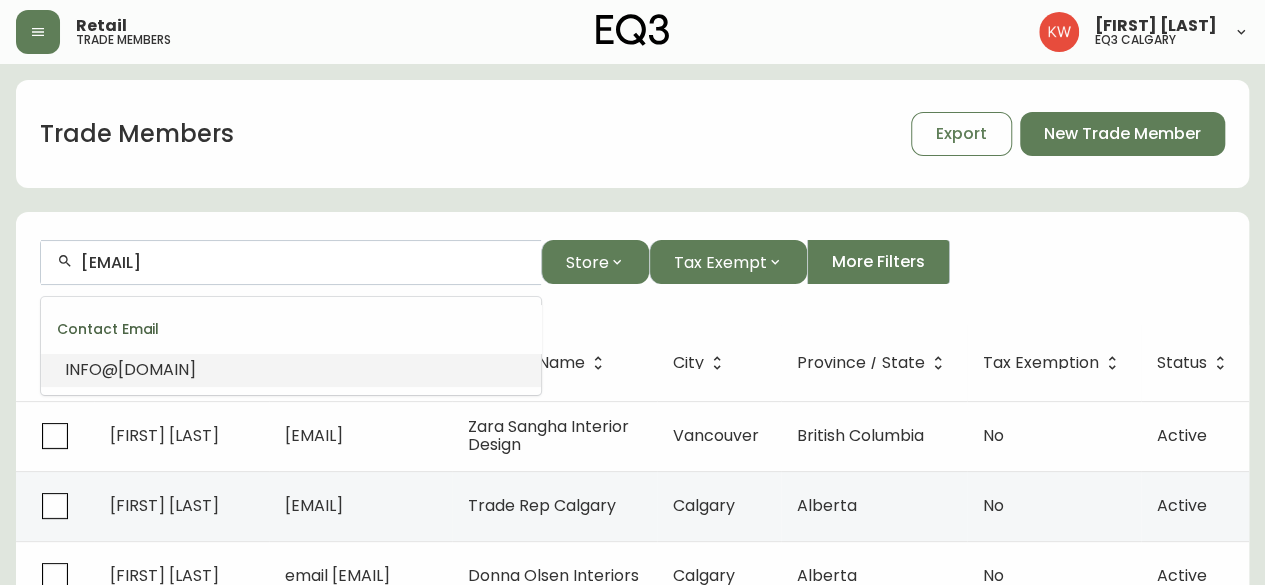 click on "INFO@[DOMAIN]" at bounding box center (291, 370) 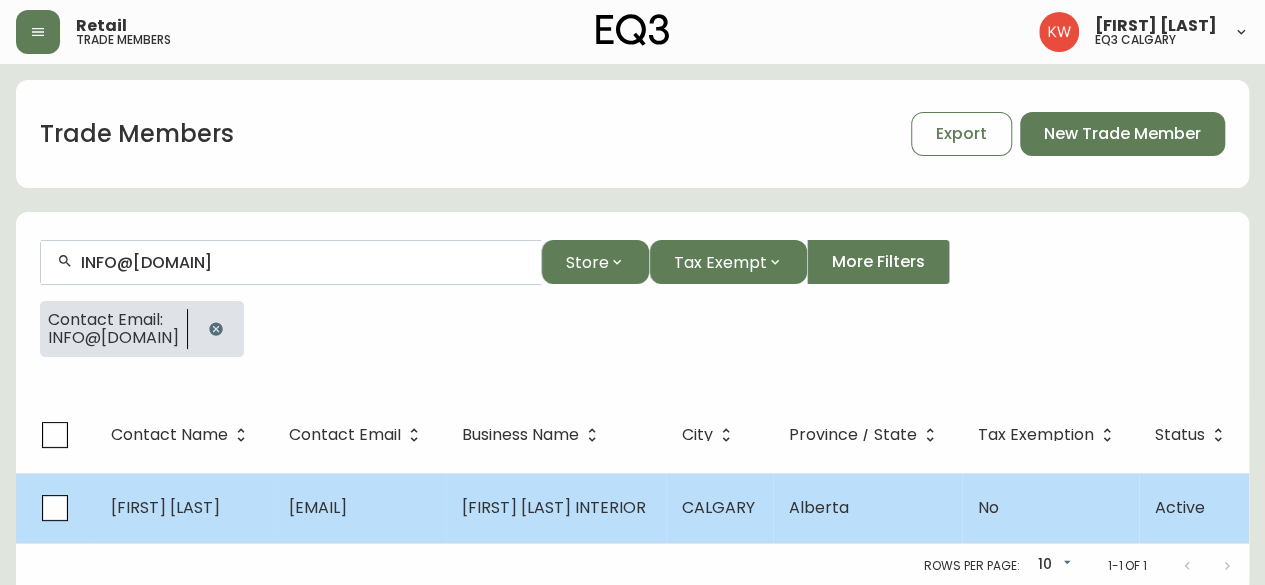 type on "INFO@[DOMAIN]" 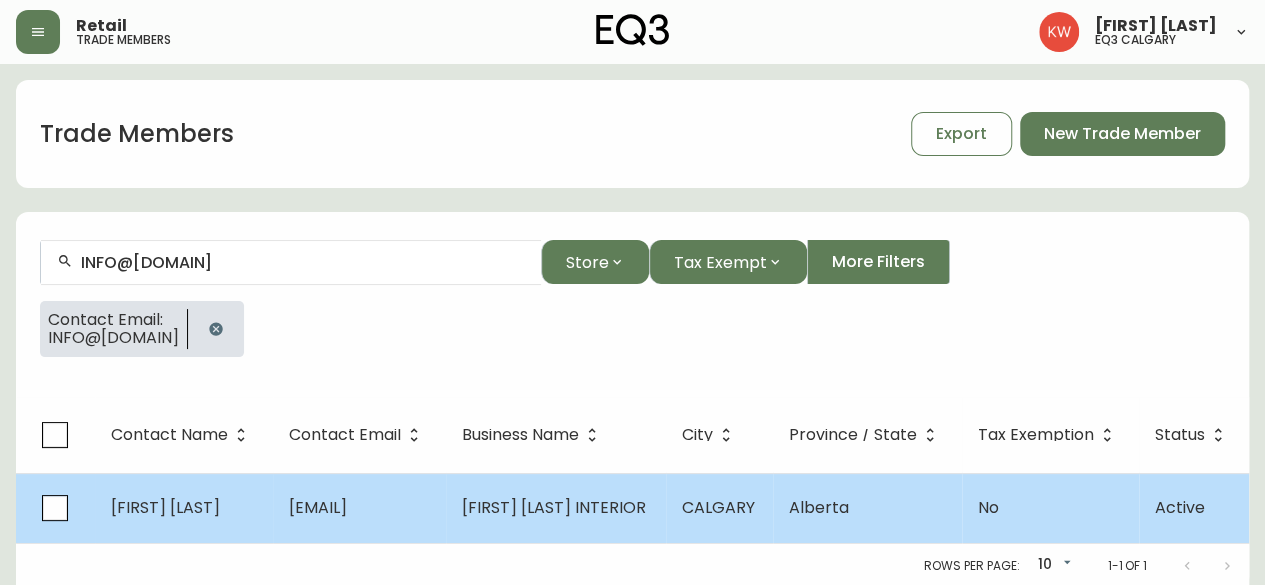 click on "[EMAIL]" at bounding box center (359, 508) 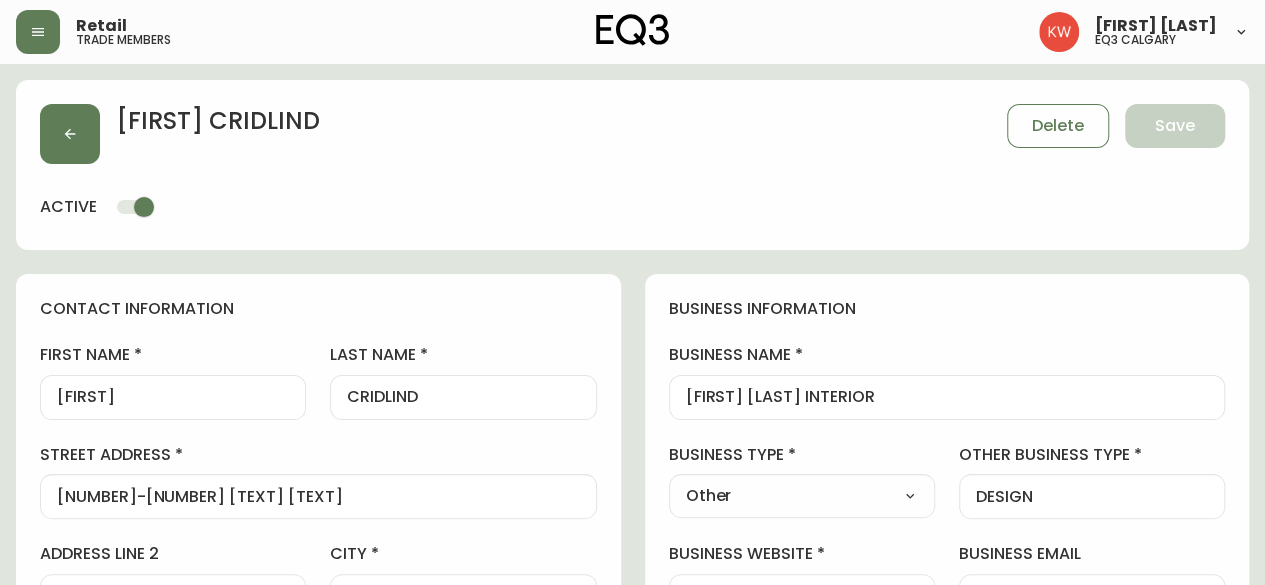 type on "EQ3 Calgary" 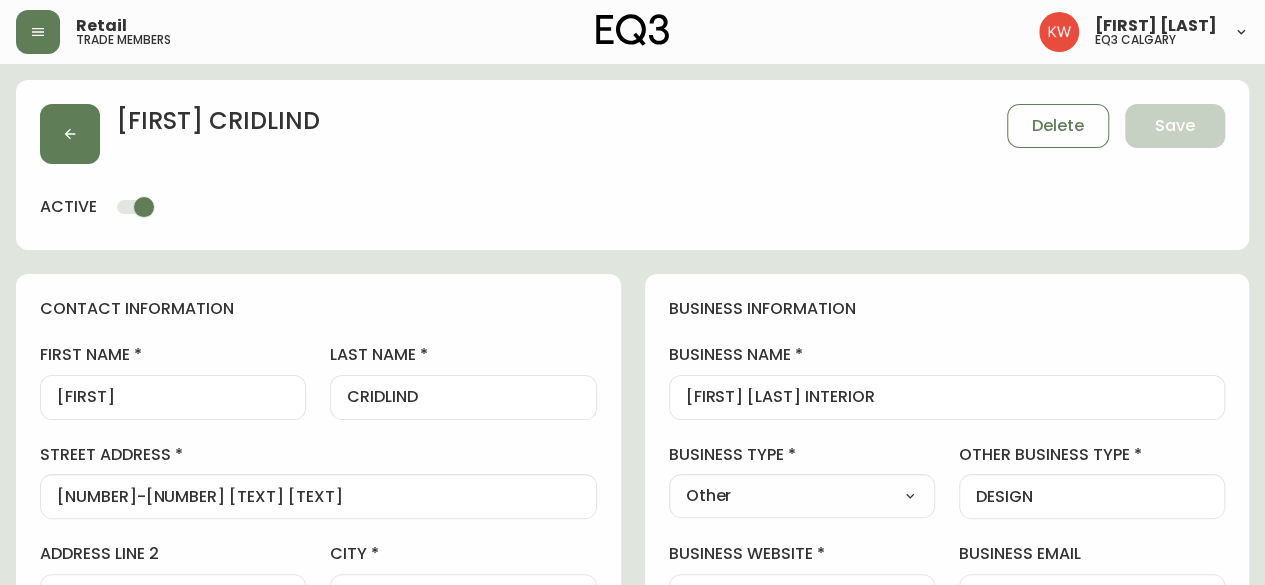 select on "cjw10z96m00006gs08l3o91tv" 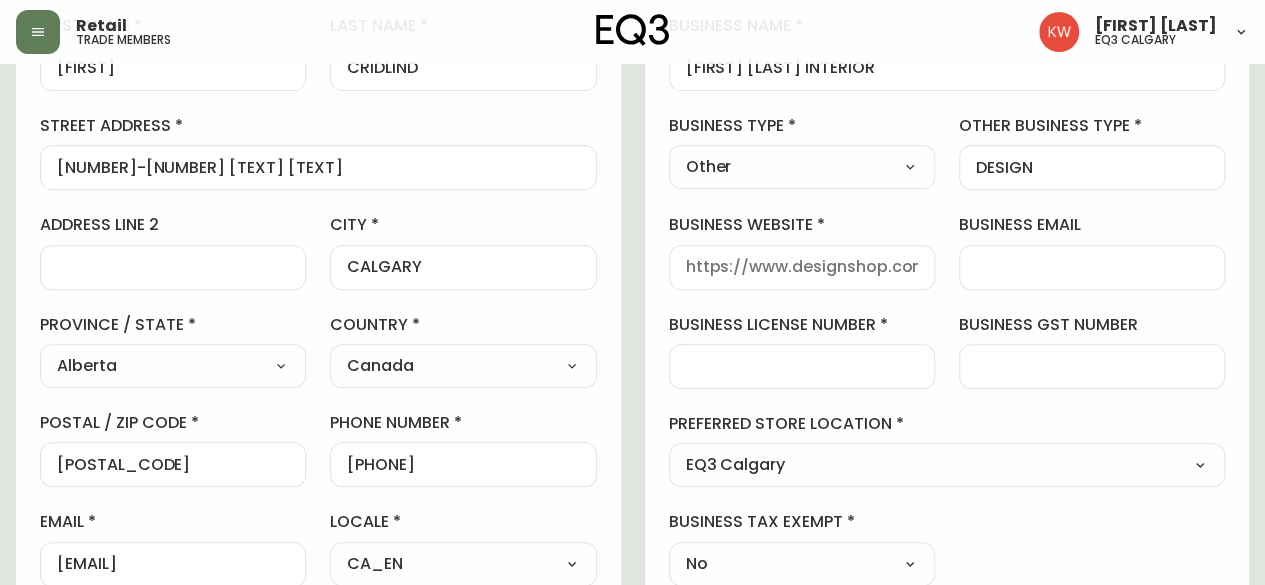 scroll, scrollTop: 300, scrollLeft: 0, axis: vertical 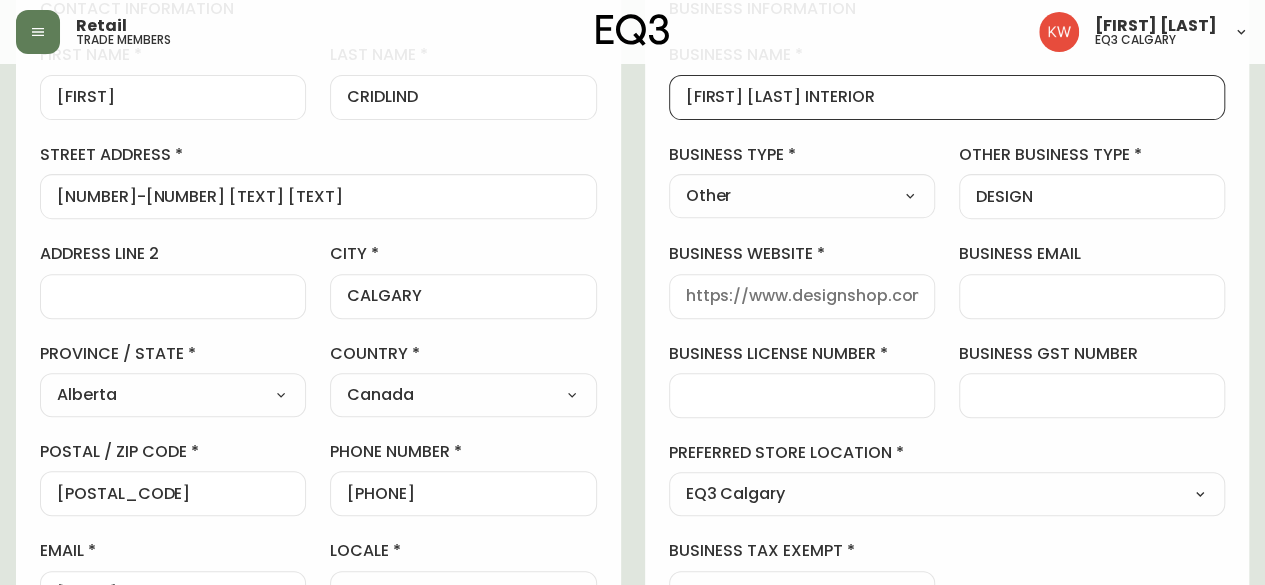 drag, startPoint x: 946, startPoint y: 93, endPoint x: 662, endPoint y: 97, distance: 284.02817 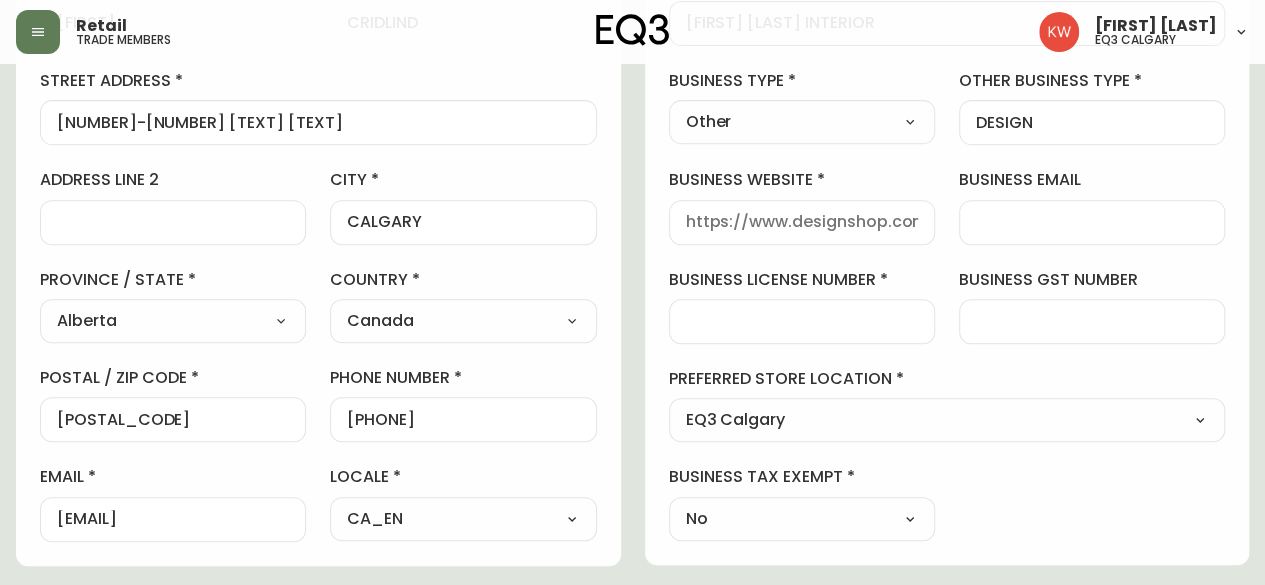 scroll, scrollTop: 400, scrollLeft: 0, axis: vertical 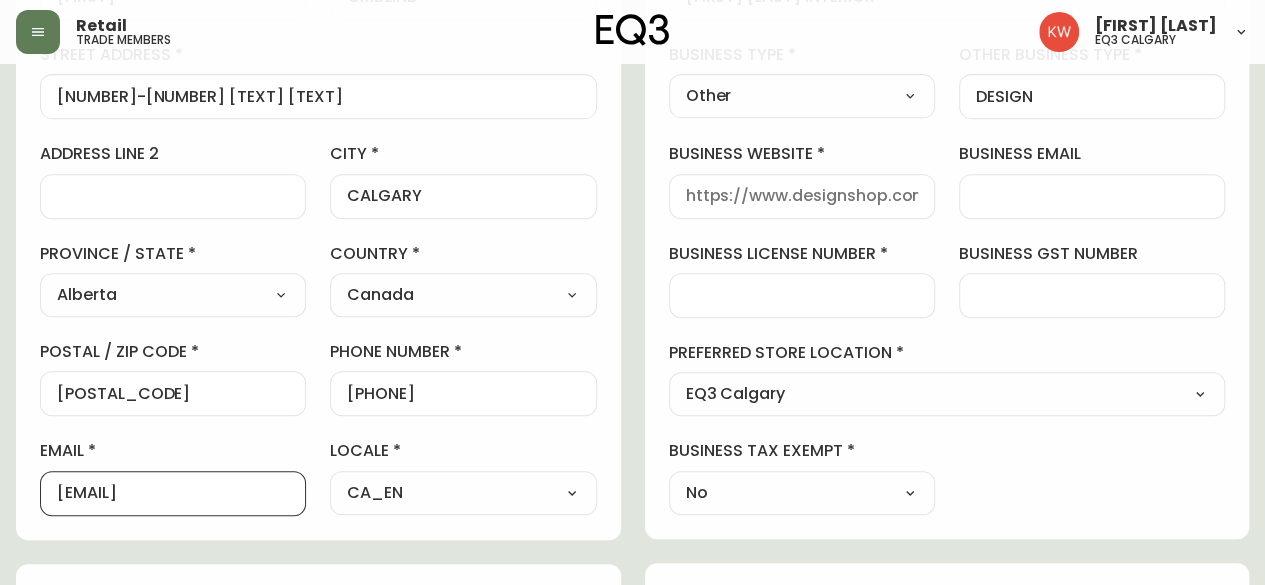 drag, startPoint x: 238, startPoint y: 487, endPoint x: 42, endPoint y: 511, distance: 197.46393 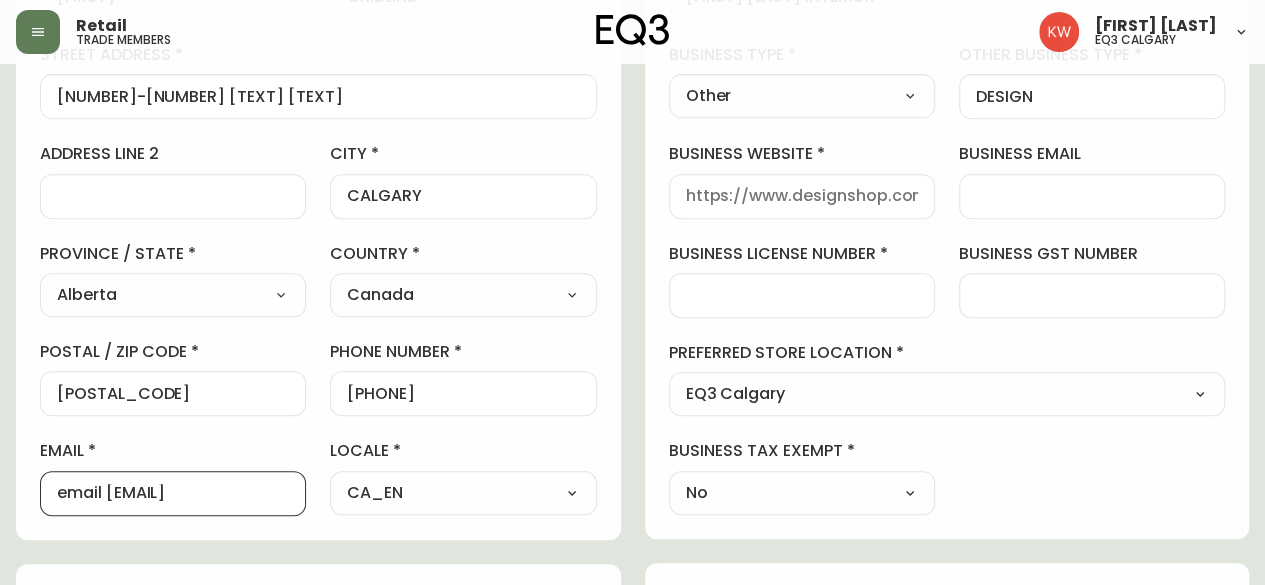 scroll, scrollTop: 0, scrollLeft: 7, axis: horizontal 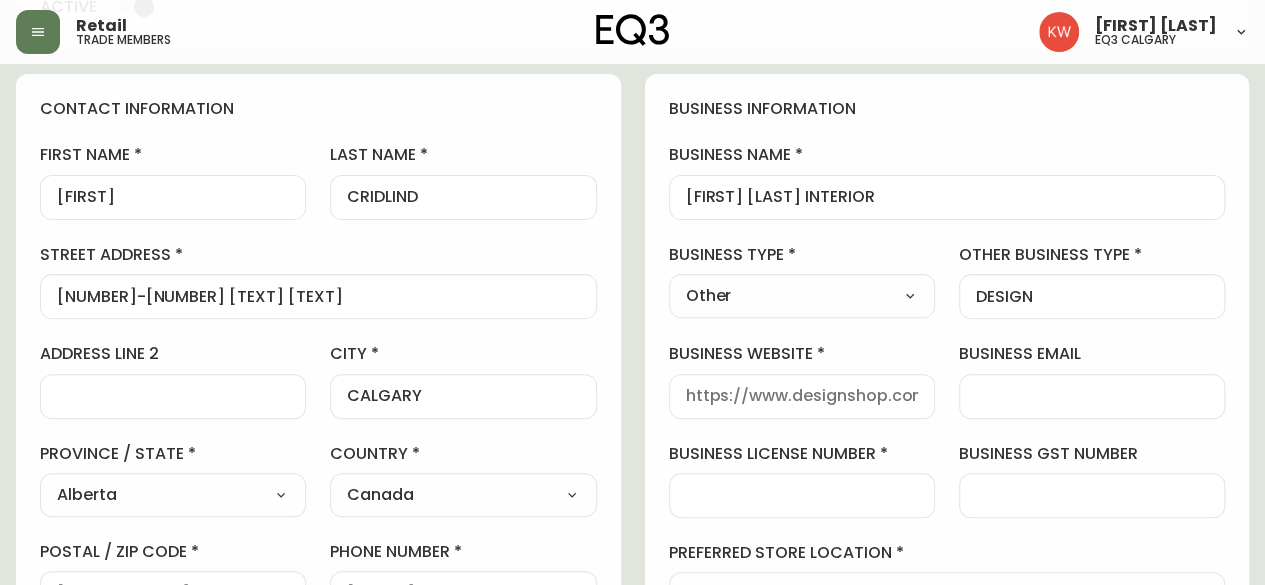 type on "email [EMAIL]" 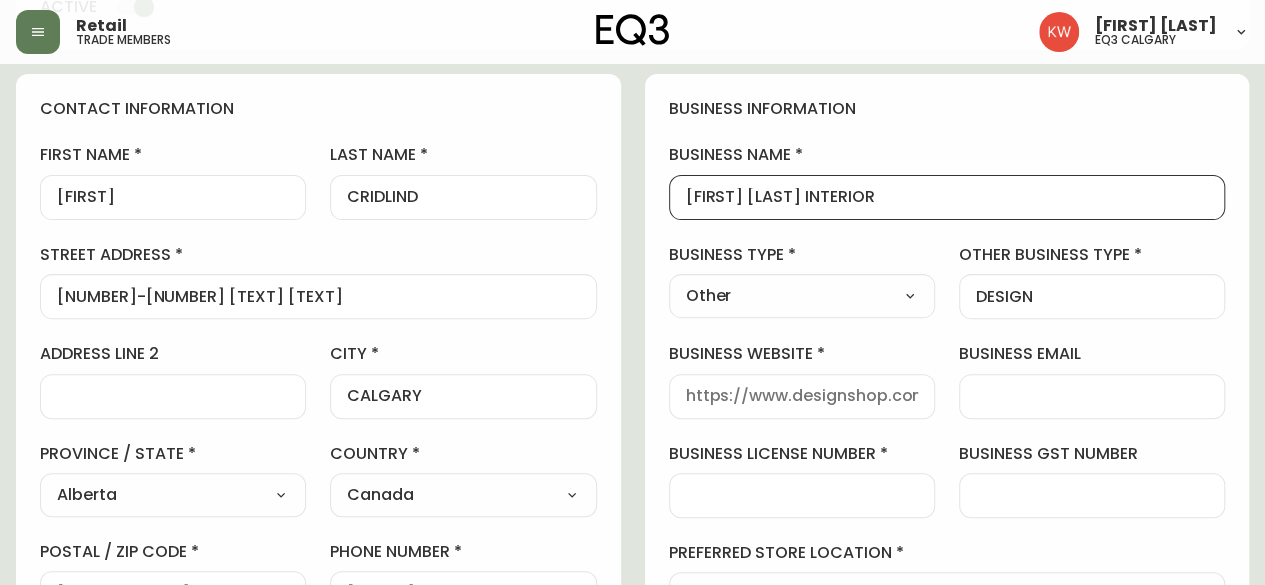 drag, startPoint x: 920, startPoint y: 195, endPoint x: 847, endPoint y: 199, distance: 73.109505 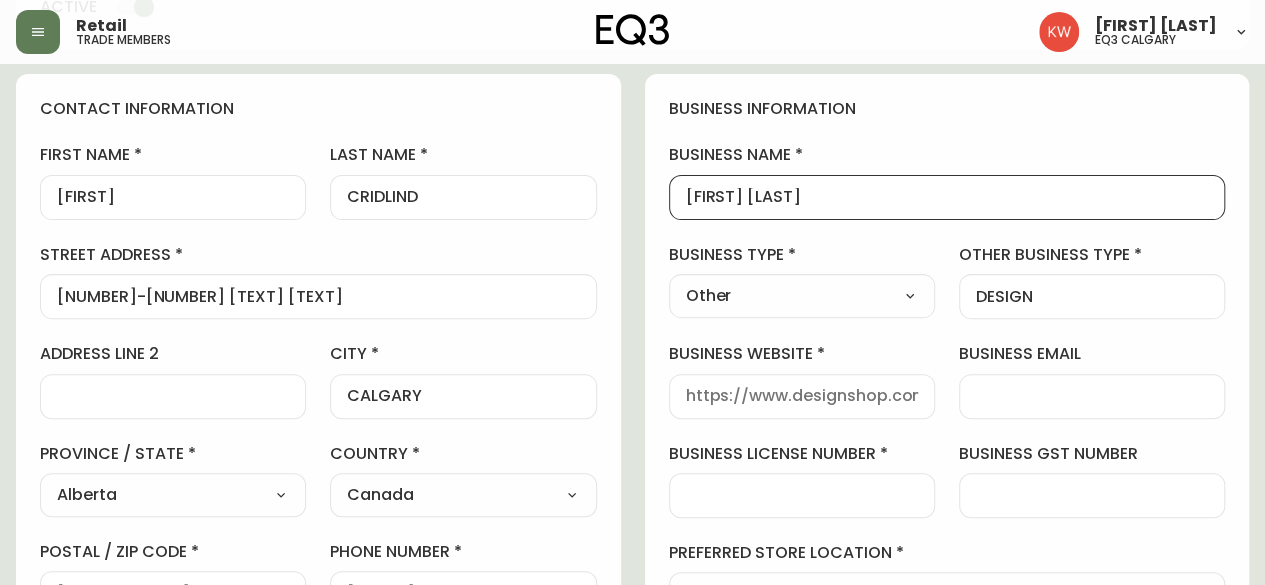 scroll, scrollTop: 0, scrollLeft: 0, axis: both 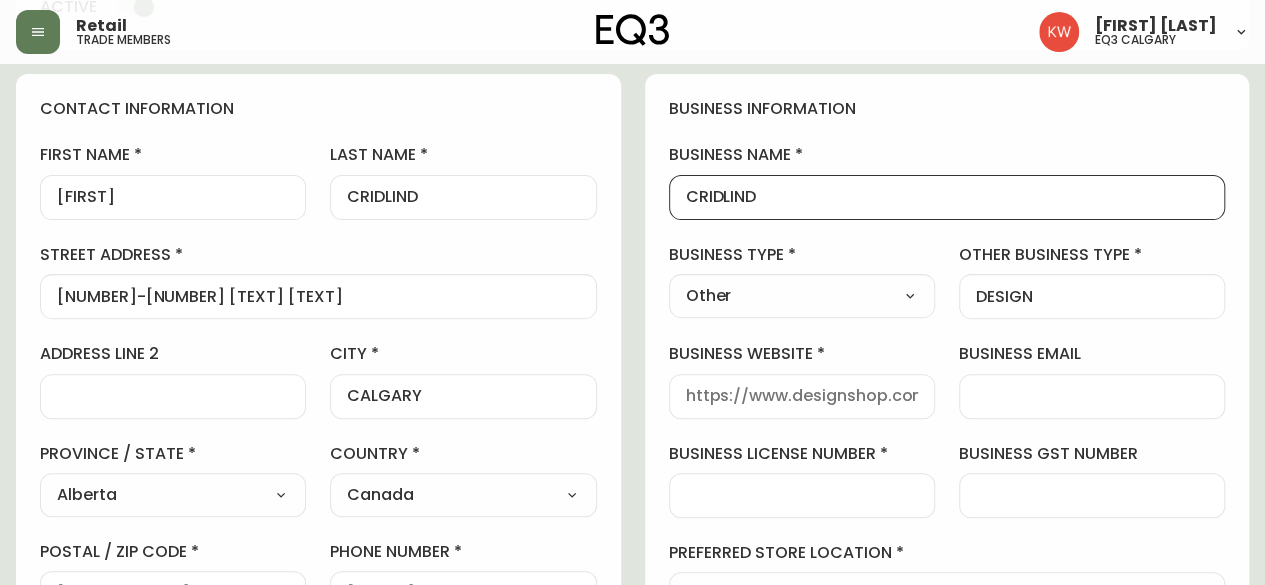click on "CRIDLIND" at bounding box center [947, 197] 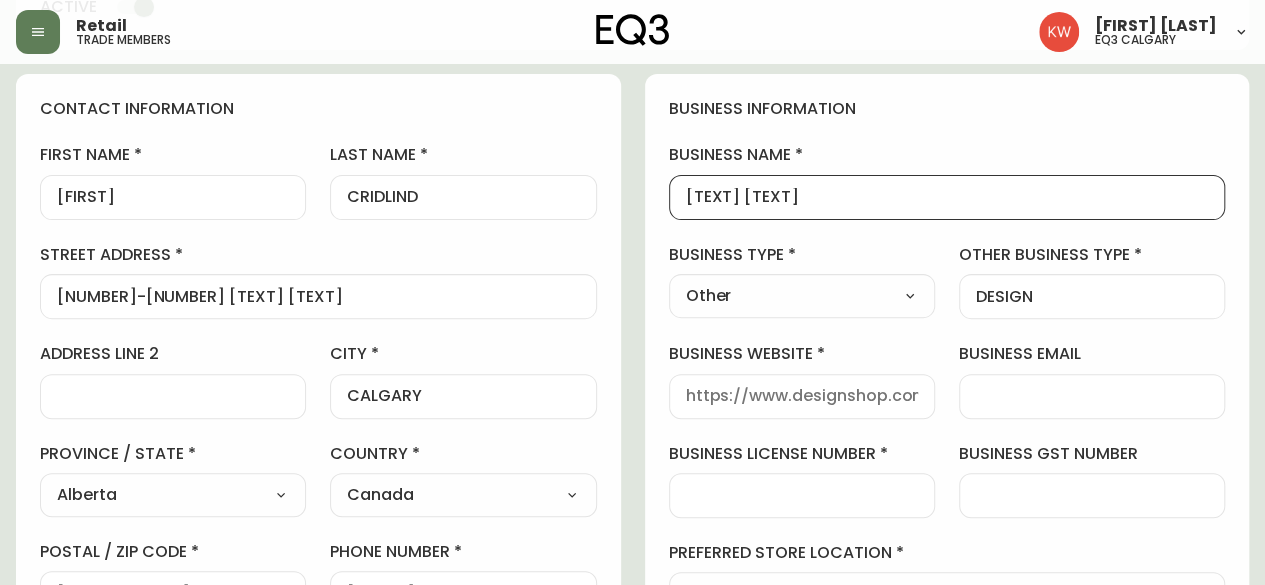 type on "[TEXT] [TEXT]" 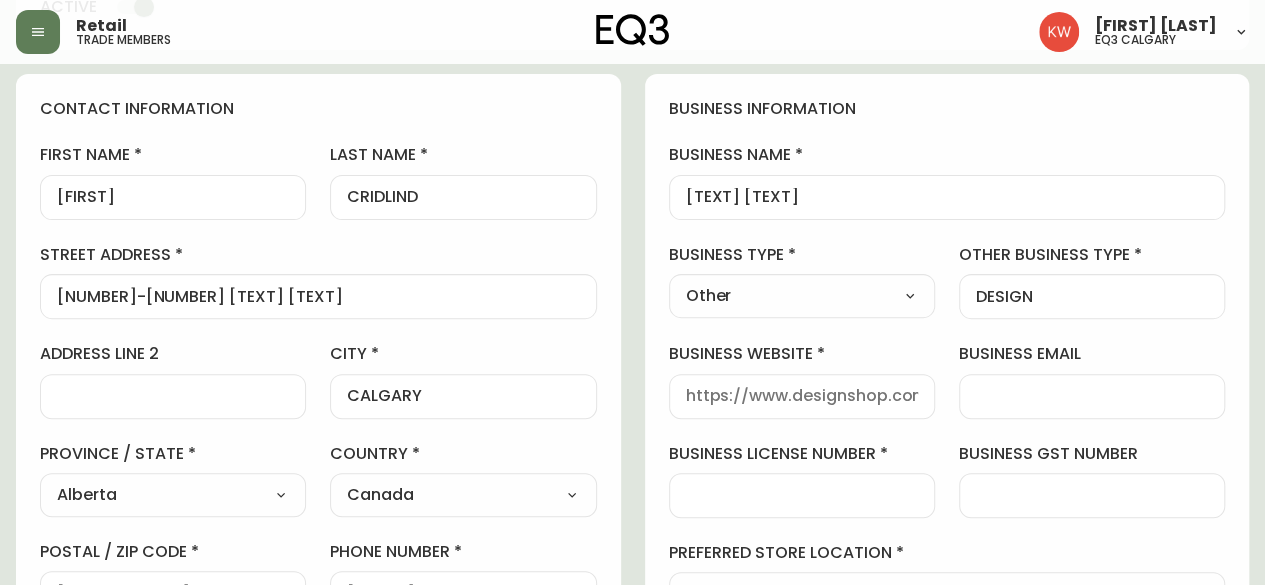 scroll, scrollTop: 0, scrollLeft: 0, axis: both 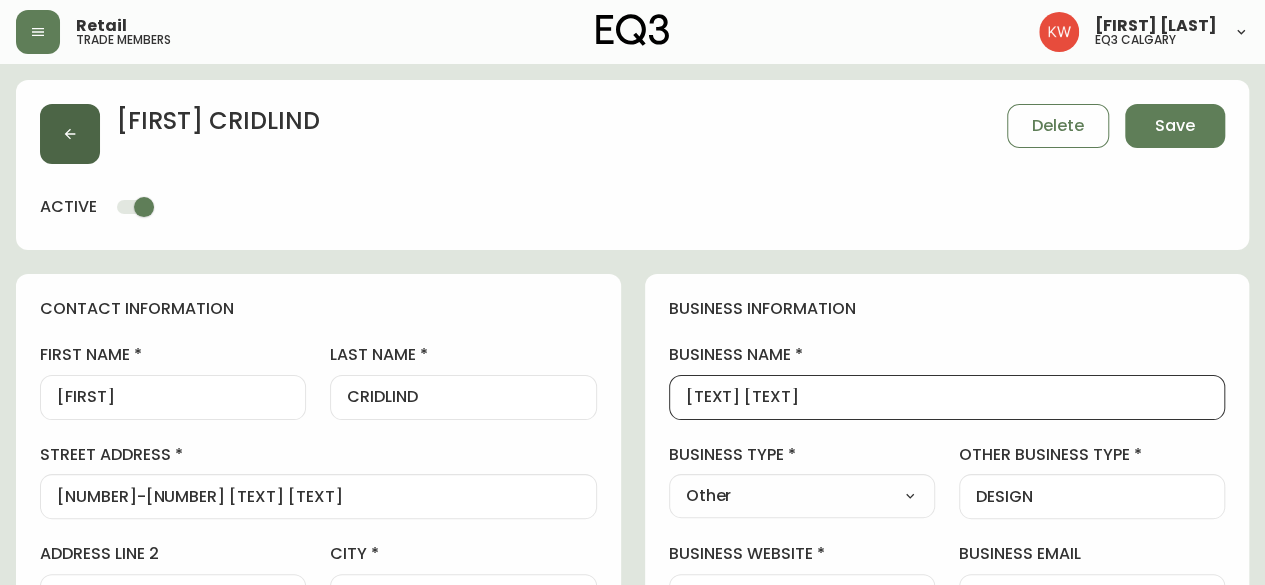 click at bounding box center (70, 134) 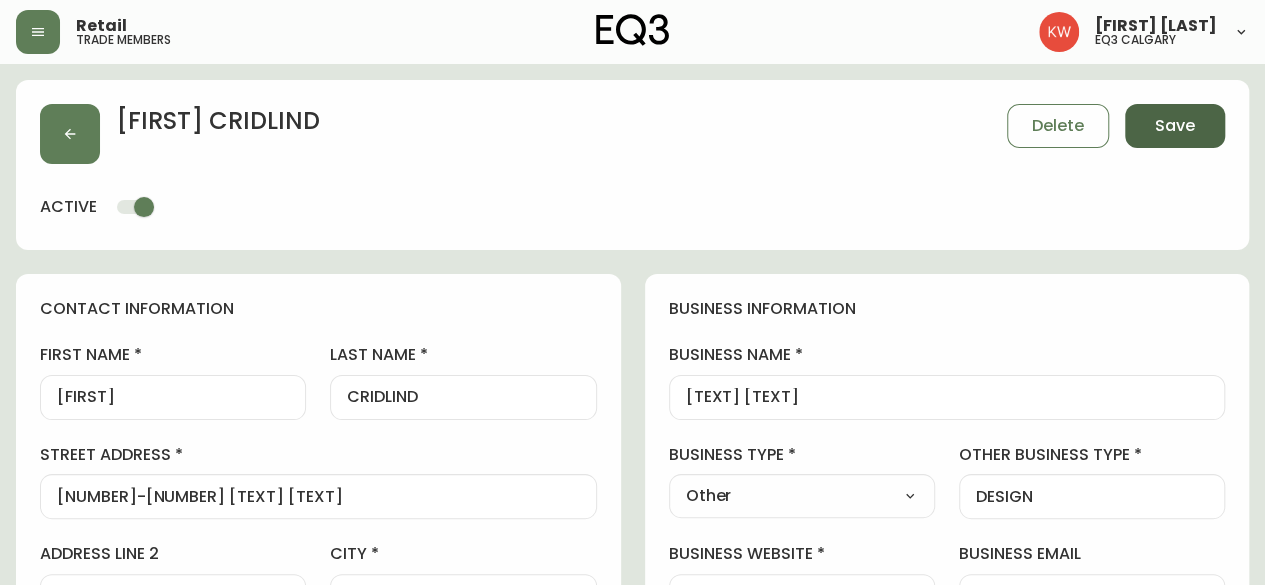 click on "Save" at bounding box center (1175, 126) 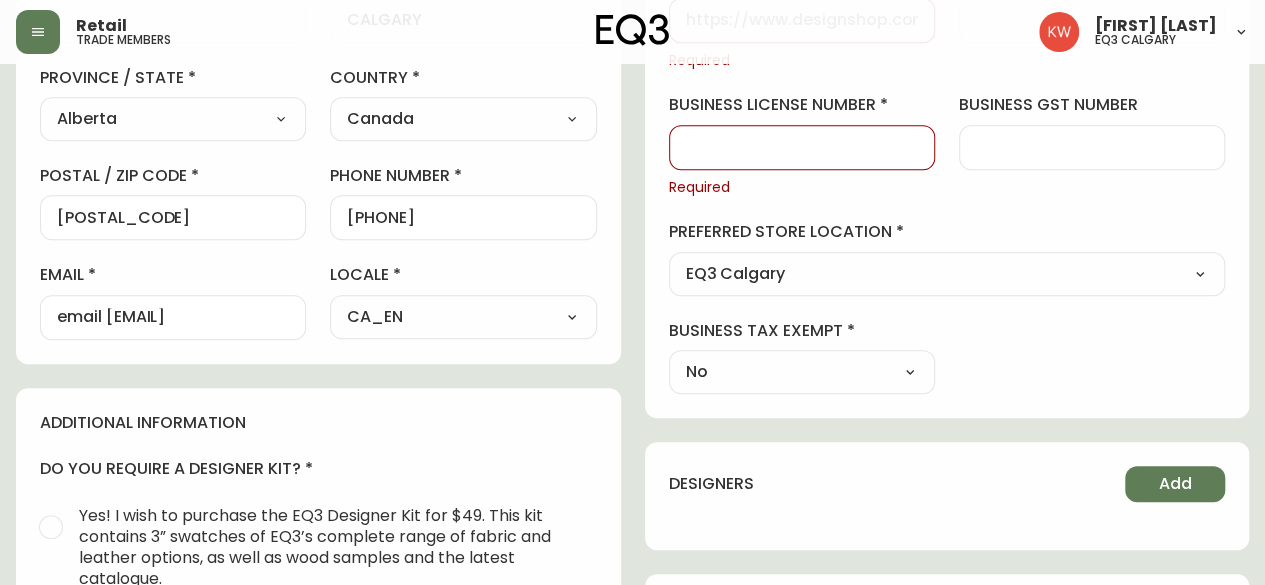 scroll, scrollTop: 600, scrollLeft: 0, axis: vertical 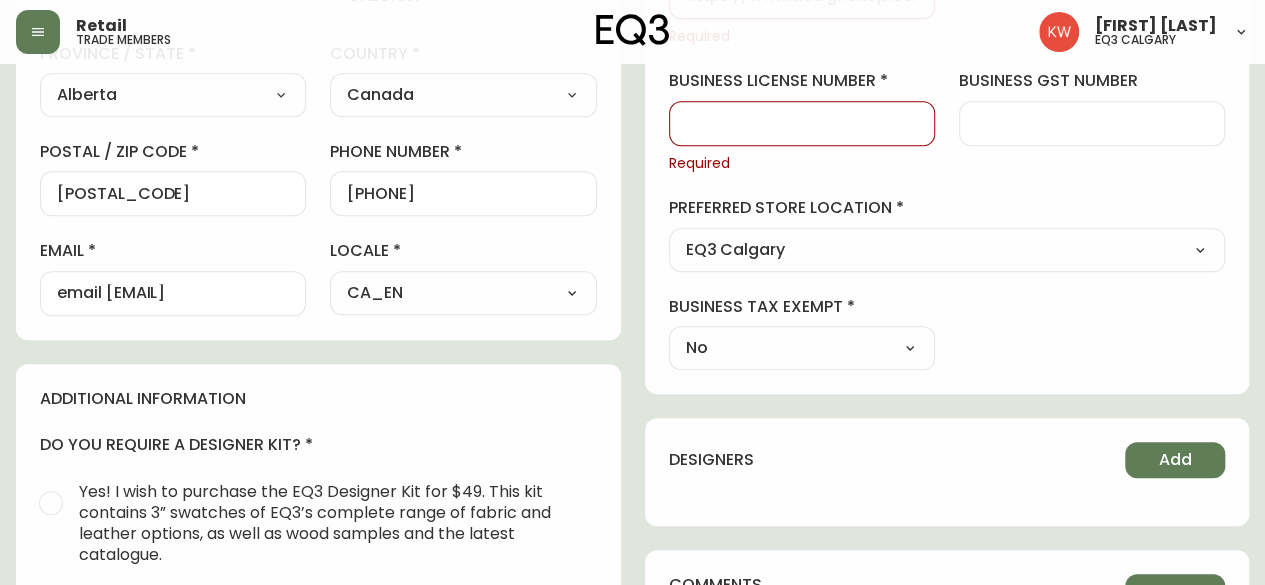 click at bounding box center (802, 123) 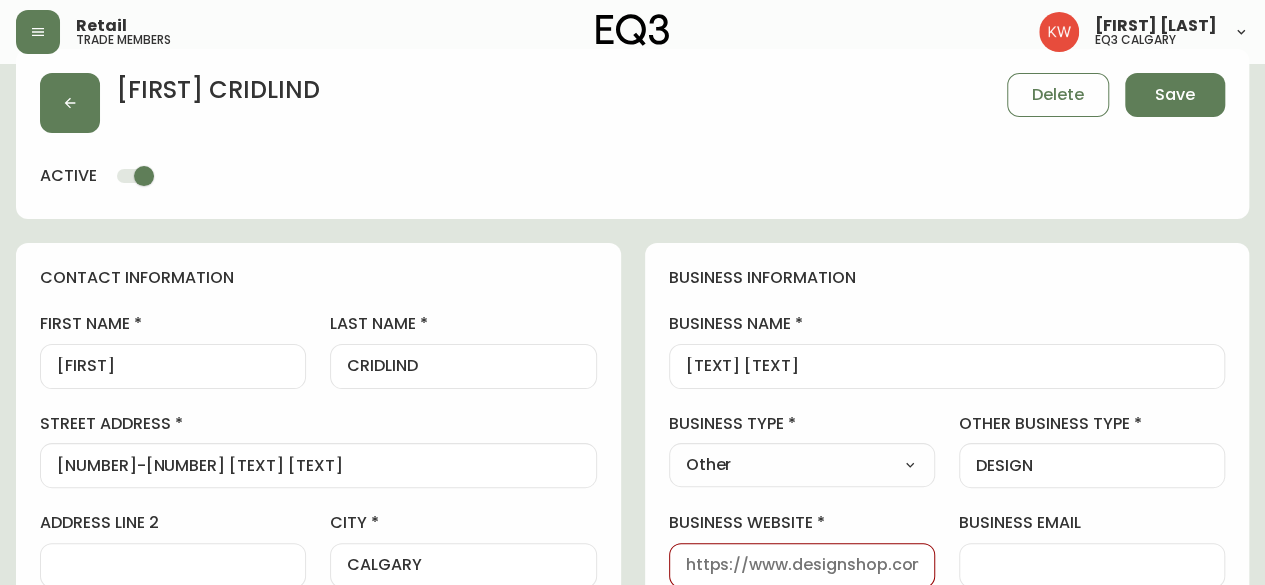 scroll, scrollTop: 0, scrollLeft: 0, axis: both 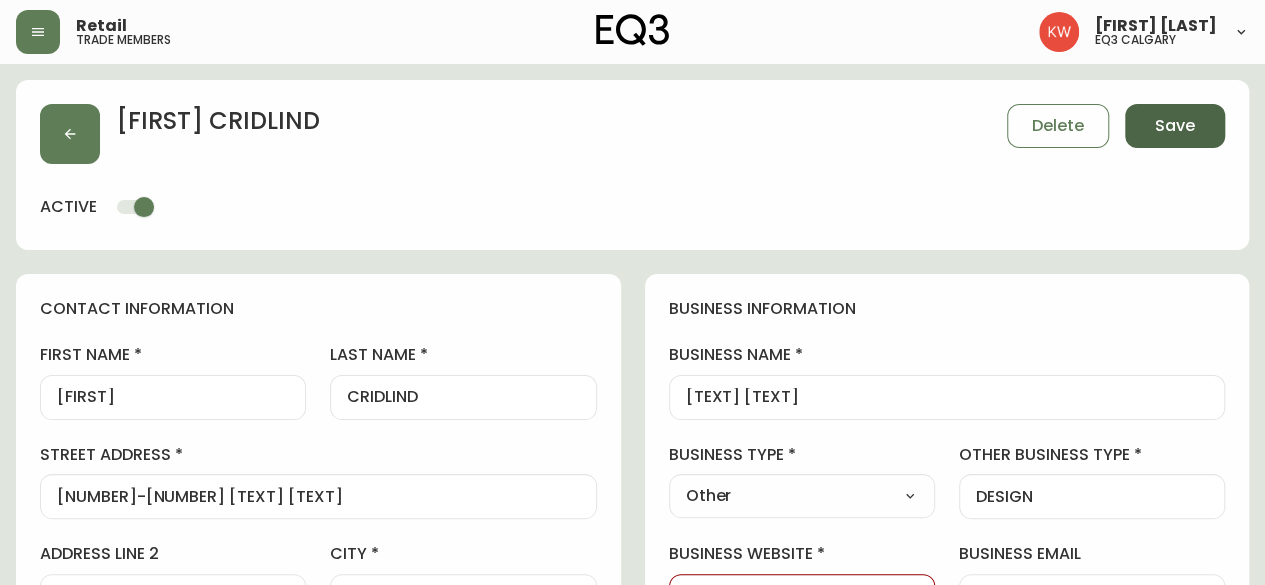 type on "." 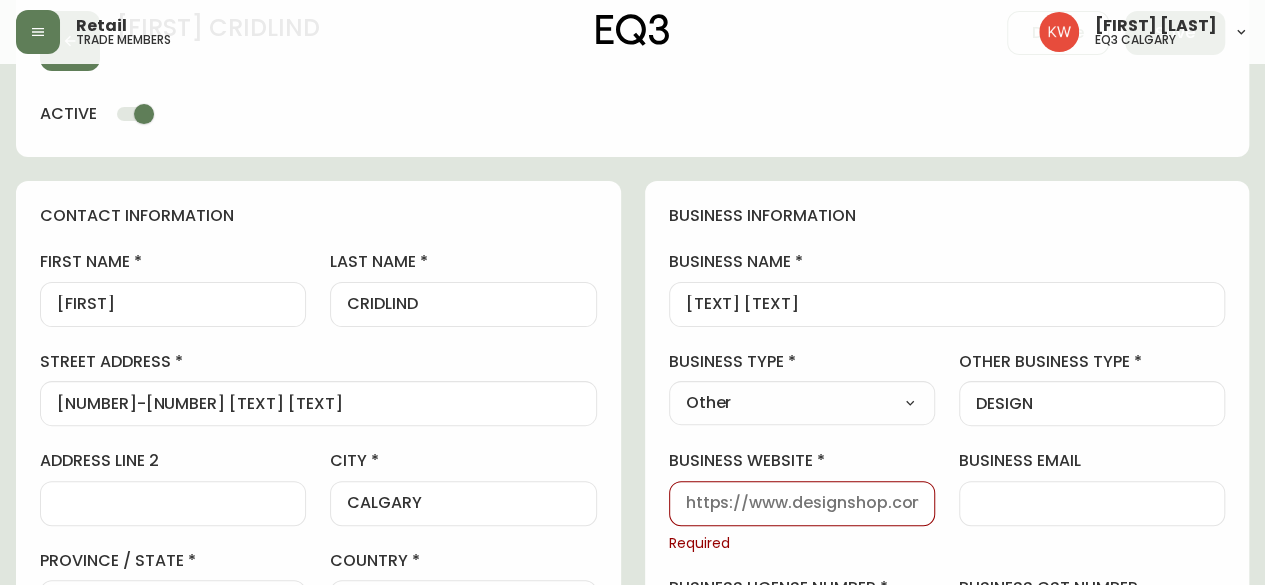 scroll, scrollTop: 200, scrollLeft: 0, axis: vertical 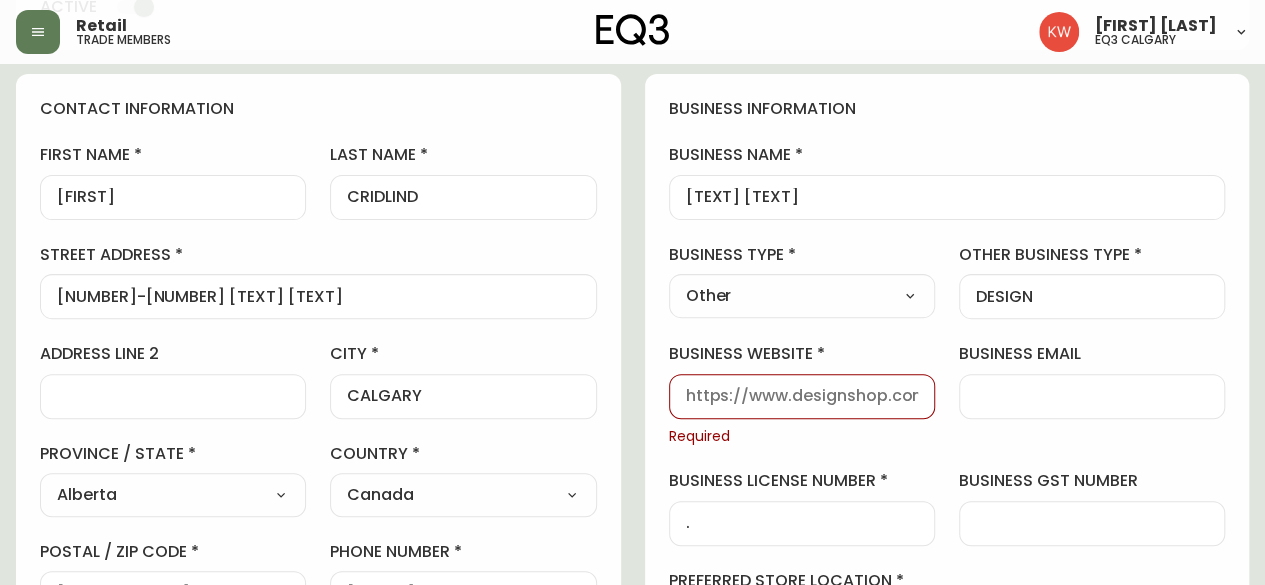 click on "business website" at bounding box center (802, 396) 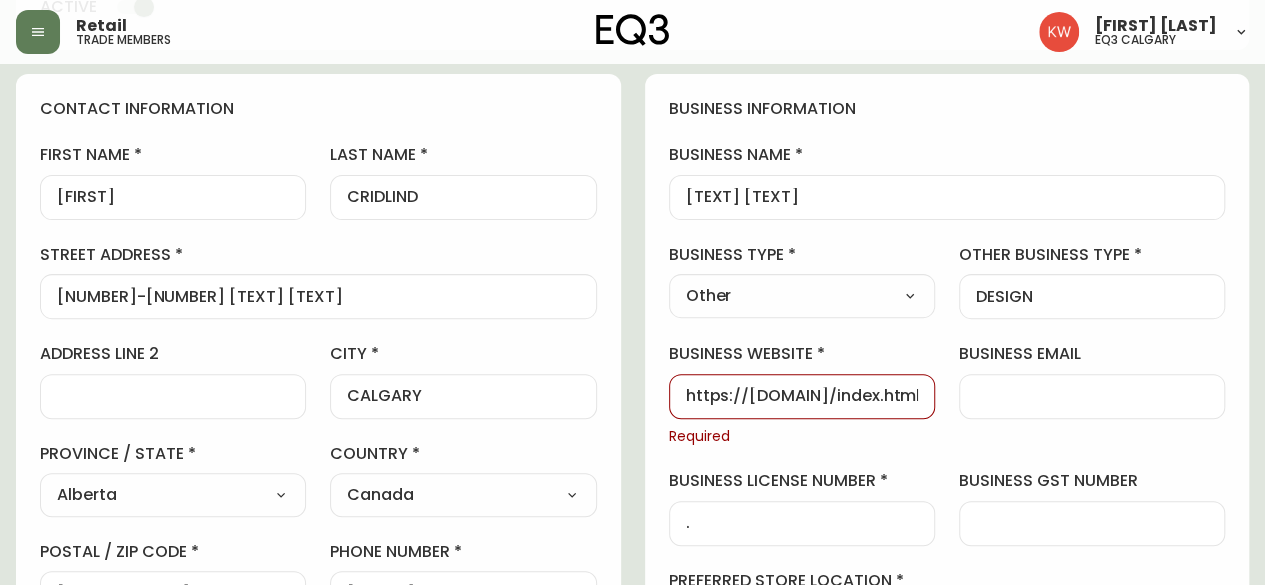 scroll, scrollTop: 0, scrollLeft: 157, axis: horizontal 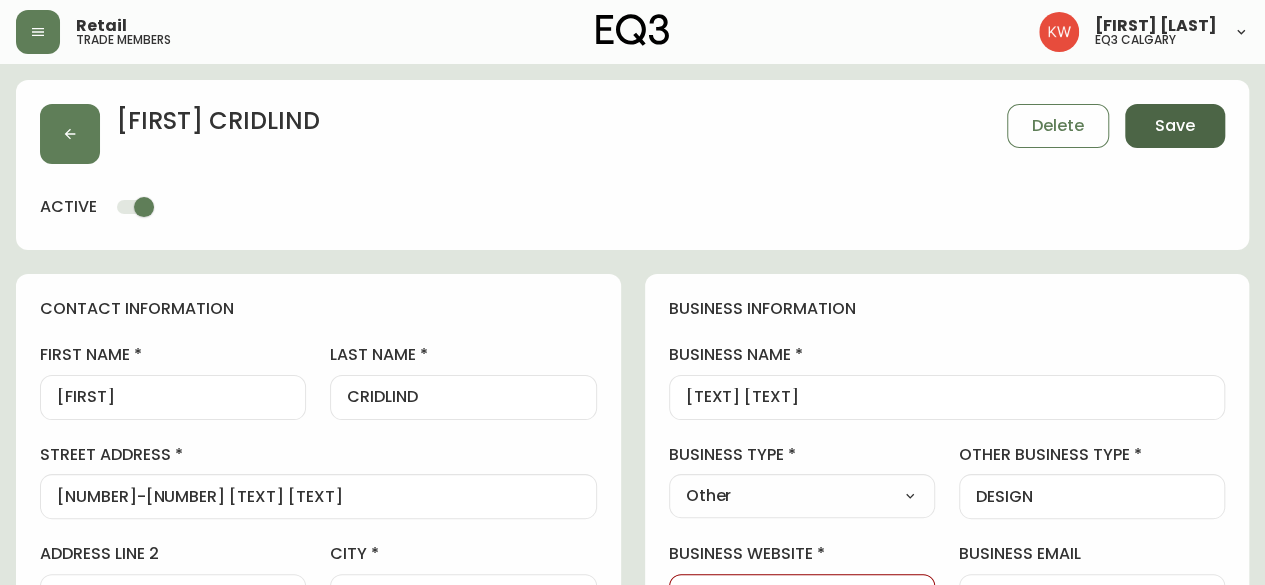 type on "https://[DOMAIN]/index.html" 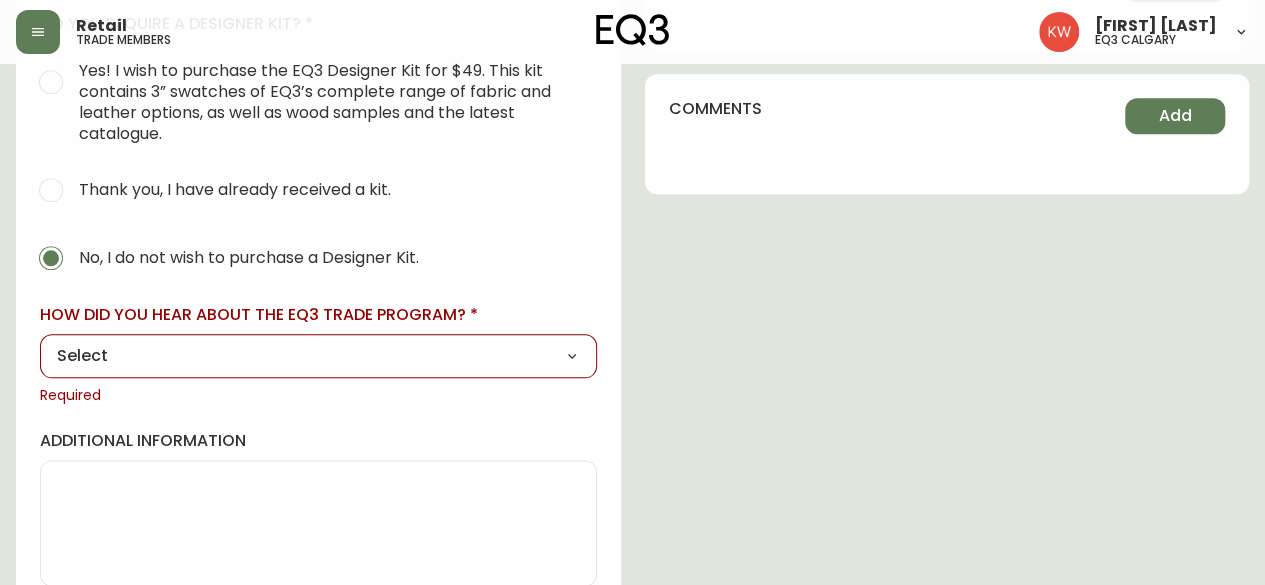 scroll, scrollTop: 1041, scrollLeft: 0, axis: vertical 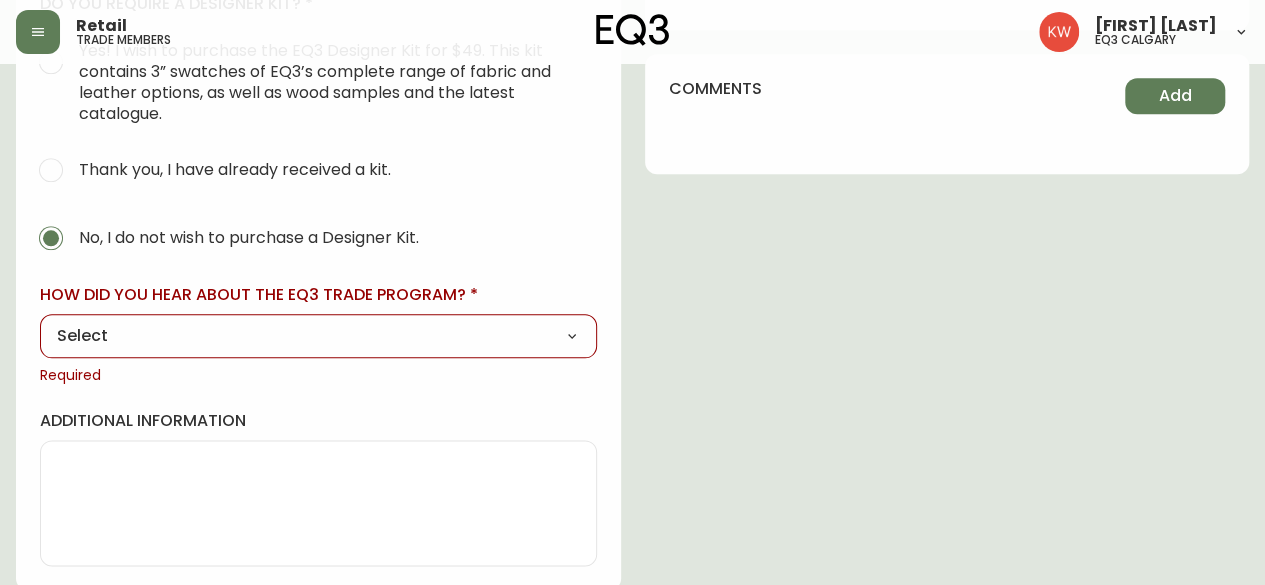 click on "Select Social Media Advertisement Trade Show Outreach from a Trade Rep Other" at bounding box center (318, 336) 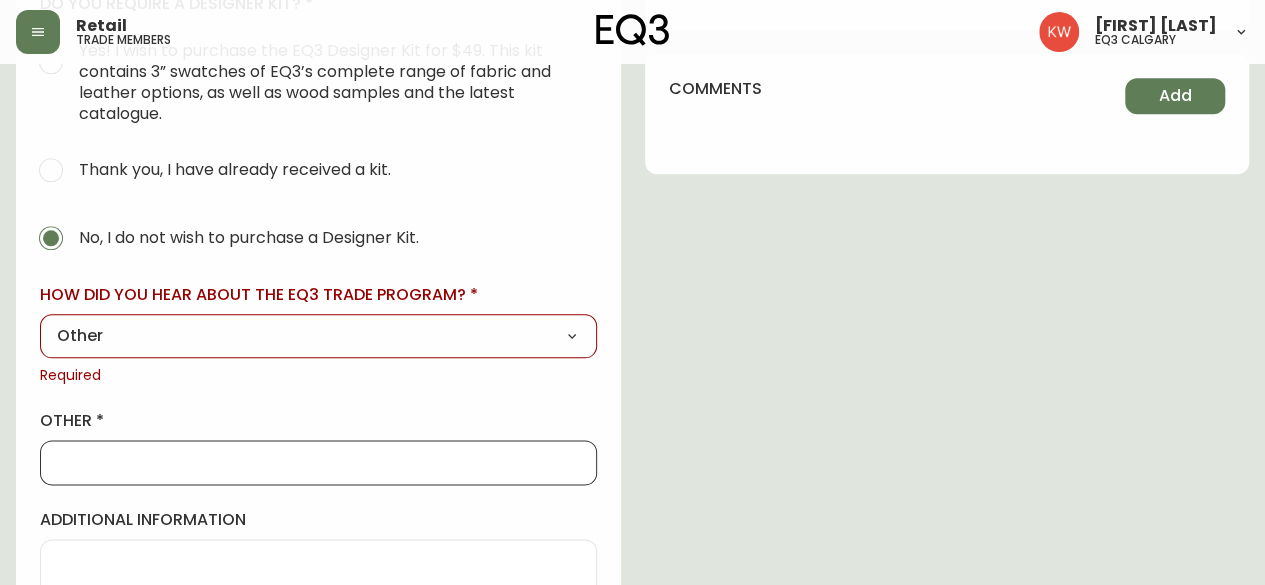 click on "other" at bounding box center (318, 462) 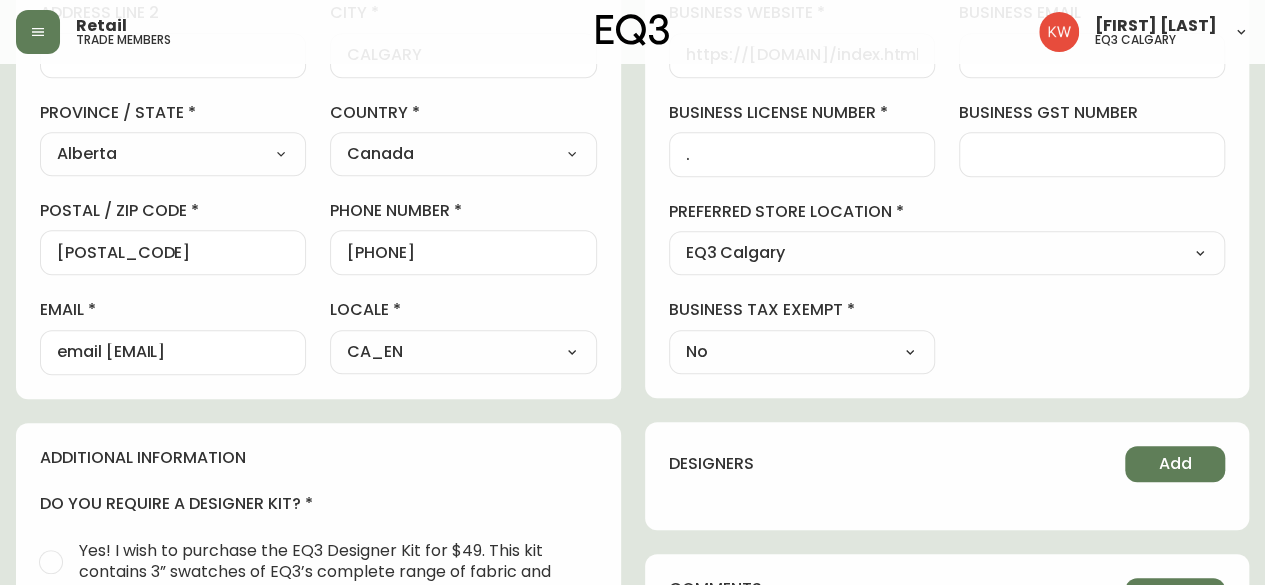 scroll, scrollTop: 41, scrollLeft: 0, axis: vertical 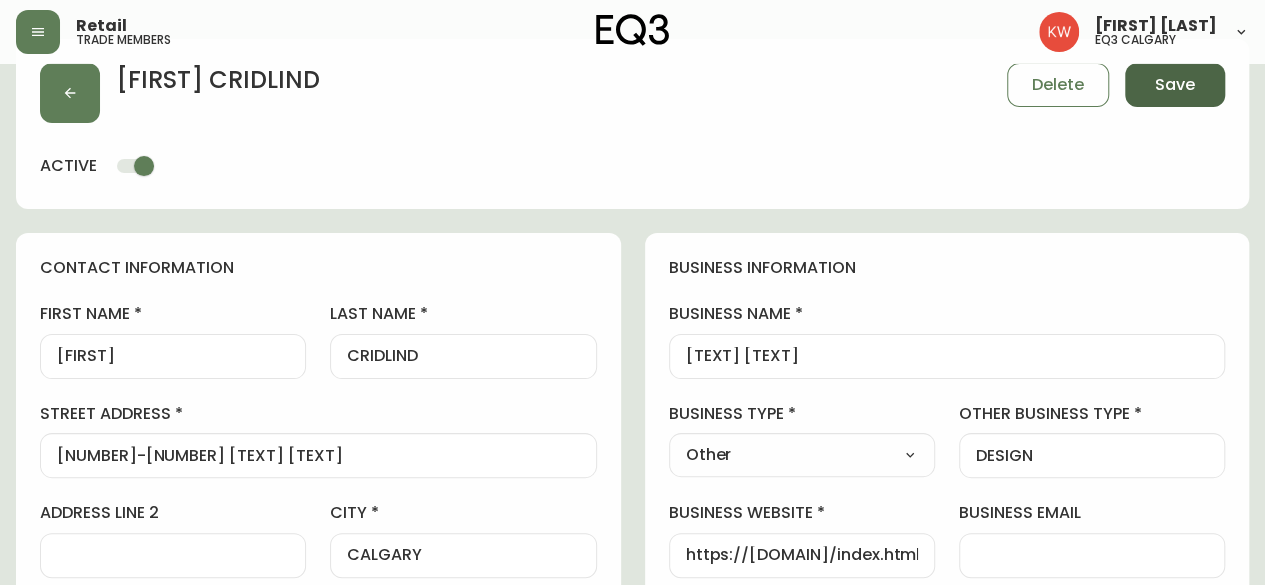 click on "Save" at bounding box center (1175, 85) 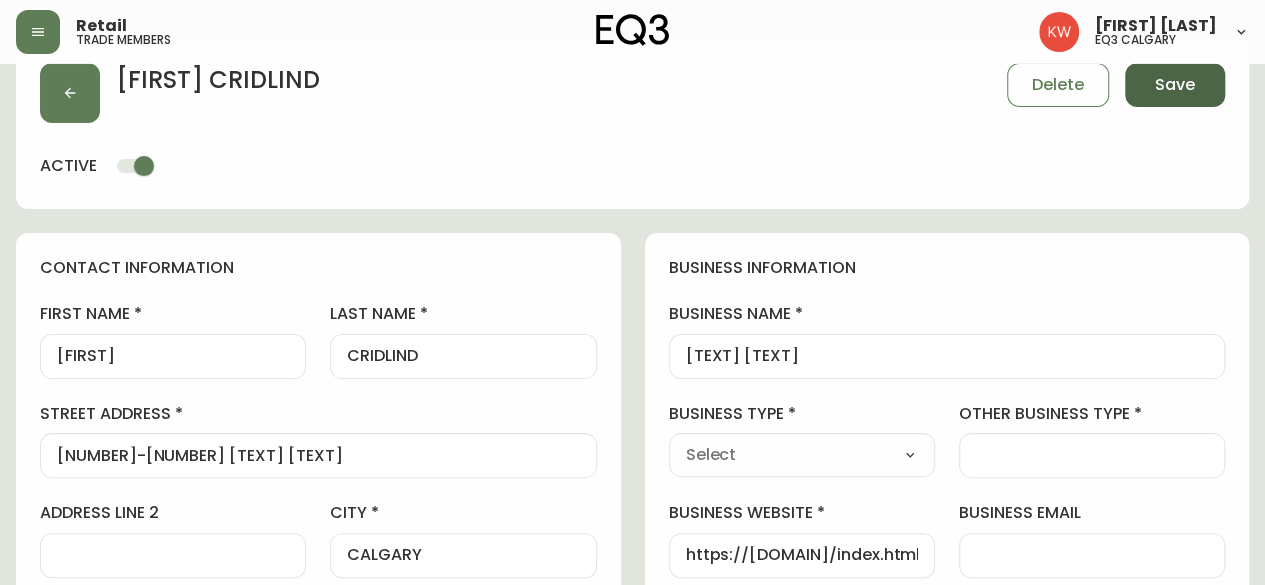 select 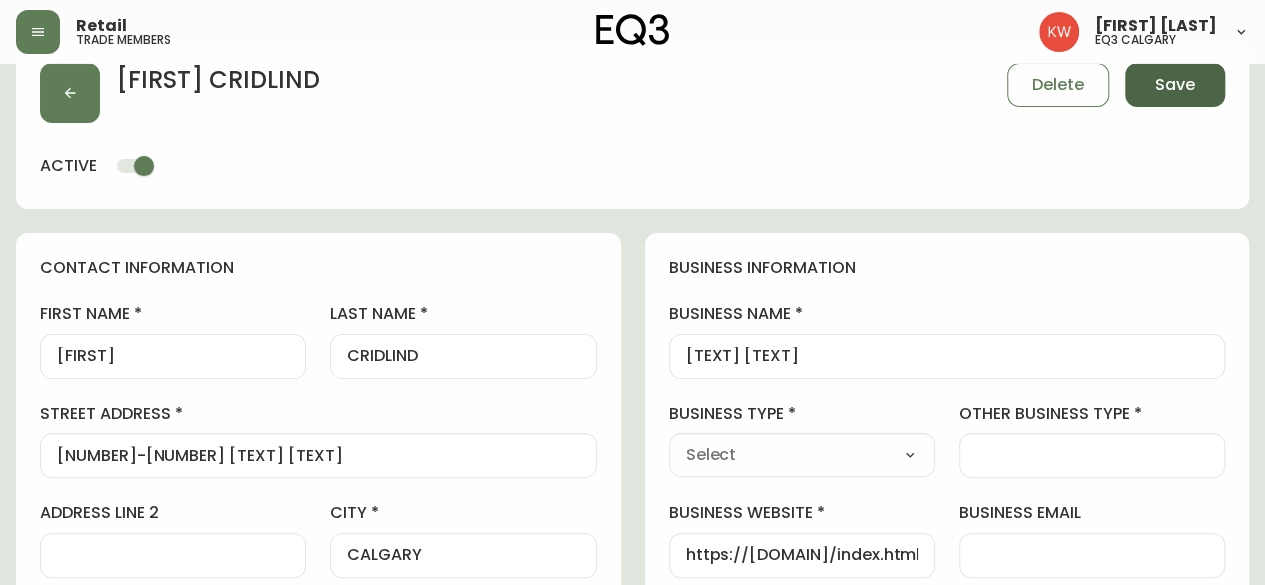 type on "Other" 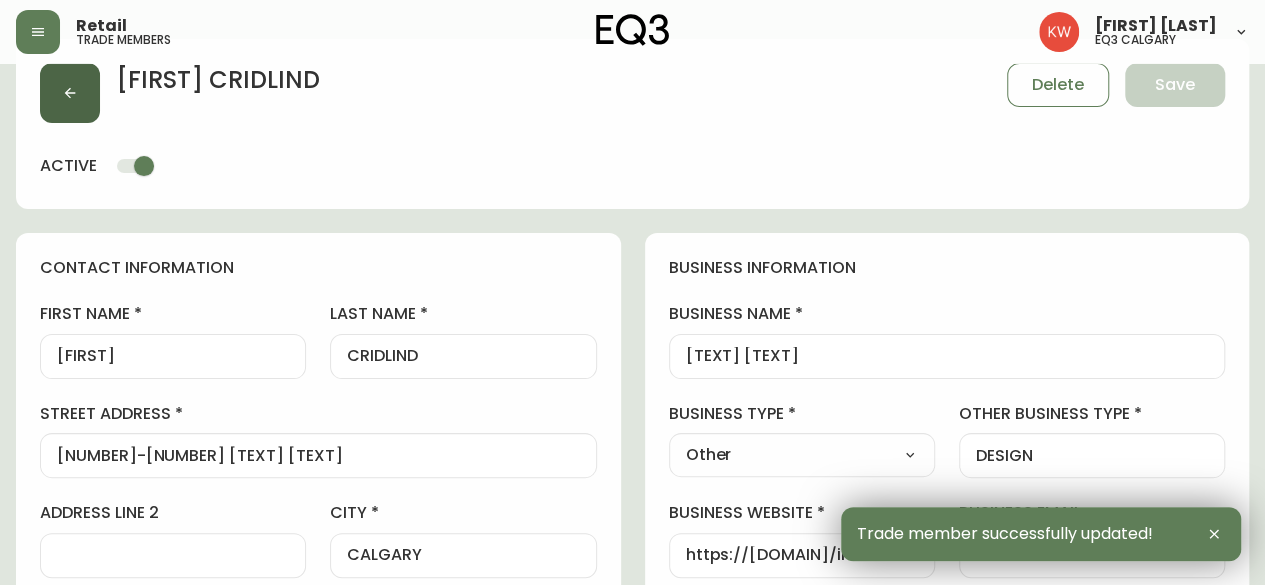click at bounding box center (70, 93) 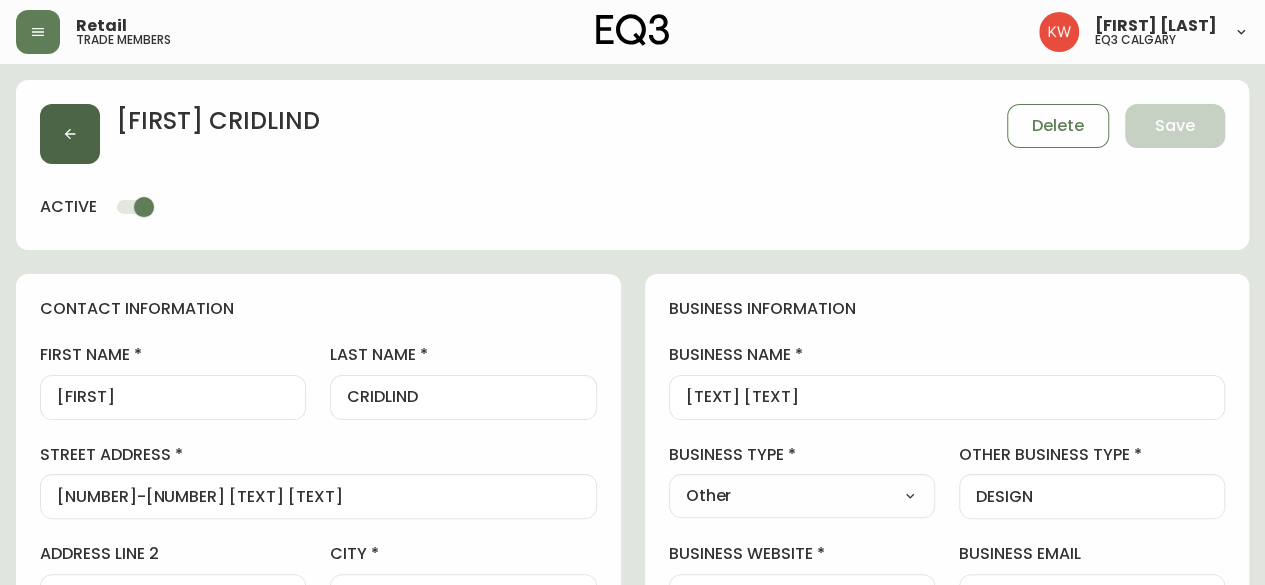 click 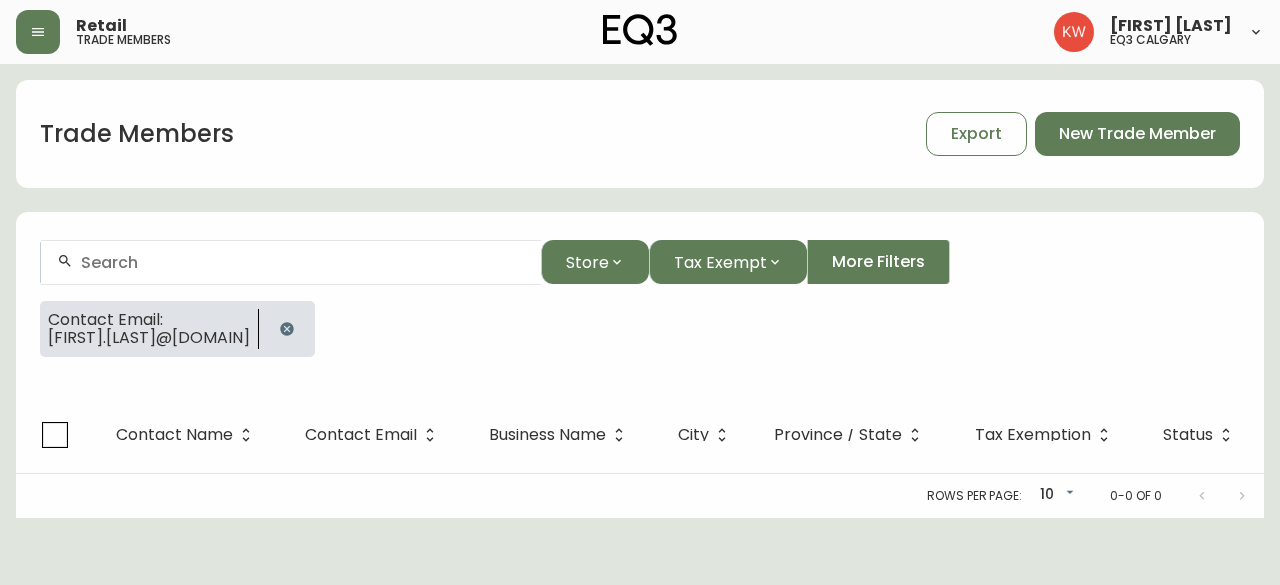click 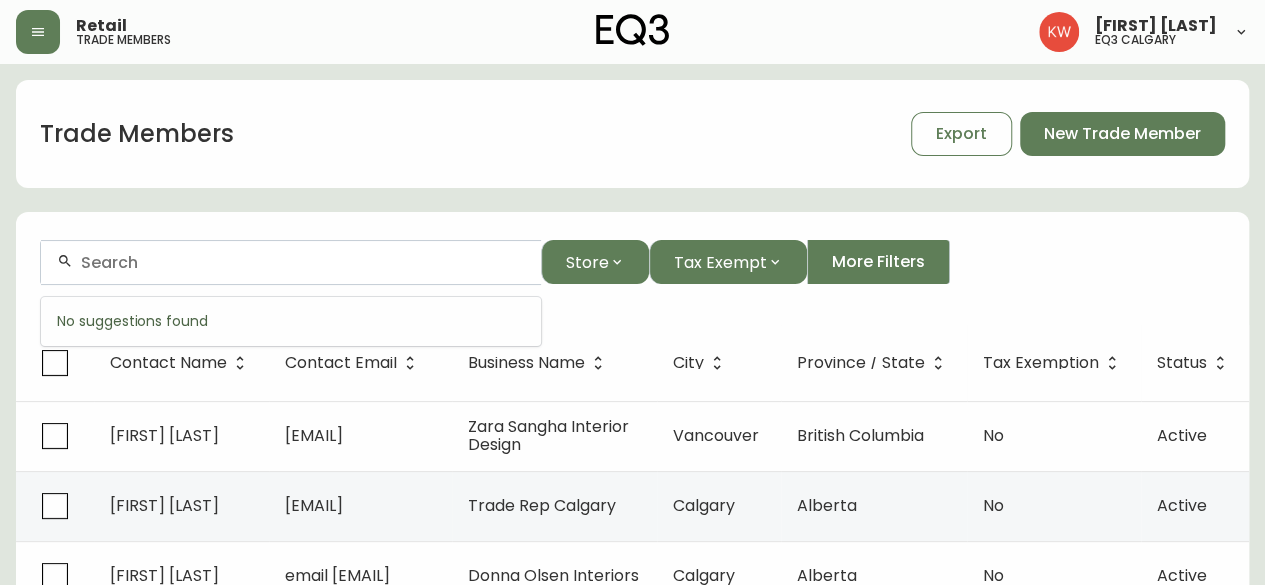 click at bounding box center (303, 262) 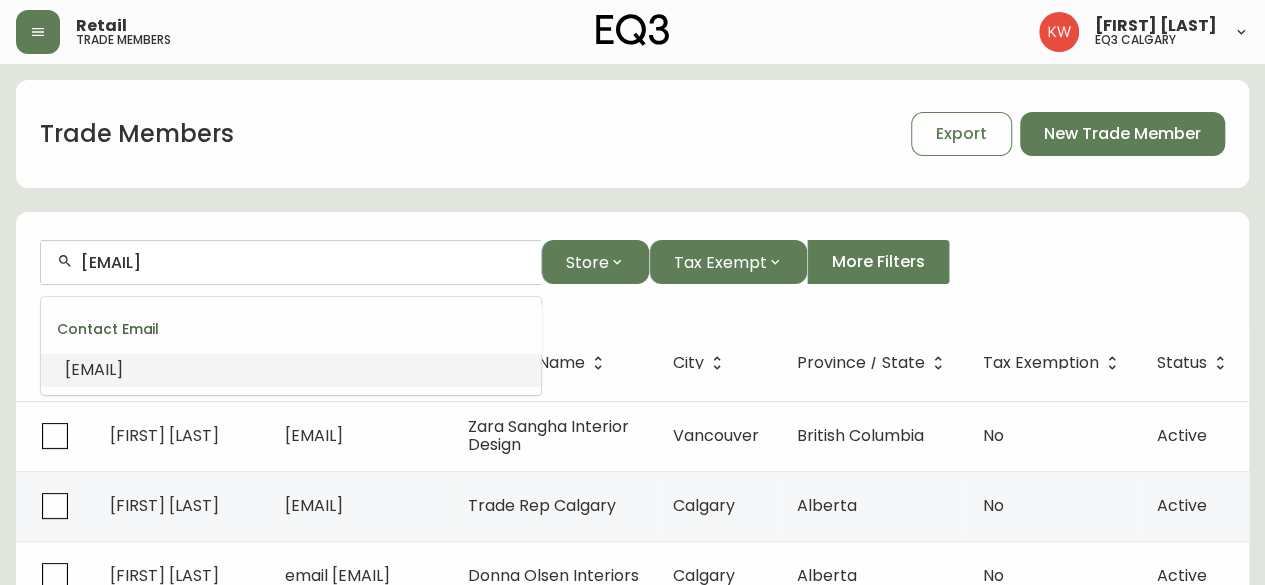 click on "[EMAIL]" at bounding box center [94, 369] 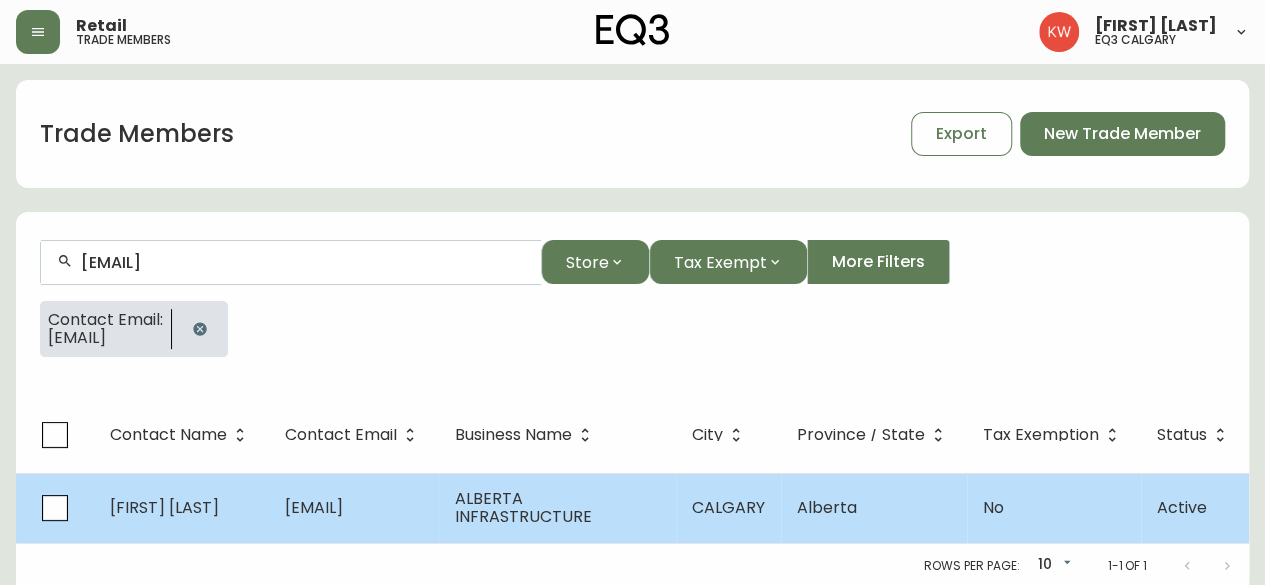 type on "[EMAIL]" 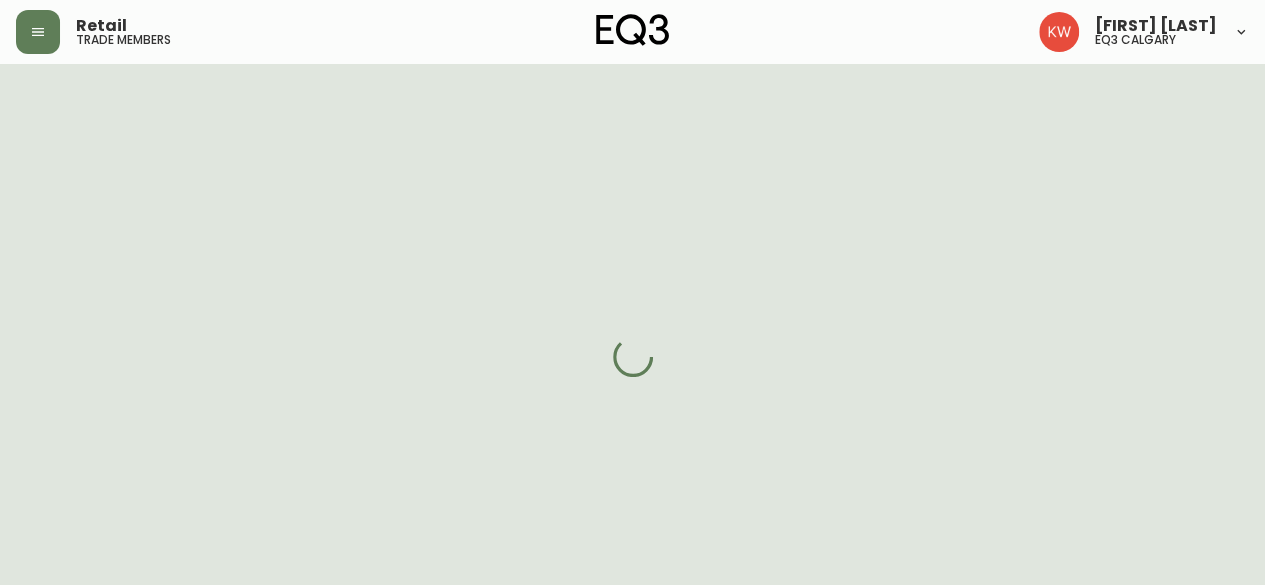 select on "AB" 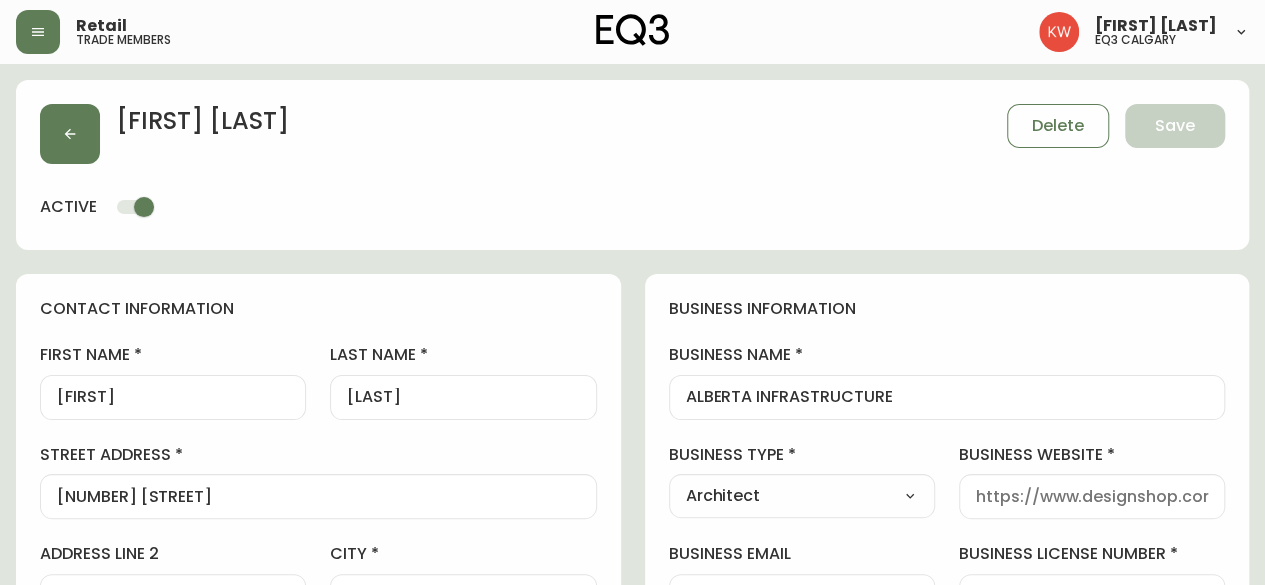 type on "EQ3 Calgary" 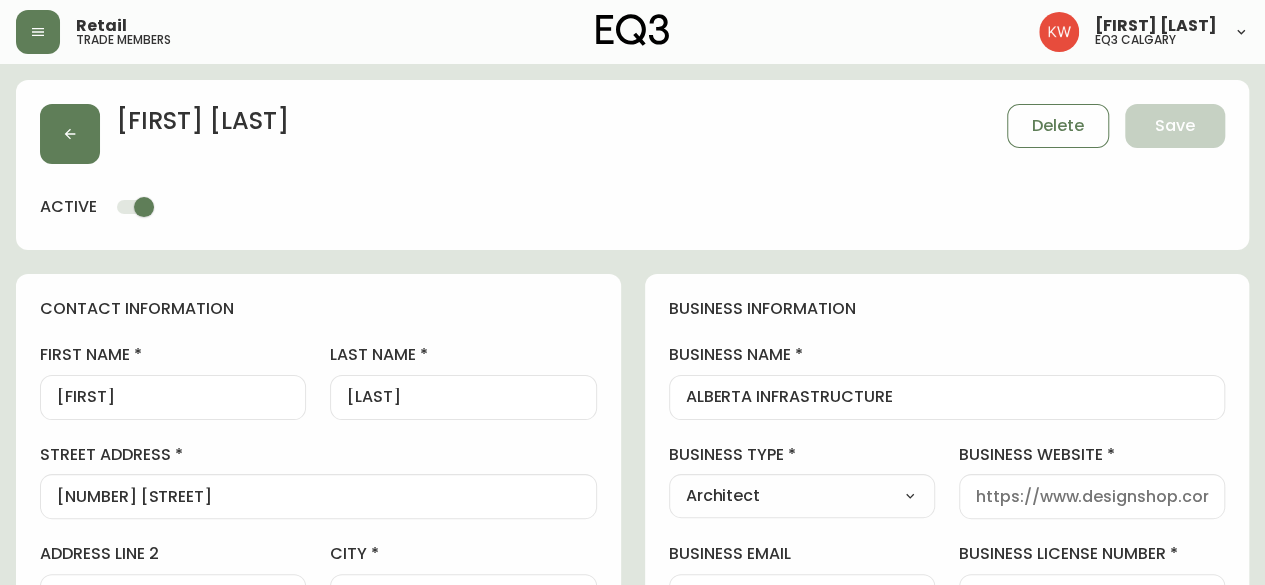 select on "cjw10z96m00006gs08l3o91tv" 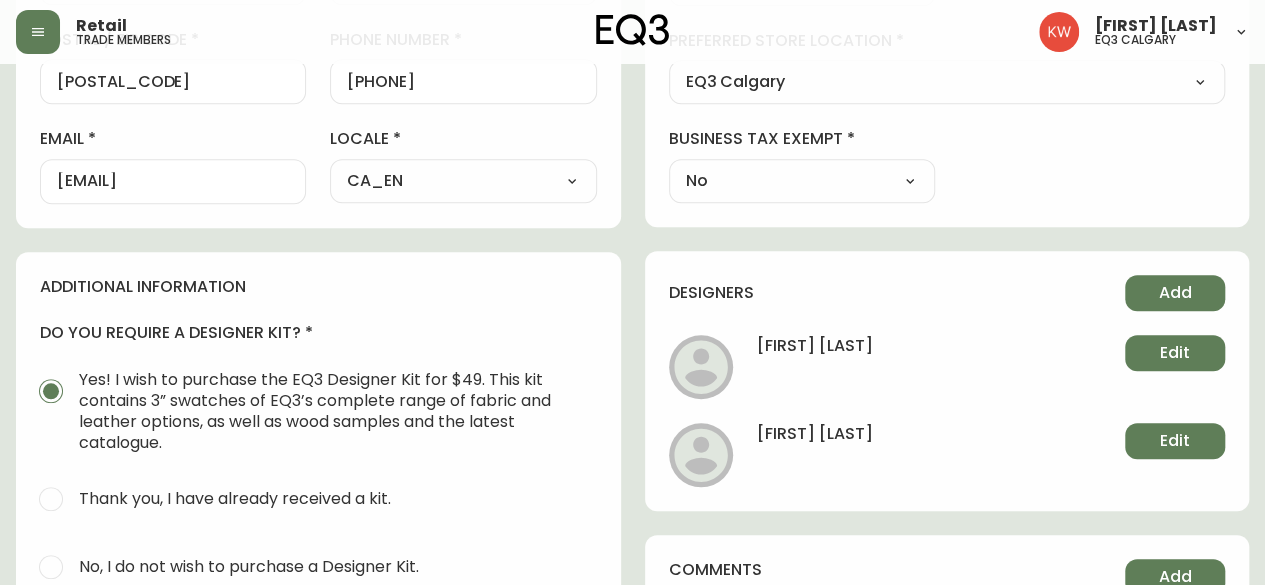 scroll, scrollTop: 312, scrollLeft: 0, axis: vertical 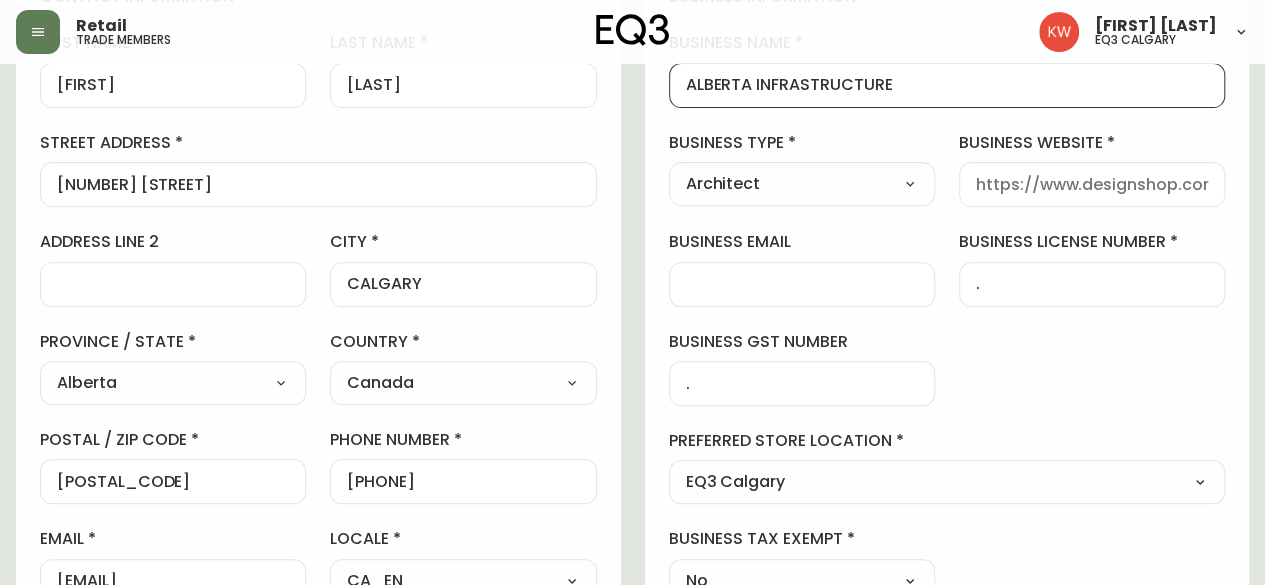 drag, startPoint x: 928, startPoint y: 81, endPoint x: 686, endPoint y: 83, distance: 242.00827 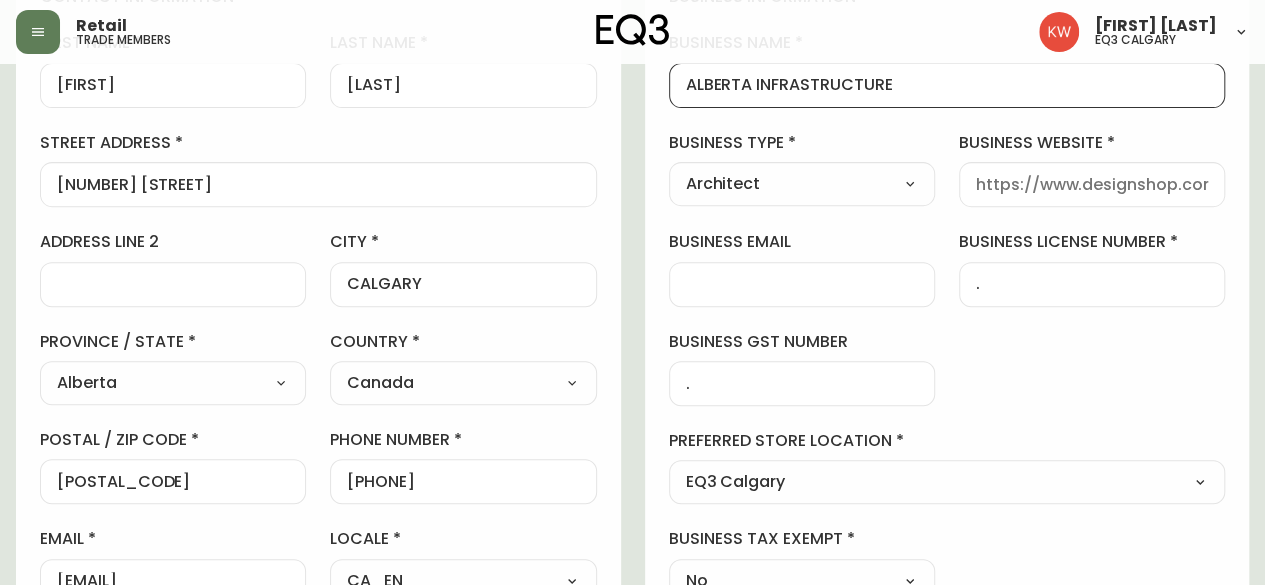 click on "ALBERTA INFRASTRUCTURE" at bounding box center (947, 85) 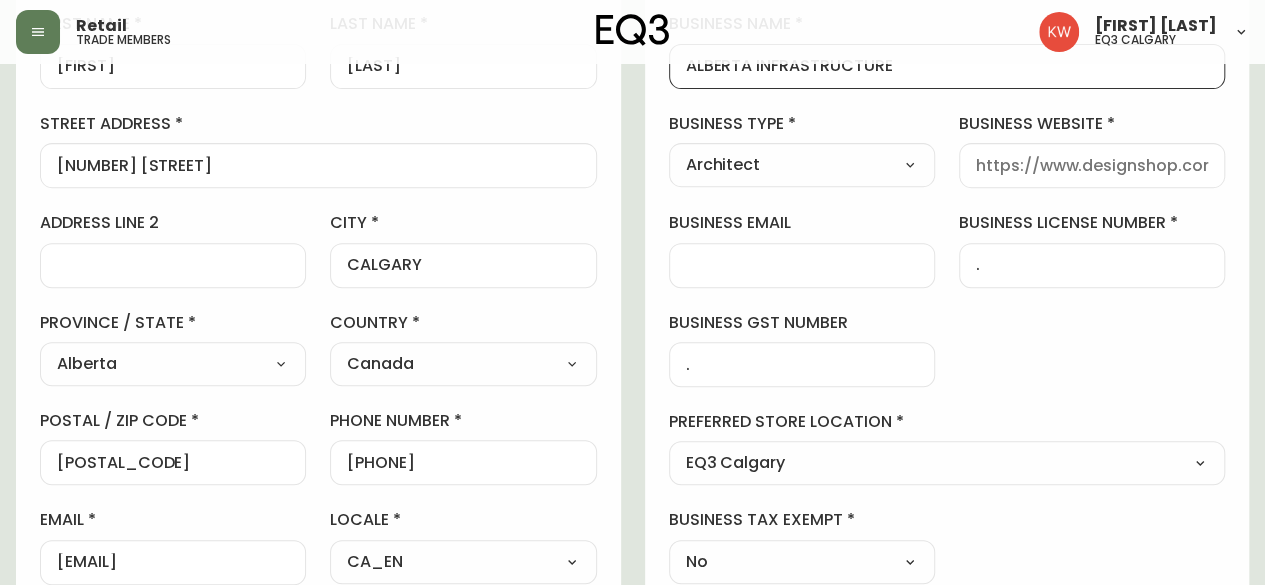 scroll, scrollTop: 300, scrollLeft: 0, axis: vertical 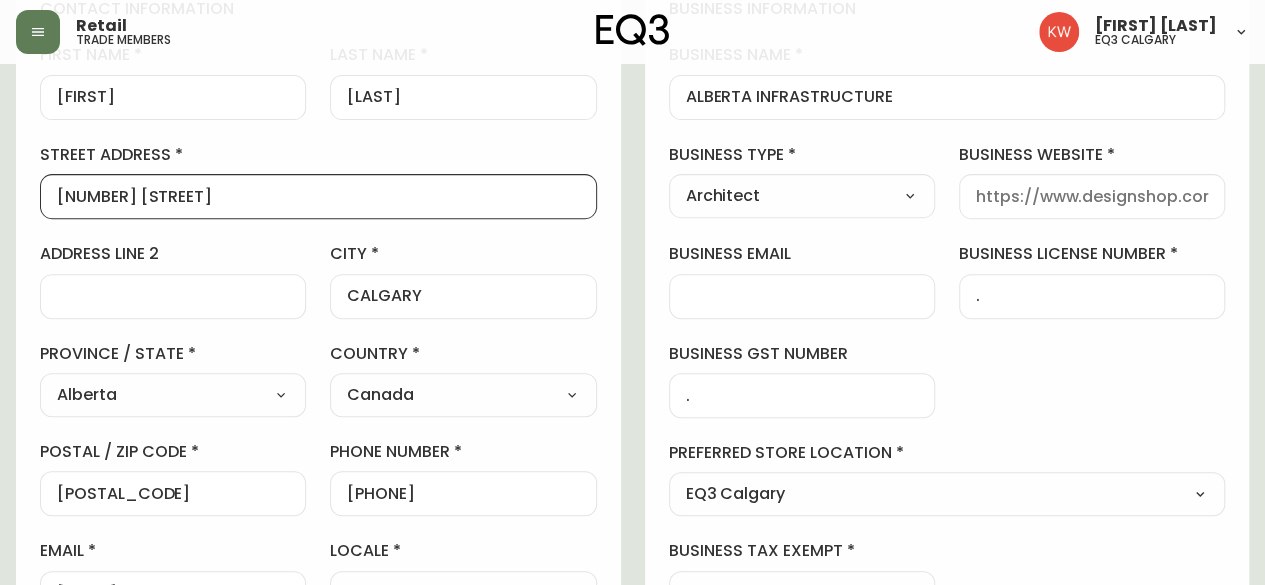 drag, startPoint x: 282, startPoint y: 190, endPoint x: 5, endPoint y: 239, distance: 281.30054 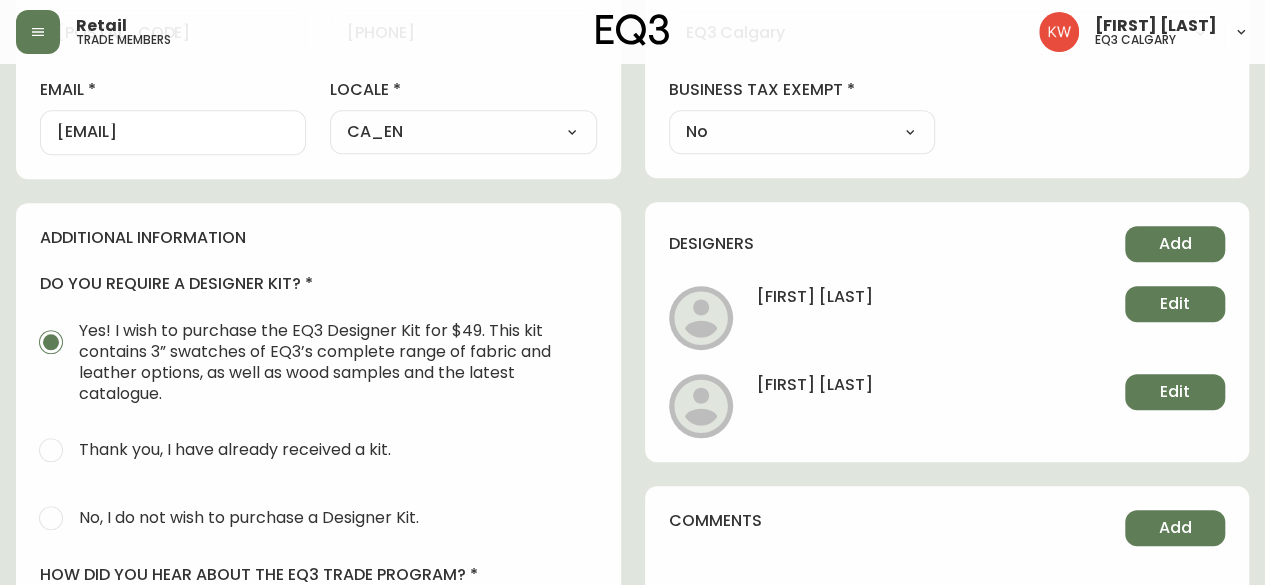 scroll, scrollTop: 600, scrollLeft: 0, axis: vertical 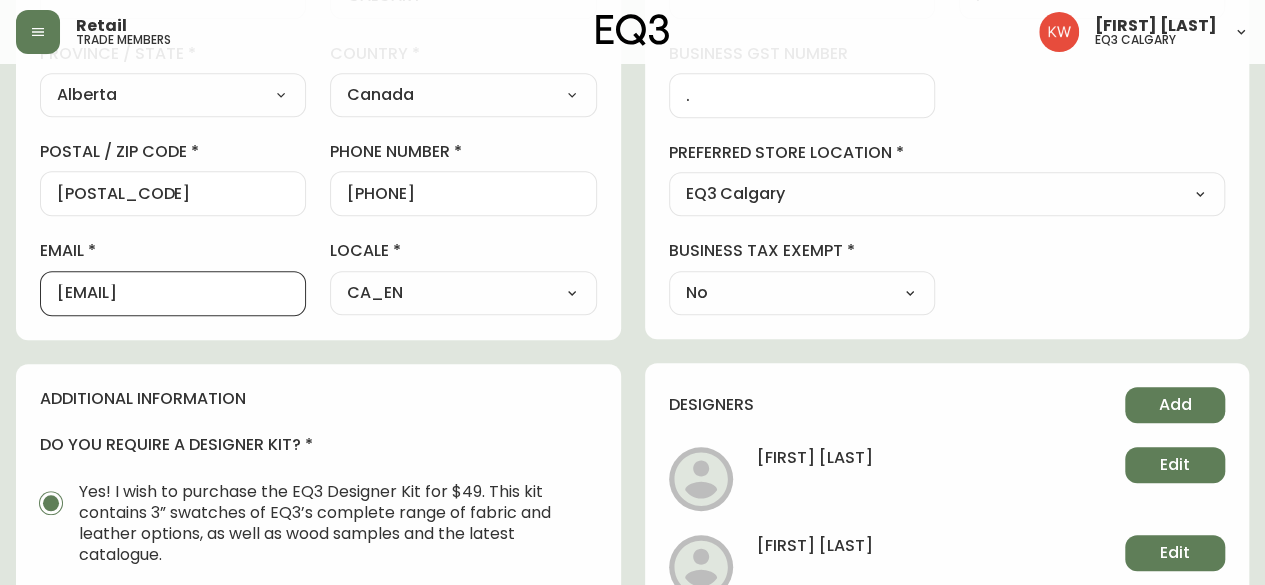 drag, startPoint x: 258, startPoint y: 289, endPoint x: 0, endPoint y: 279, distance: 258.19373 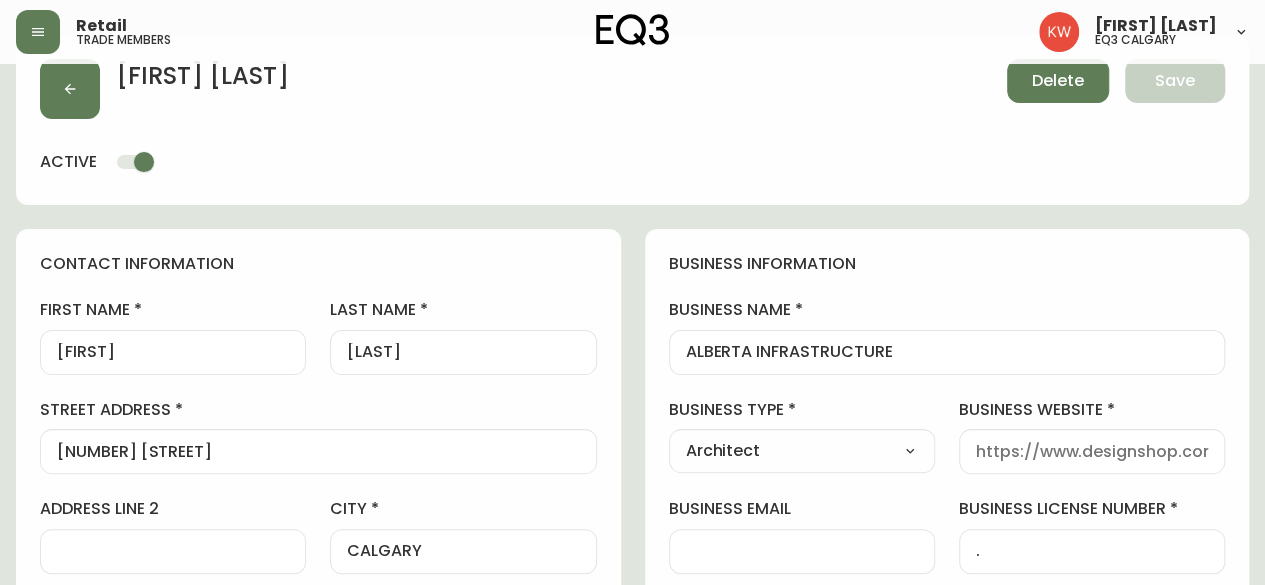 scroll, scrollTop: 0, scrollLeft: 0, axis: both 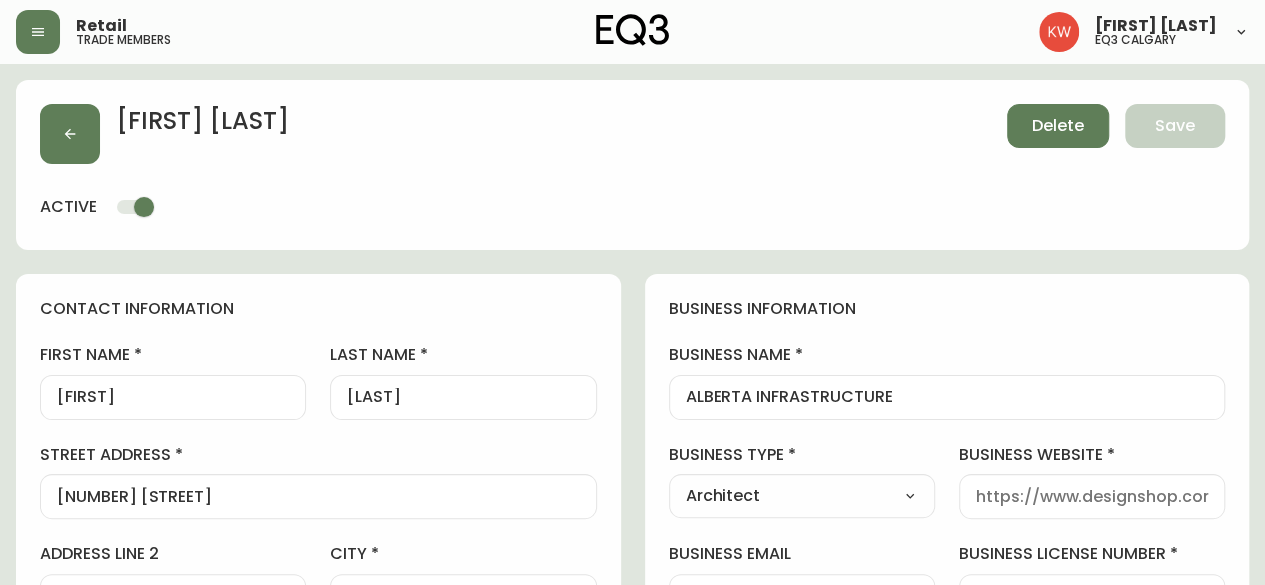 click on "Delete" at bounding box center [1058, 126] 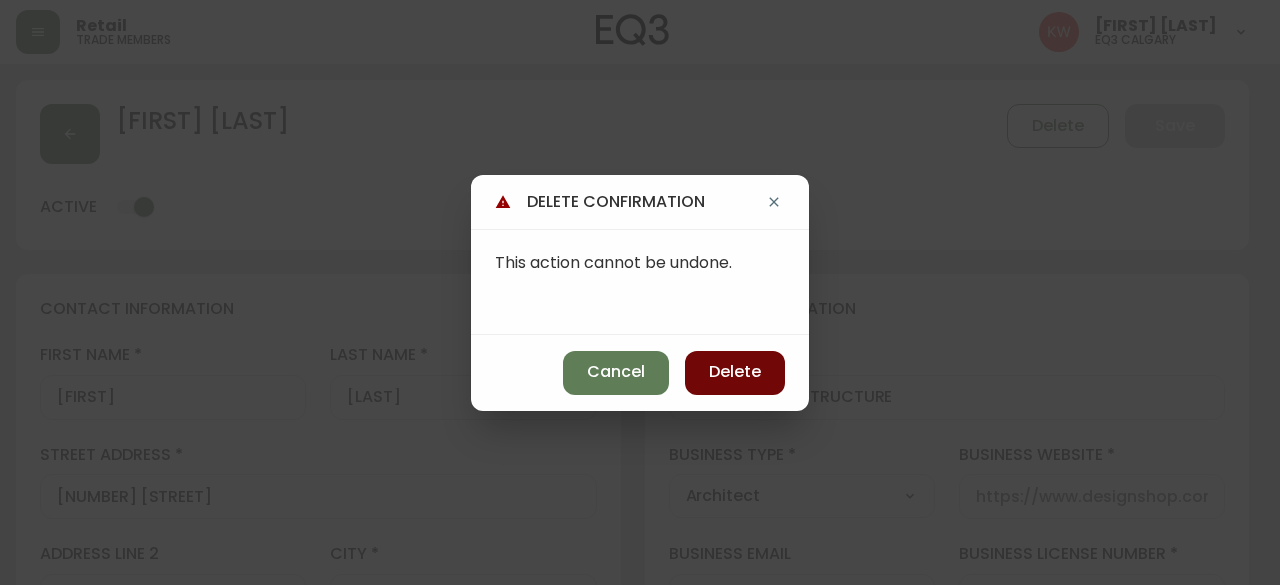 click on "Delete" at bounding box center (735, 373) 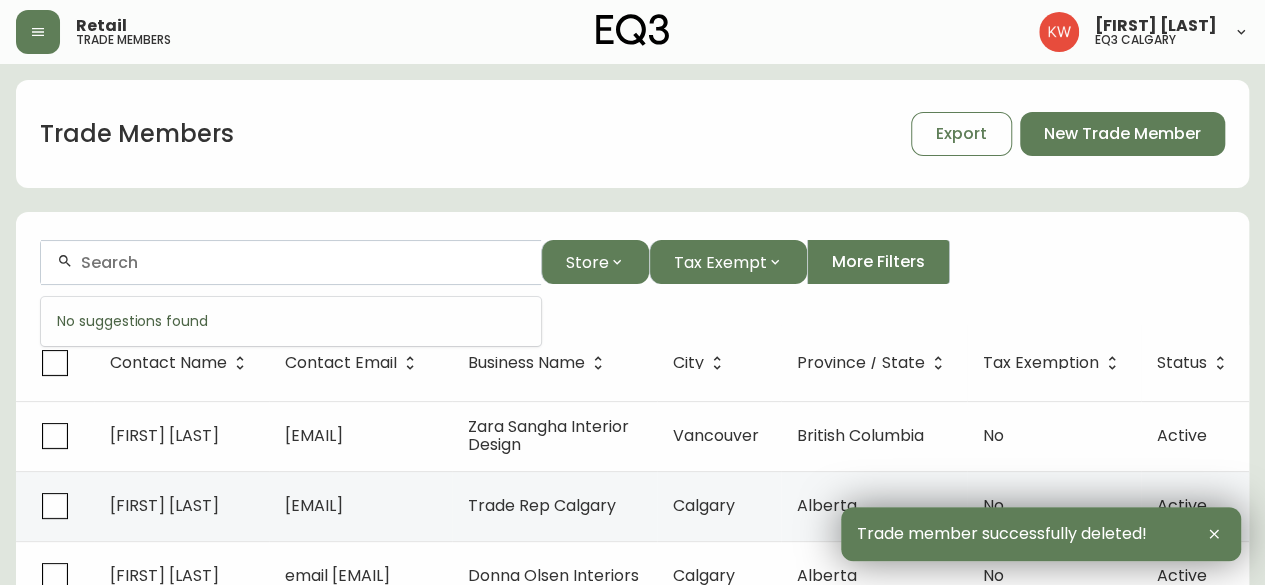 click at bounding box center [303, 262] 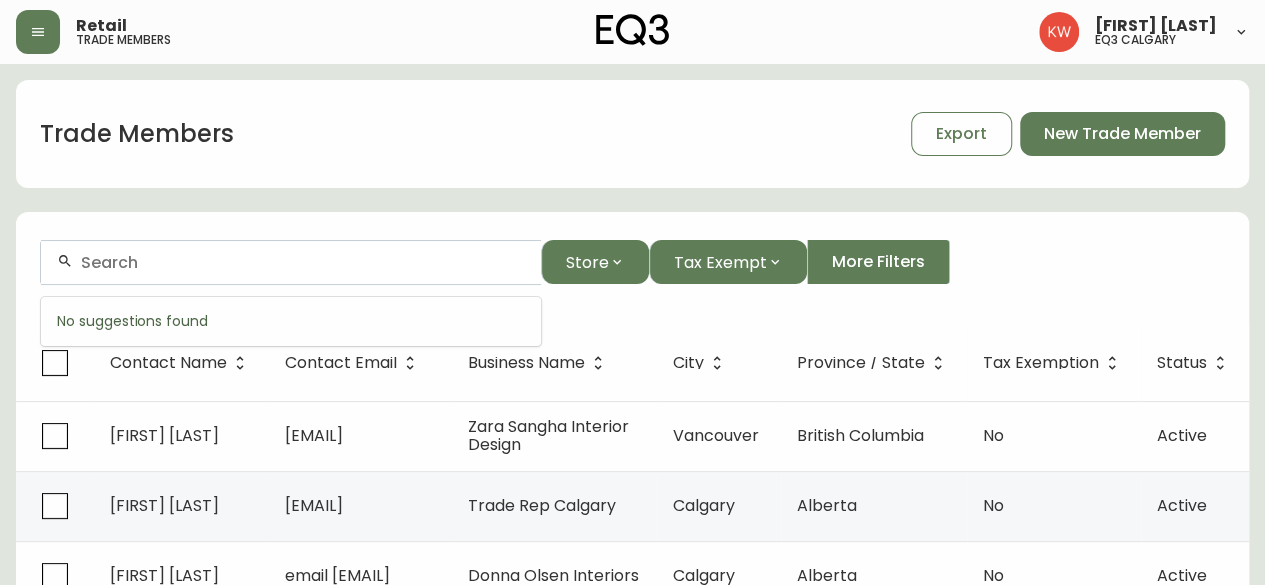 paste on "[FIRST].[LAST]@[DOMAIN]" 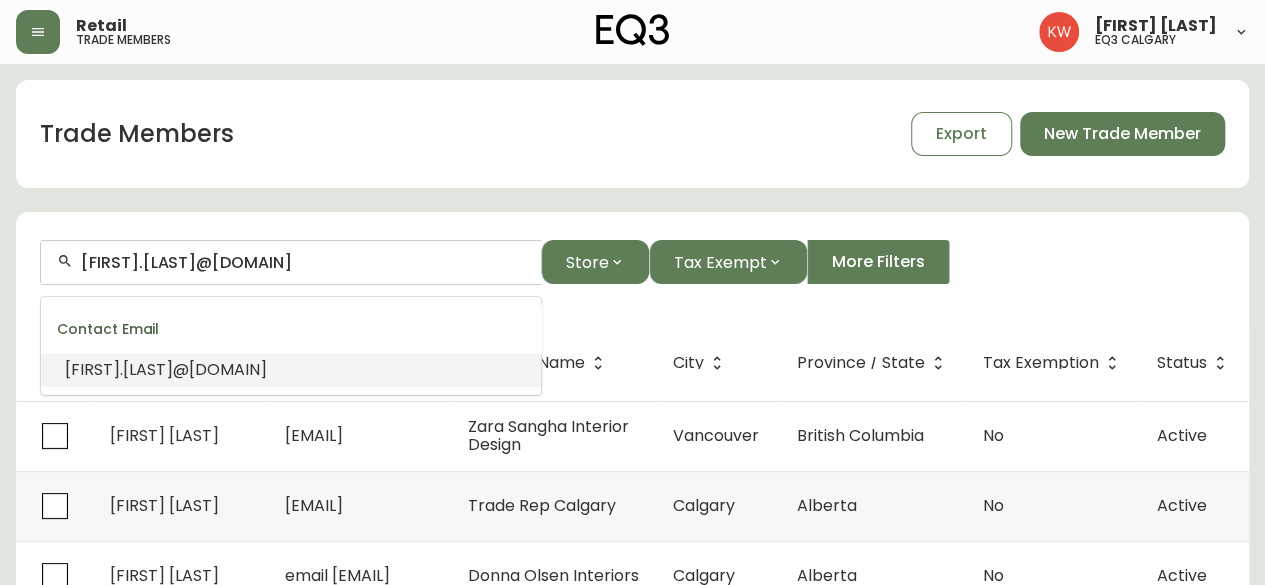 click on "[FIRST].[LAST]@[DOMAIN]" at bounding box center (166, 369) 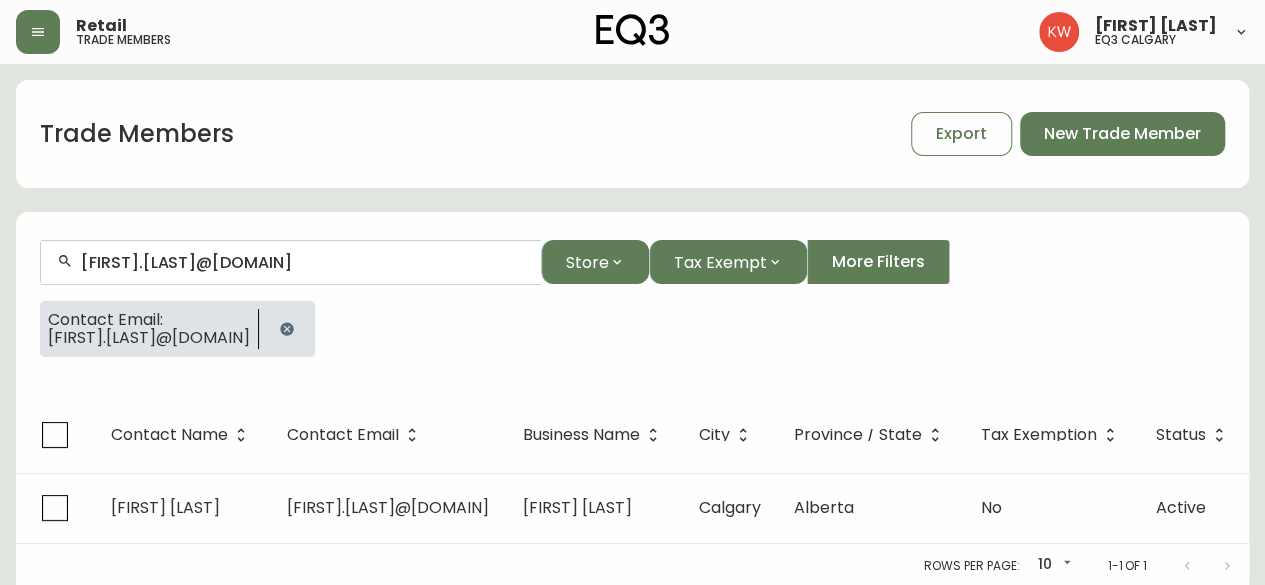 scroll, scrollTop: 1, scrollLeft: 0, axis: vertical 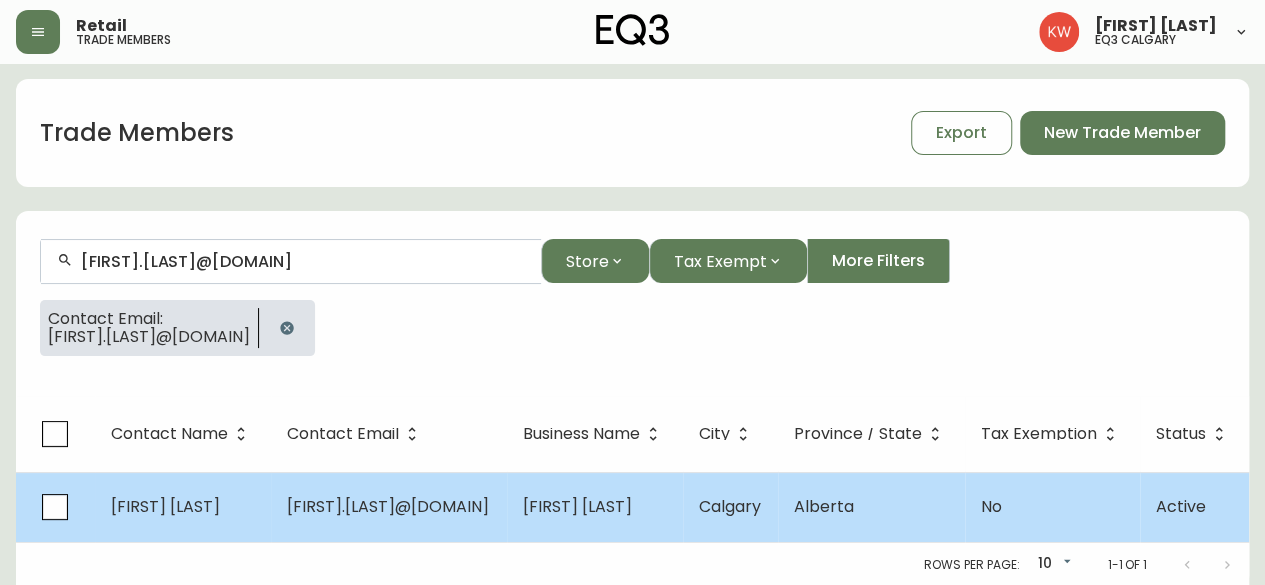 type on "[FIRST].[LAST]@[DOMAIN]" 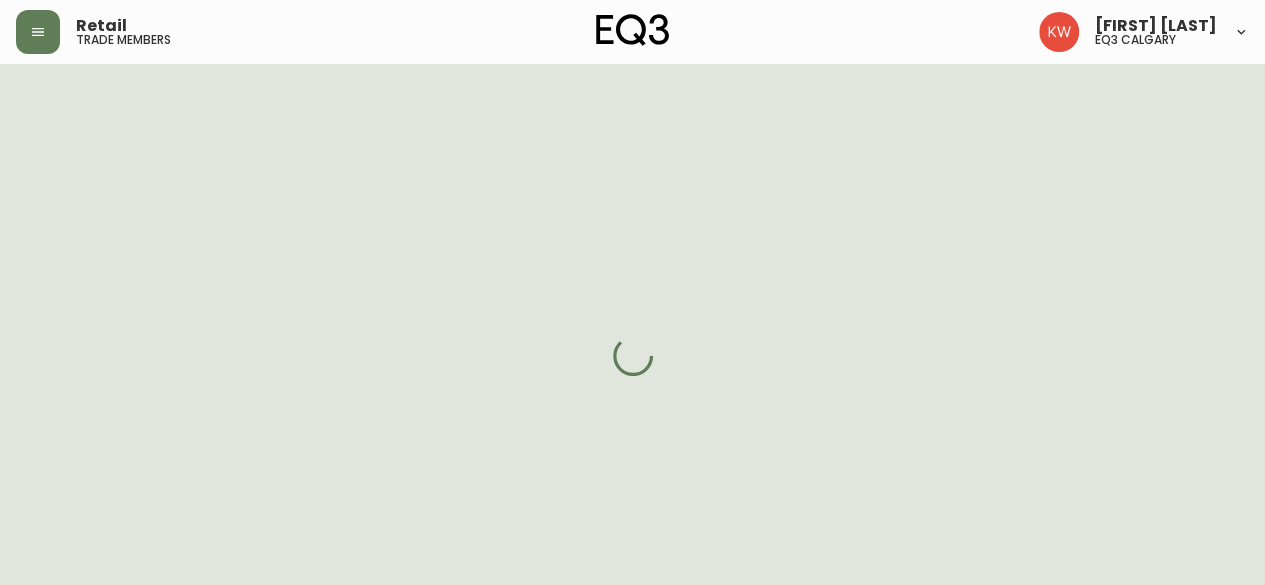 select on "AB" 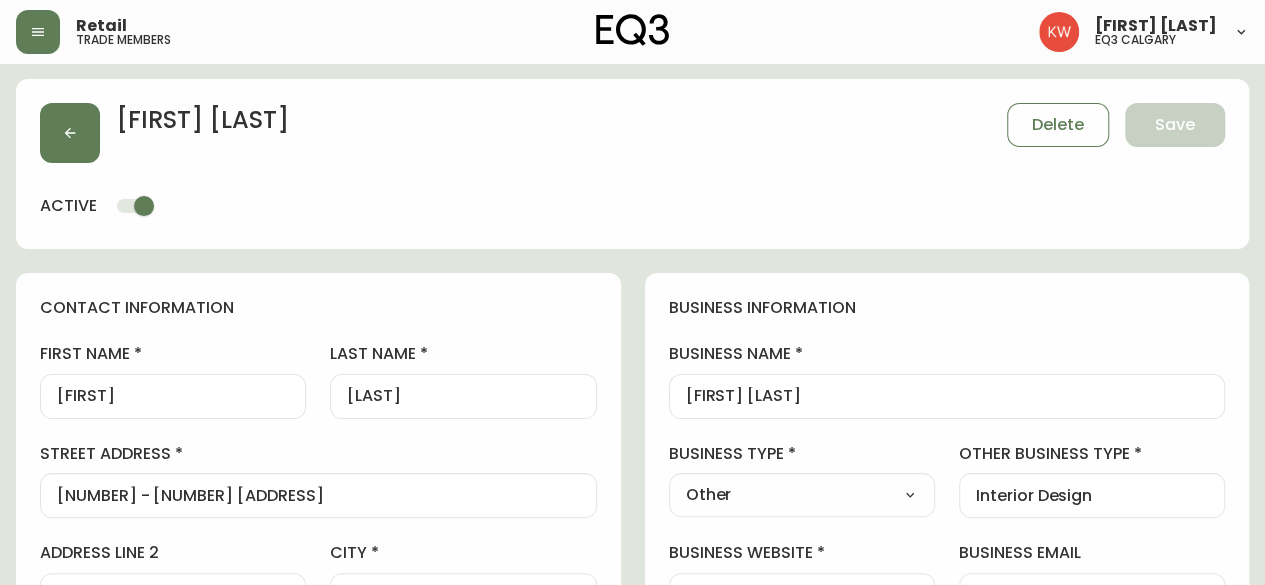 type on "EQ3 Calgary" 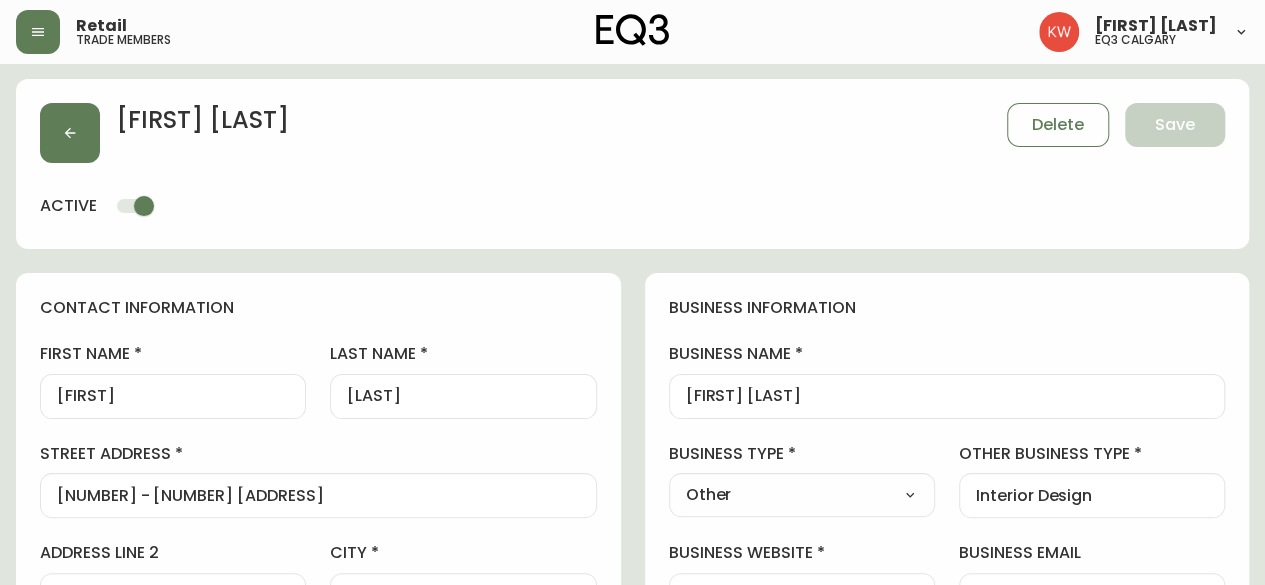 select on "cjw10z96m00006gs08l3o91tv" 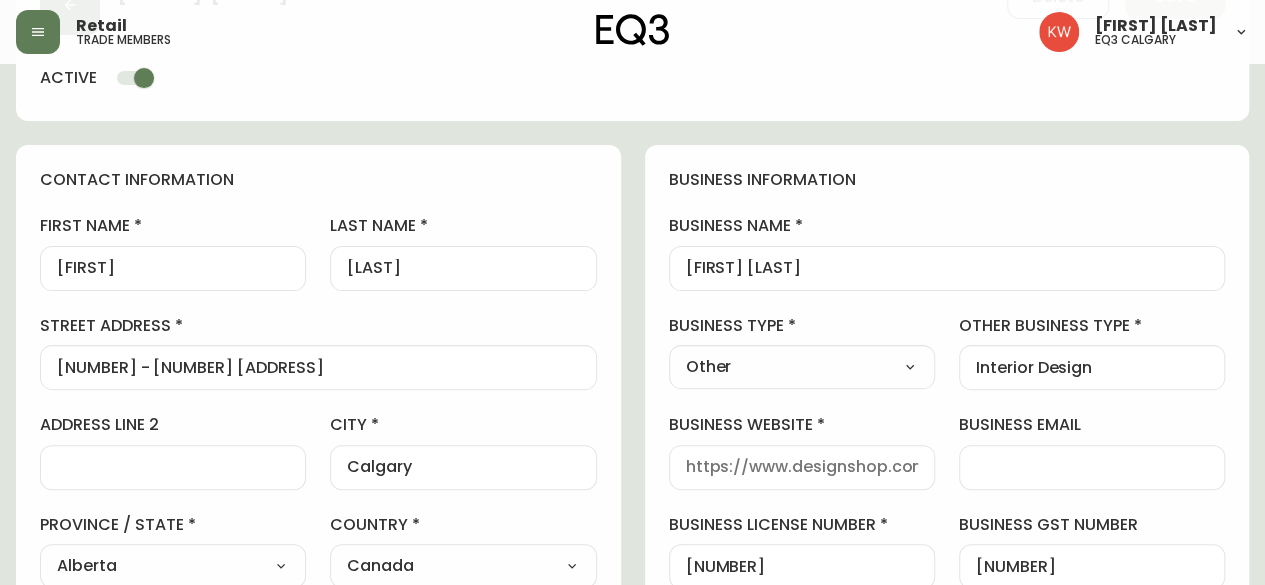 scroll, scrollTop: 101, scrollLeft: 0, axis: vertical 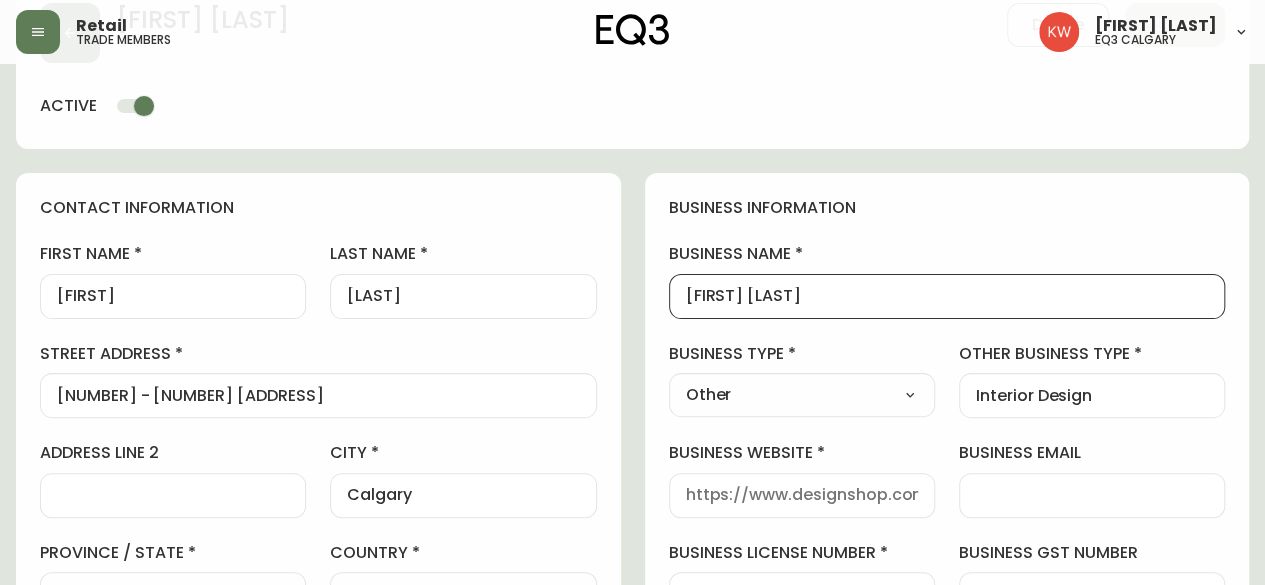 drag, startPoint x: 848, startPoint y: 292, endPoint x: 652, endPoint y: 297, distance: 196.06377 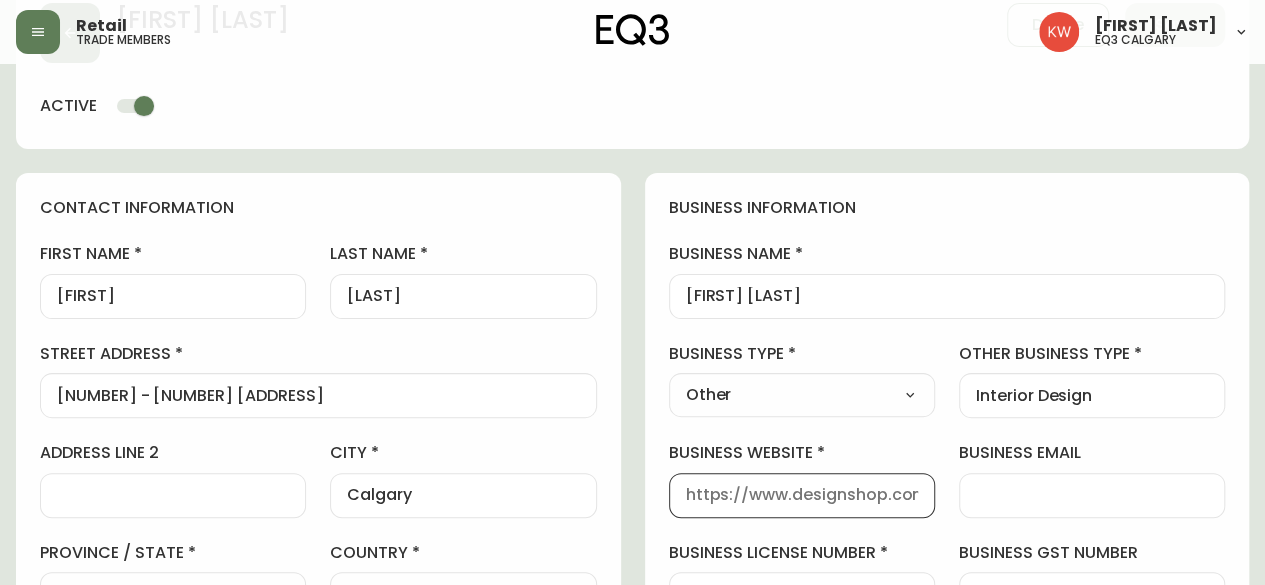 click on "business website" at bounding box center (802, 495) 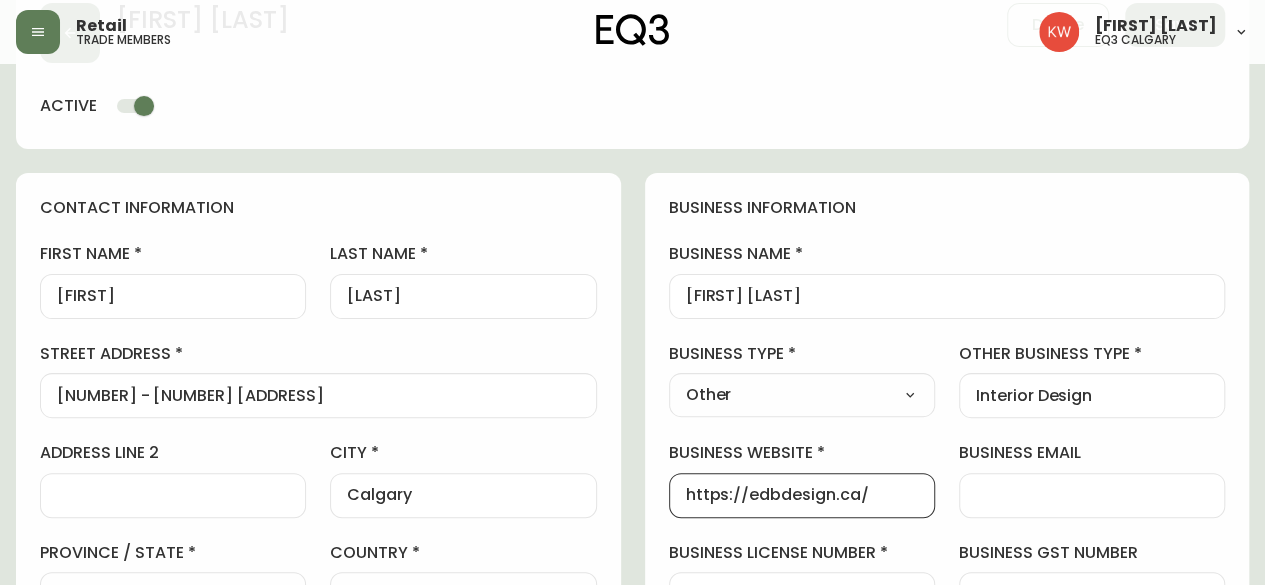 type on "https://edbdesign.ca/" 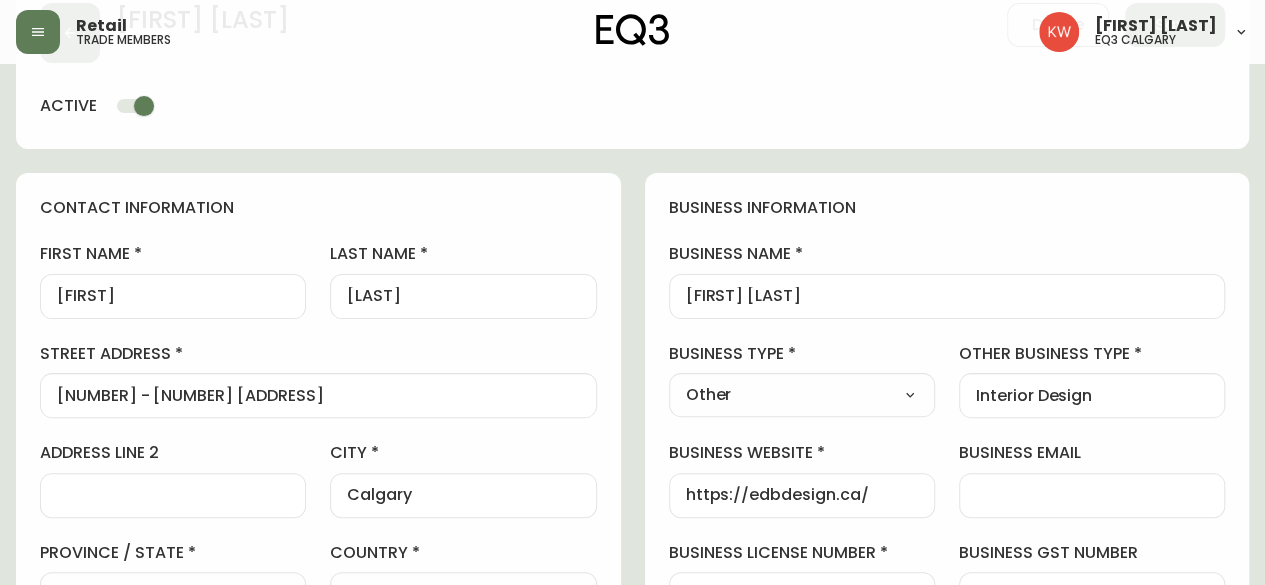 select on "Interior Designer" 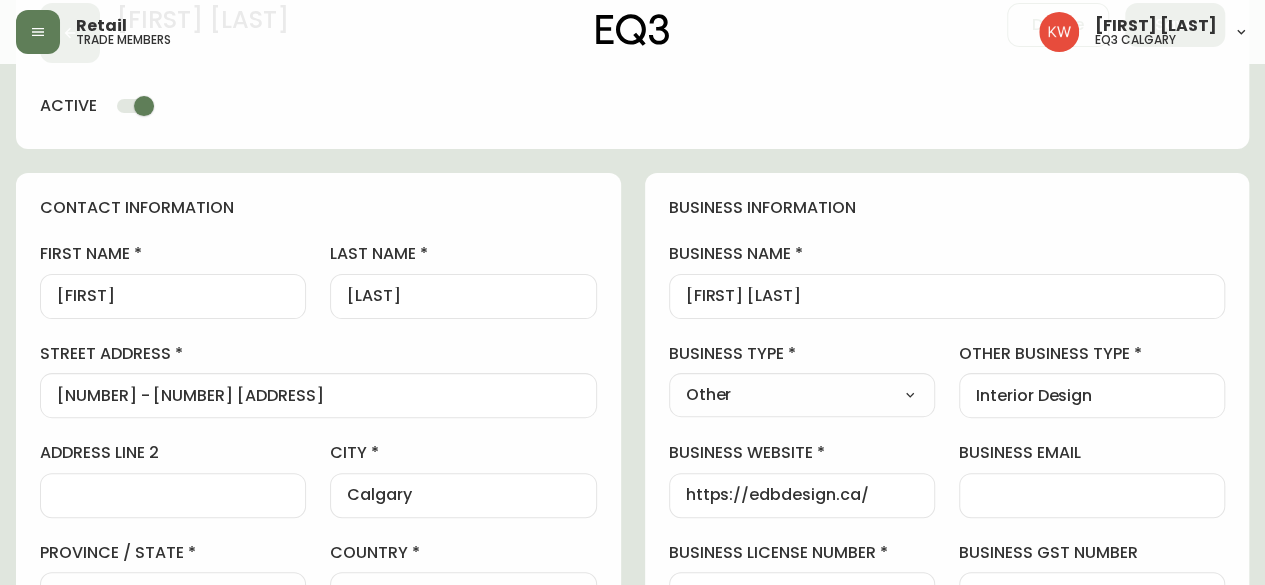 click on "Select Interior Designer Architect Home Builder Contractor Real Estate Agent Hospitality Other" at bounding box center (802, 395) 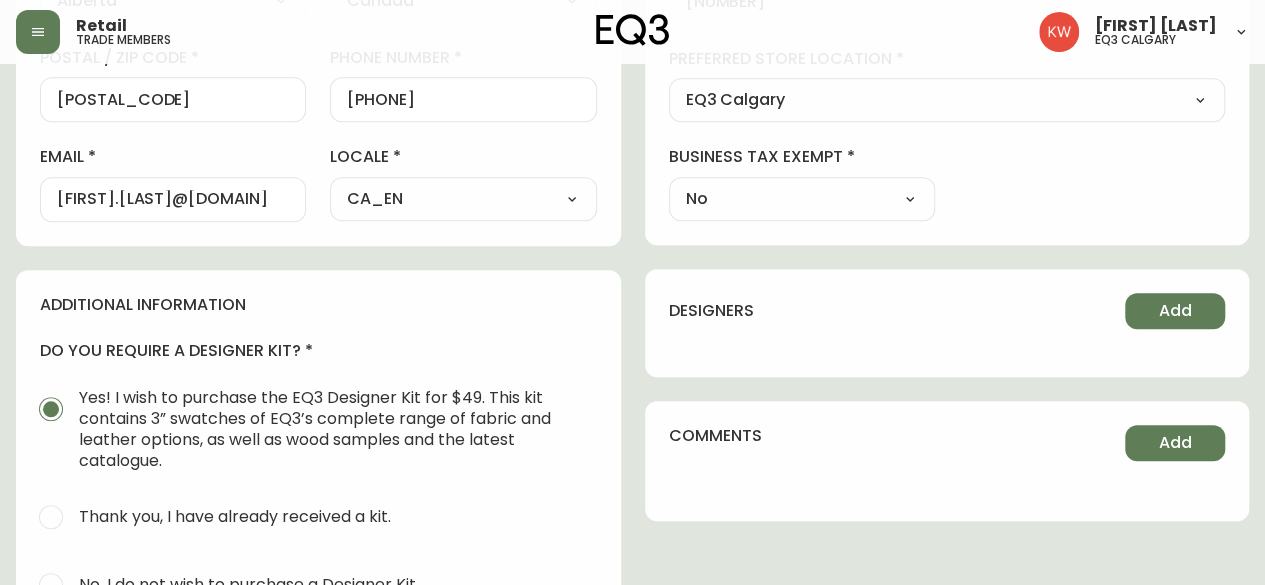 scroll, scrollTop: 701, scrollLeft: 0, axis: vertical 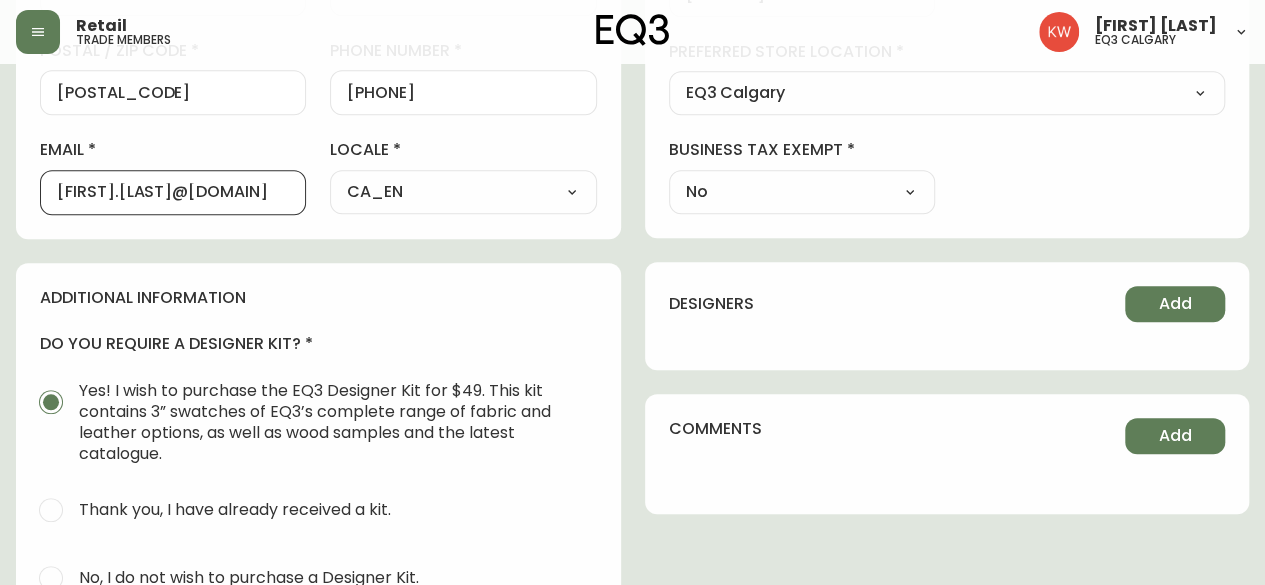 drag, startPoint x: 220, startPoint y: 191, endPoint x: 0, endPoint y: 216, distance: 221.4159 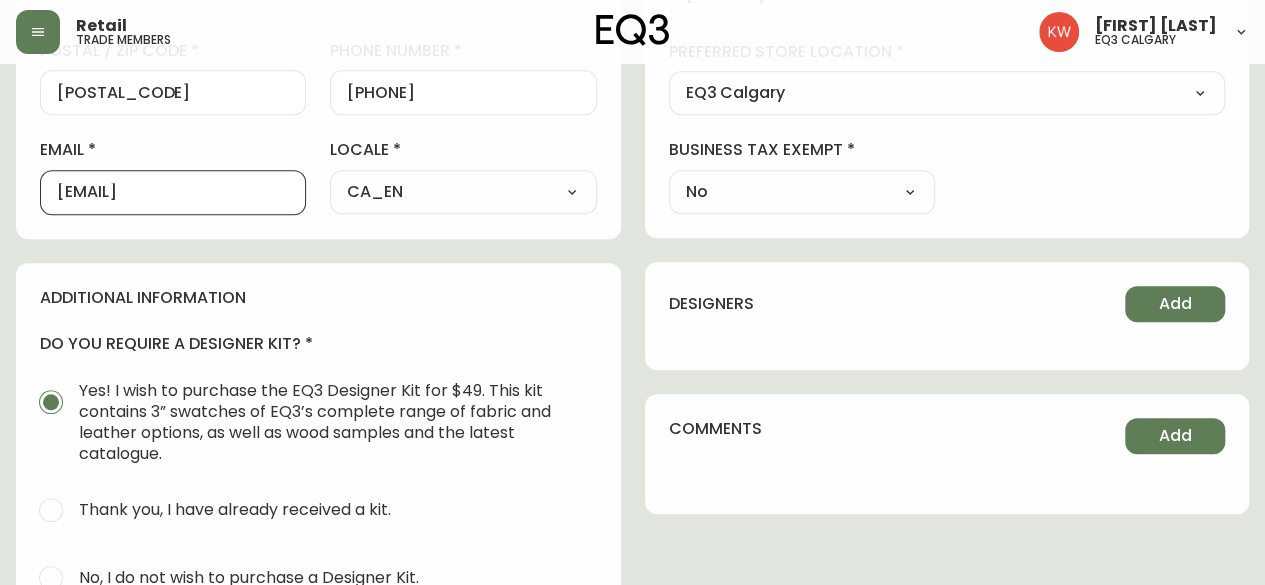 type on "[EMAIL]" 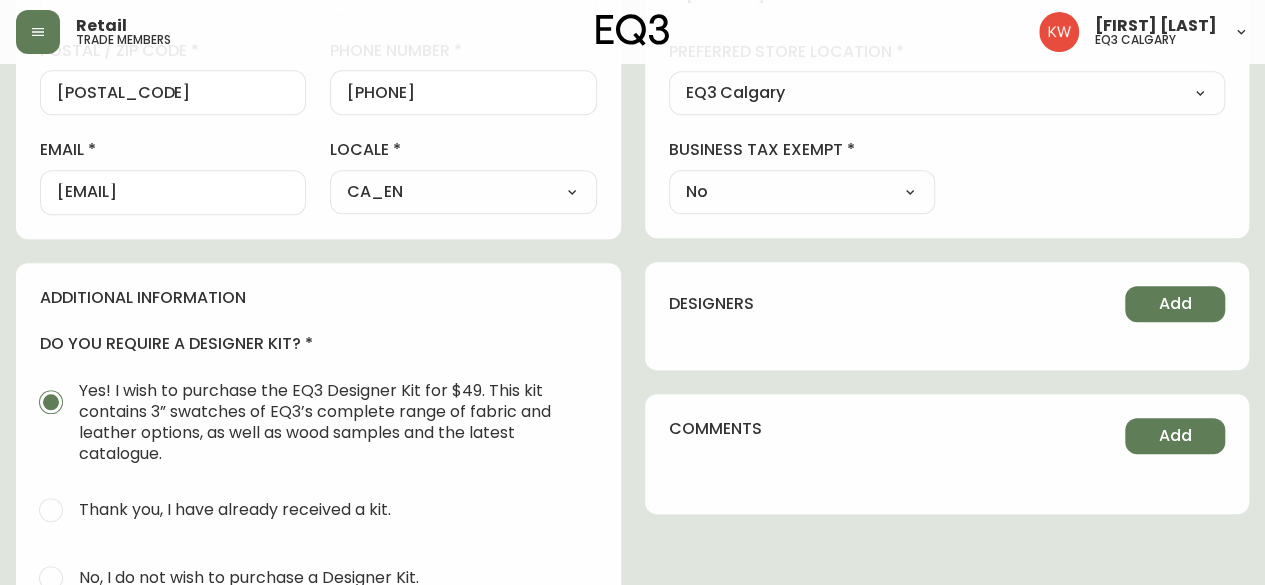 scroll, scrollTop: 0, scrollLeft: 0, axis: both 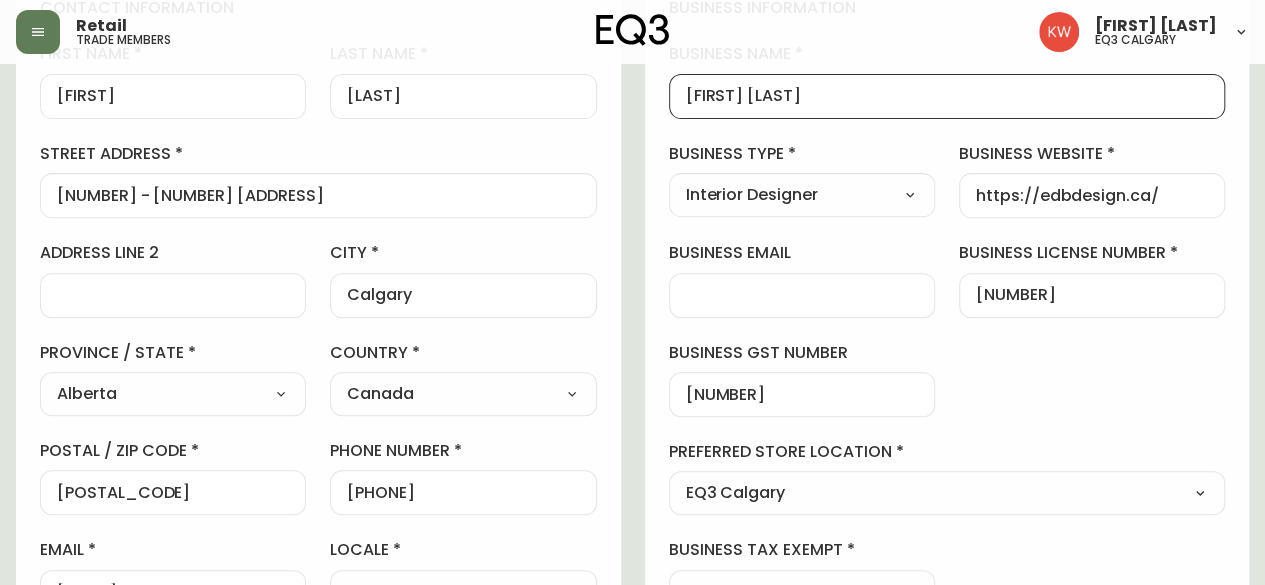 click on "[FIRST] [LAST]" at bounding box center (947, 96) 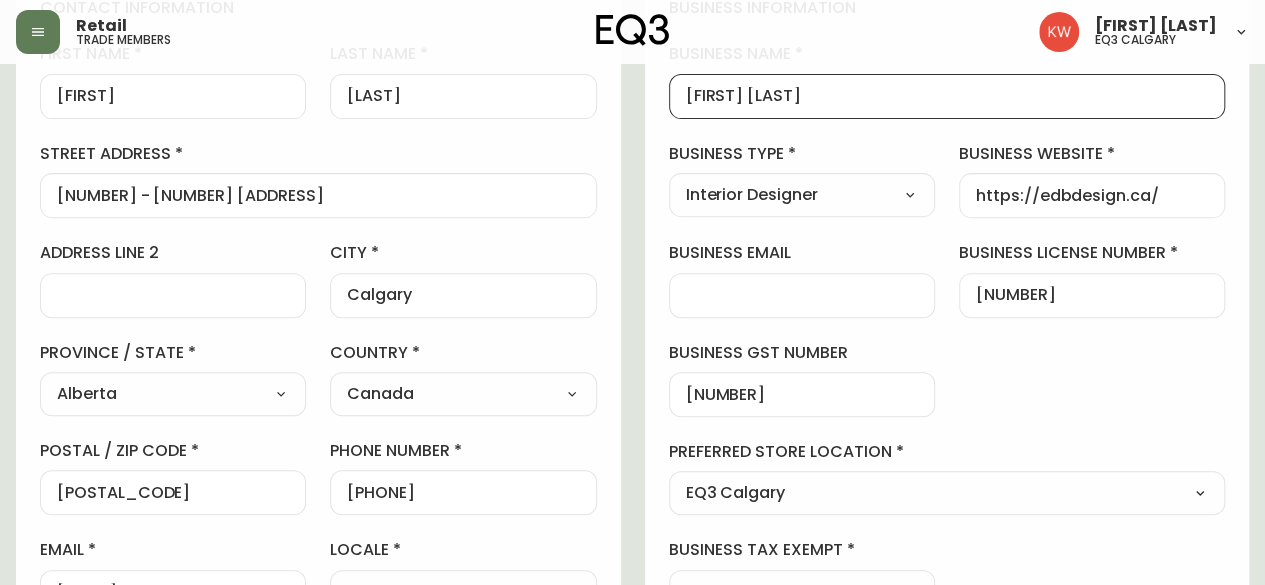 click on "[FIRST] [LAST]" at bounding box center [947, 96] 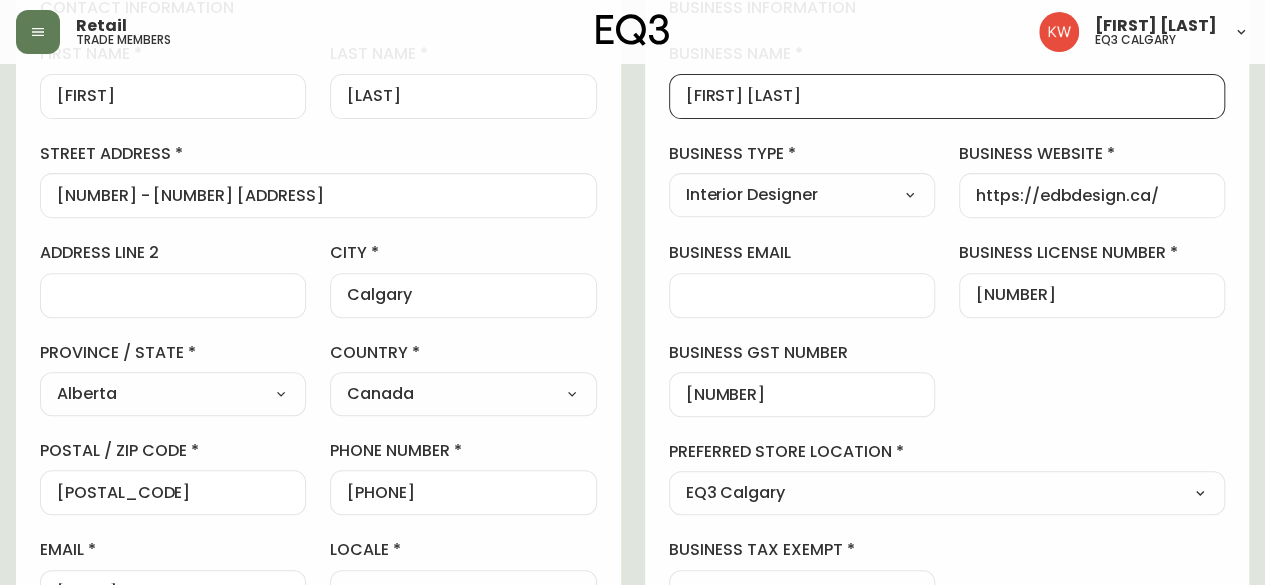 type on "[FIRST] [LAST]" 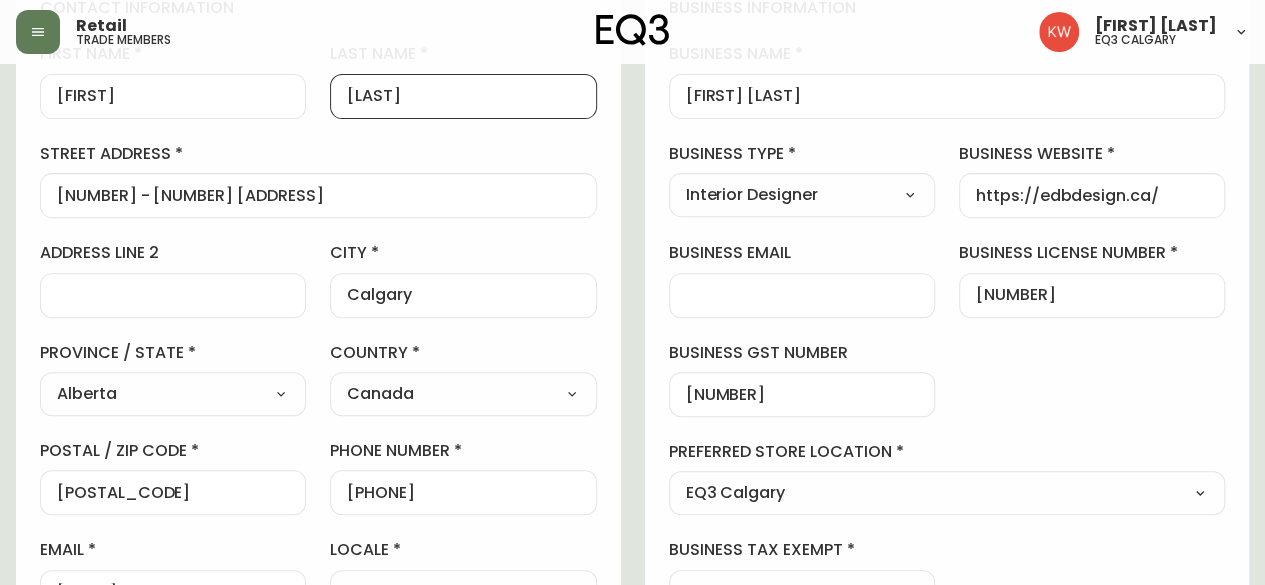 click on "[LAST]" at bounding box center (463, 96) 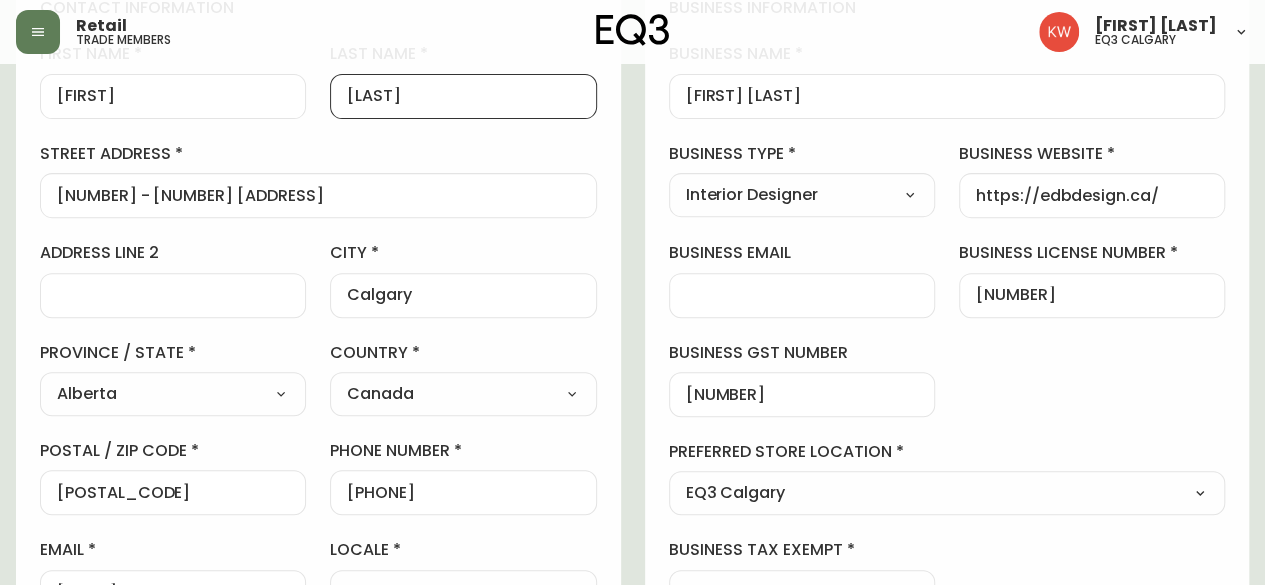 type on "[LAST]" 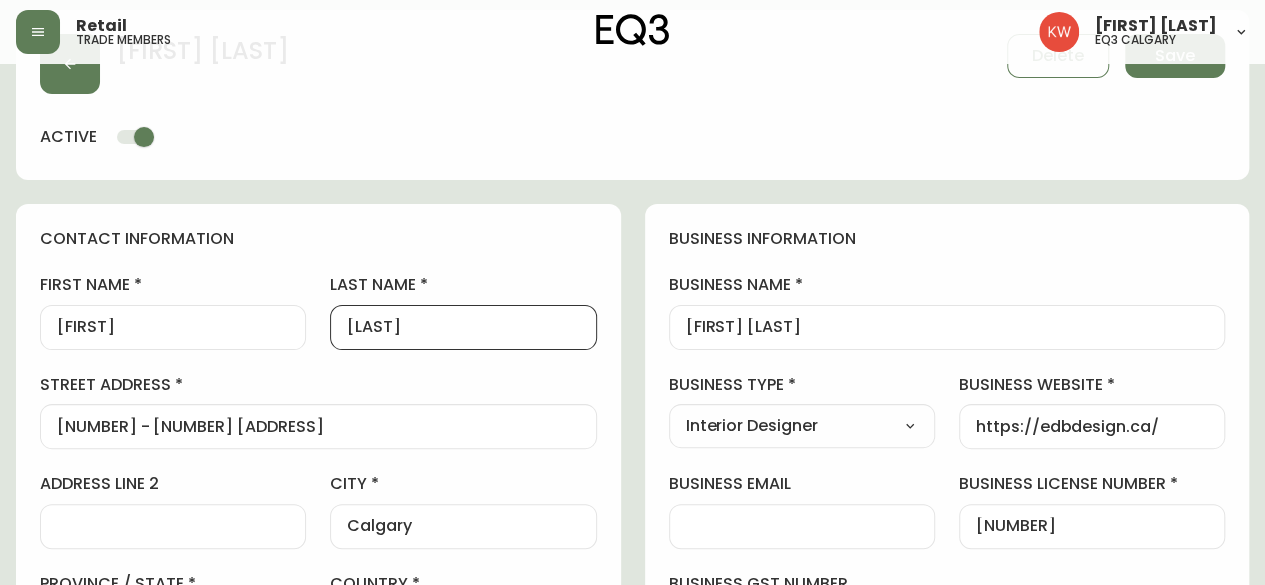 scroll, scrollTop: 0, scrollLeft: 0, axis: both 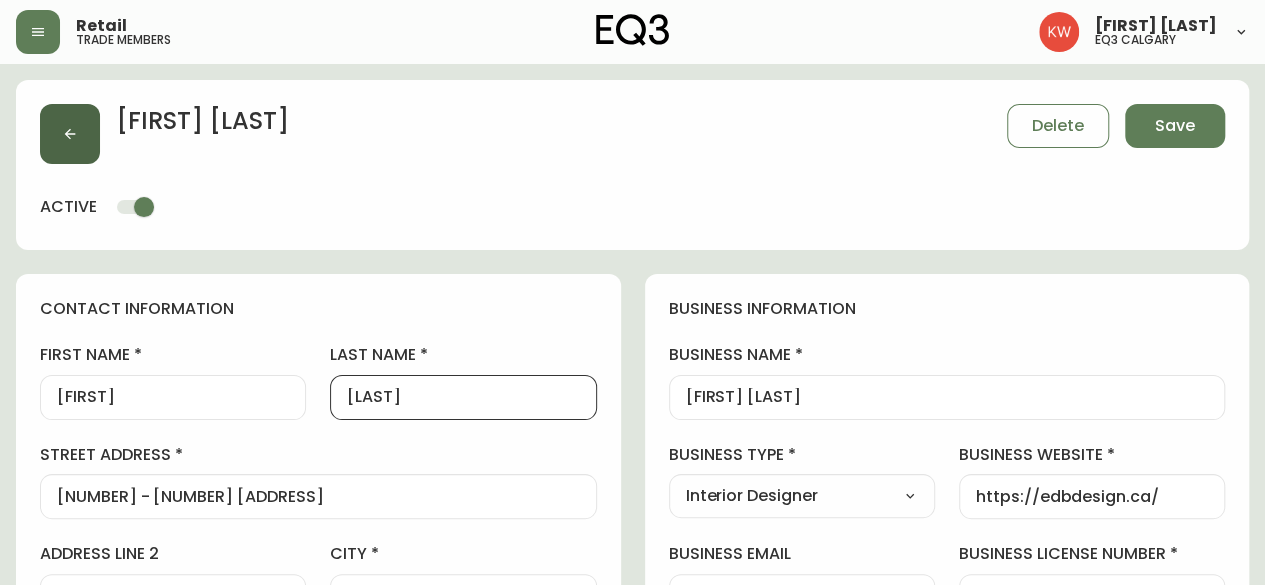 click at bounding box center (70, 134) 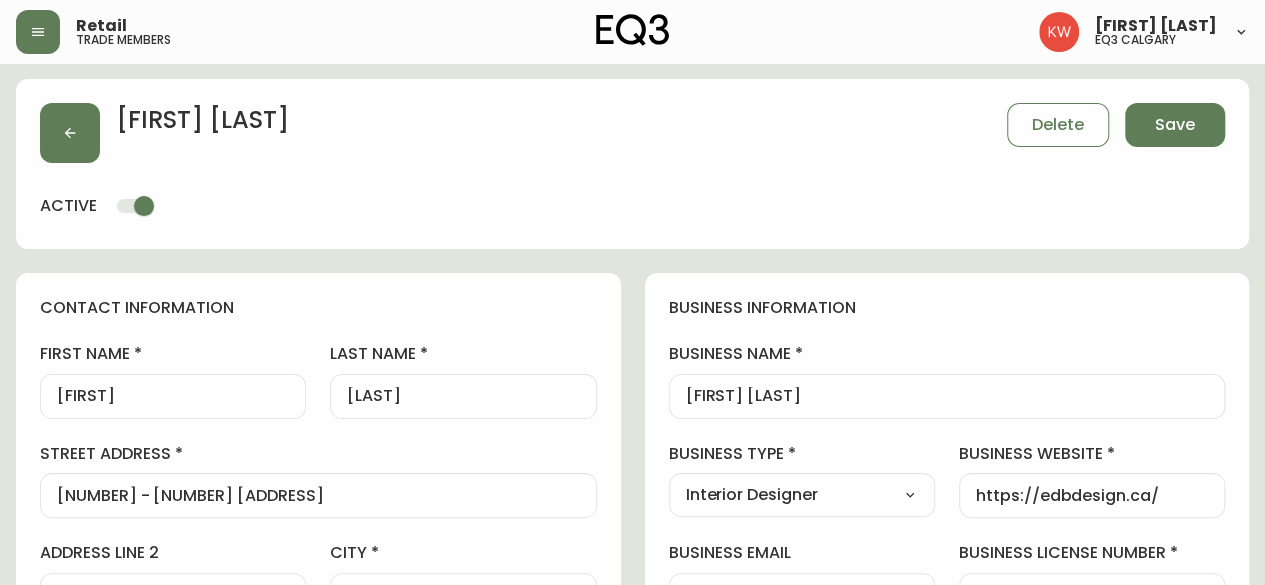 scroll, scrollTop: 0, scrollLeft: 0, axis: both 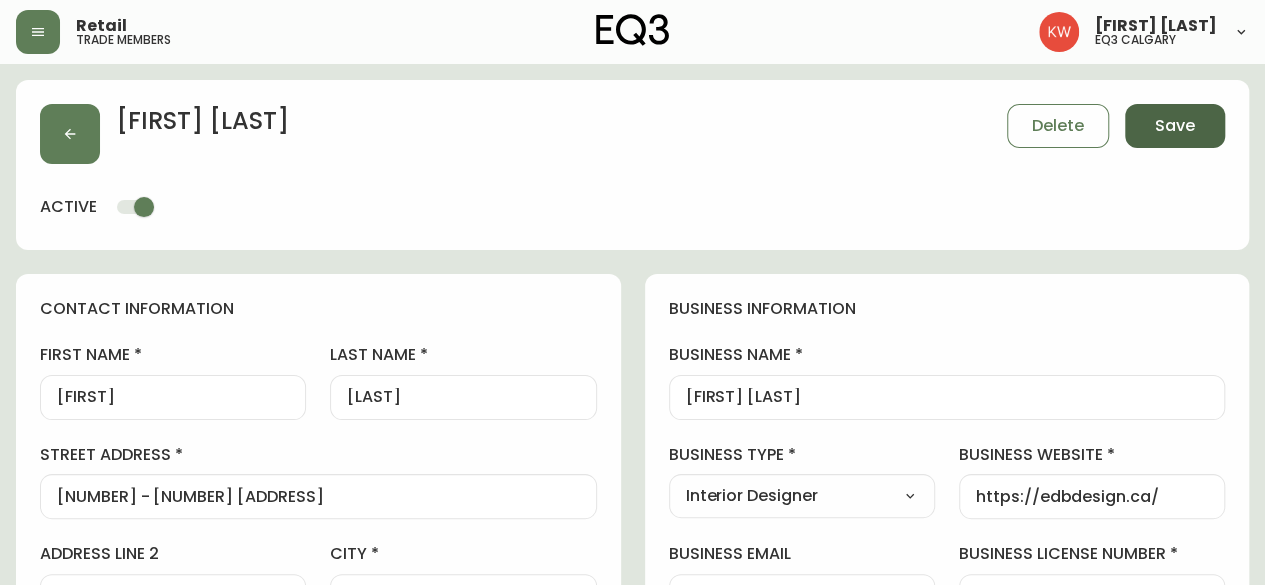 click on "Save" at bounding box center (1175, 126) 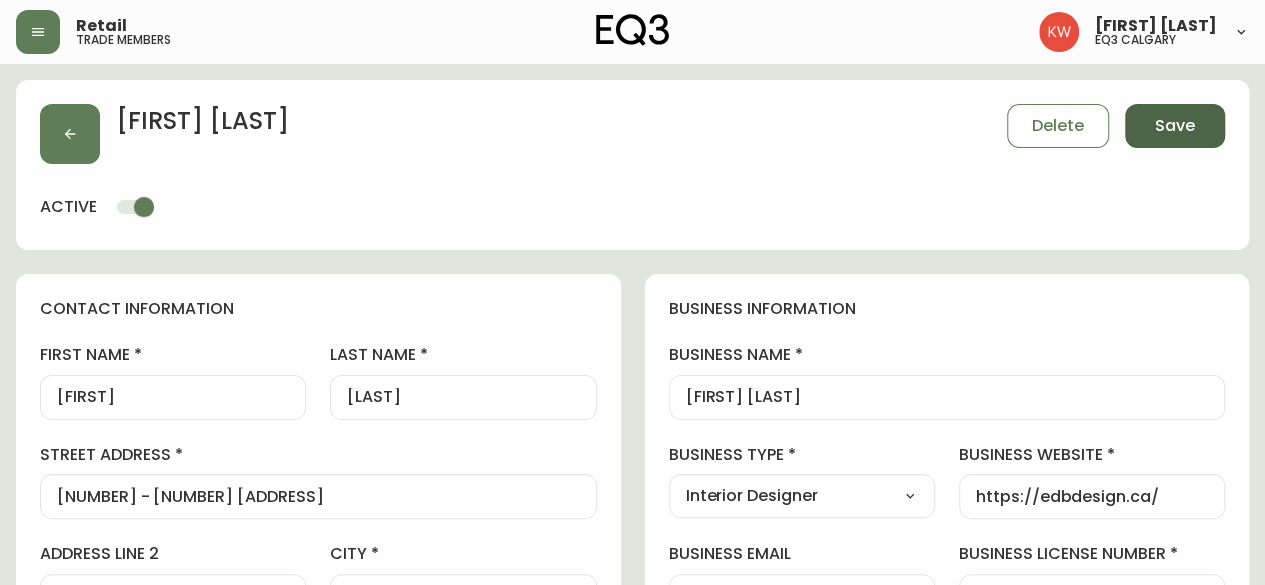 type on "Other" 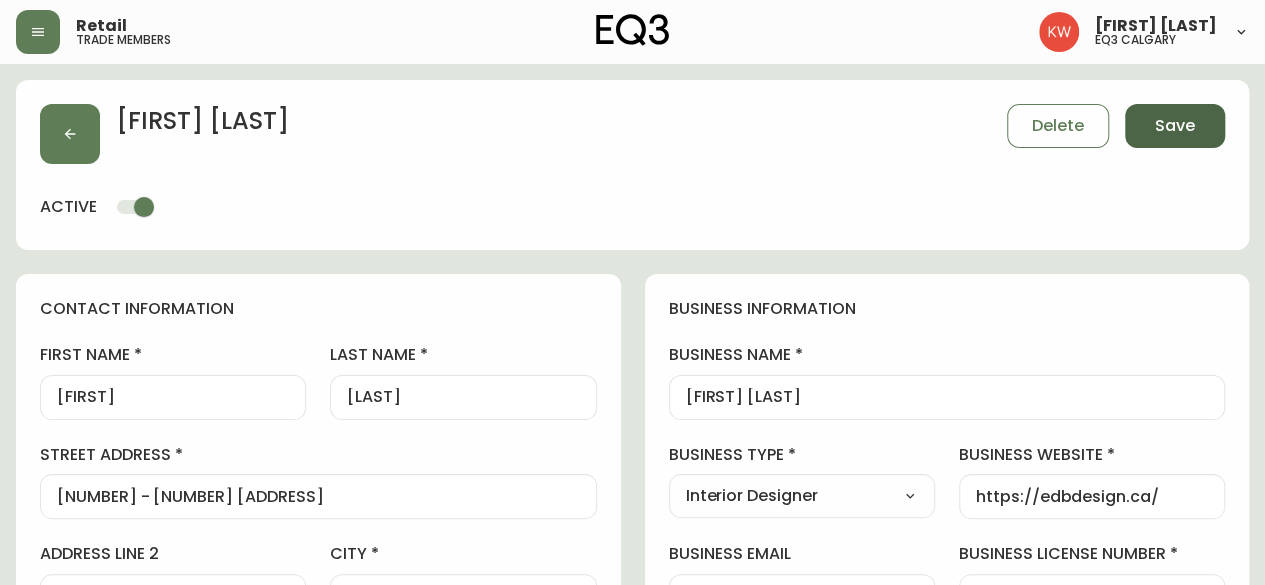 select on "Other" 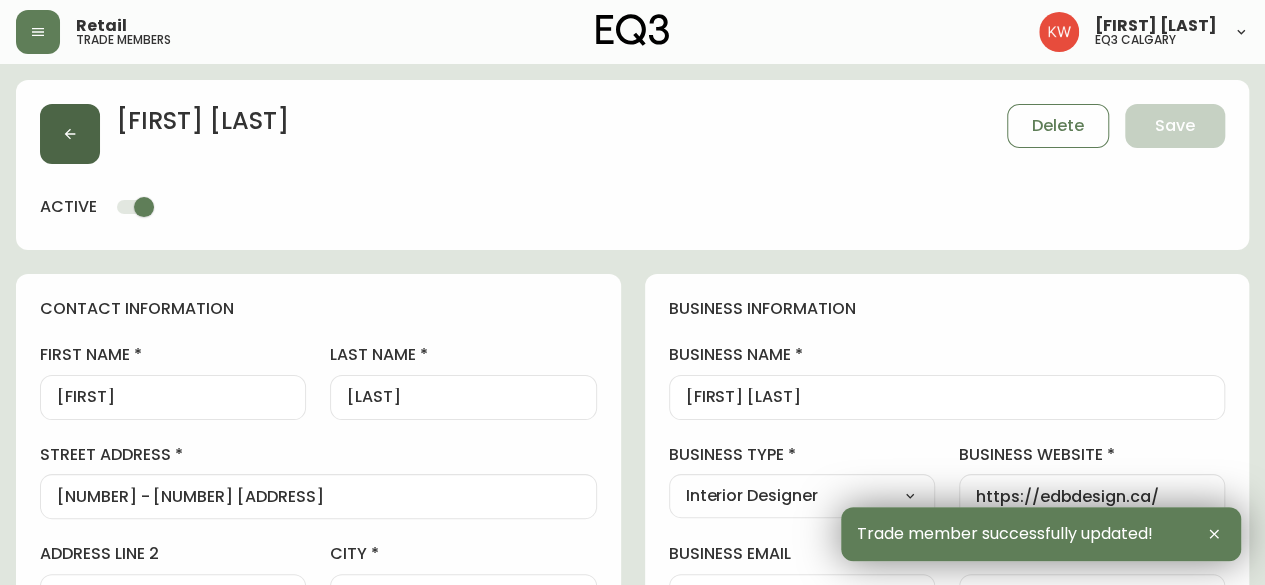 click 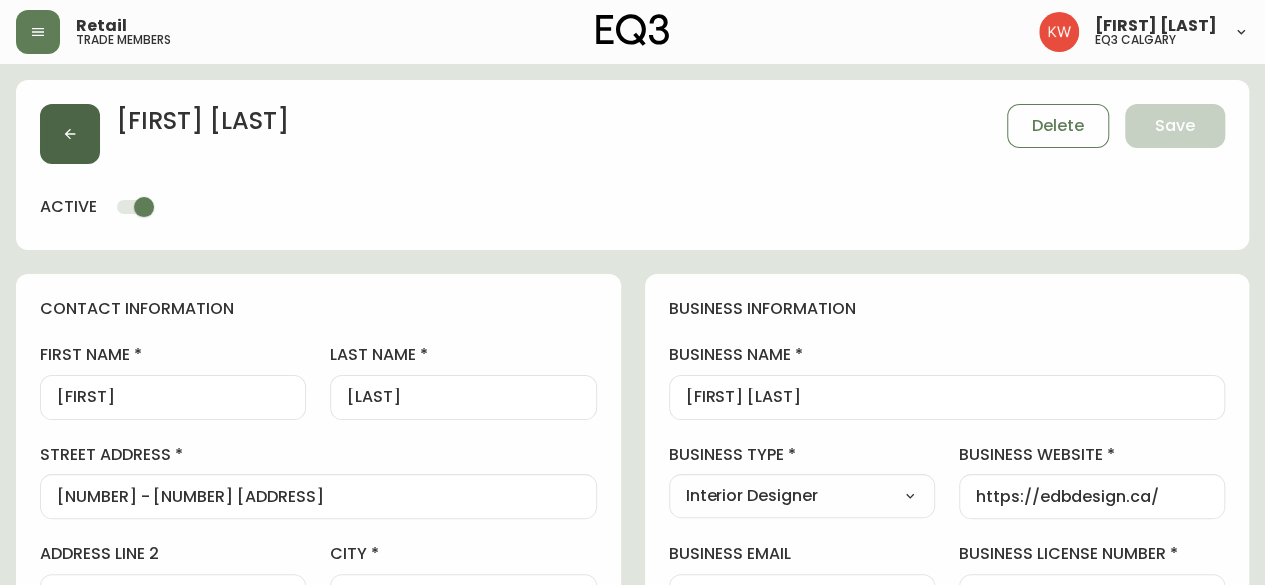 click 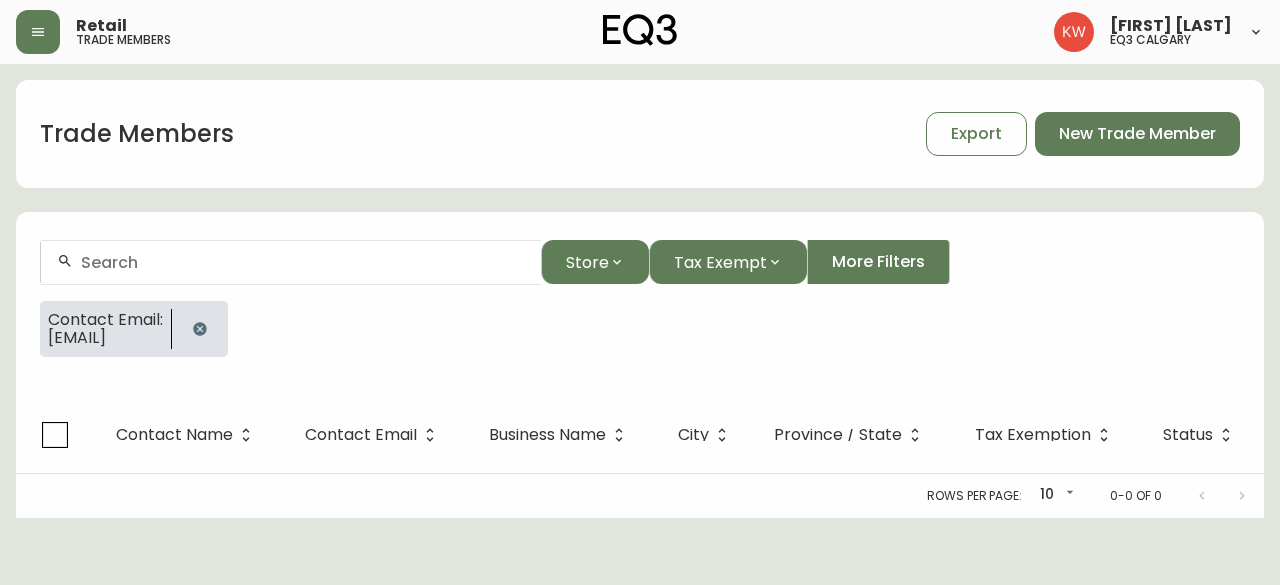 click 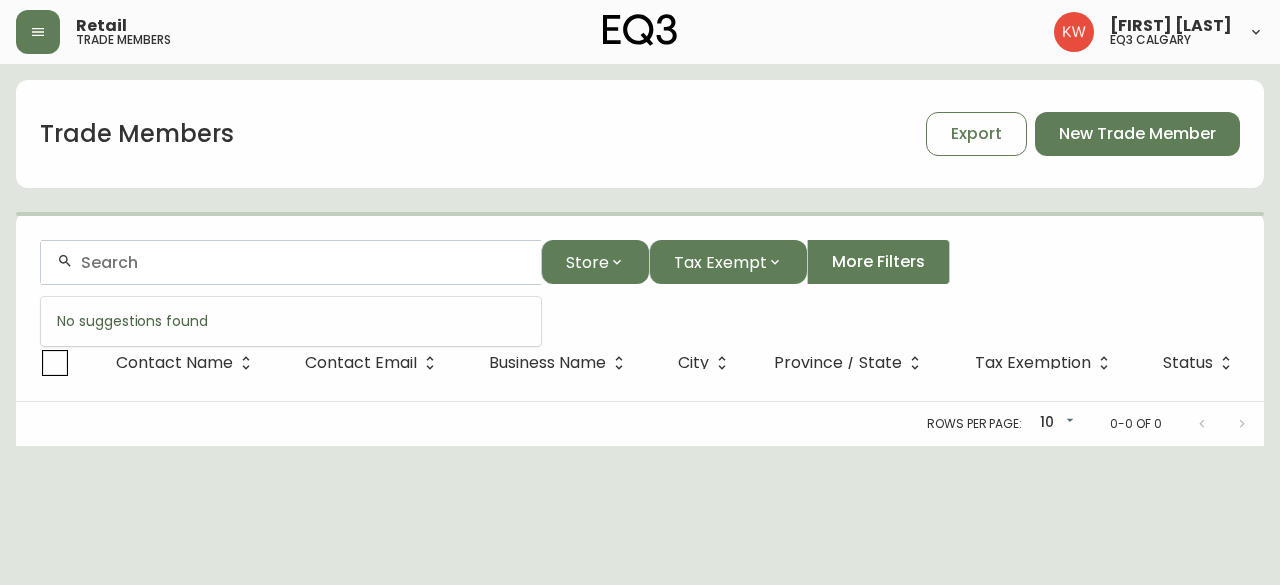click at bounding box center [303, 262] 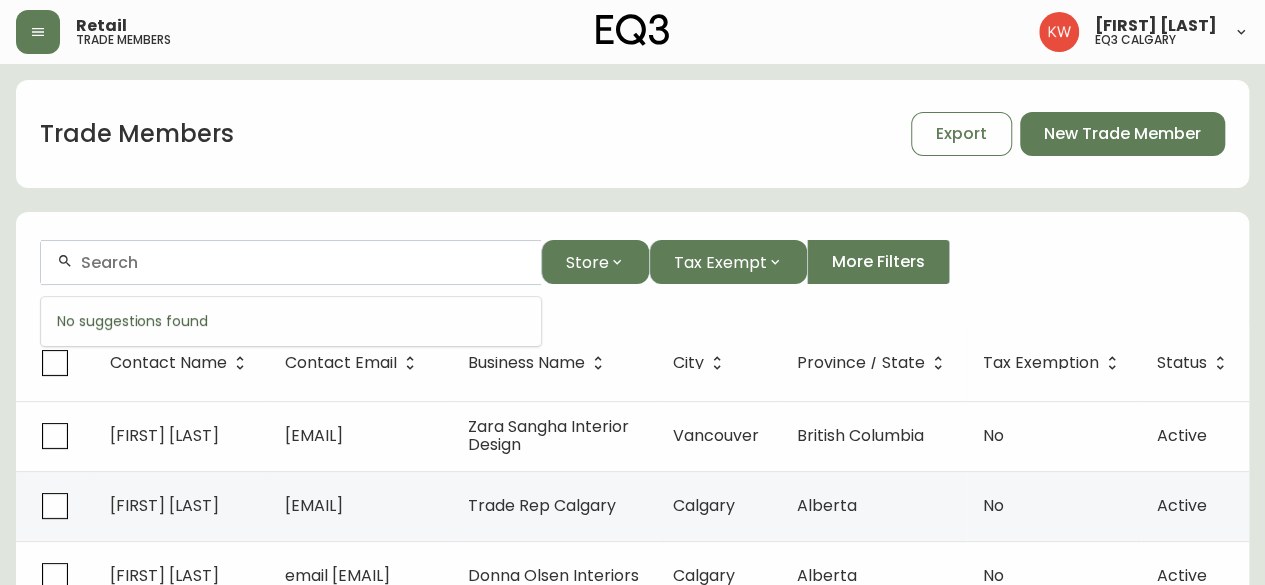 paste on "[EMAIL]" 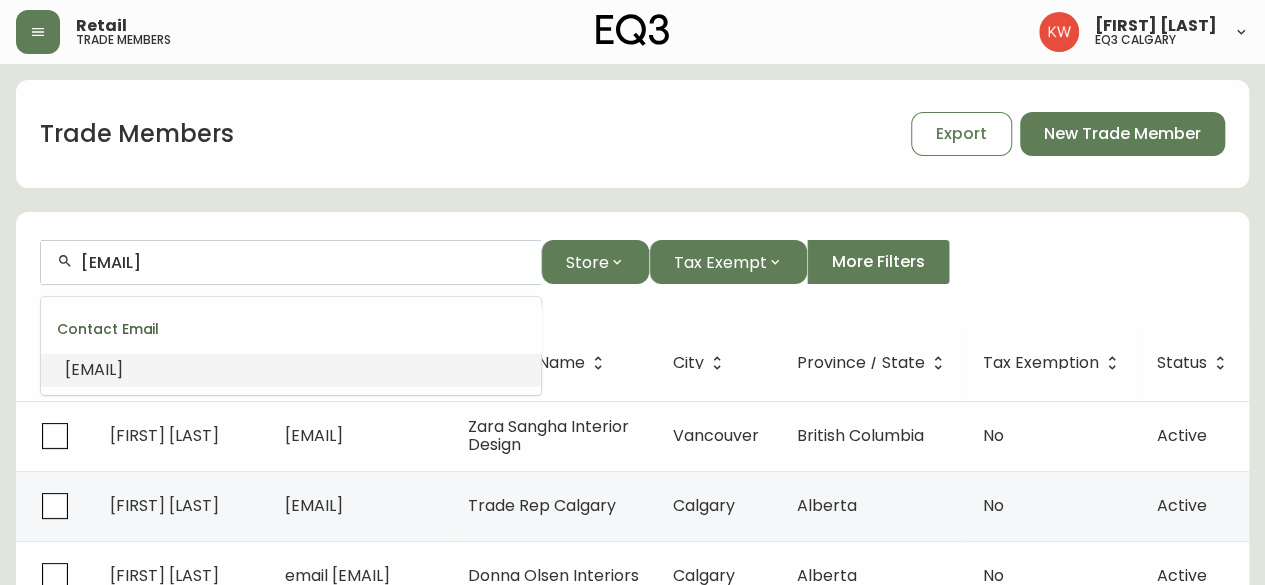 click on "[EMAIL]" at bounding box center [94, 369] 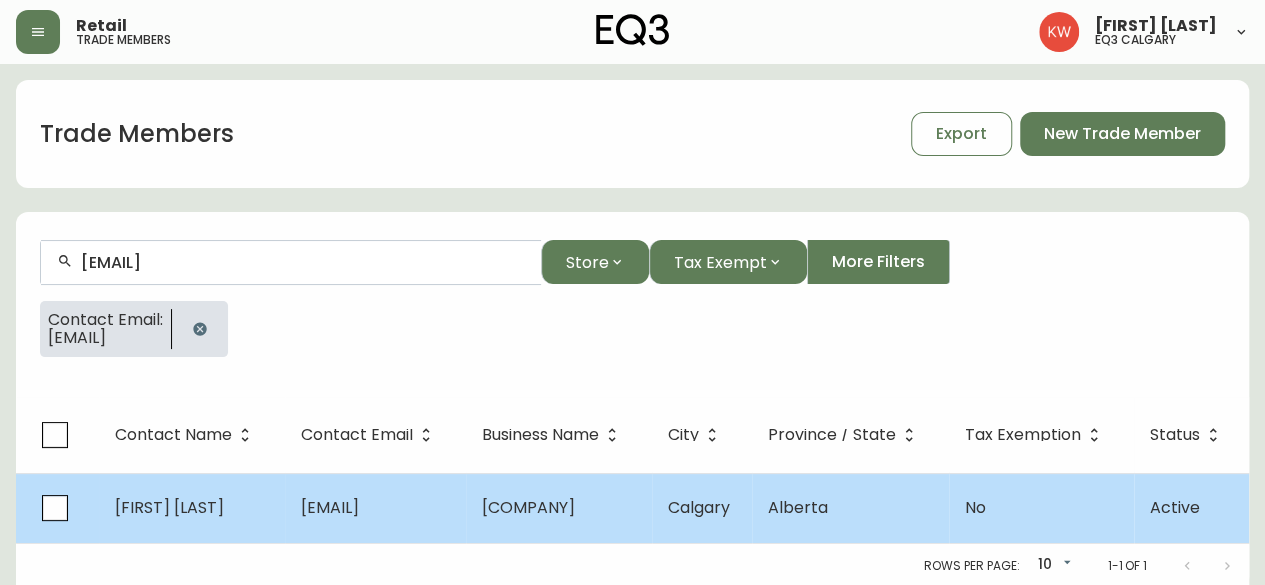 type on "[EMAIL]" 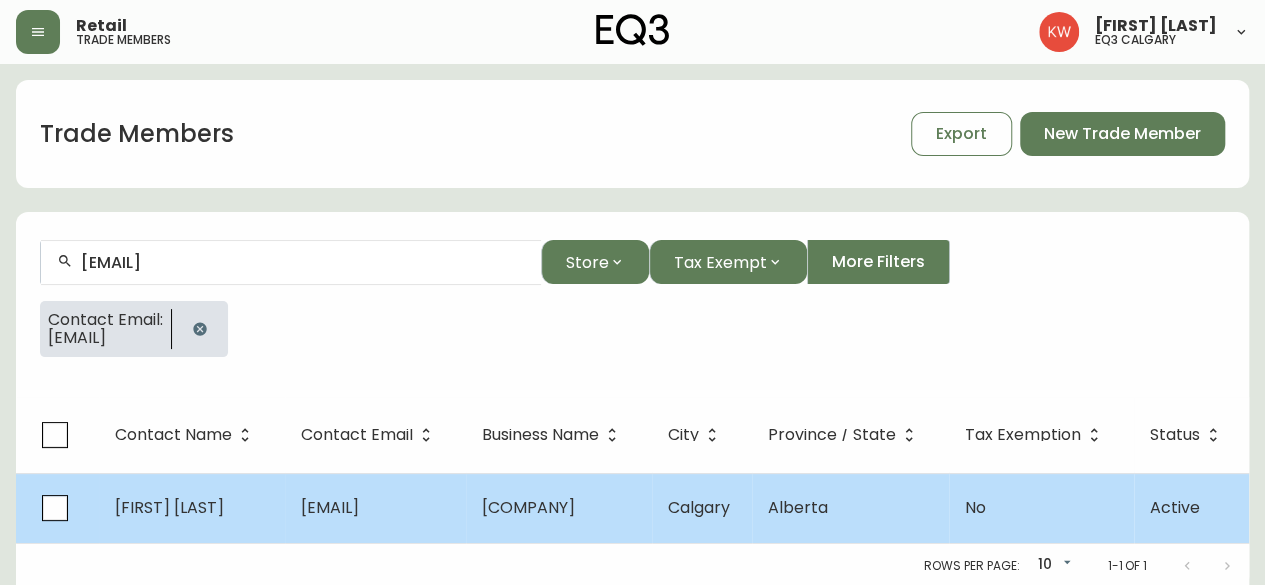 click on "[EMAIL]" at bounding box center [330, 507] 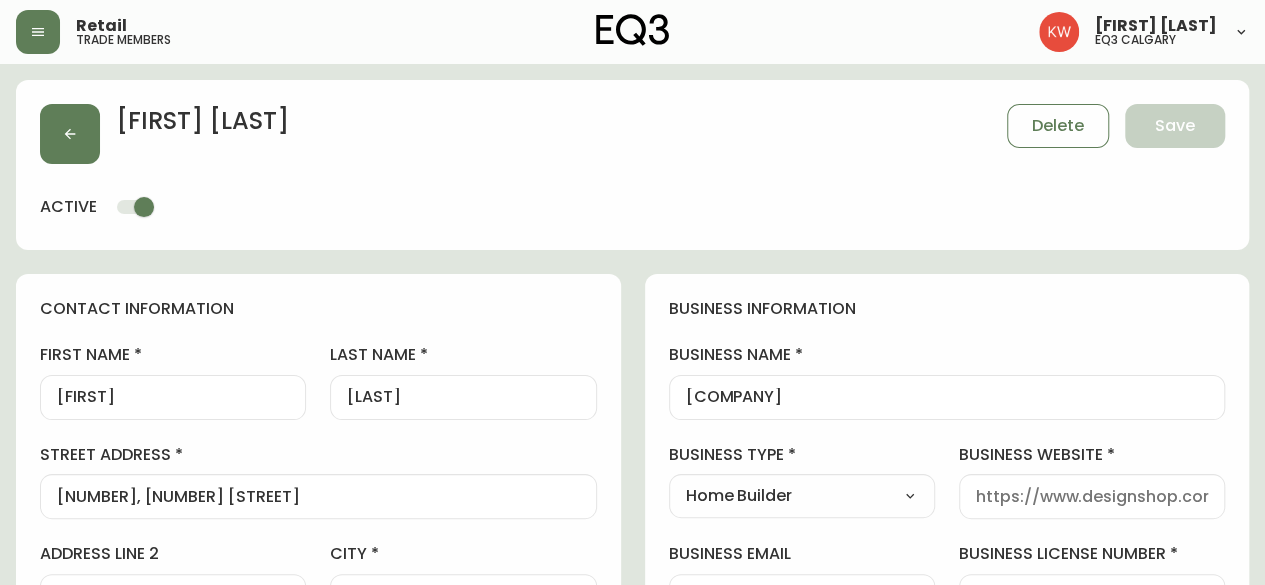 type on "EQ3 Calgary" 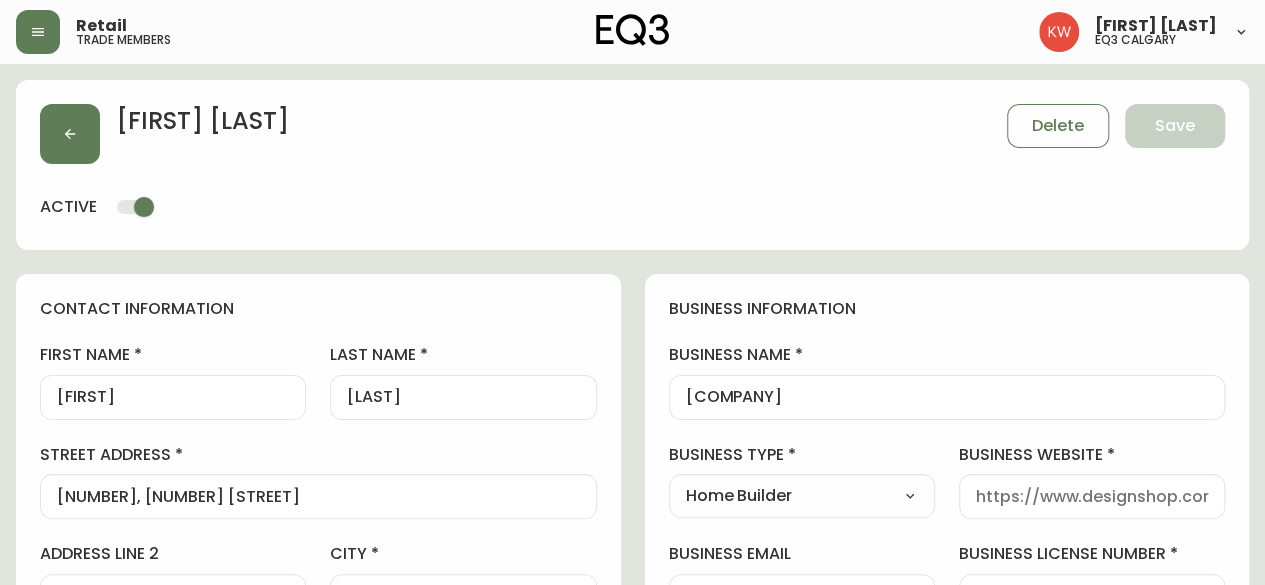 select on "cjw10z96m00006gs08l3o91tv" 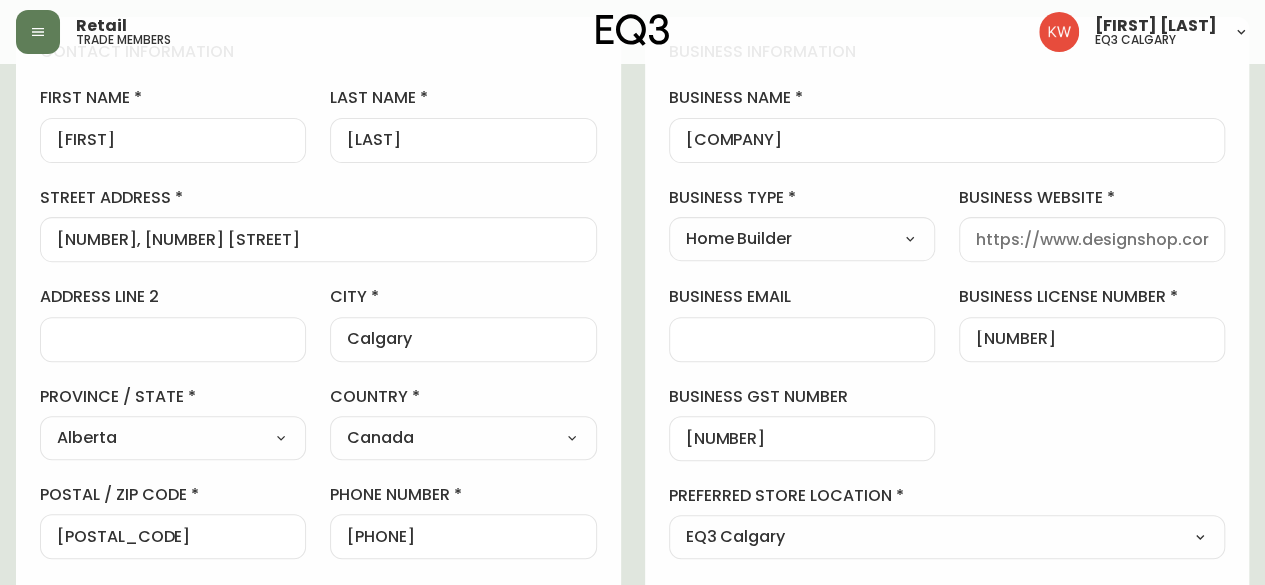 scroll, scrollTop: 300, scrollLeft: 0, axis: vertical 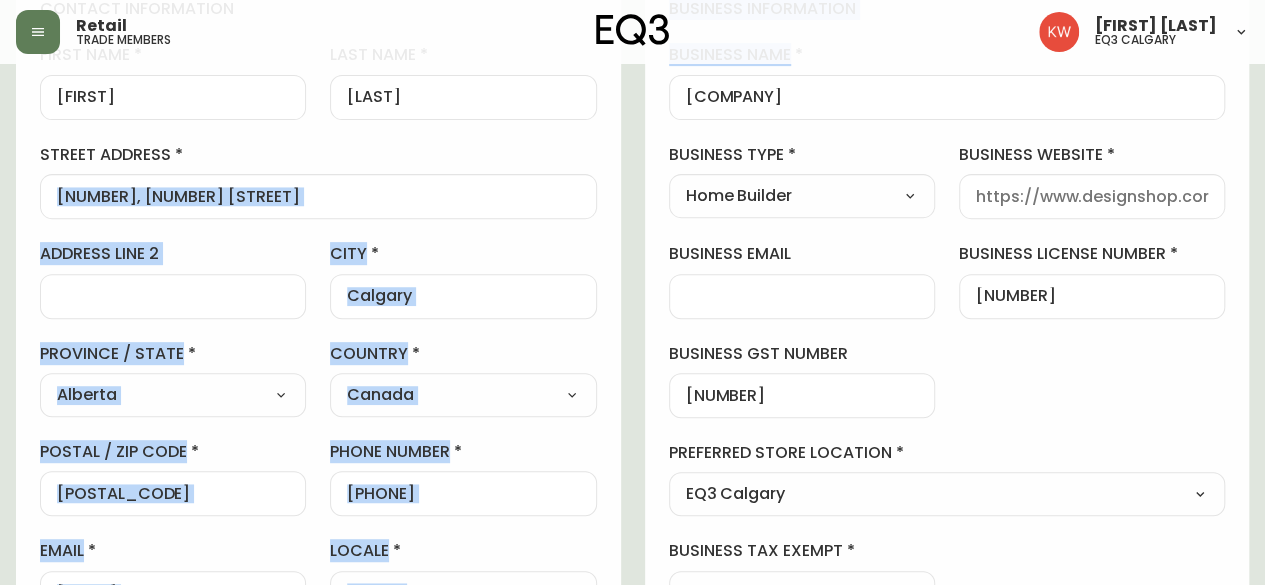 drag, startPoint x: 891, startPoint y: 86, endPoint x: 734, endPoint y: 119, distance: 160.43066 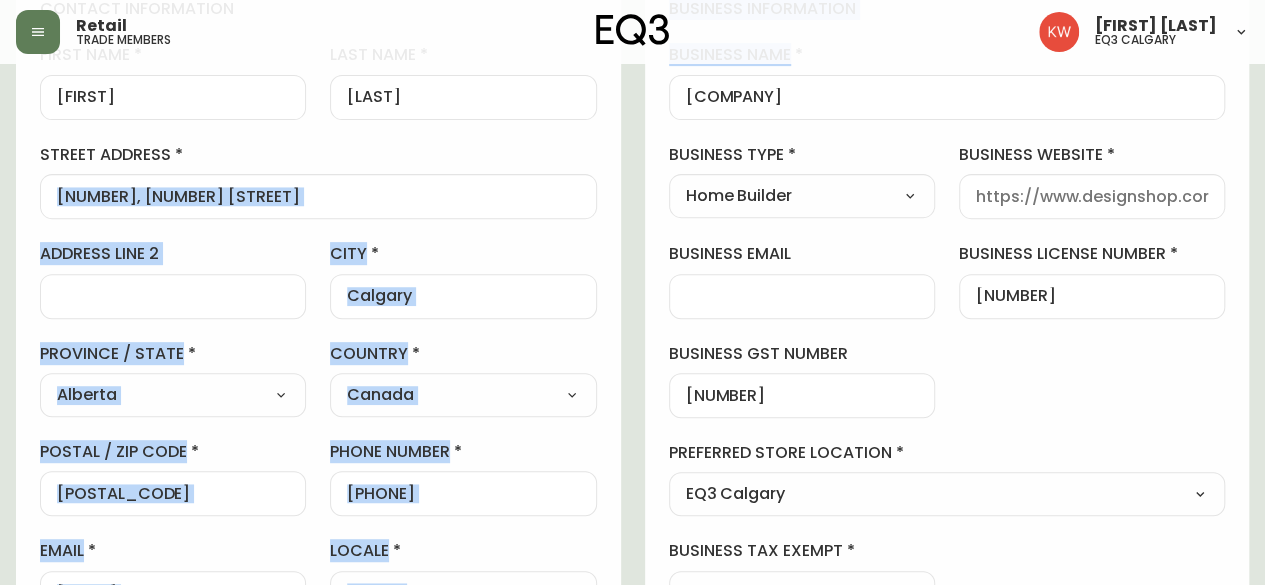 click on "contact information first name [FIRST] last name [LAST] street address [NUMBER], [NUMBER] [STREET] address line 2 [CITY] province / state [STATE] Select [STATE] [STATE] [STATE] [STATE] [STATE] [STATE] [STATE] [STATE] [STATE] [STATE] [STATE] country Canada Select Canada United States postal / zip code [POSTAL_CODE] phone number [PHONE] email [EMAIL] locale CA_EN Select CA_EN CA_FR US_EN additional information do you require a designer kit? Yes! I wish to purchase the EQ3 Designer Kit for $49. This kit contains 3” swatches of EQ3’s complete range of fabric and leather options, as well as wood samples and the latest catalogue. Thank you, I have already received a kit. No, I do not wish to purchase a Designer Kit. how did you hear about the eq3 trade program? Other Select Social Media Advertisement Trade Show Outreach from a Trade Rep Other Other 0 additional information Yes business information business name Select" at bounding box center (632, 688) 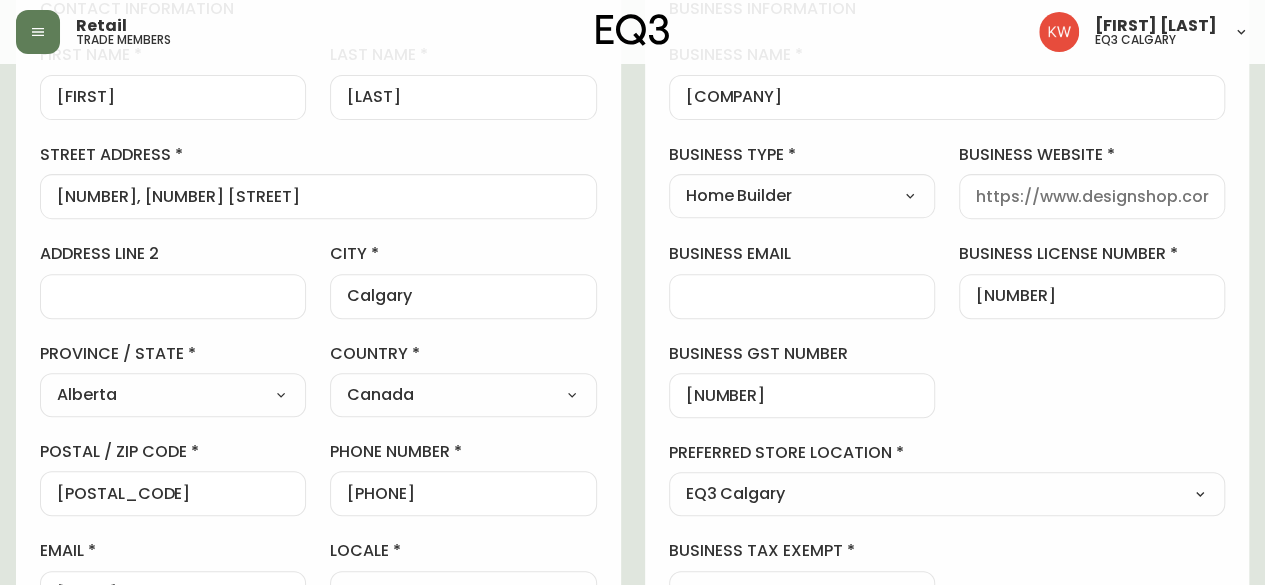 click on "[COMPANY]" at bounding box center (947, 97) 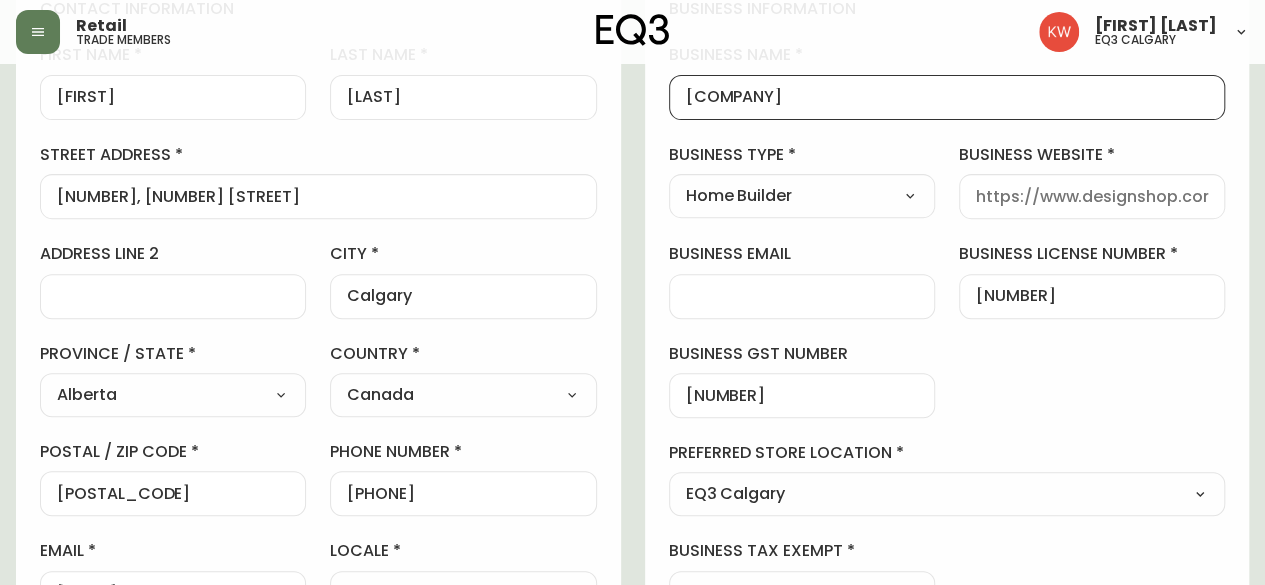 scroll, scrollTop: 0, scrollLeft: 0, axis: both 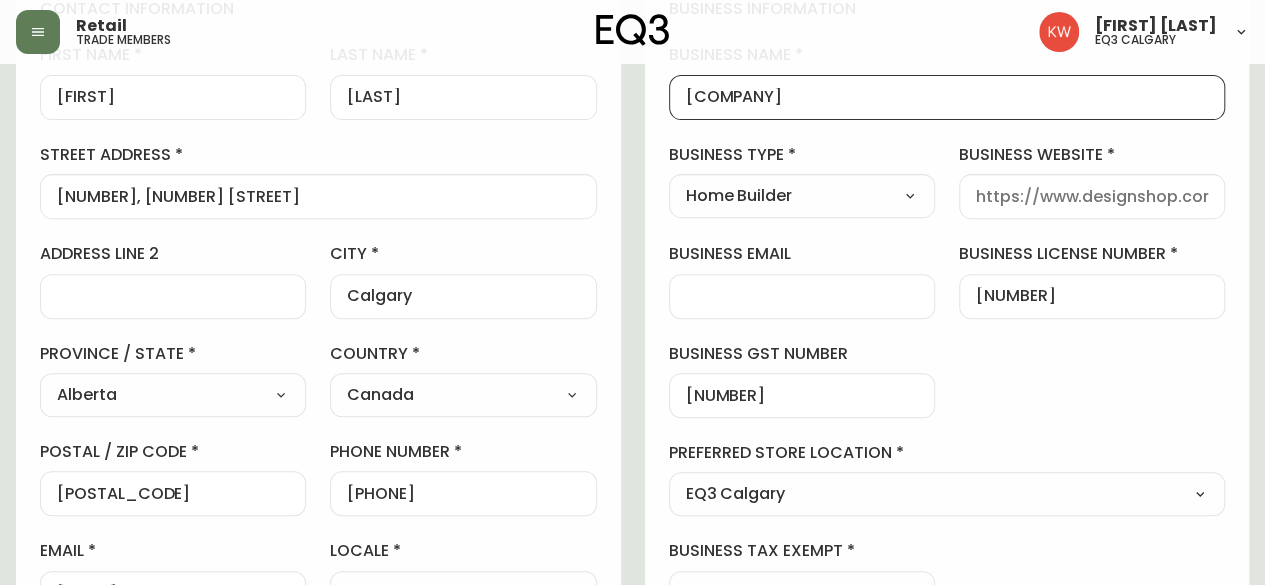 click on "business website" at bounding box center (1092, 196) 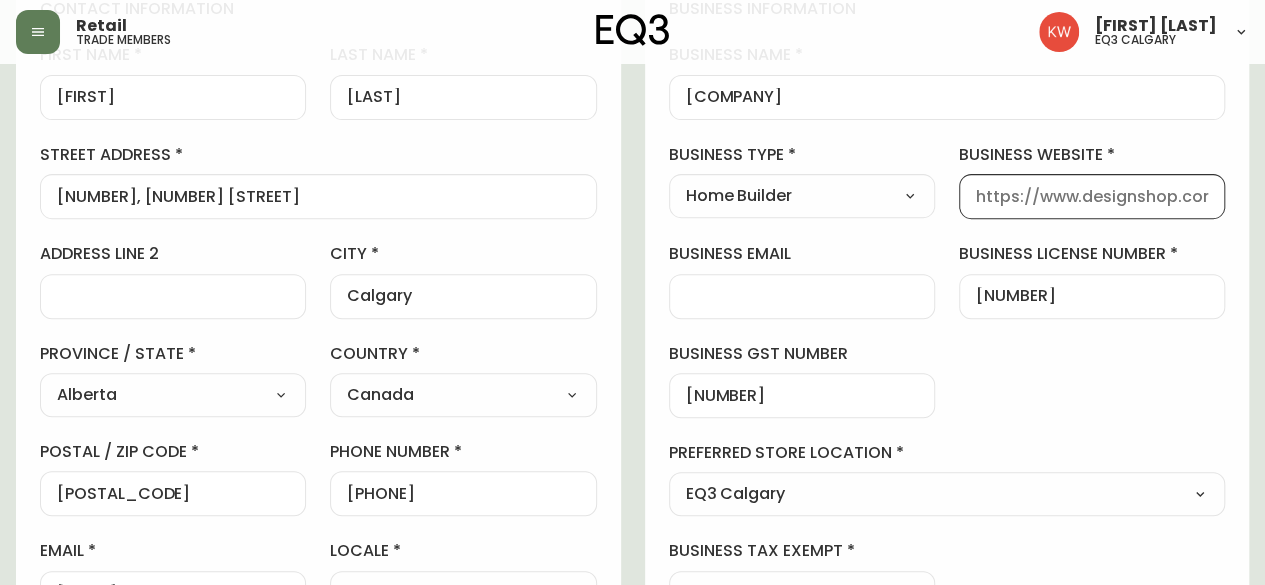 paste on "https://www.hopewellresidential.com/" 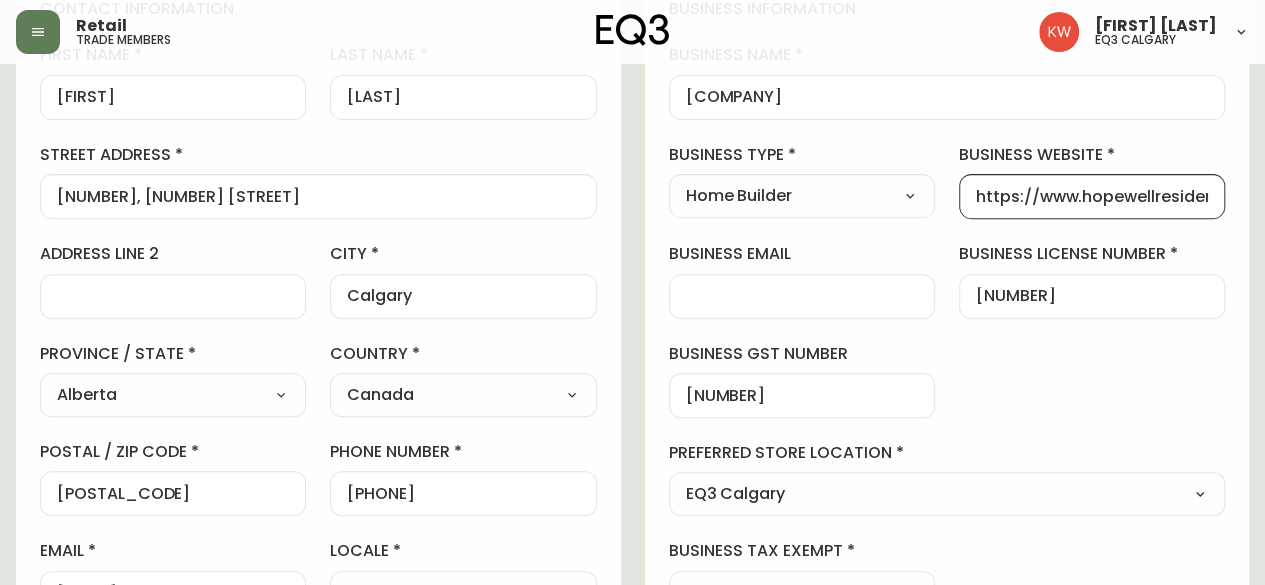 scroll, scrollTop: 0, scrollLeft: 77, axis: horizontal 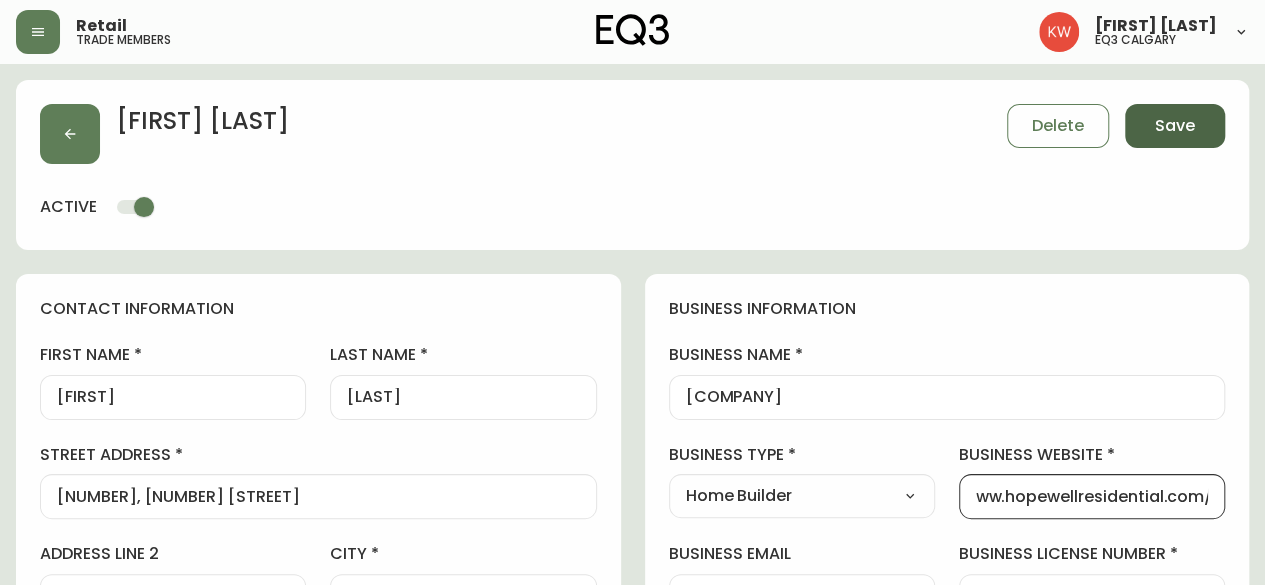 type on "https://www.hopewellresidential.com/" 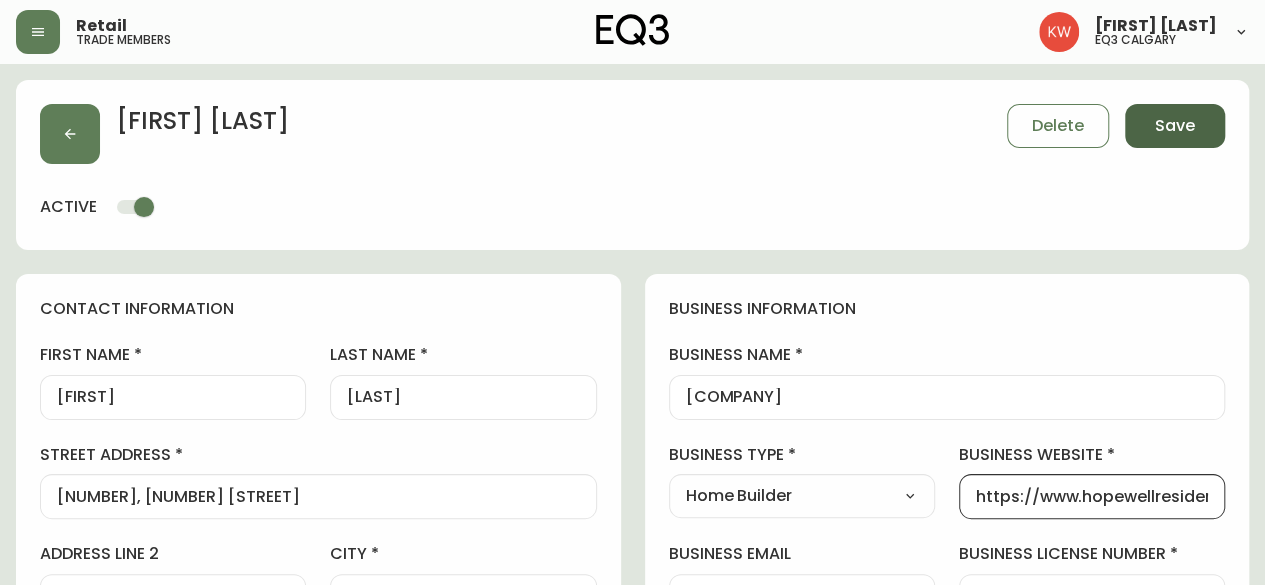 click on "Save" at bounding box center (1175, 126) 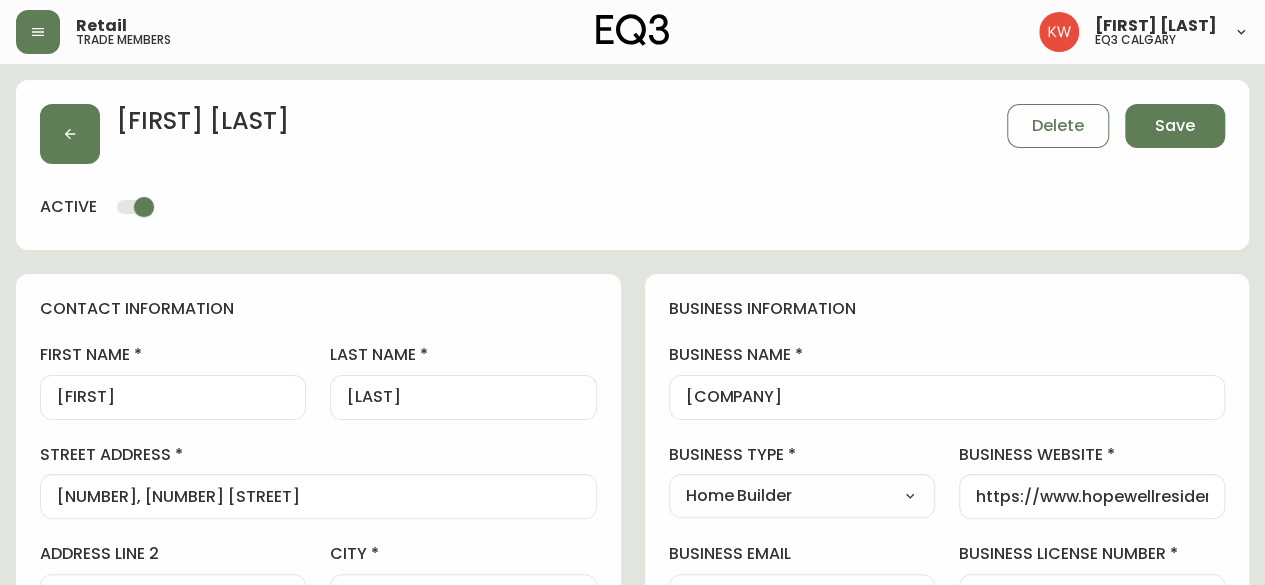 type on "Other" 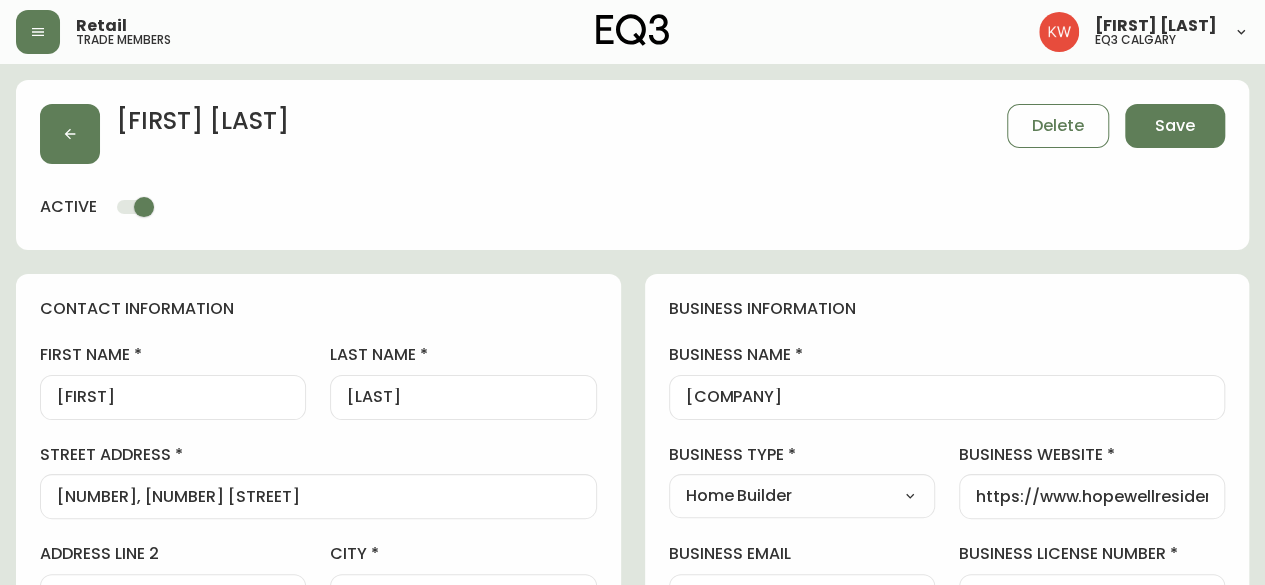 select on "Other" 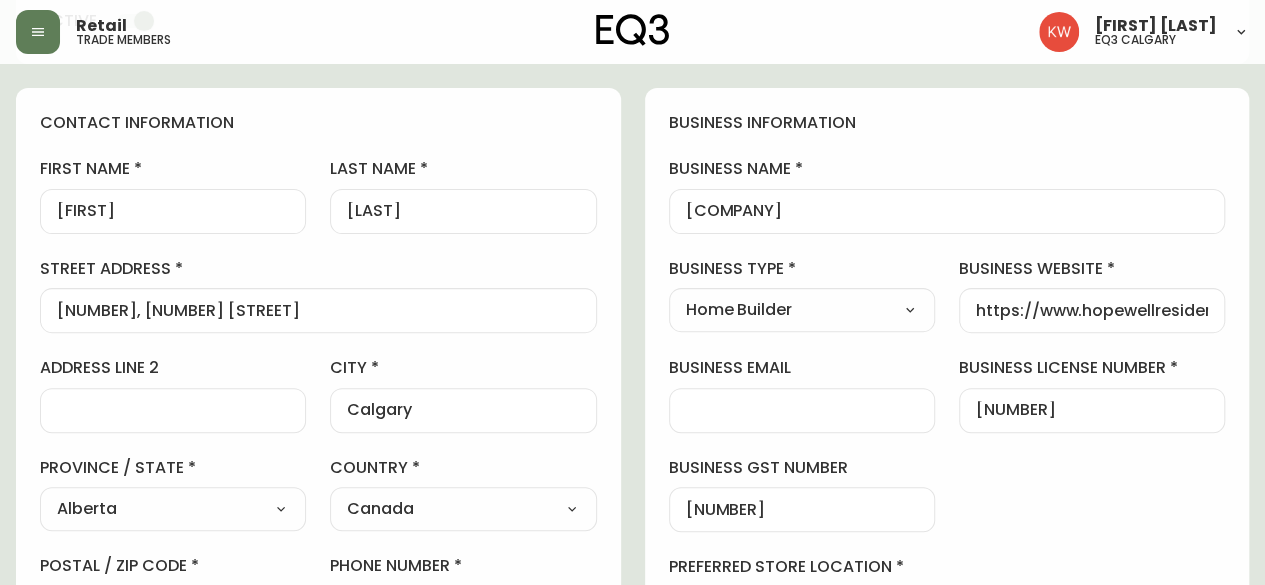 scroll, scrollTop: 200, scrollLeft: 0, axis: vertical 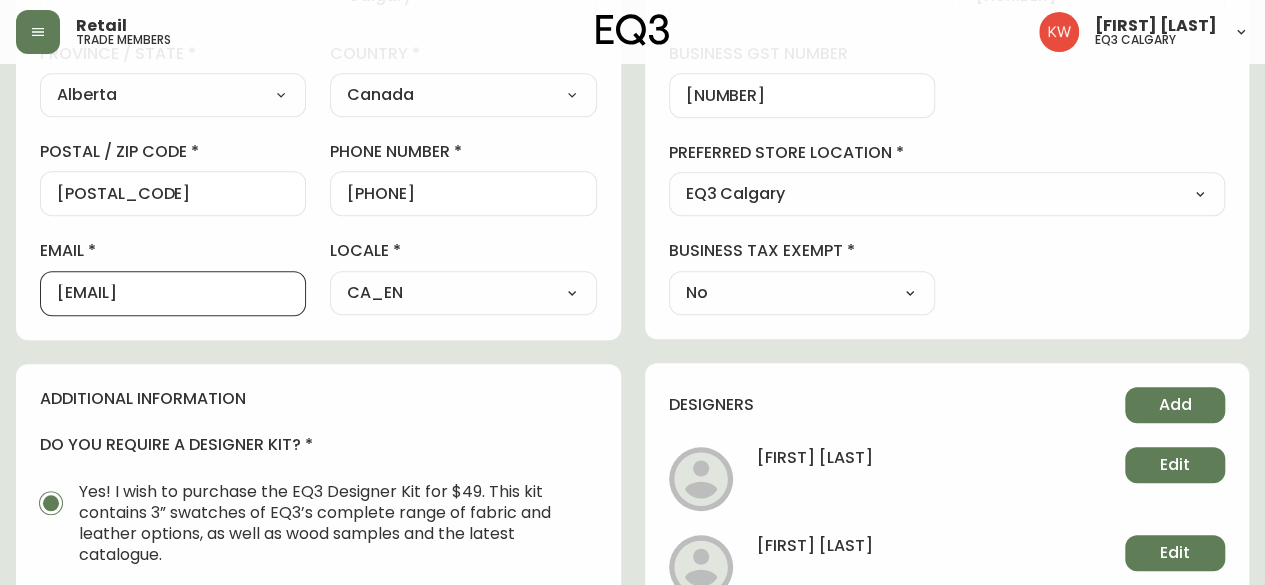 drag, startPoint x: 286, startPoint y: 283, endPoint x: 1, endPoint y: 285, distance: 285.00702 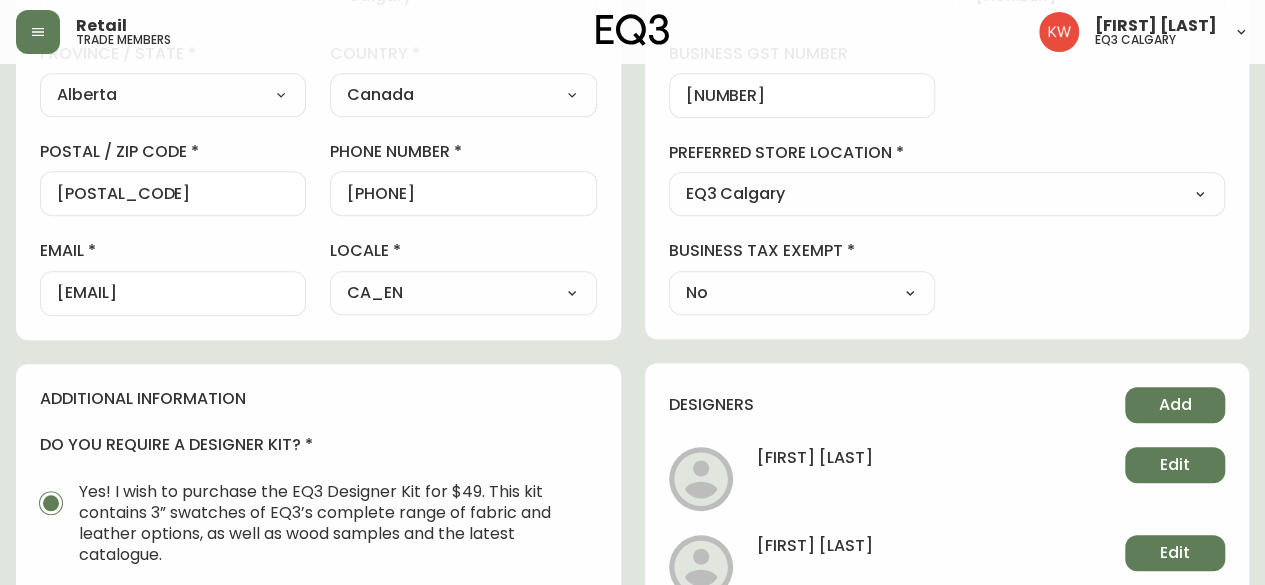 click on "Yes! I wish to purchase the EQ3 Designer Kit for $49. This kit contains 3” swatches of EQ3’s complete range of fabric and leather options, as well as wood samples and the latest catalogue. Thank you, I have already received a kit. No, I do not wish to purchase a Designer Kit." at bounding box center [318, 591] 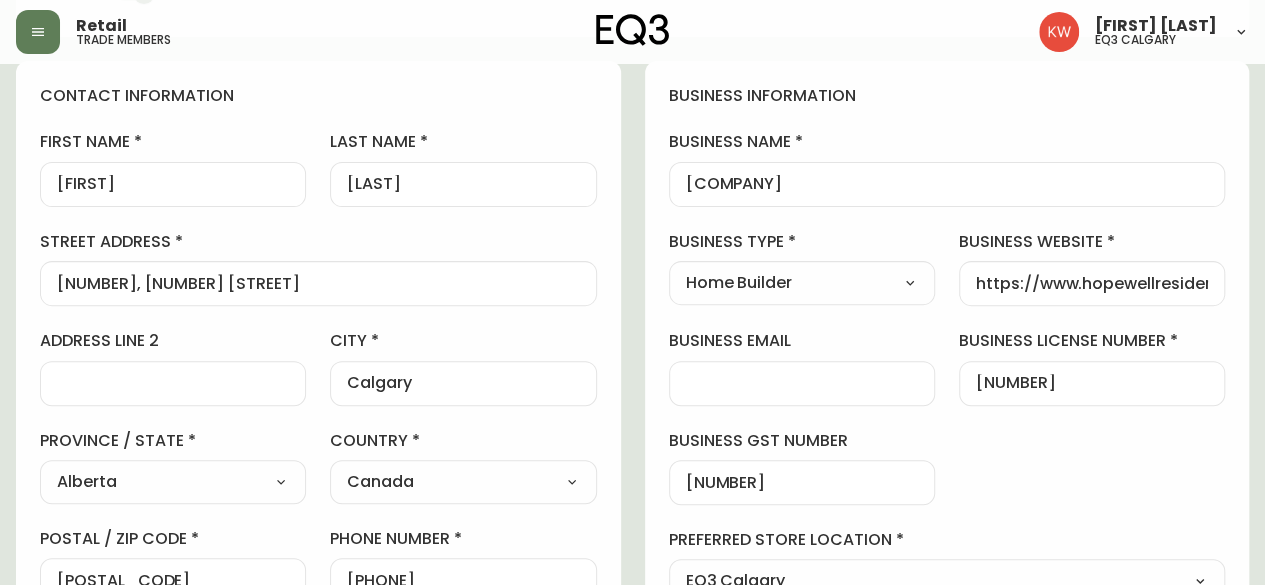 scroll, scrollTop: 200, scrollLeft: 0, axis: vertical 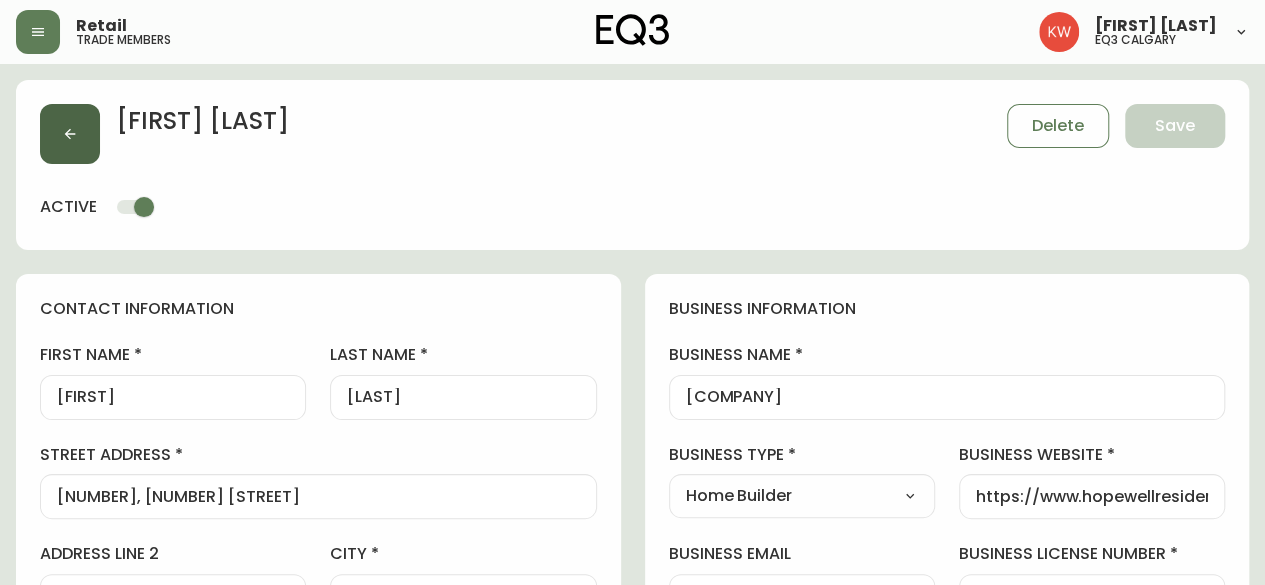 click at bounding box center [70, 134] 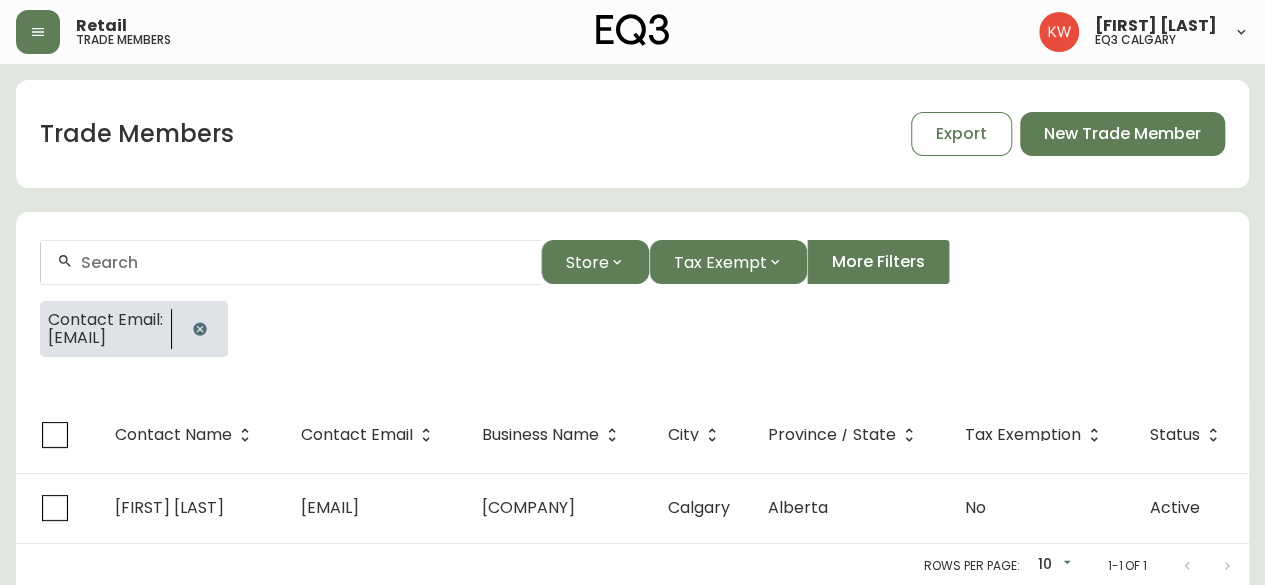 click 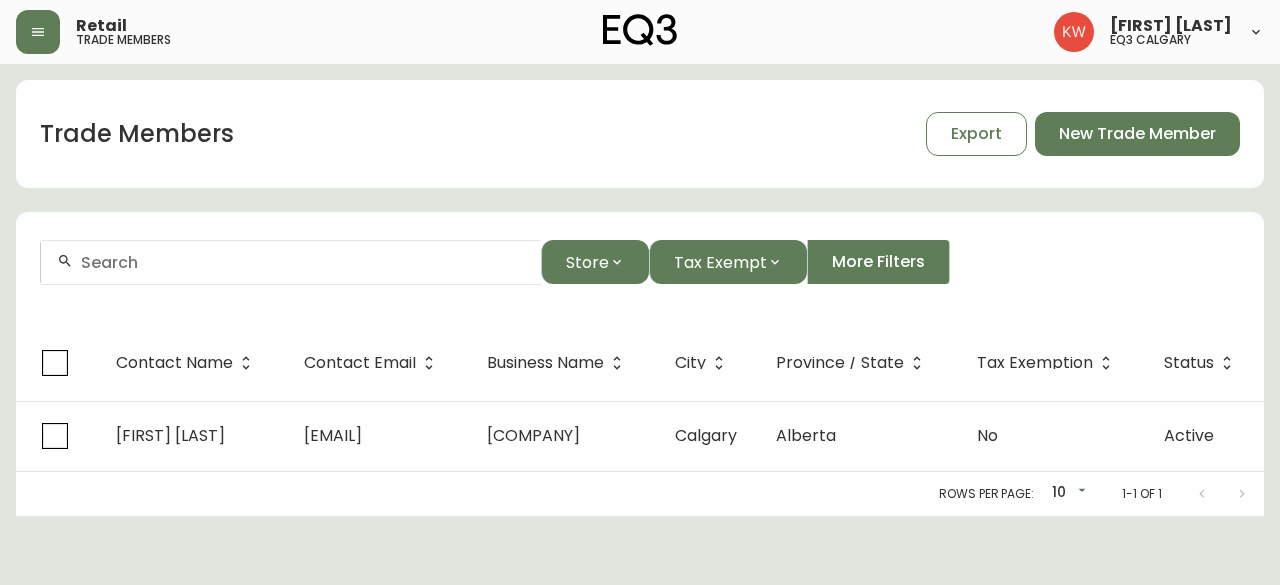 click at bounding box center [303, 262] 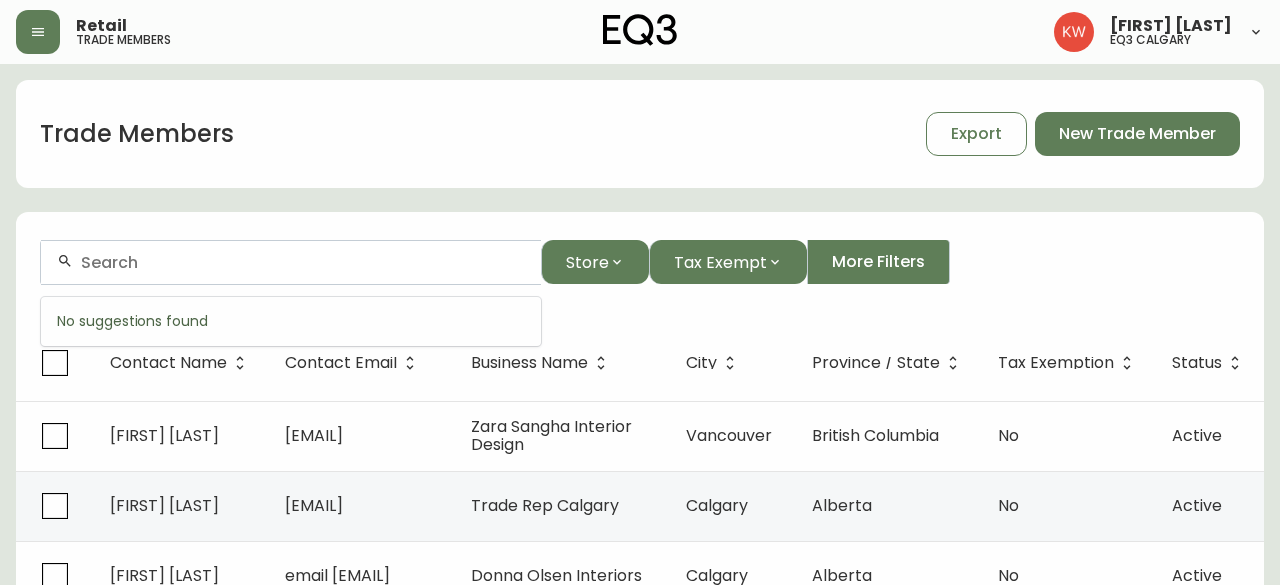 paste on "[EMAIL]" 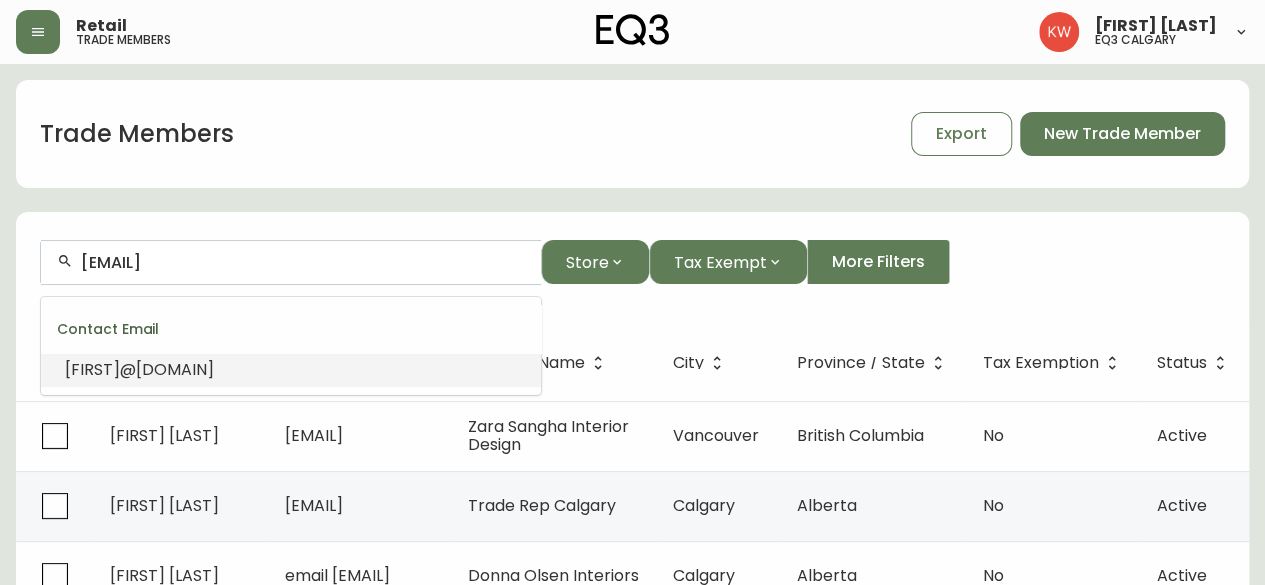click on "[FIRST]@[DOMAIN]" at bounding box center (139, 369) 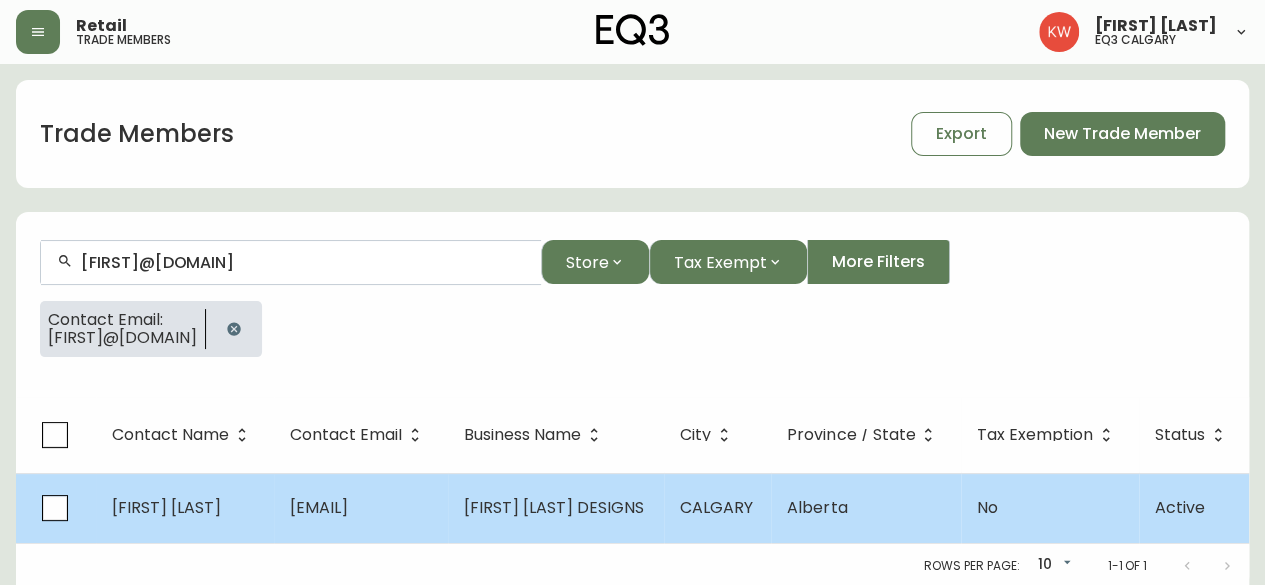 type on "[FIRST]@[DOMAIN]" 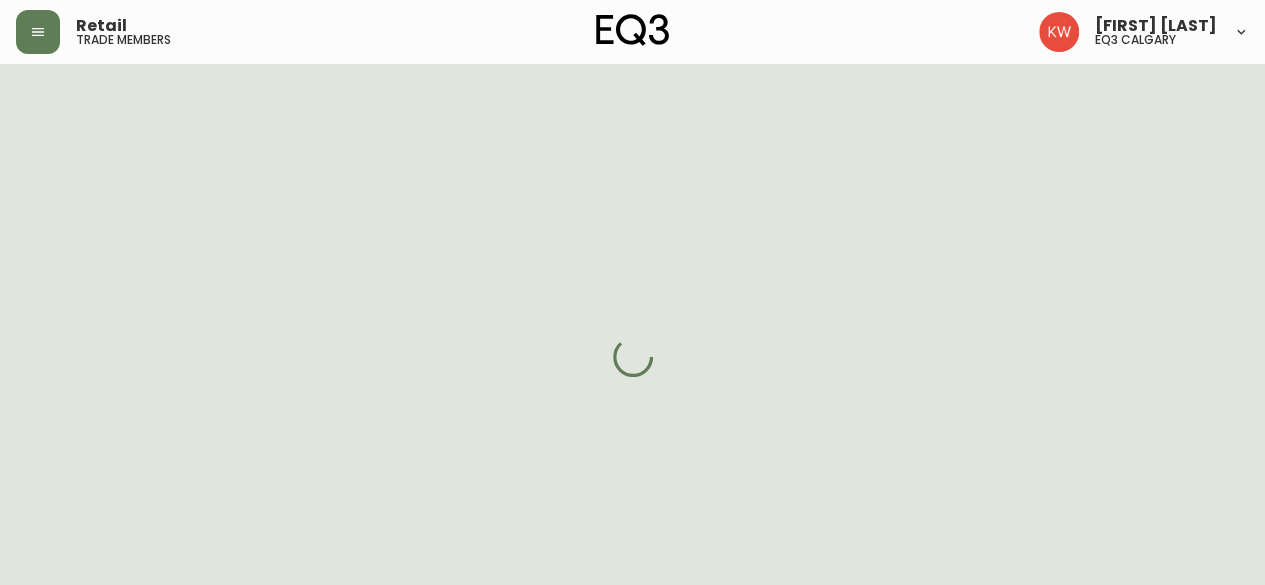 select on "AB" 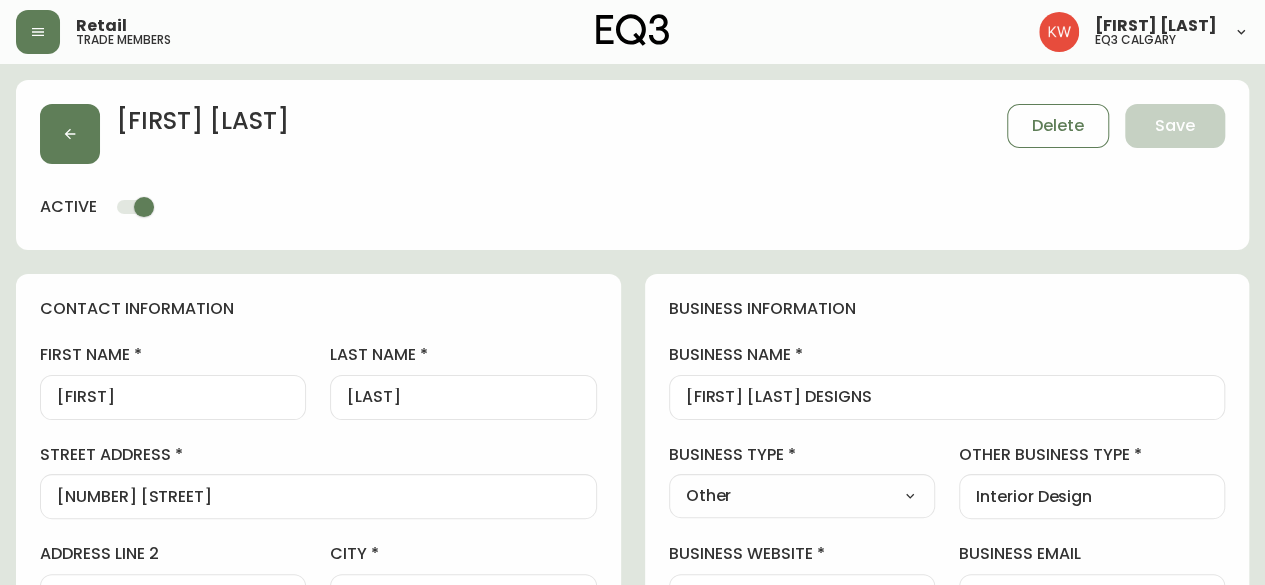 scroll, scrollTop: 0, scrollLeft: 0, axis: both 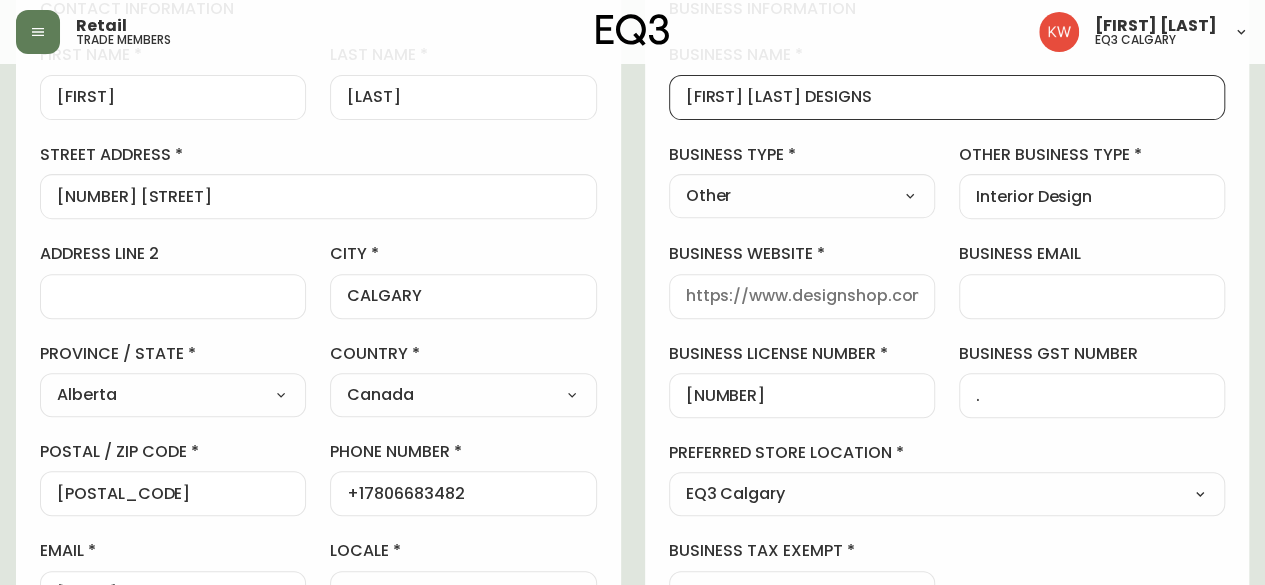 drag, startPoint x: 861, startPoint y: 98, endPoint x: 668, endPoint y: 118, distance: 194.03351 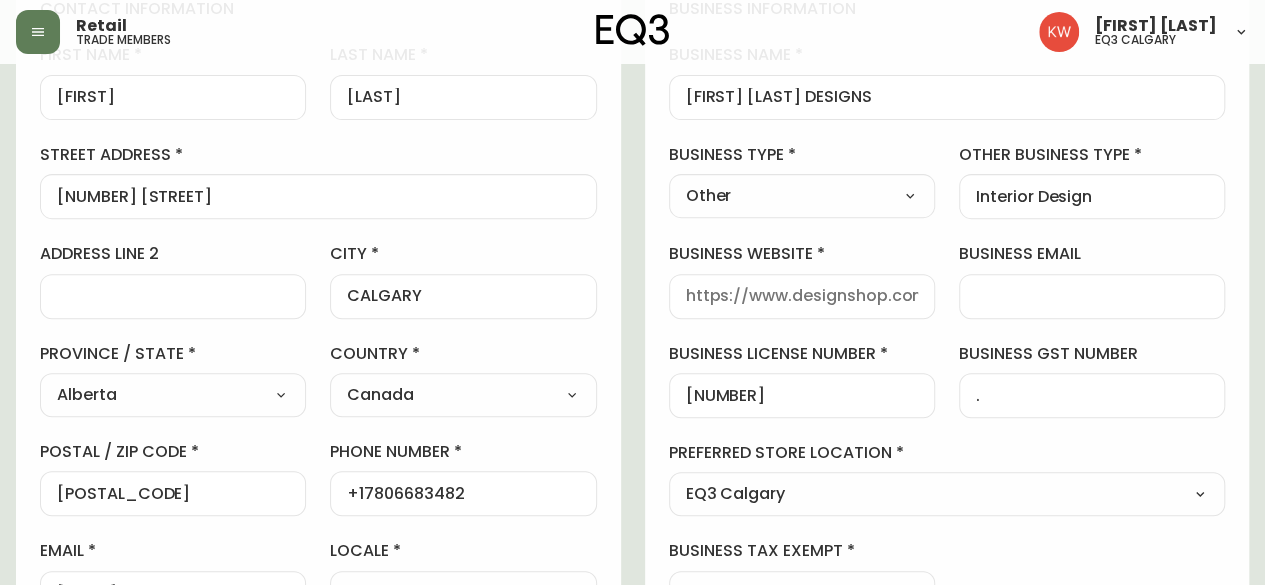 scroll, scrollTop: 0, scrollLeft: 0, axis: both 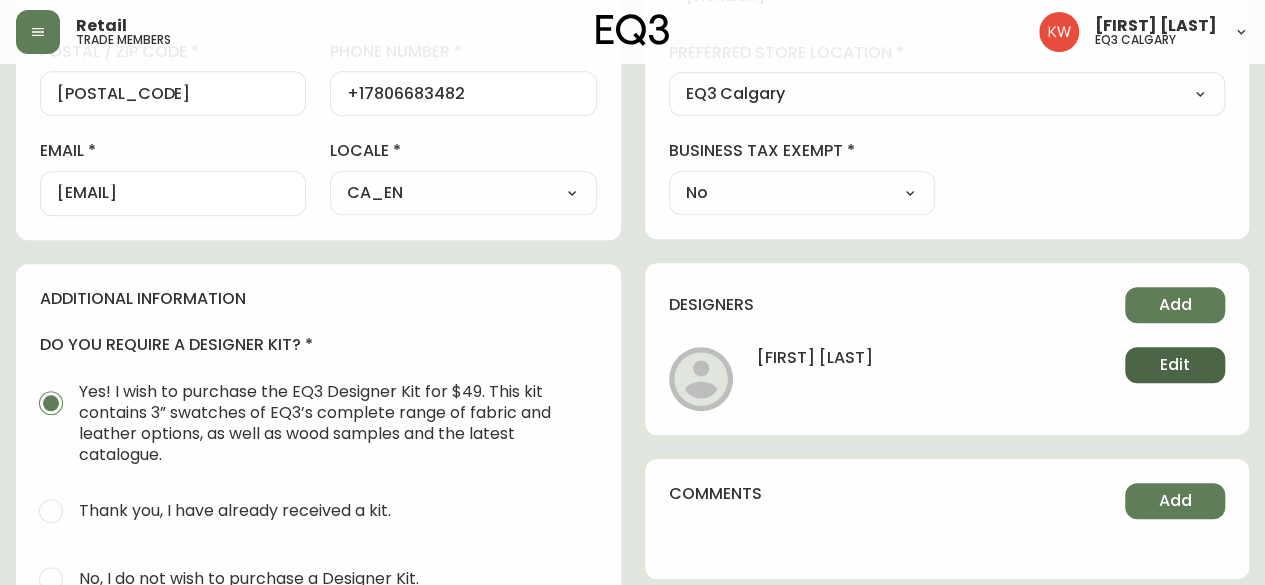 click on "Edit" at bounding box center [1175, 365] 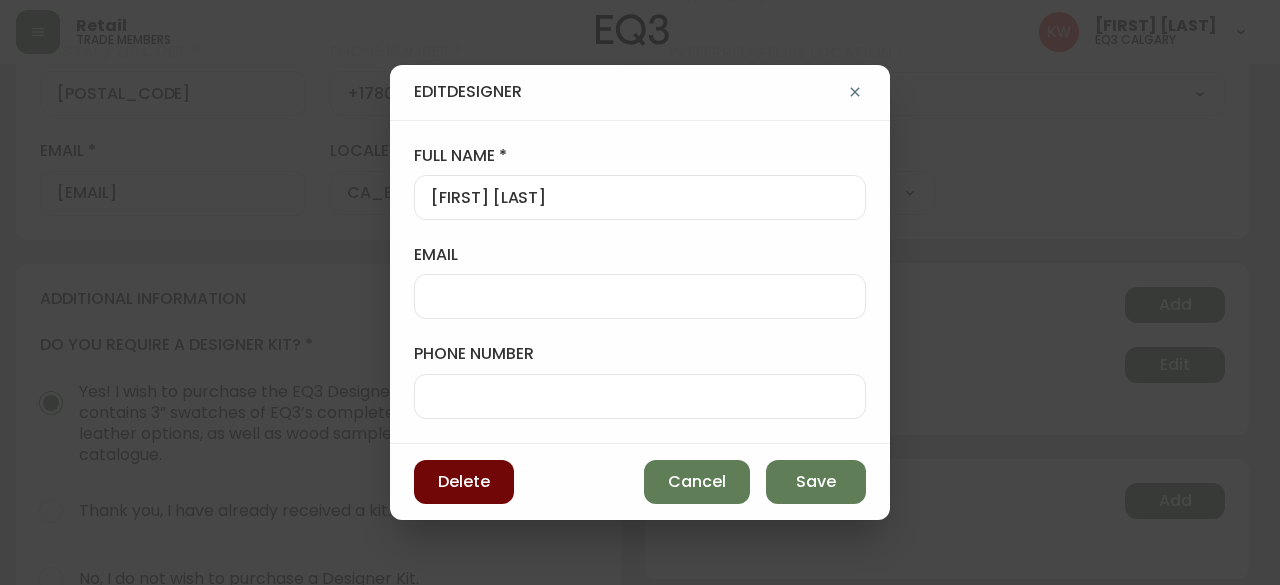 click on "Delete" at bounding box center (464, 482) 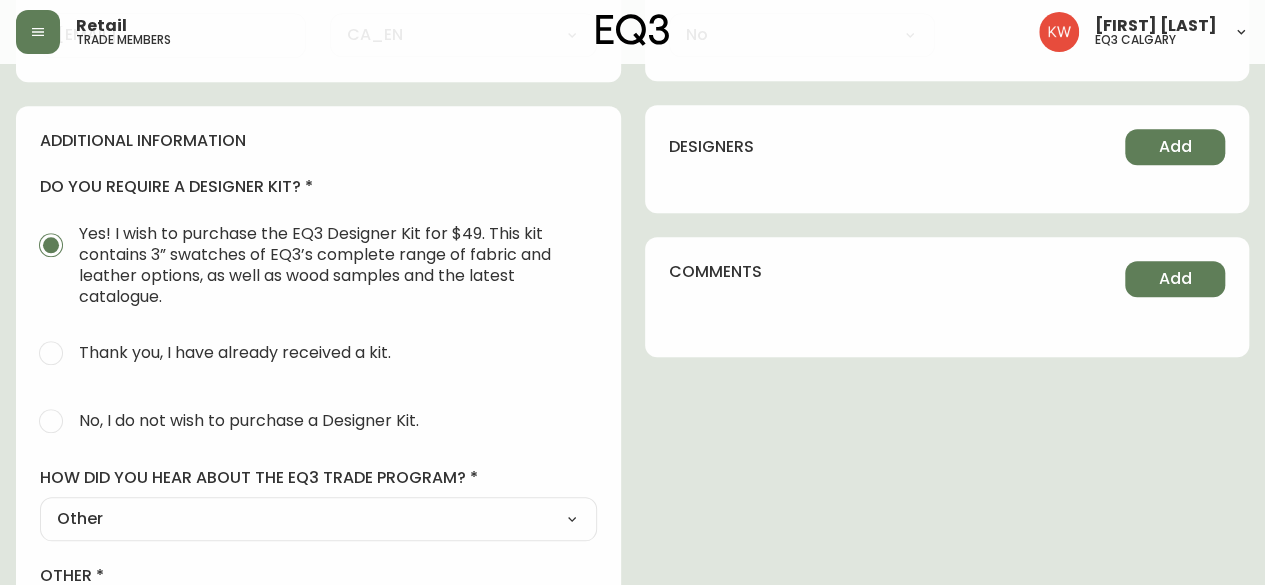 scroll, scrollTop: 900, scrollLeft: 0, axis: vertical 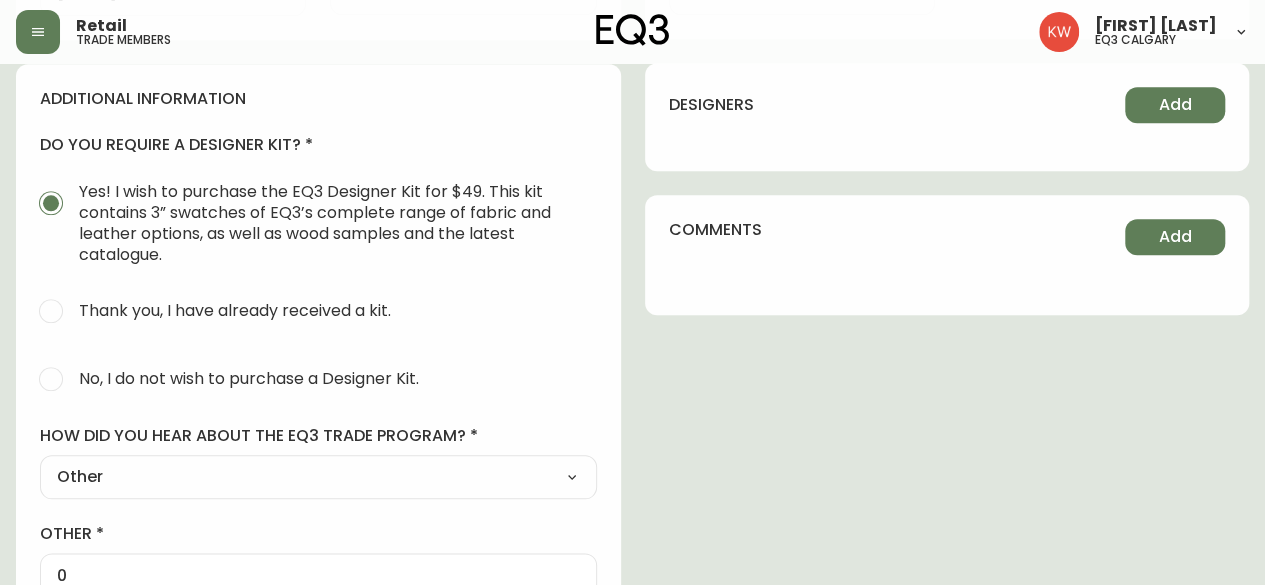 click on "No, I do not wish to purchase a Designer Kit." at bounding box center [51, 379] 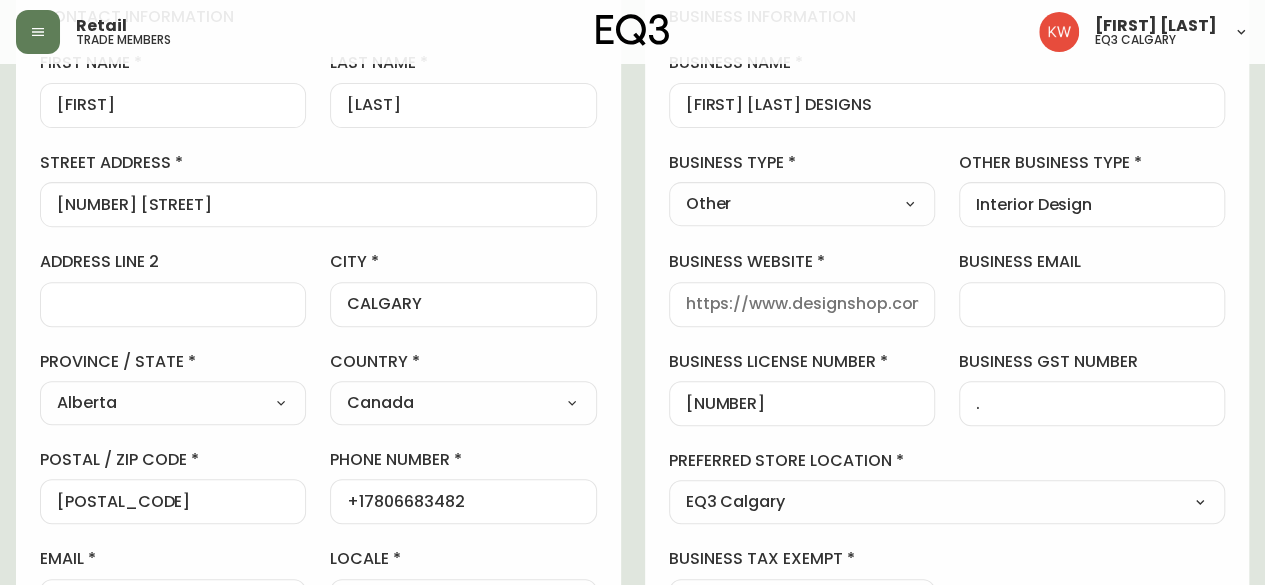 scroll, scrollTop: 200, scrollLeft: 0, axis: vertical 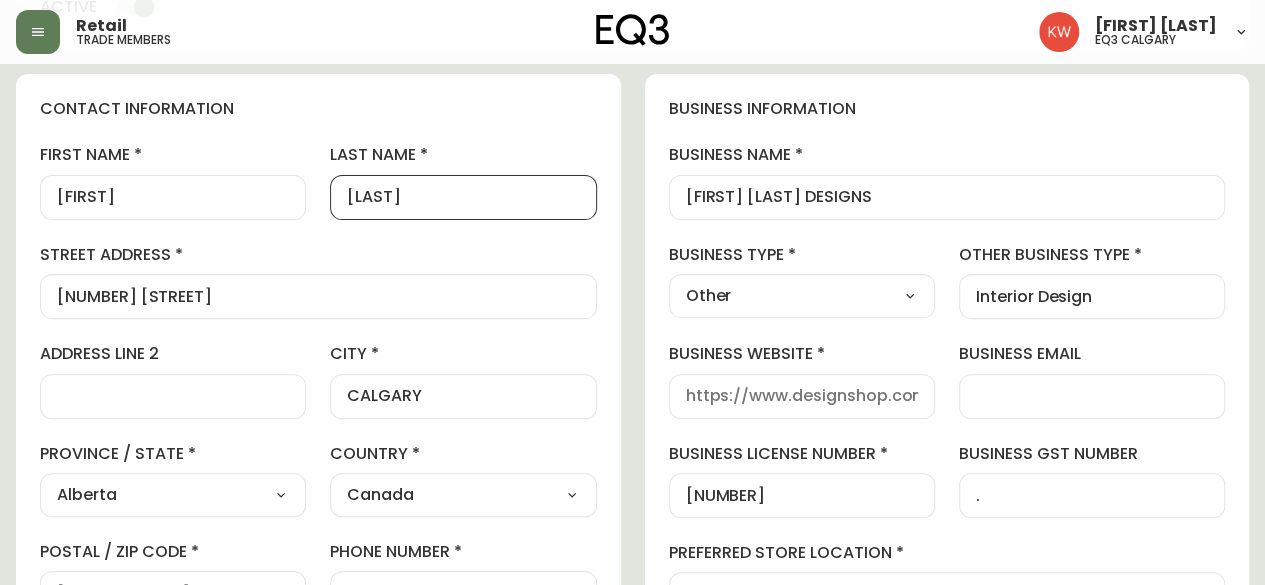 drag, startPoint x: 452, startPoint y: 200, endPoint x: 326, endPoint y: 211, distance: 126.47925 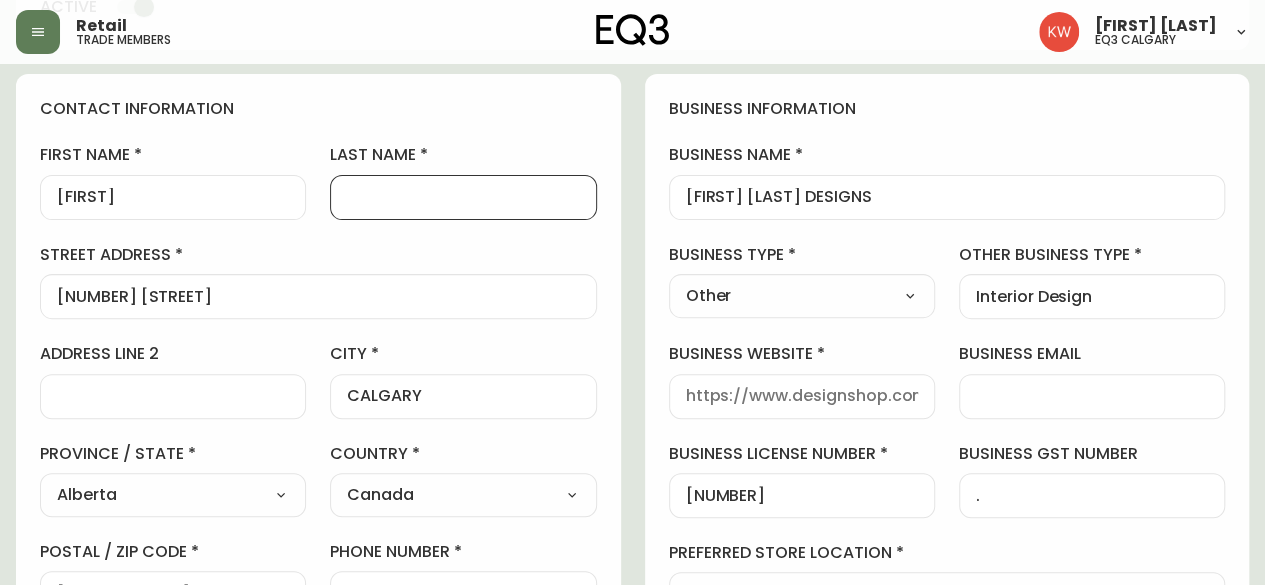 scroll, scrollTop: 0, scrollLeft: 0, axis: both 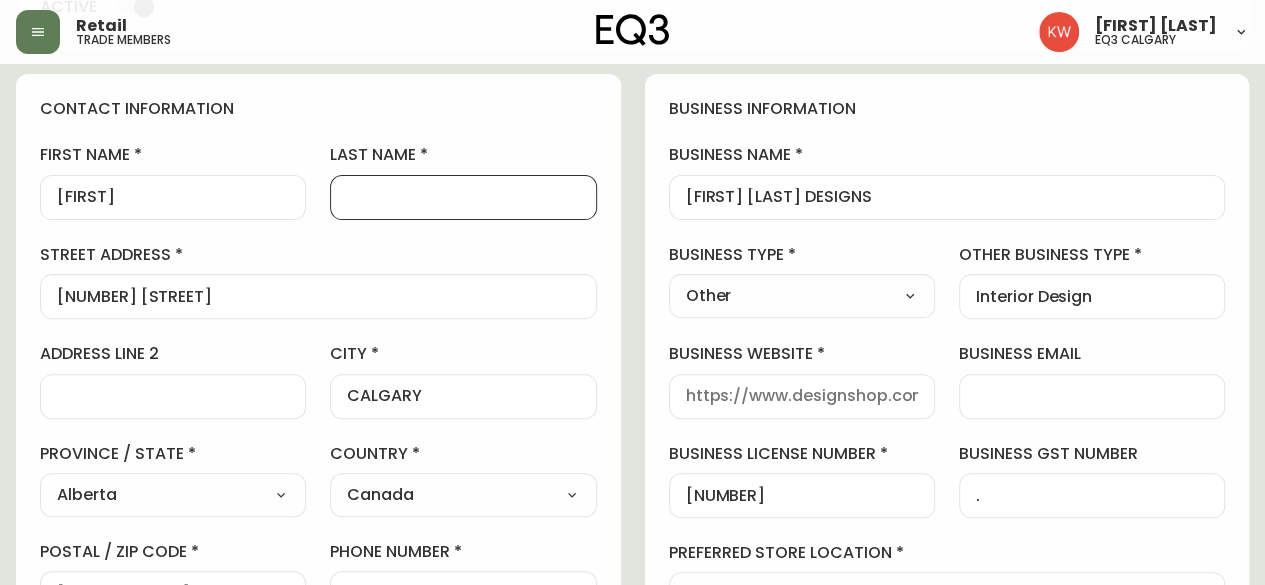 type 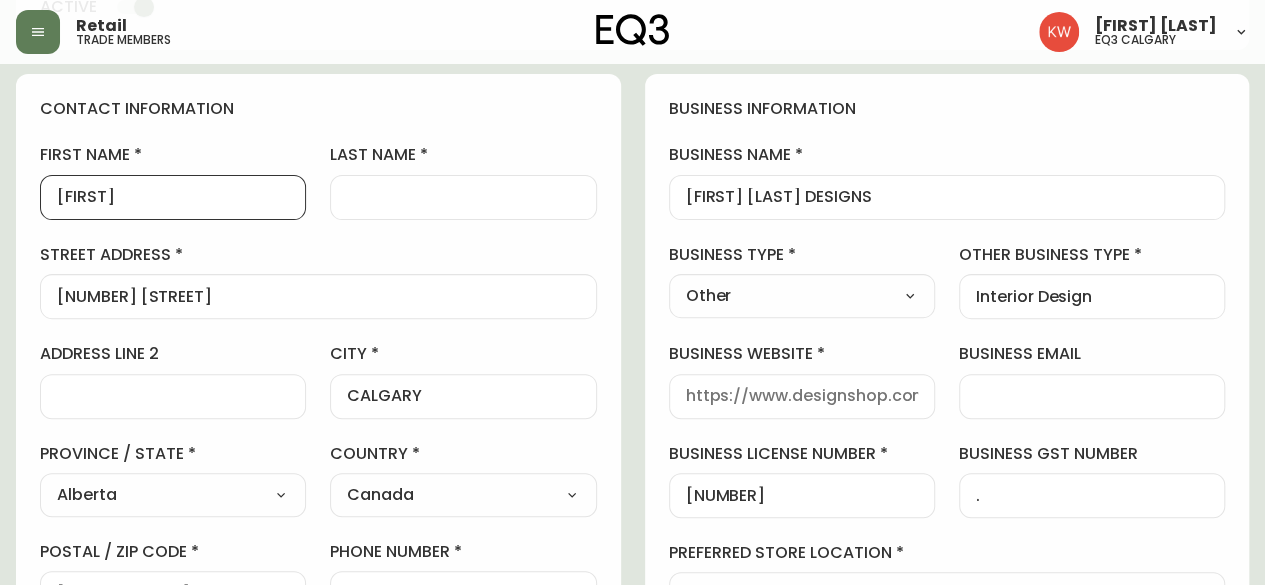 drag, startPoint x: 140, startPoint y: 187, endPoint x: 42, endPoint y: 196, distance: 98.4124 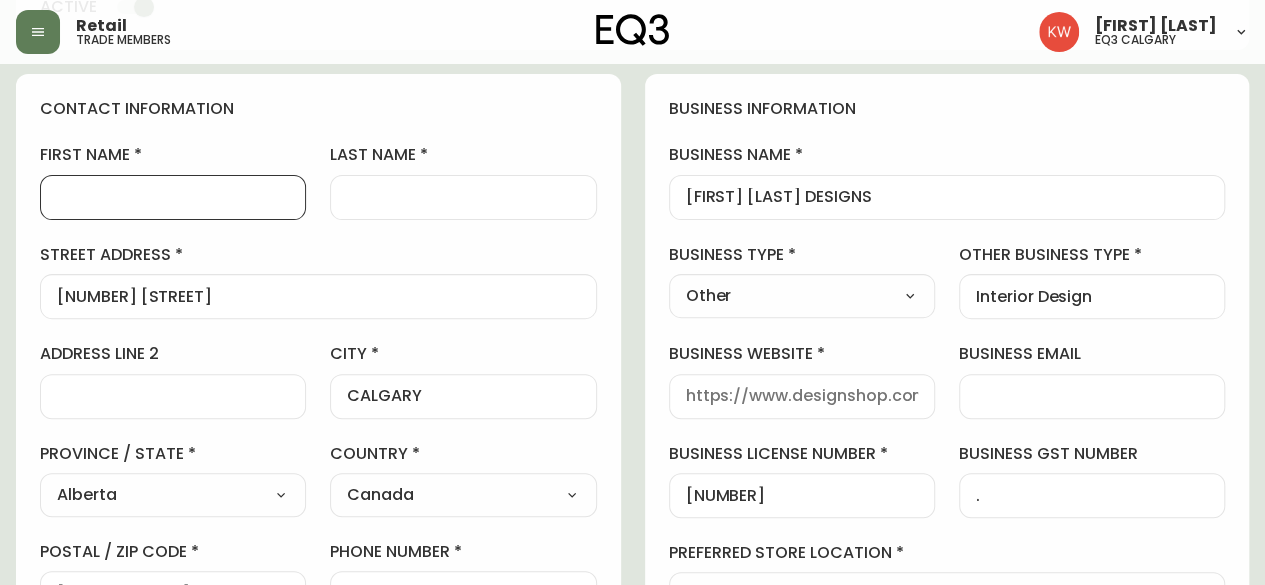 type 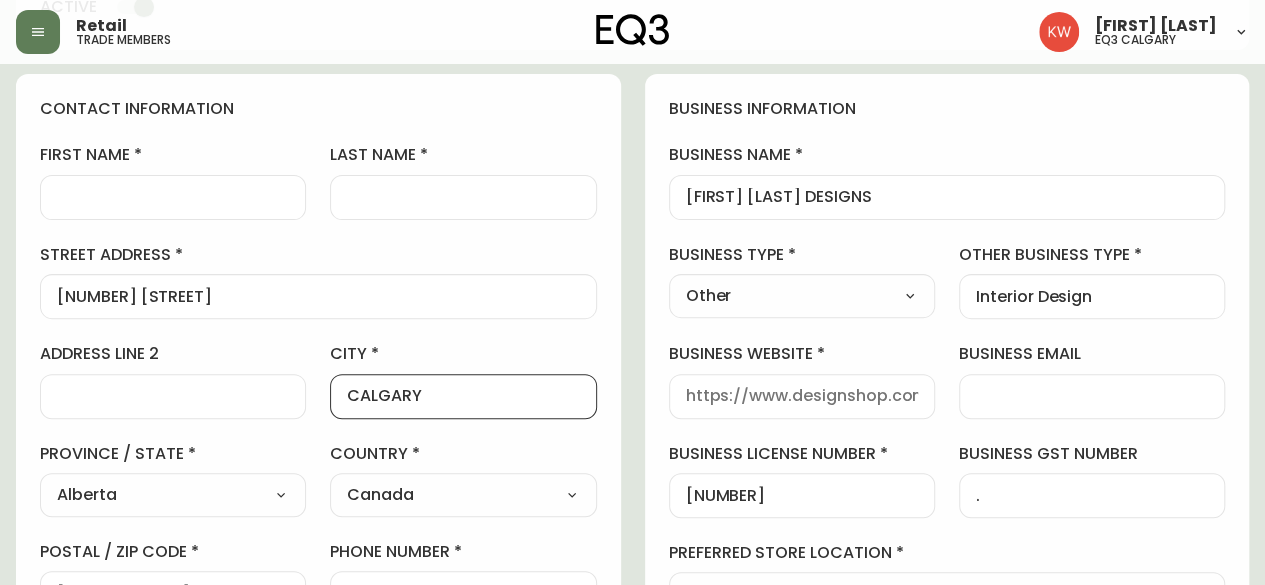drag, startPoint x: 436, startPoint y: 395, endPoint x: 296, endPoint y: 396, distance: 140.00357 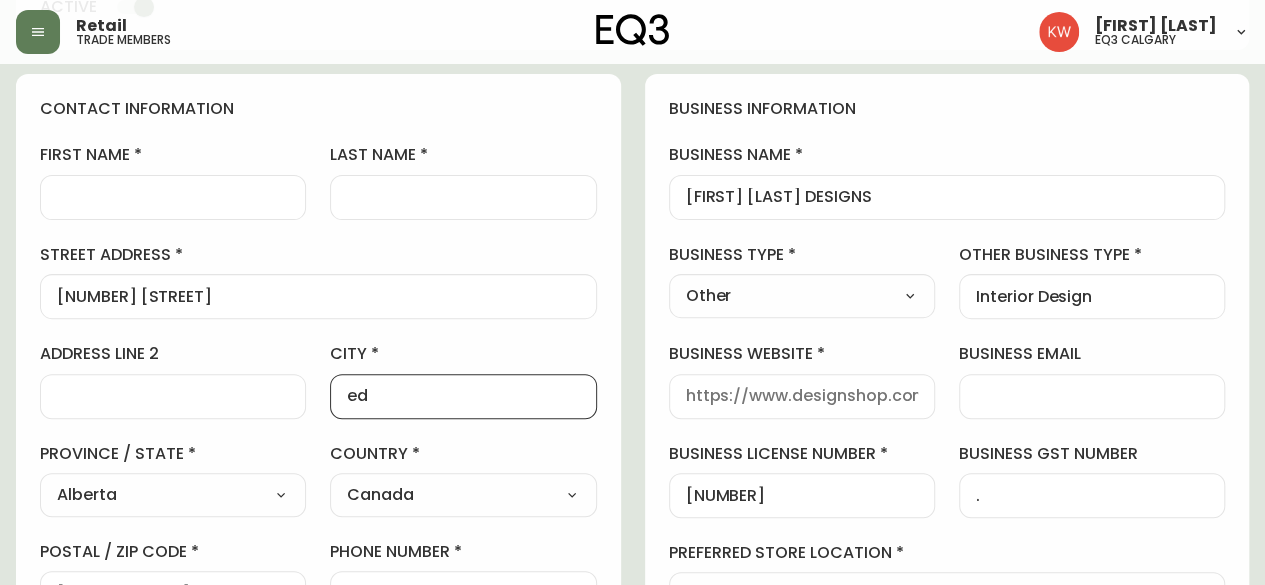 type on "e" 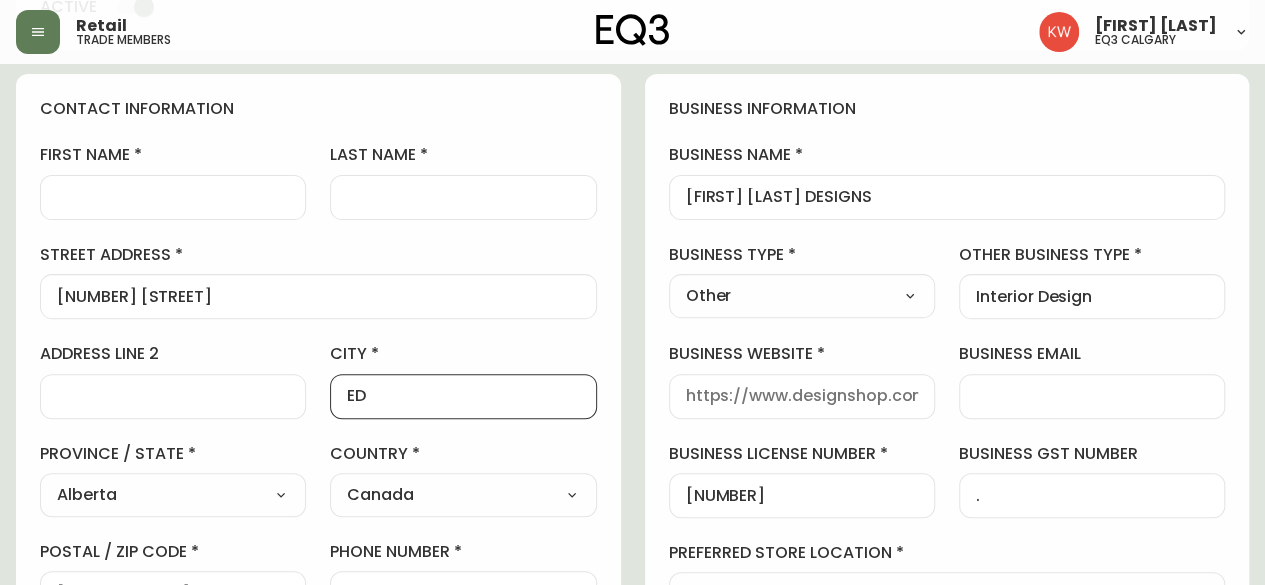 type on "Edmonton" 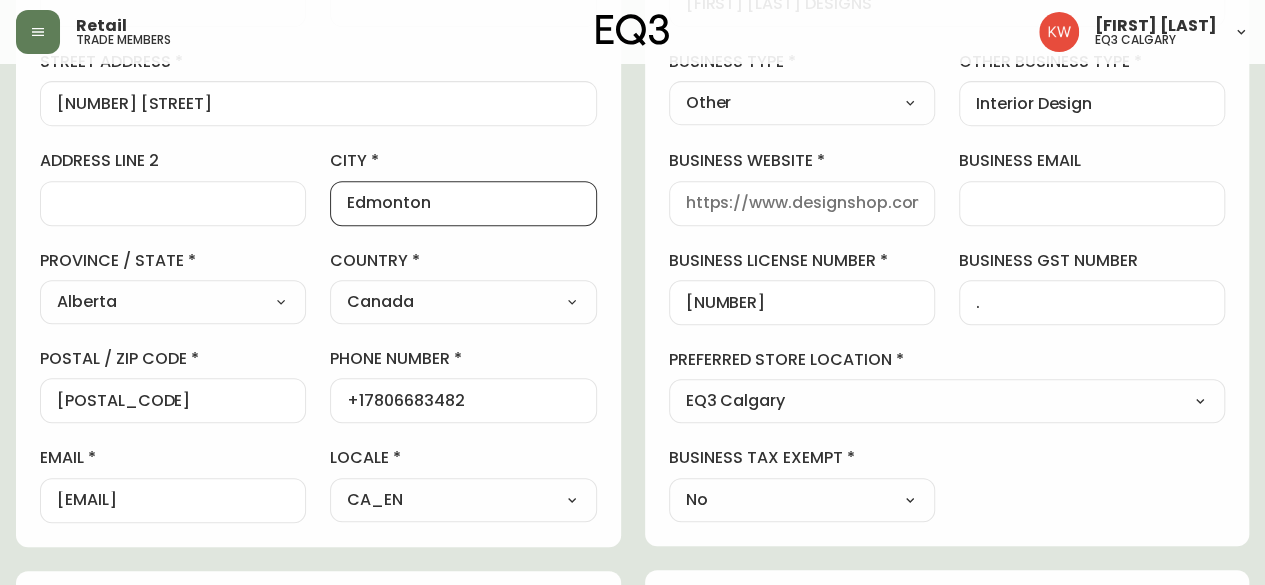 scroll, scrollTop: 400, scrollLeft: 0, axis: vertical 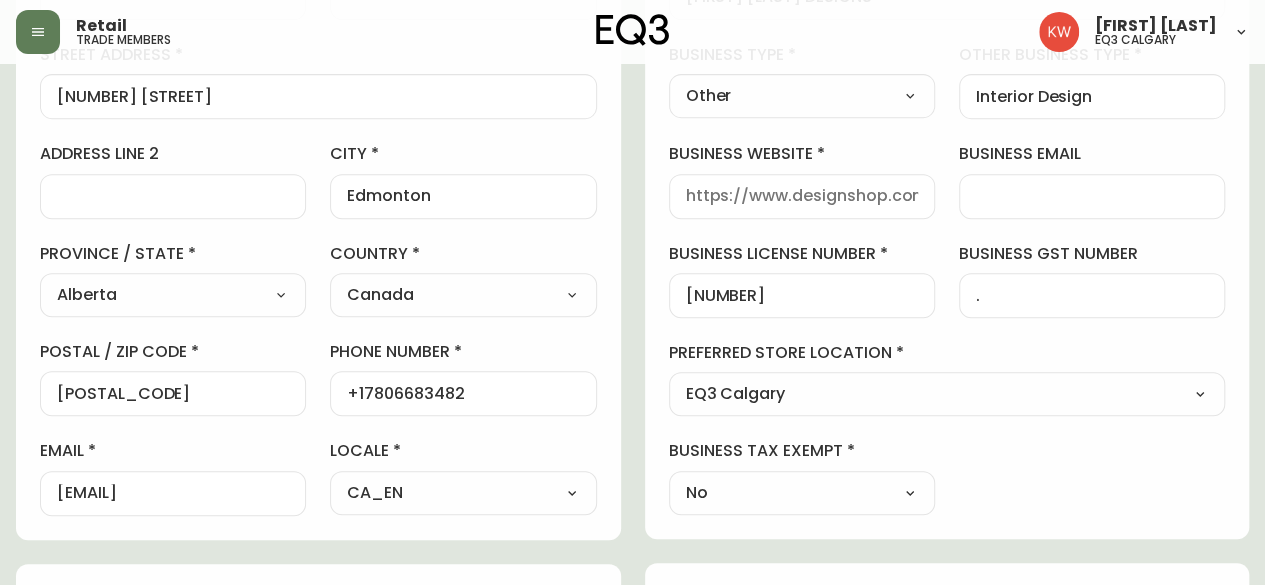 click on "email" at bounding box center [173, 451] 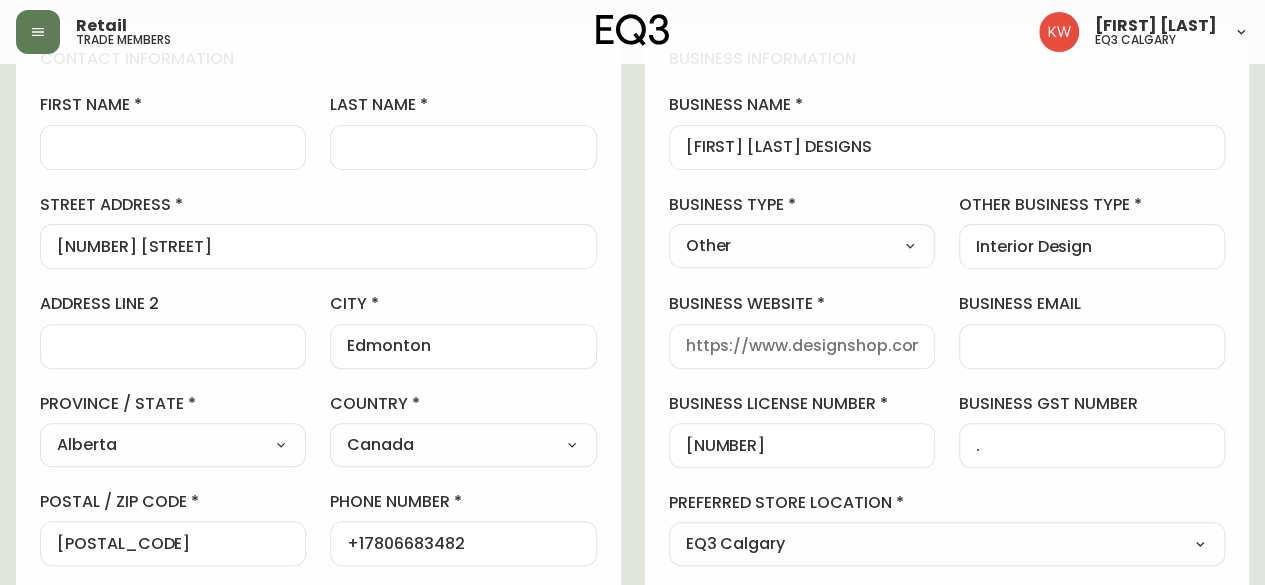 scroll, scrollTop: 100, scrollLeft: 0, axis: vertical 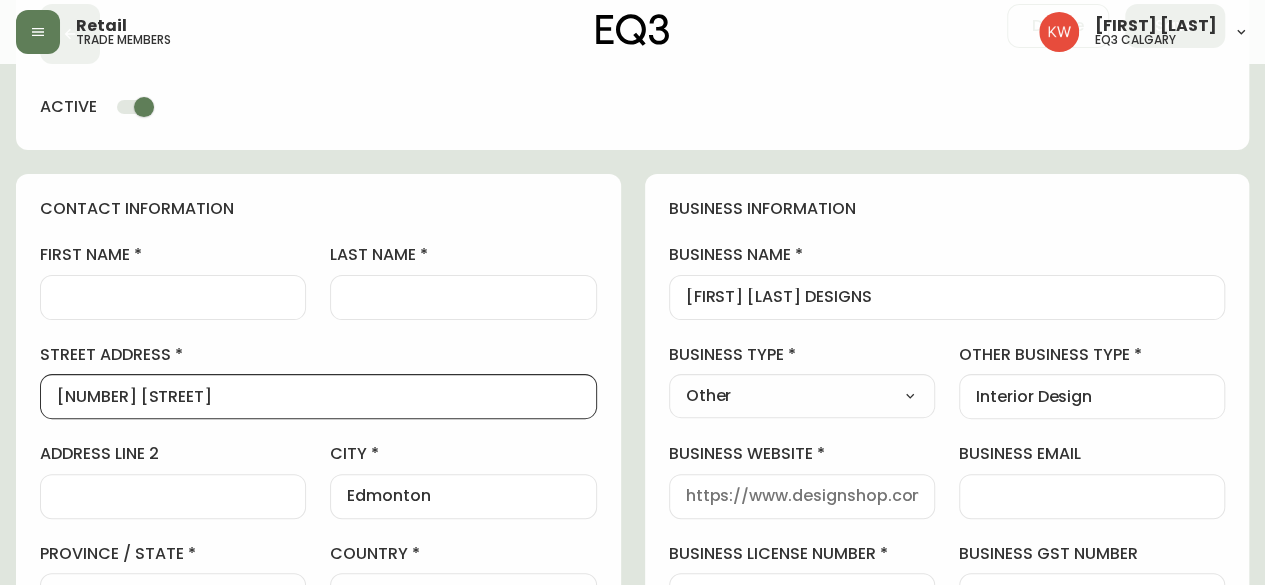 drag, startPoint x: 78, startPoint y: 401, endPoint x: 0, endPoint y: 406, distance: 78.160095 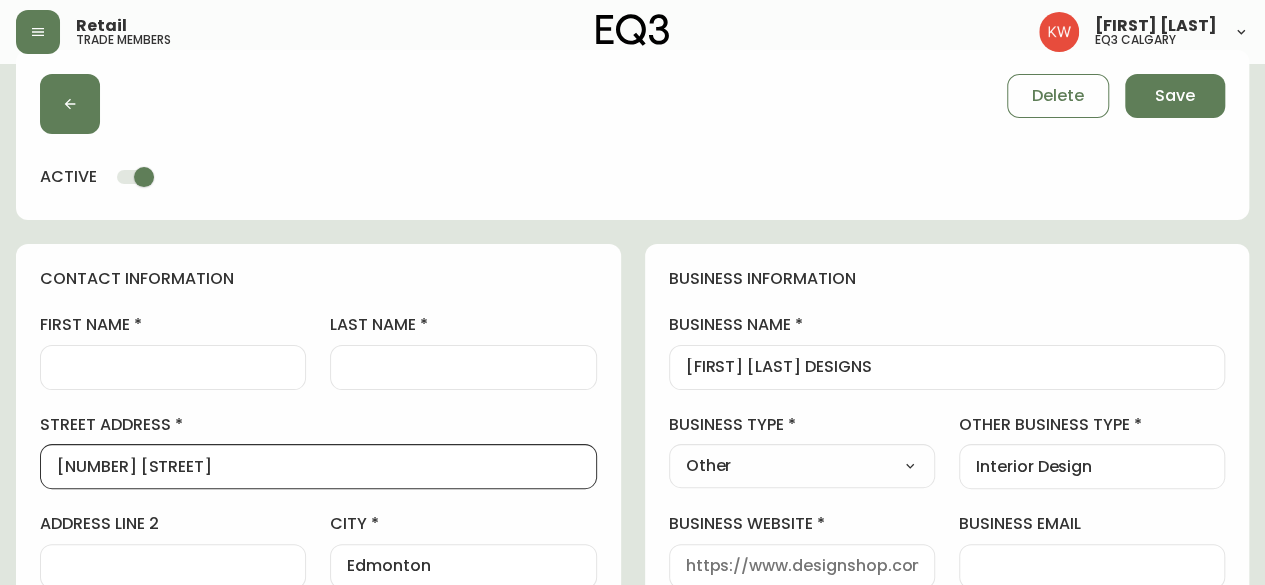 scroll, scrollTop: 0, scrollLeft: 0, axis: both 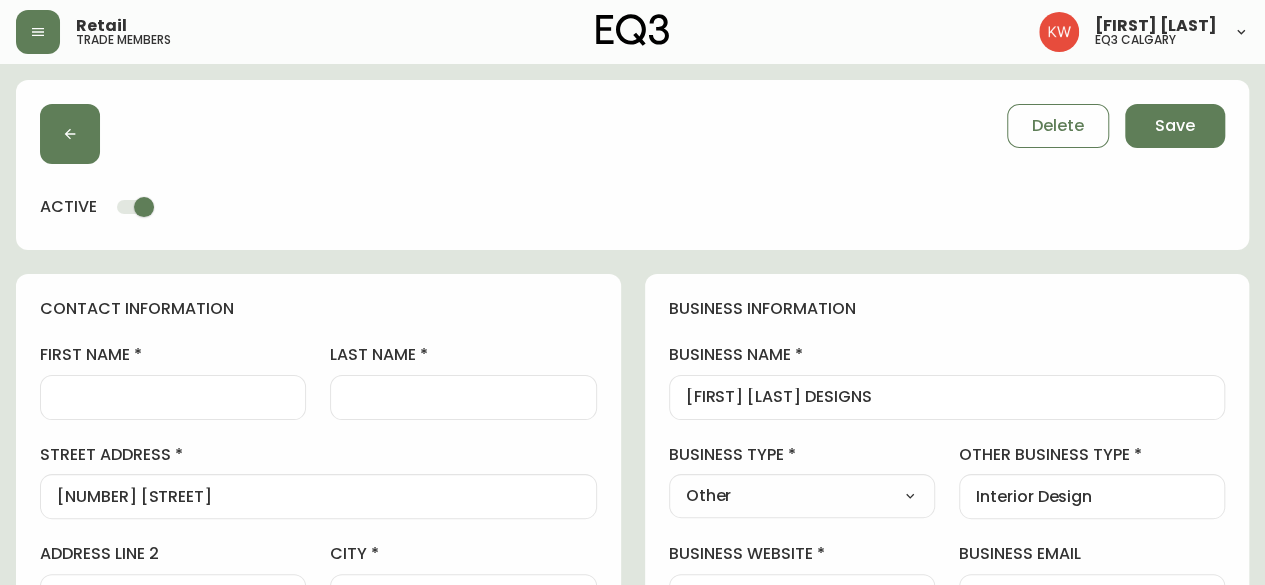 click at bounding box center [173, 397] 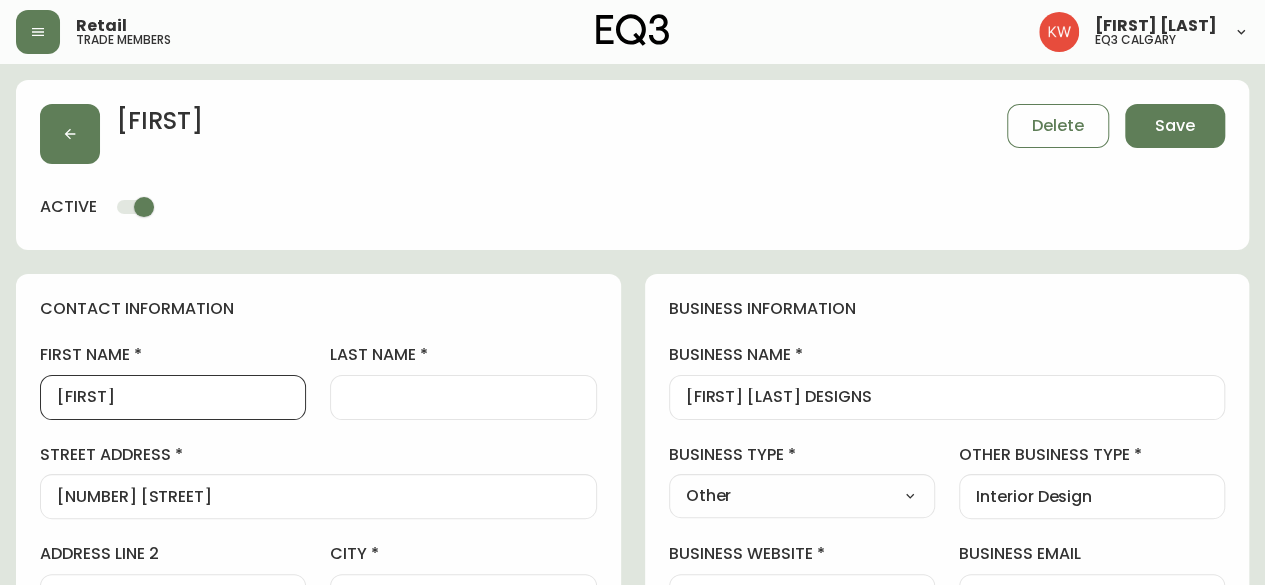 type on "[FIRST]" 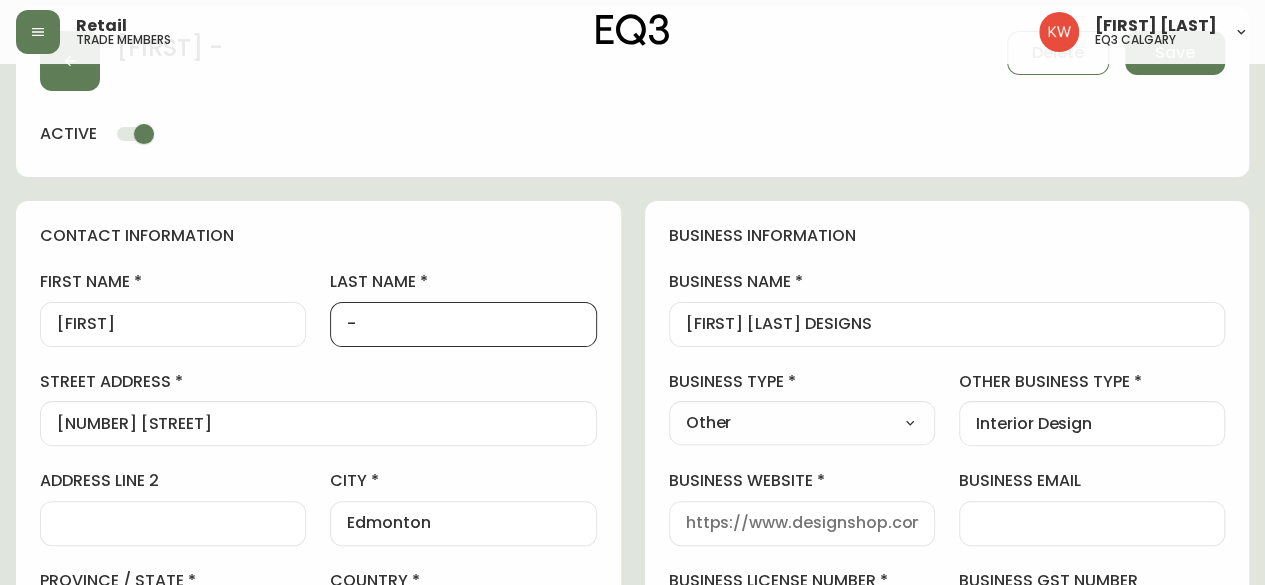 scroll, scrollTop: 100, scrollLeft: 0, axis: vertical 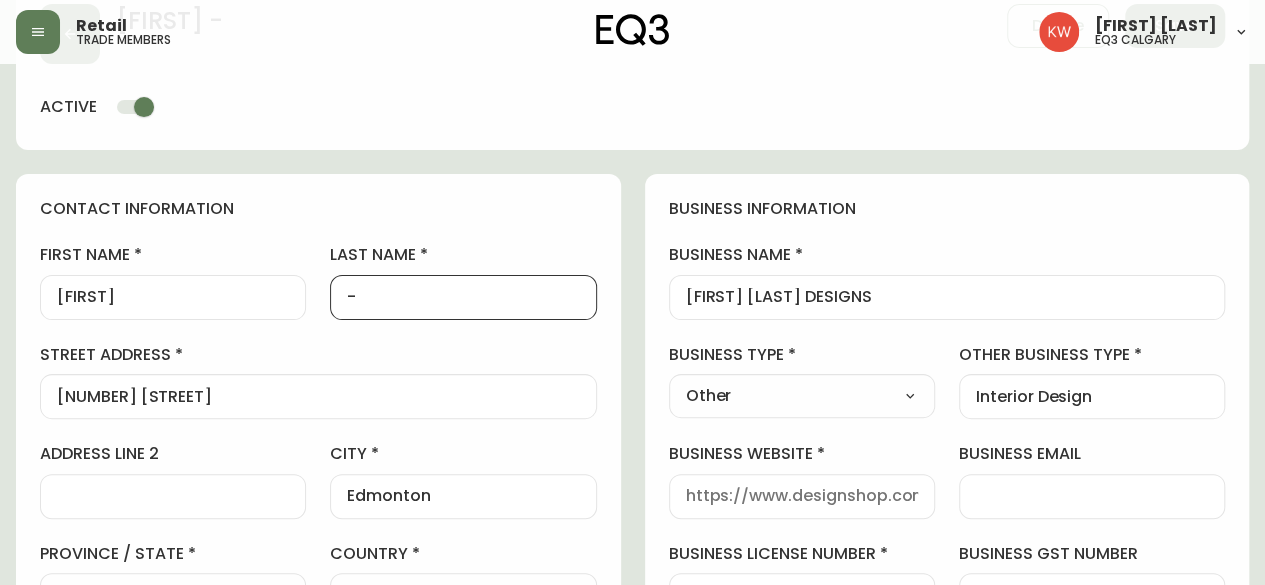 type on "-" 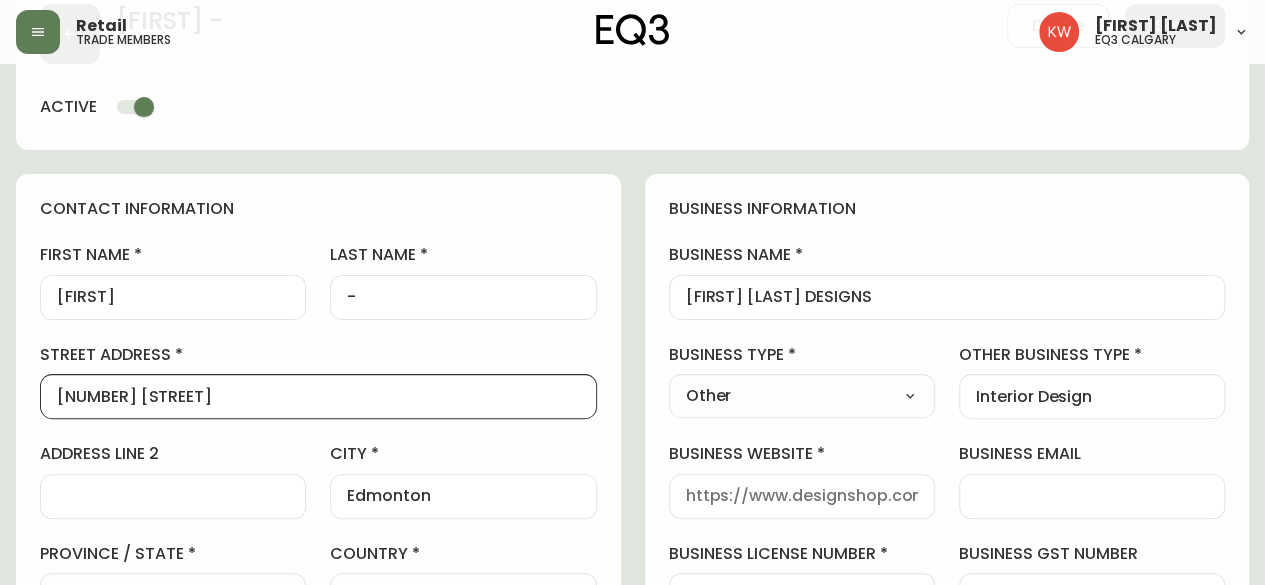 scroll, scrollTop: 0, scrollLeft: 0, axis: both 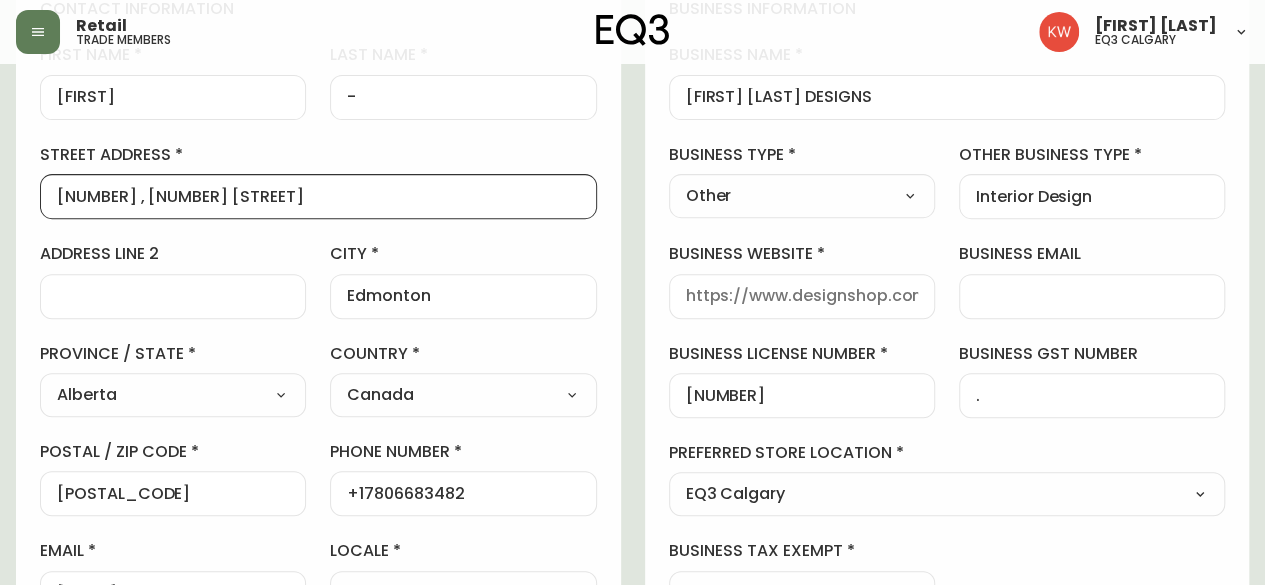 type on "[NUMBER] , [NUMBER] [STREET]" 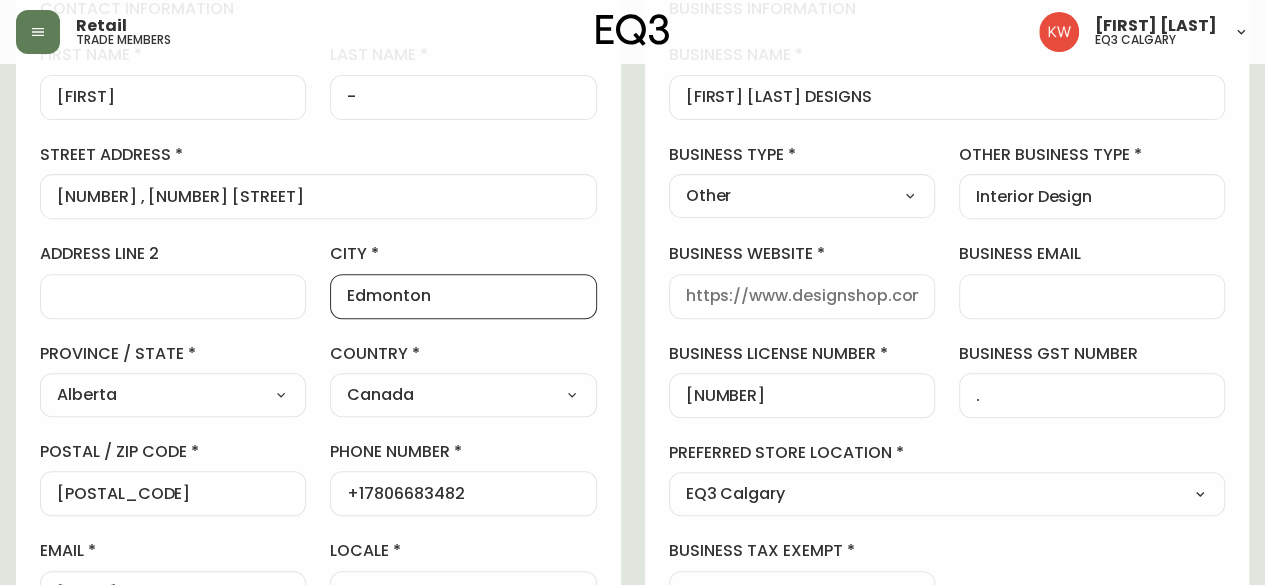 scroll, scrollTop: 0, scrollLeft: 0, axis: both 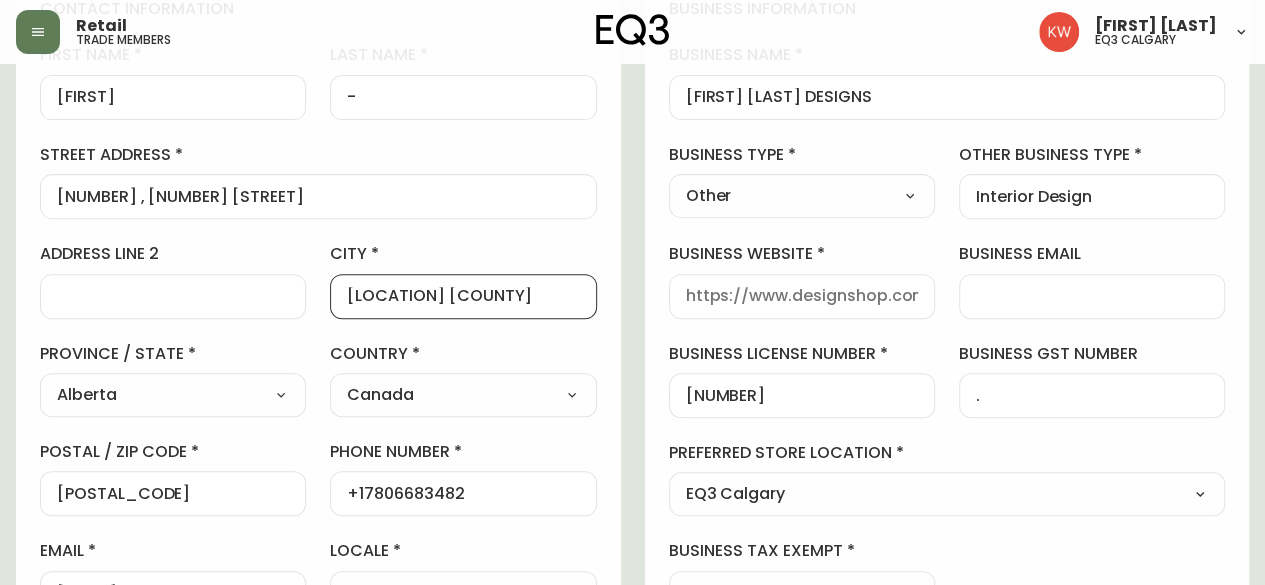type on "[LOCATION] [COUNTY]" 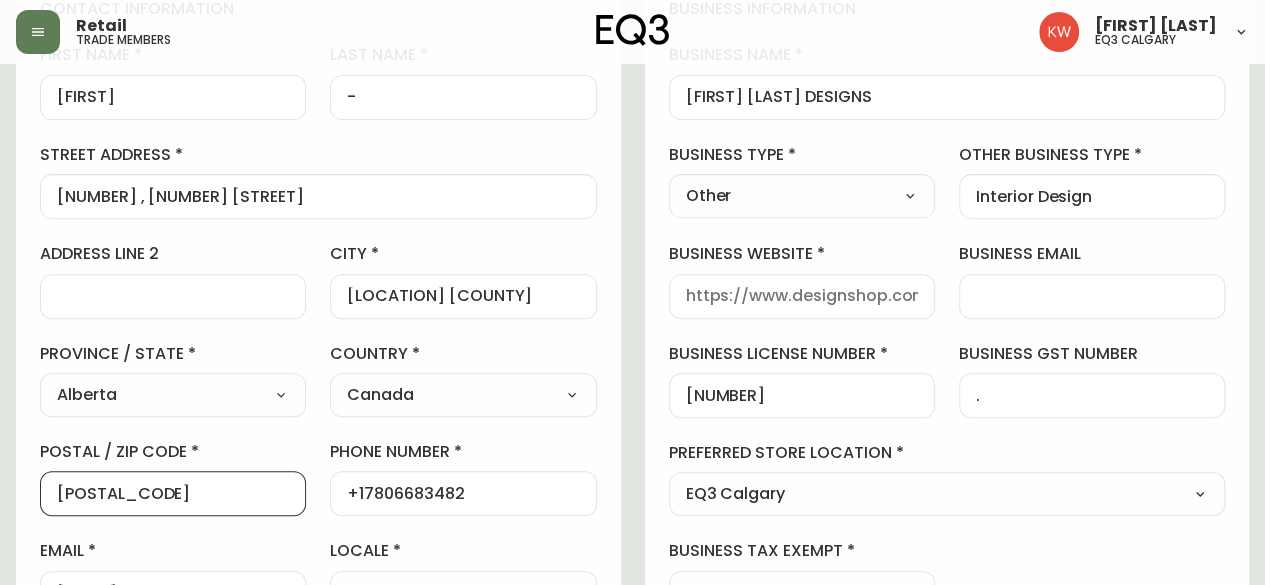 scroll, scrollTop: 0, scrollLeft: 0, axis: both 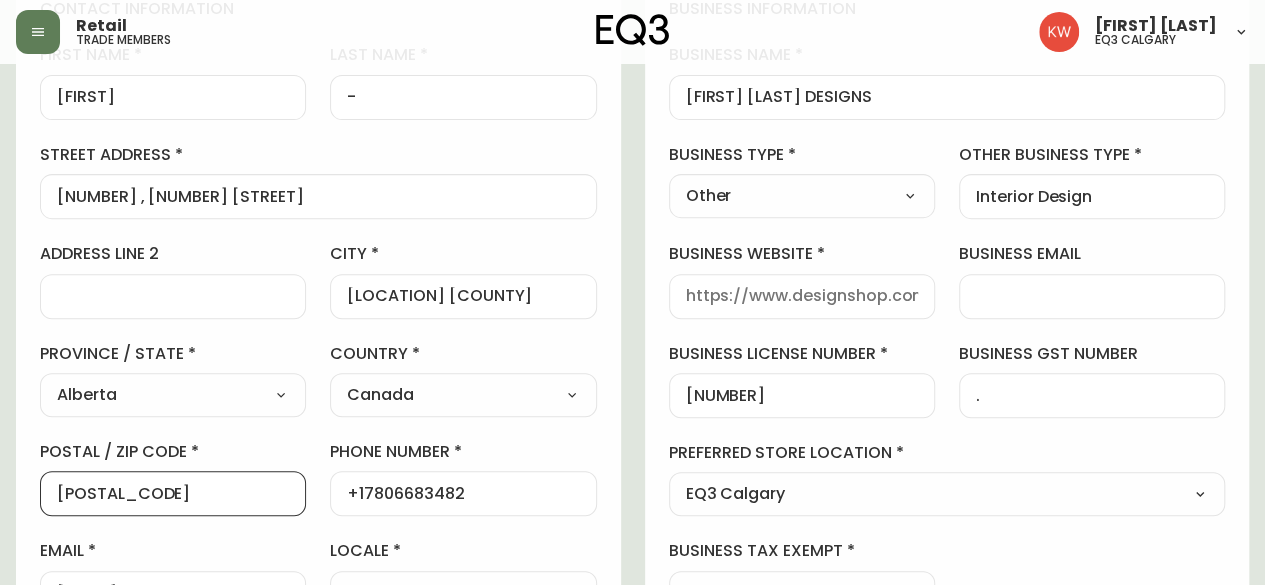 type on "[POSTAL_CODE]" 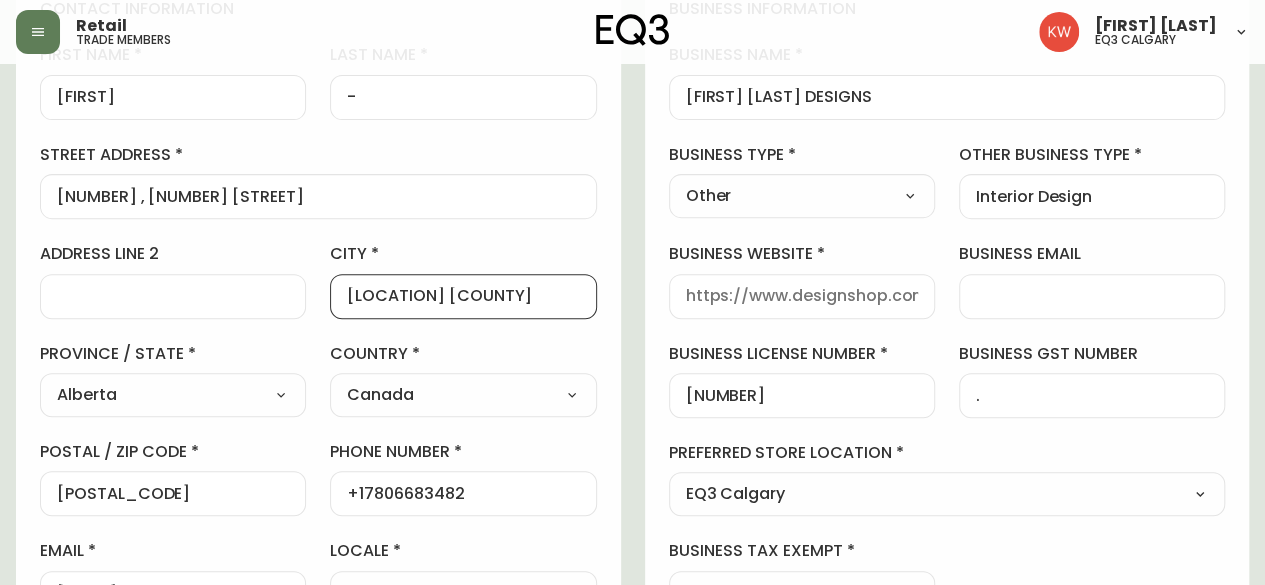 scroll, scrollTop: 0, scrollLeft: 0, axis: both 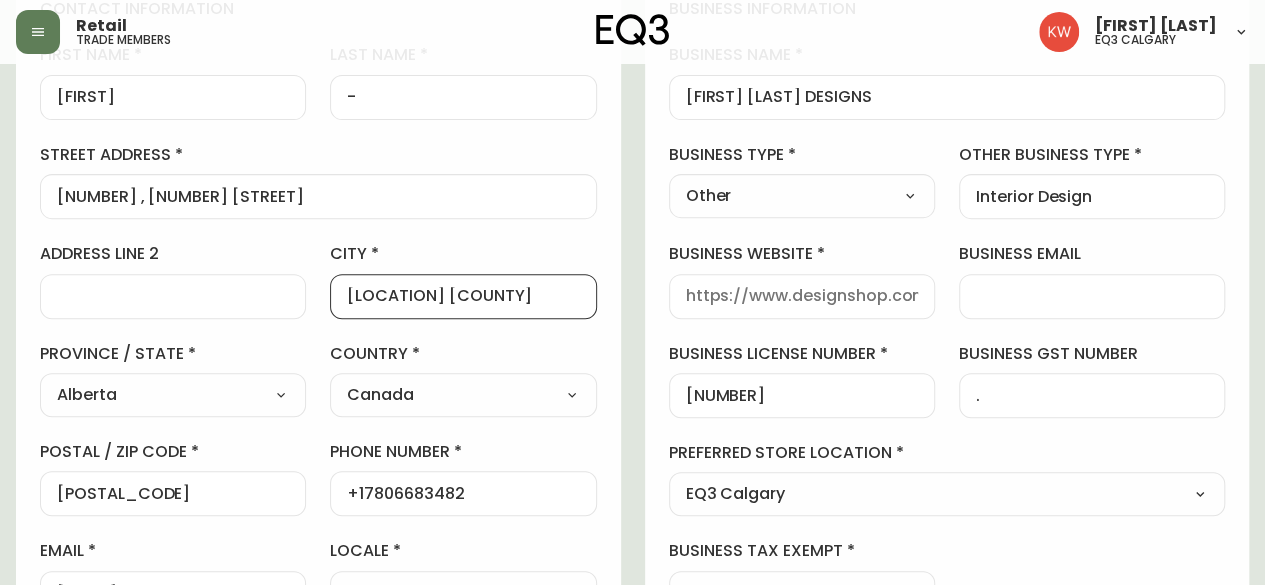 drag, startPoint x: 516, startPoint y: 299, endPoint x: 326, endPoint y: 305, distance: 190.09471 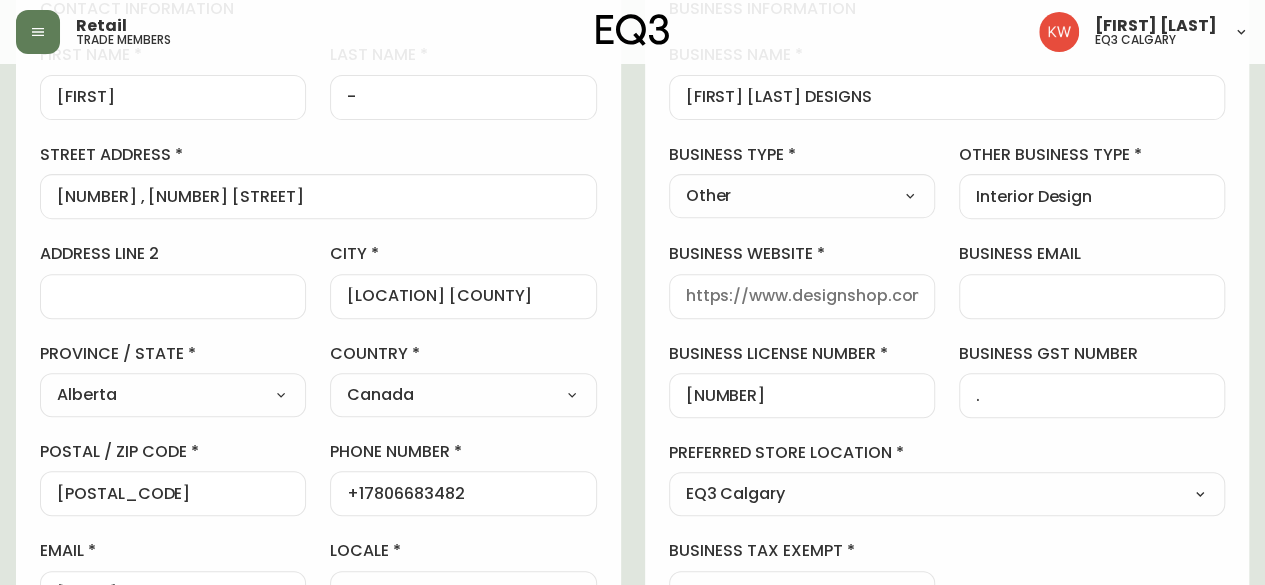 scroll, scrollTop: 0, scrollLeft: 0, axis: both 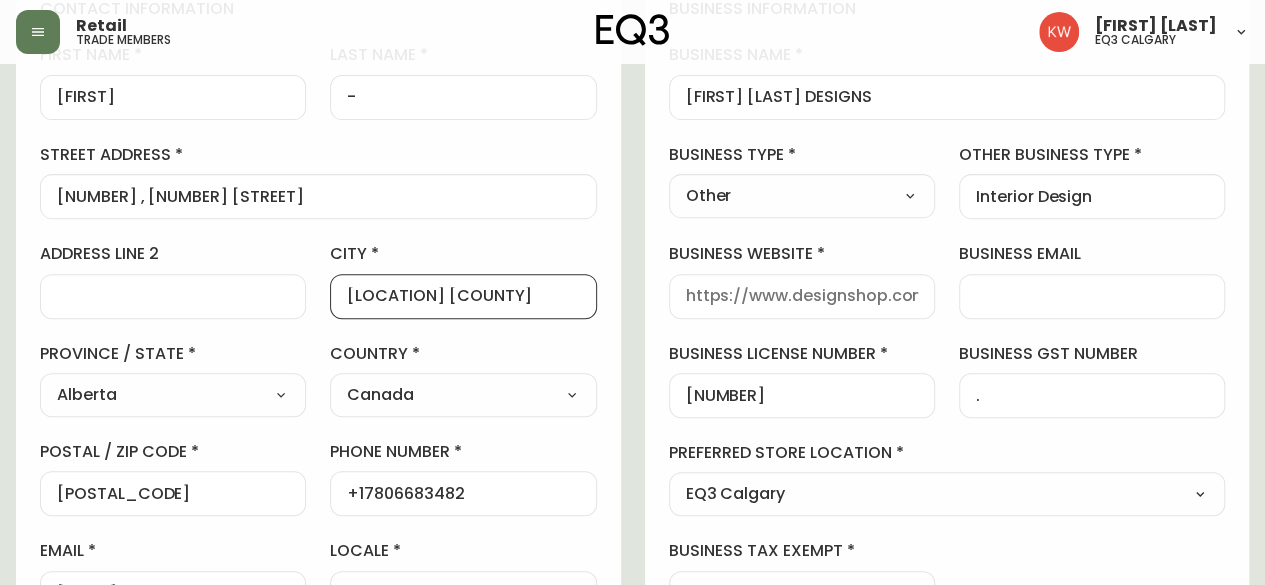 click at bounding box center (802, 296) 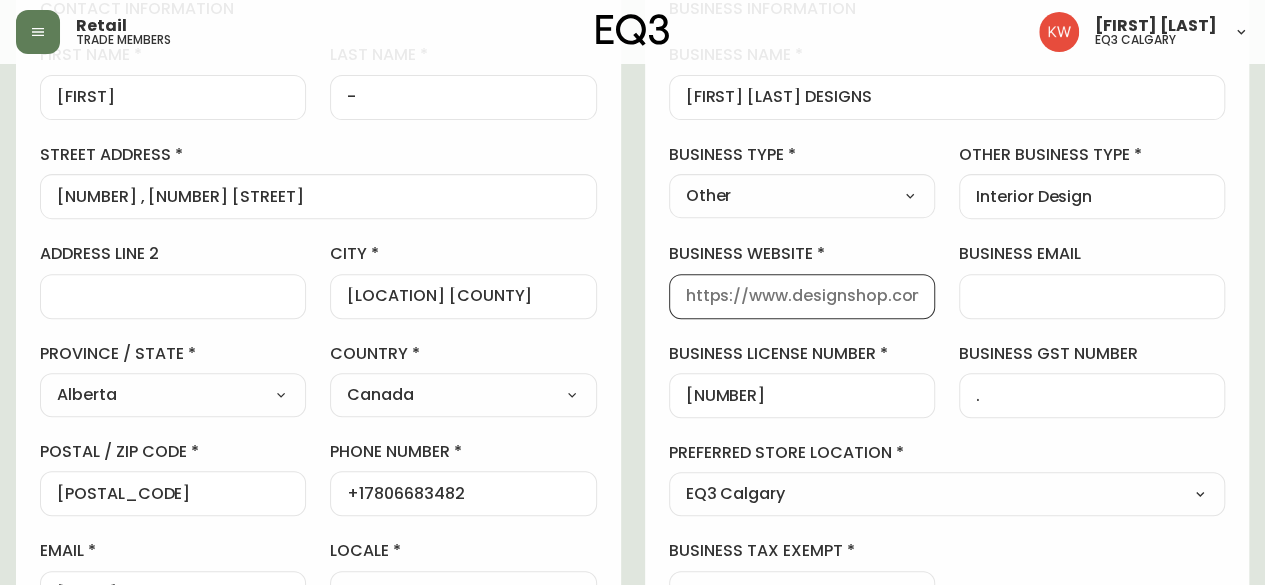 paste on "https://[DOMAIN]" 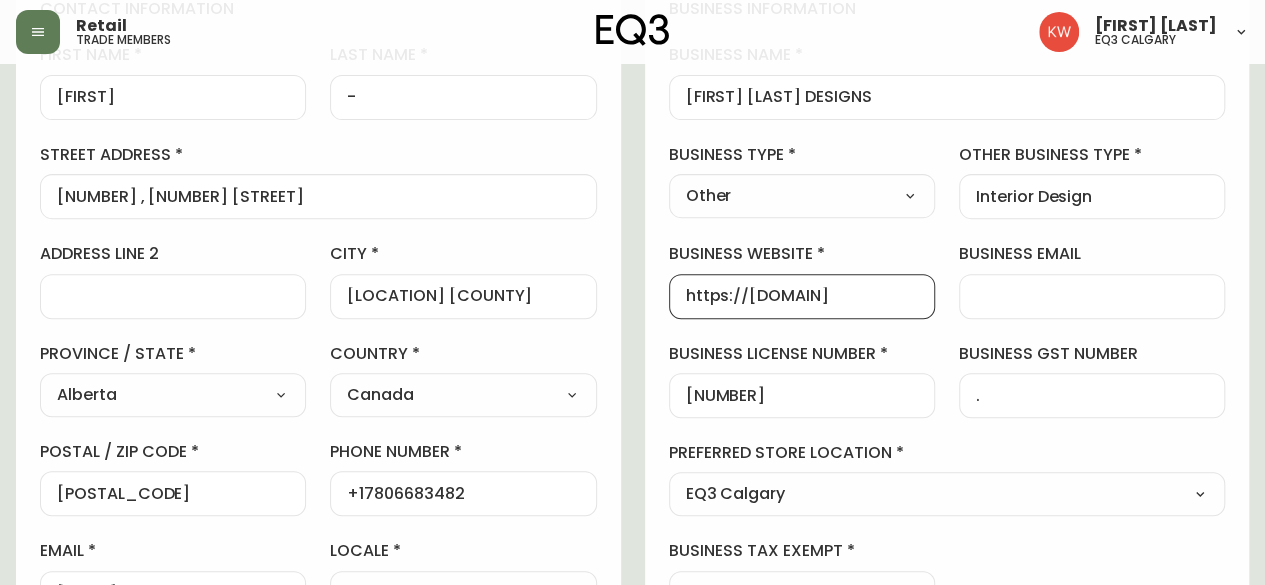 type on "https://[DOMAIN]" 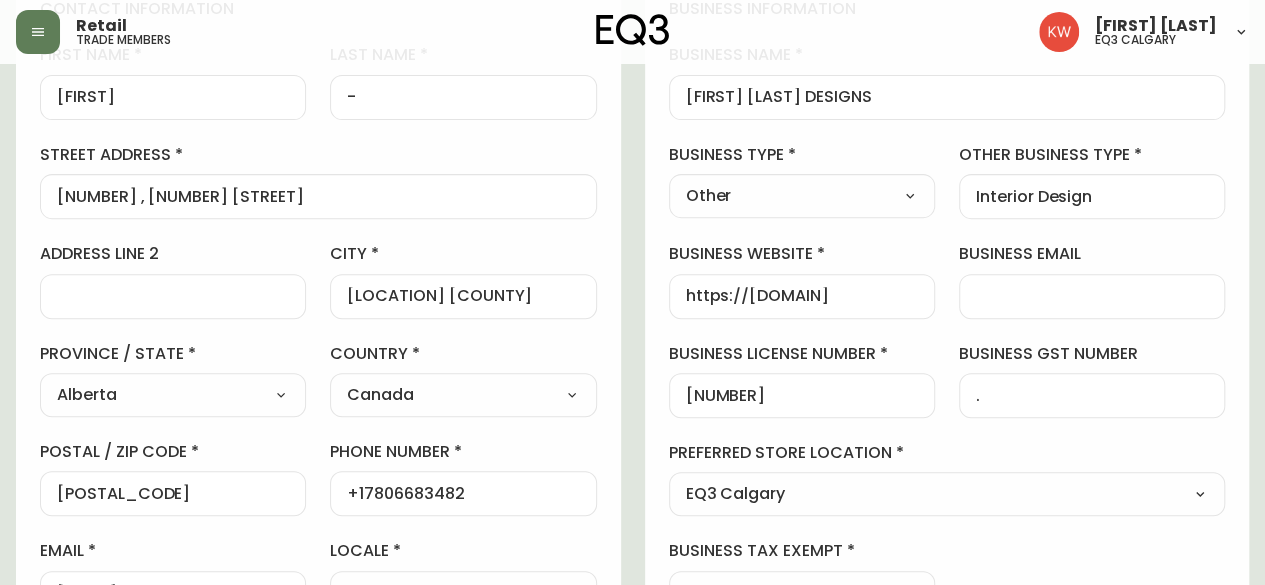 select on "Interior Designer" 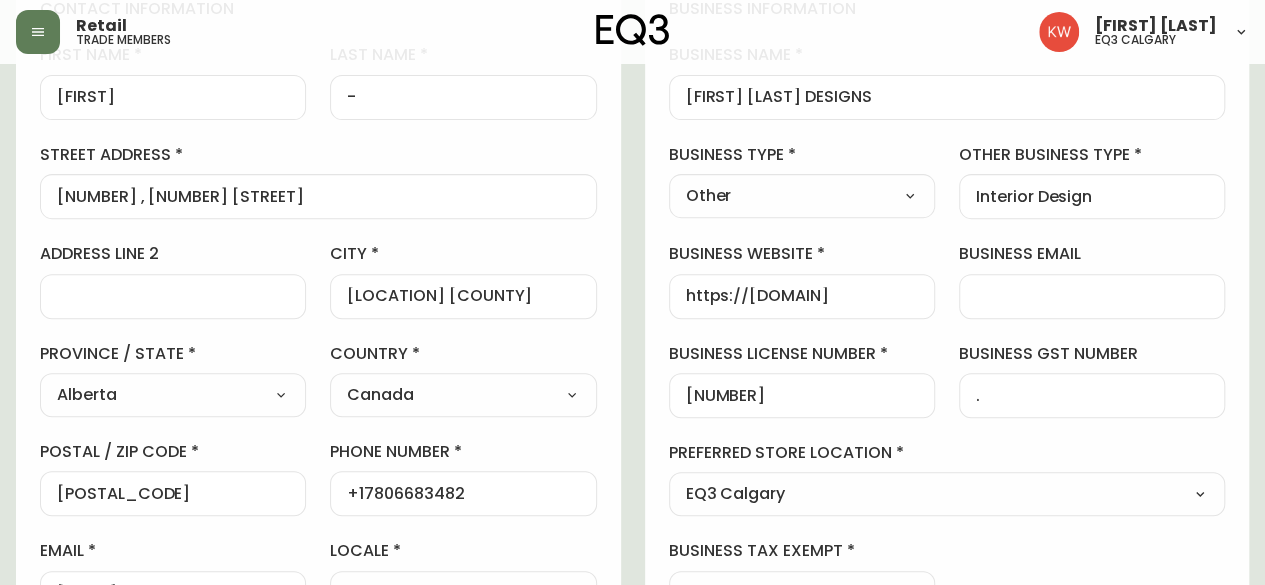 click on "Select Interior Designer Architect Home Builder Contractor Real Estate Agent Hospitality Other" at bounding box center [802, 196] 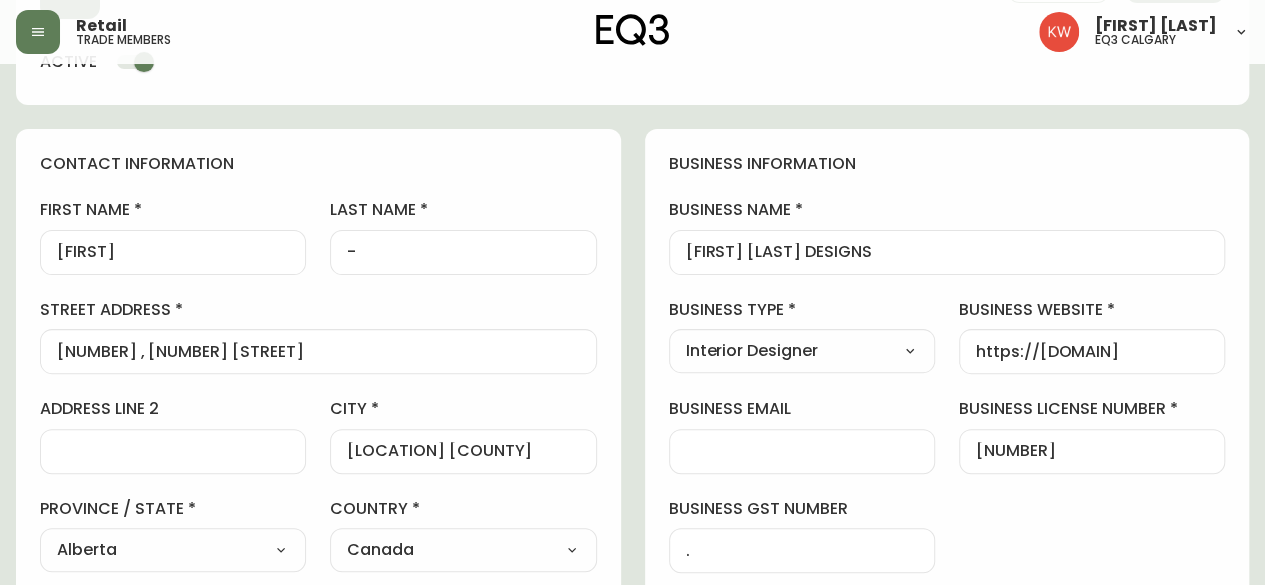 scroll, scrollTop: 0, scrollLeft: 0, axis: both 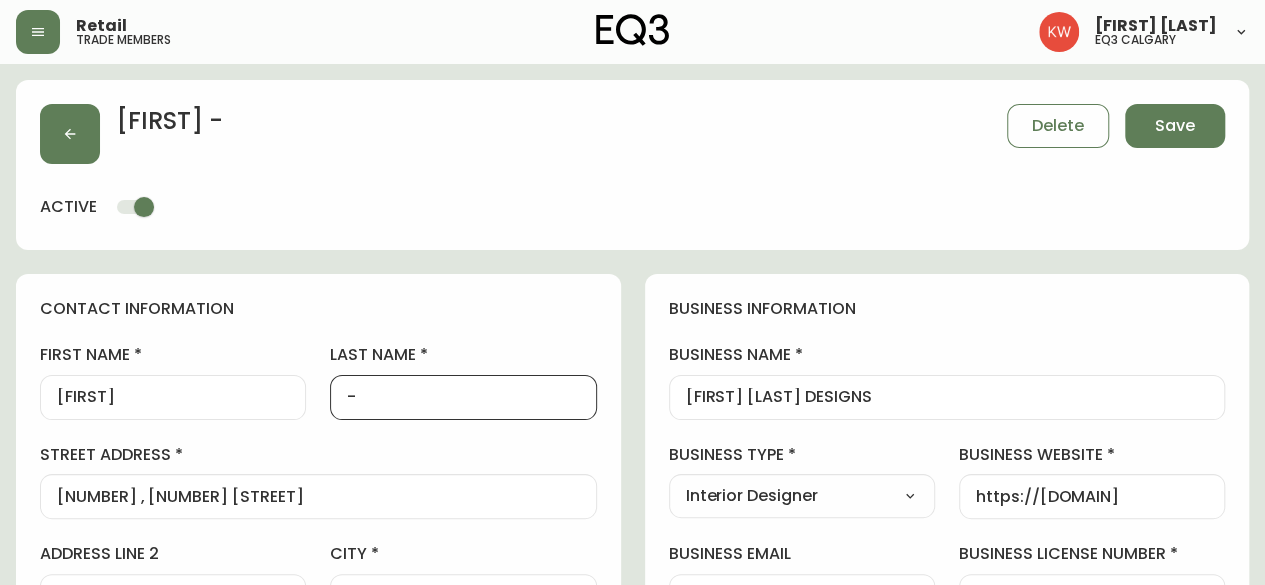 drag, startPoint x: 394, startPoint y: 395, endPoint x: 332, endPoint y: 404, distance: 62.649822 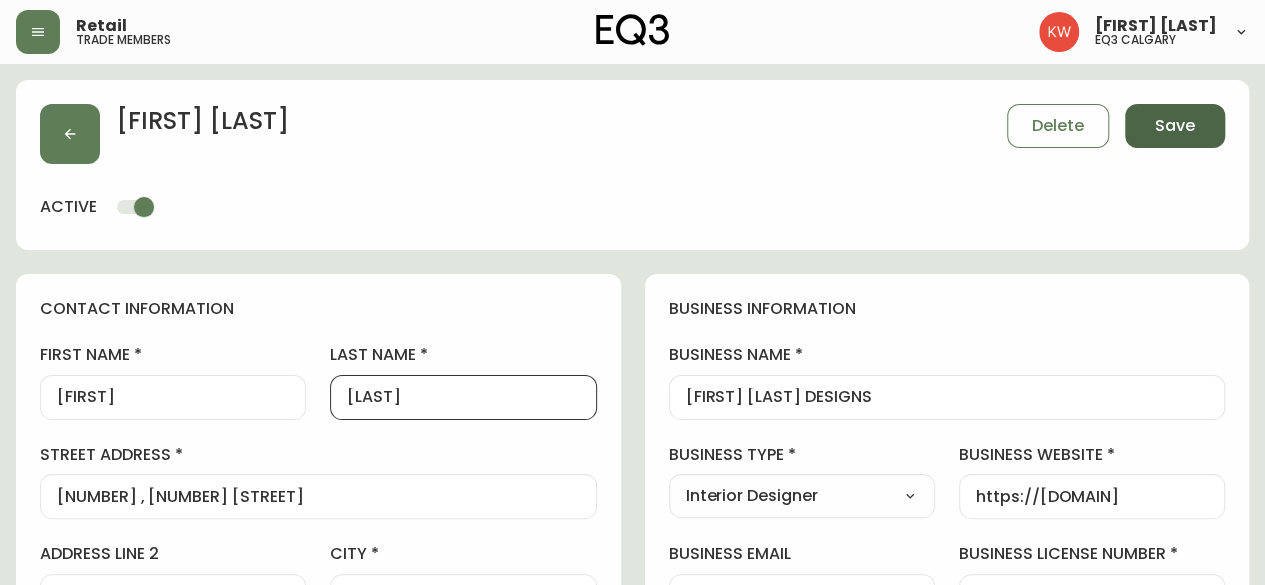 type on "[LAST]" 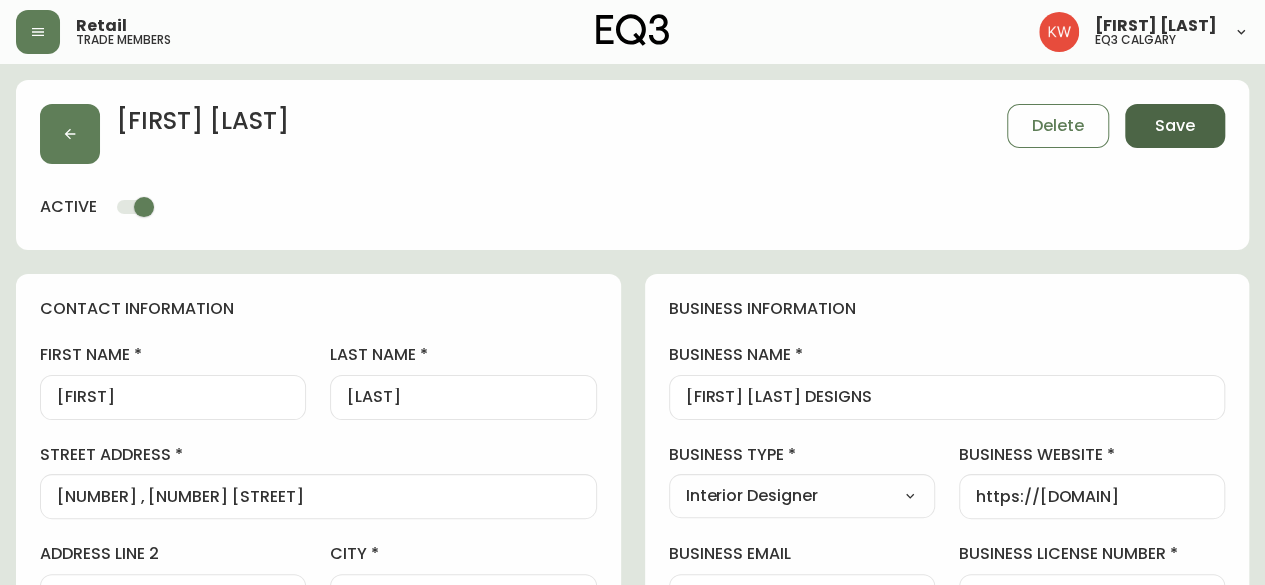 type 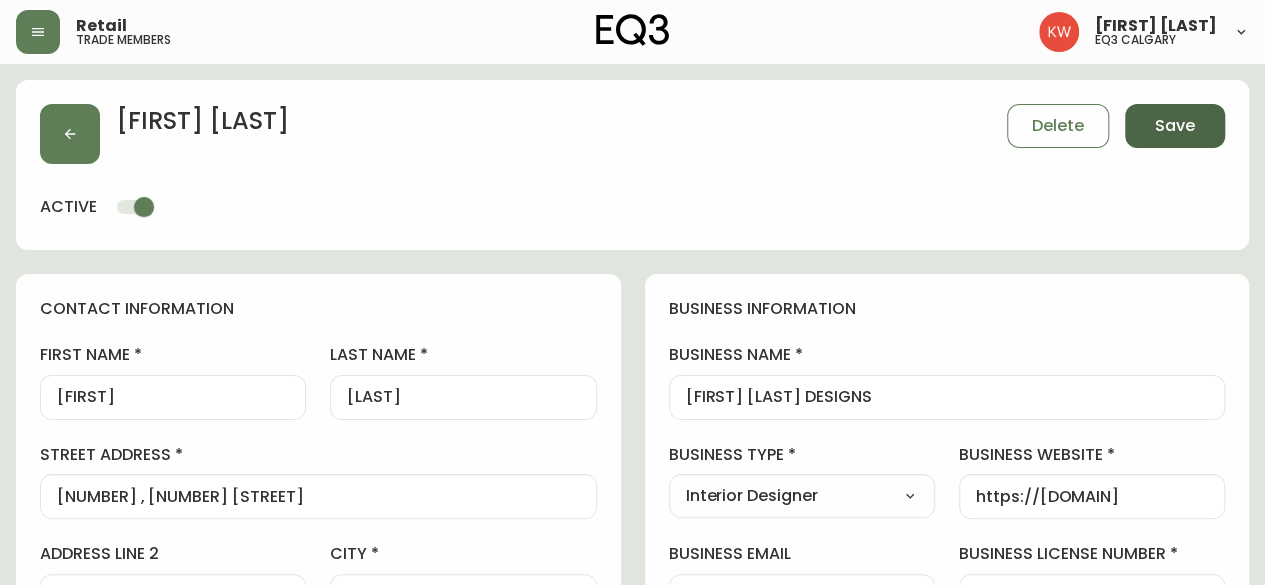 select 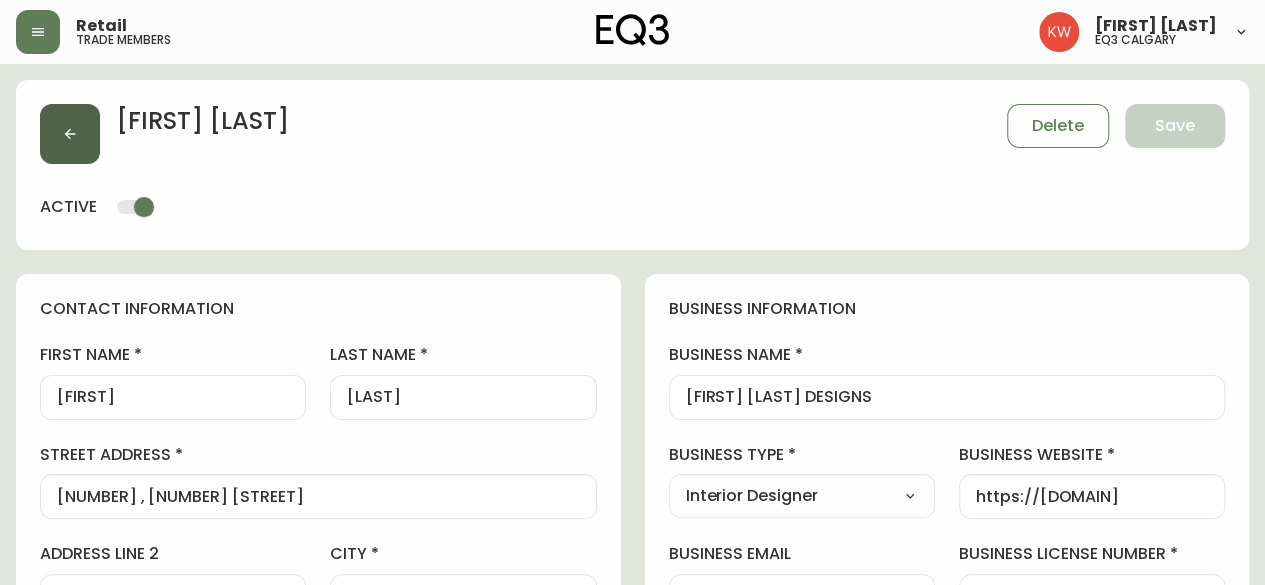 click at bounding box center [70, 134] 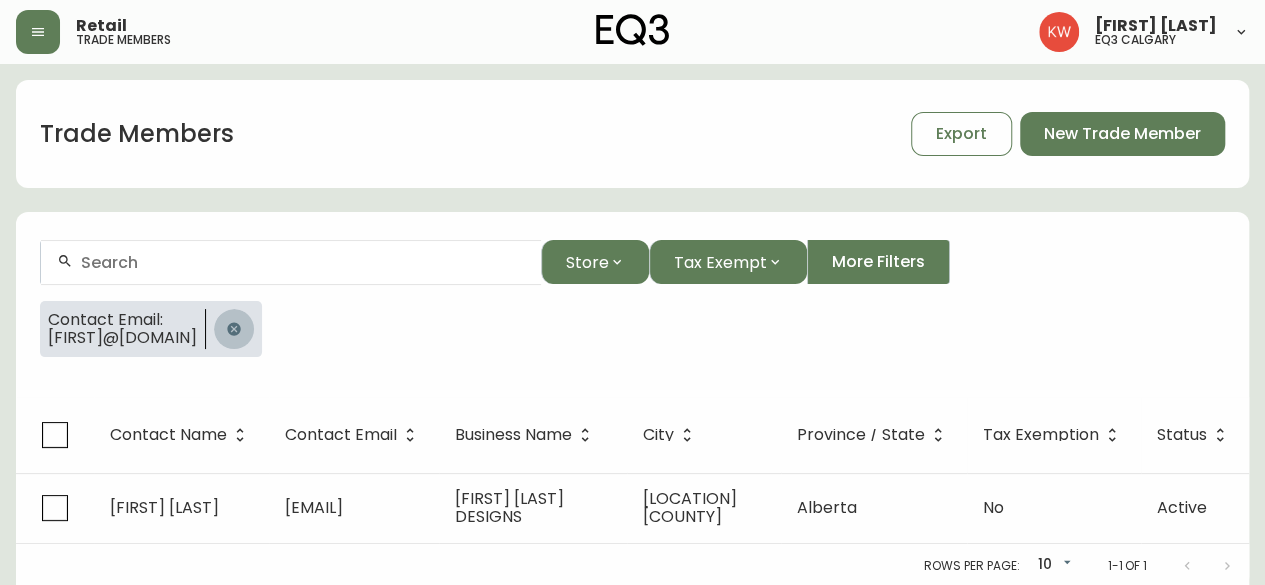click 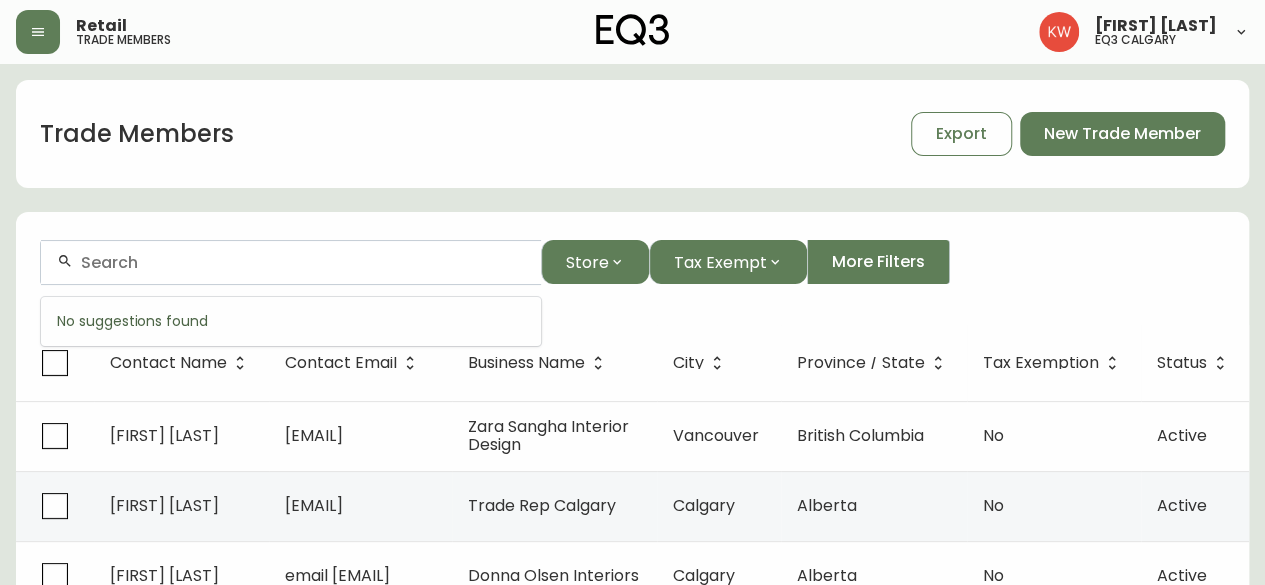 click at bounding box center (303, 262) 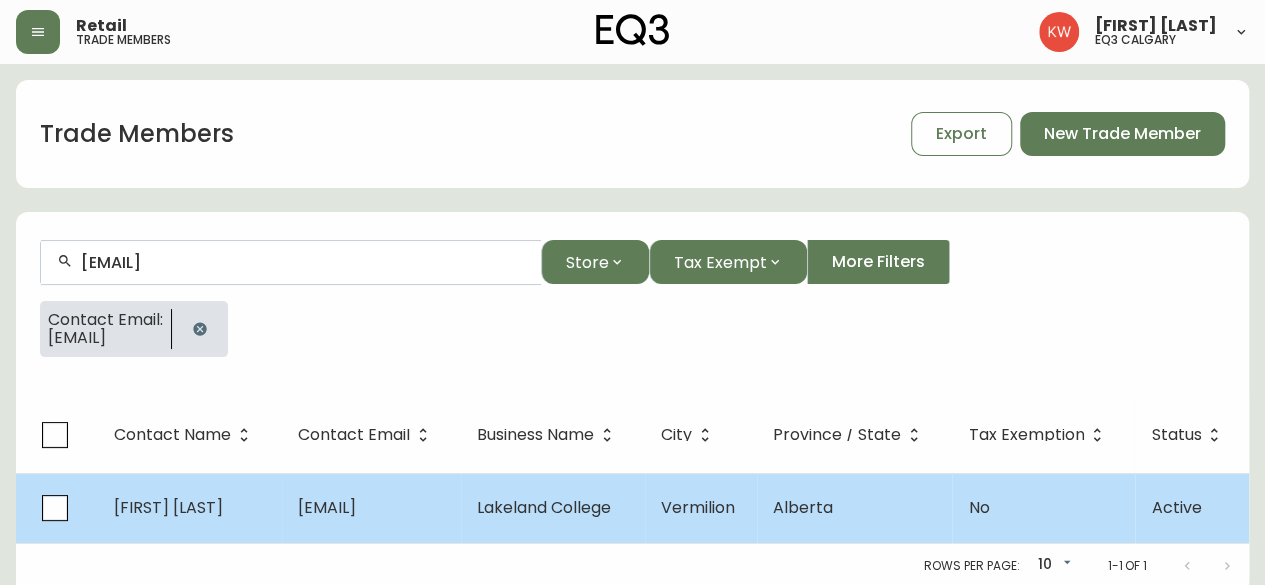 type on "[EMAIL]" 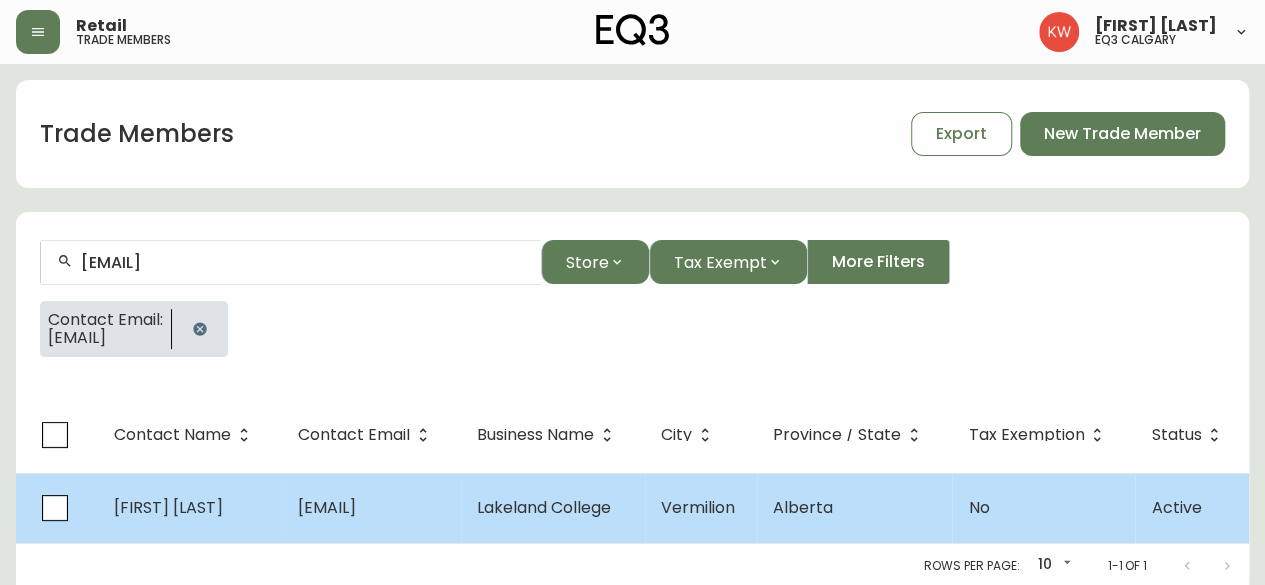 click on "[EMAIL]" at bounding box center (327, 507) 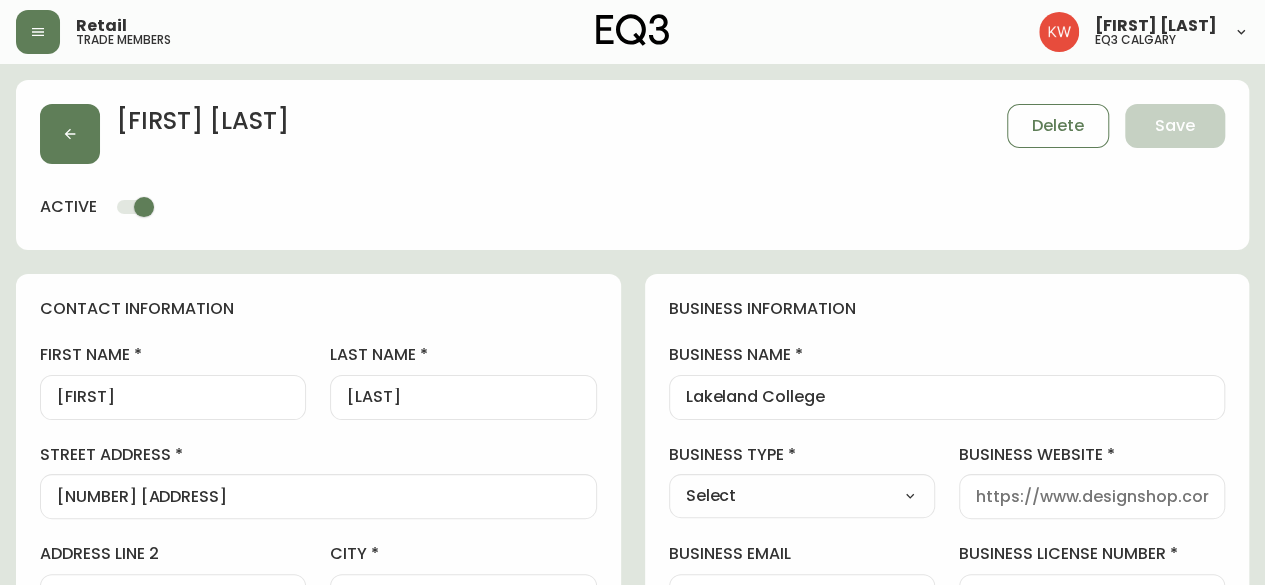 type on "EQ3 Calgary" 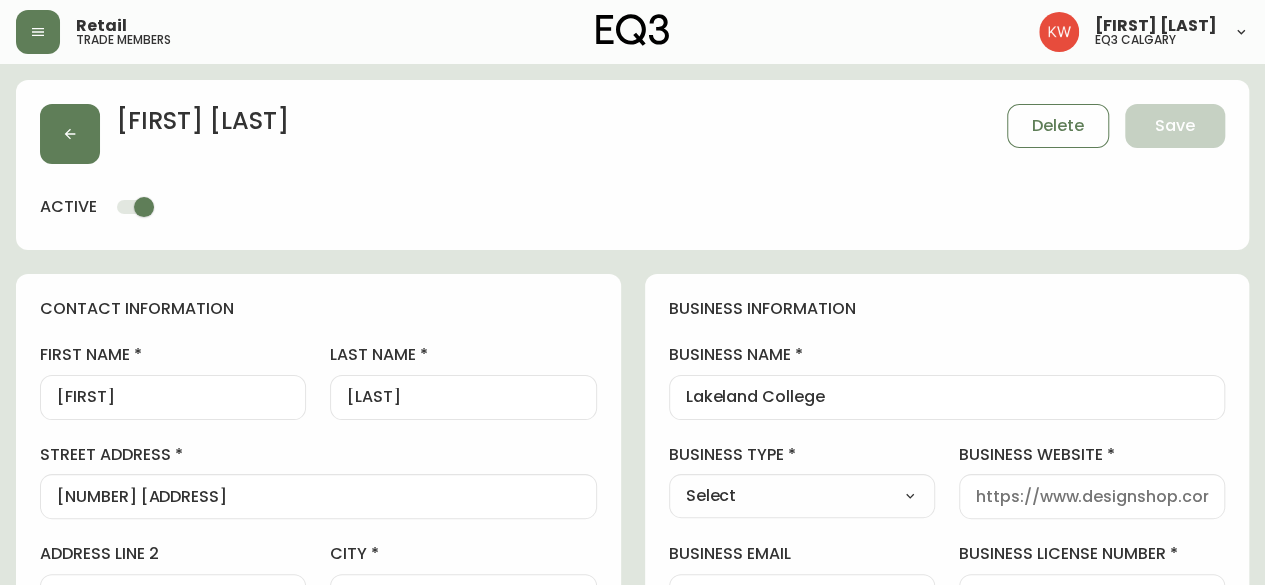 select on "cjw10z96m00006gs08l3o91tv" 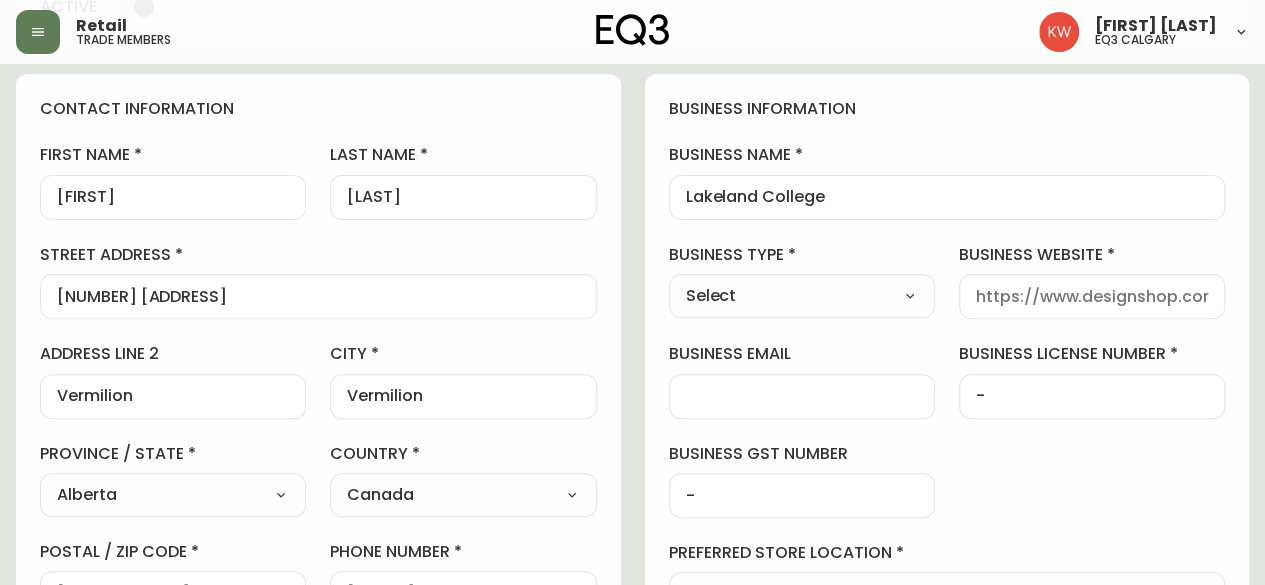 scroll, scrollTop: 300, scrollLeft: 0, axis: vertical 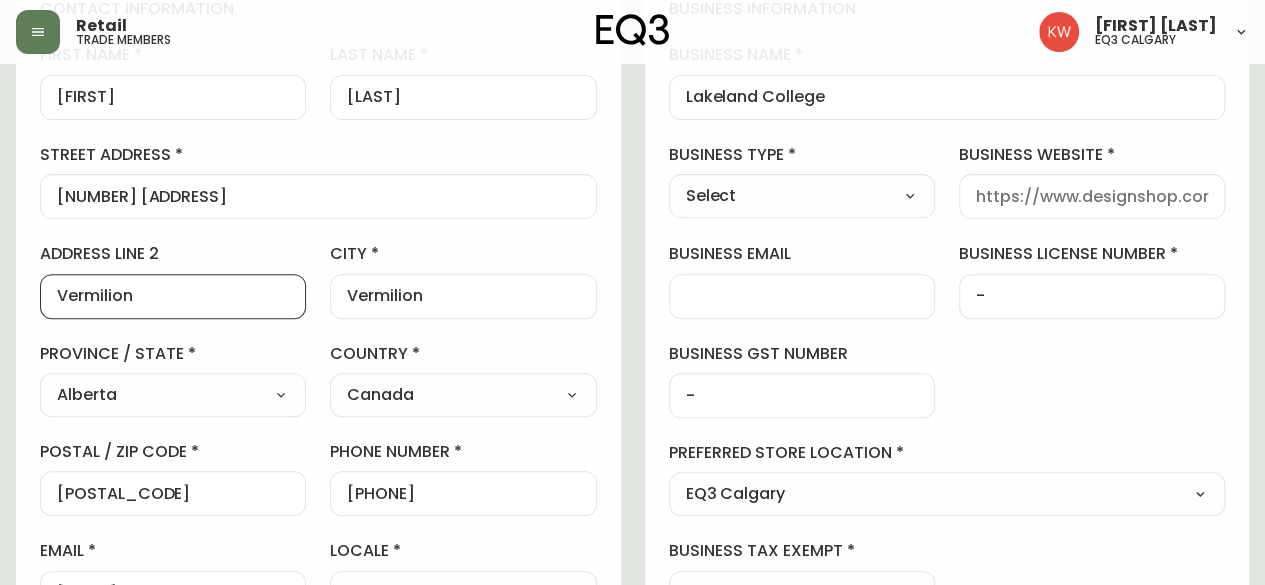 drag, startPoint x: 138, startPoint y: 297, endPoint x: 36, endPoint y: 287, distance: 102.48902 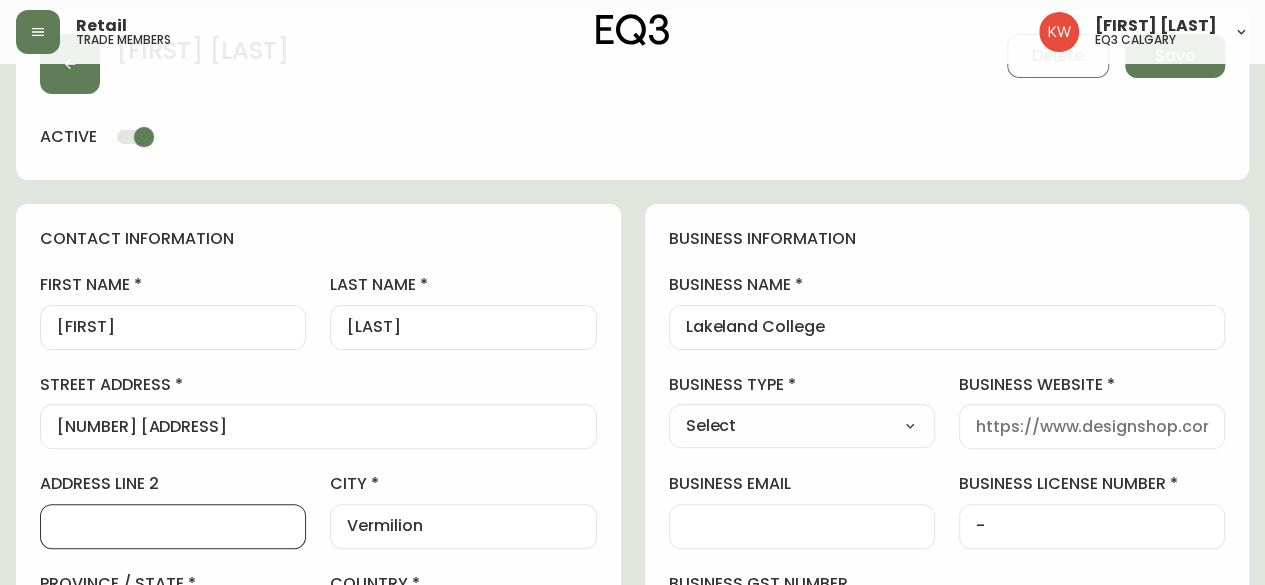 scroll, scrollTop: 0, scrollLeft: 0, axis: both 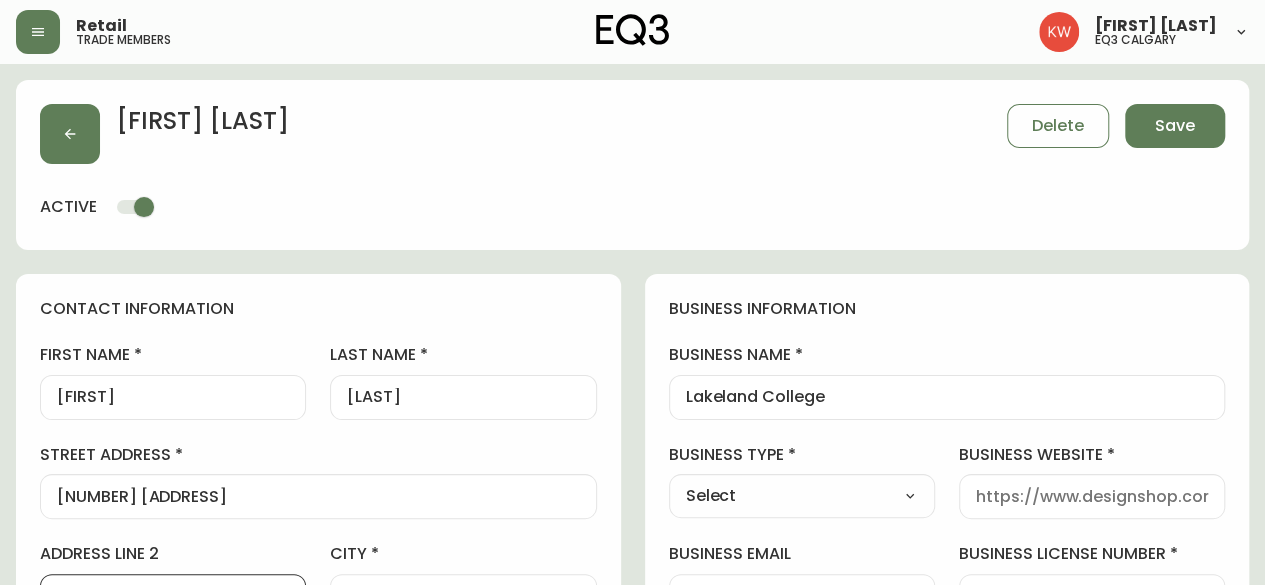 type 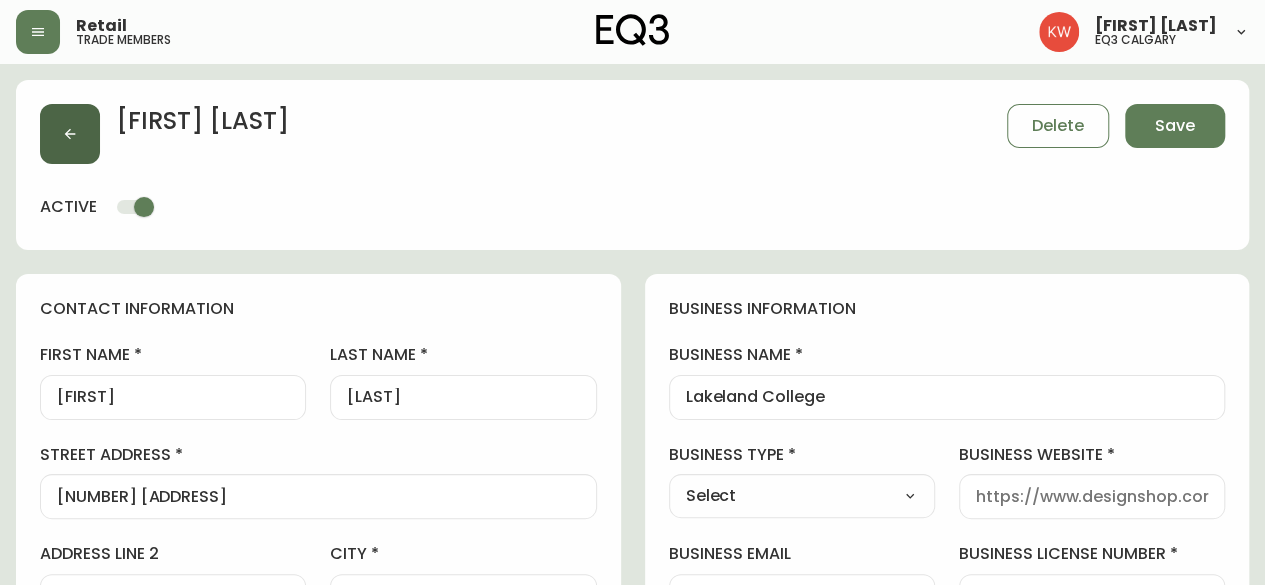 click at bounding box center (70, 134) 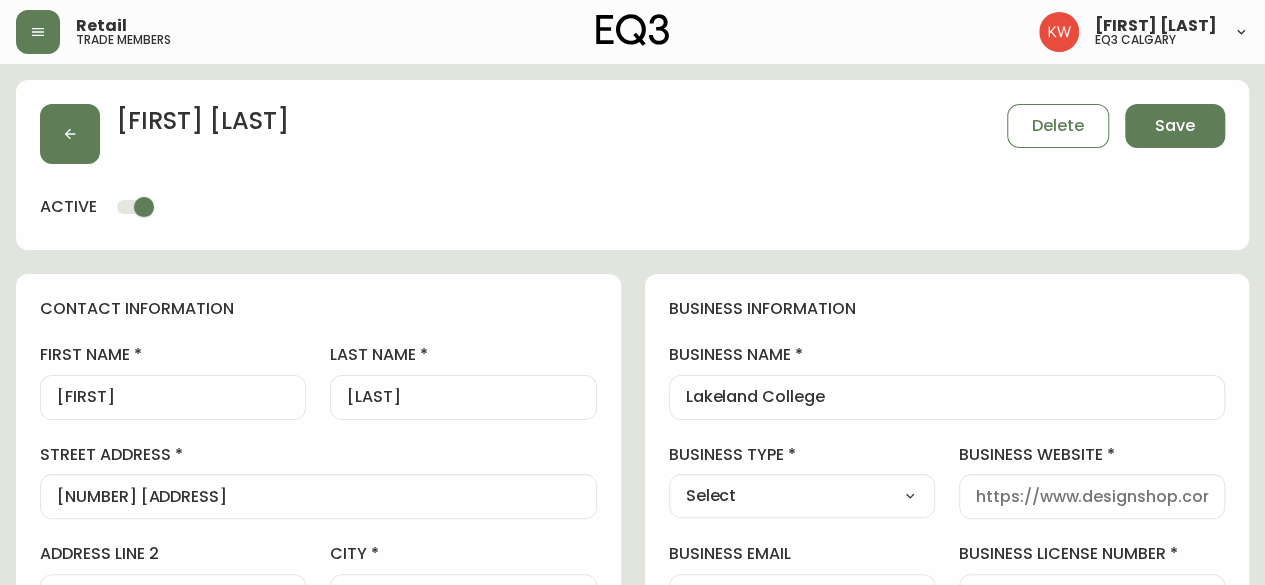 scroll, scrollTop: 16, scrollLeft: 0, axis: vertical 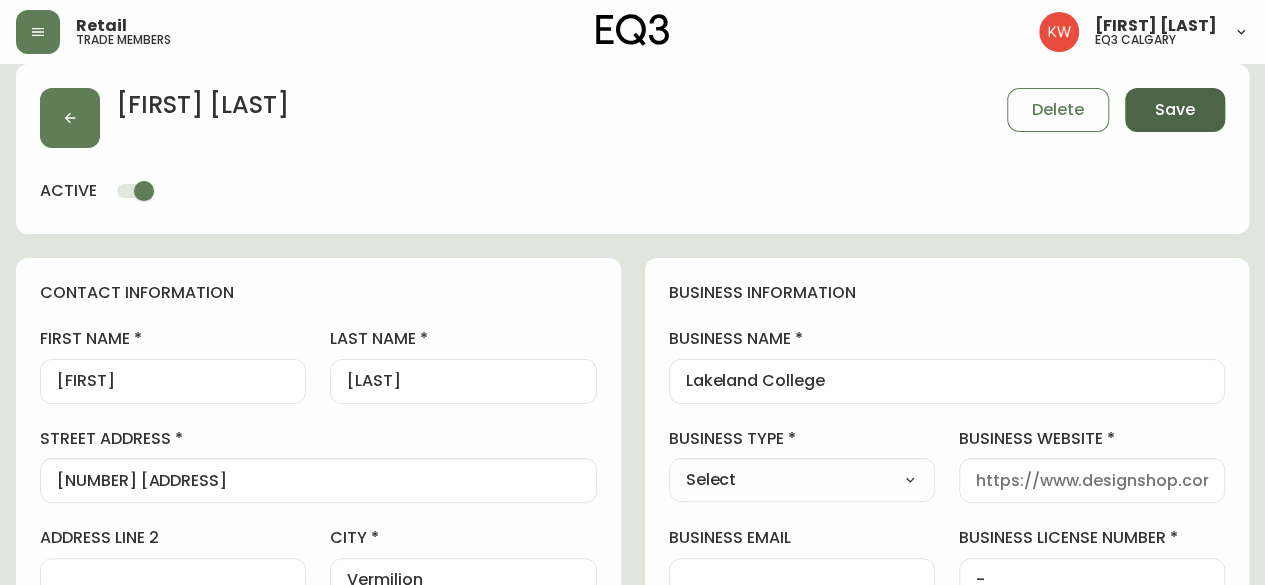click on "Save" at bounding box center (1175, 110) 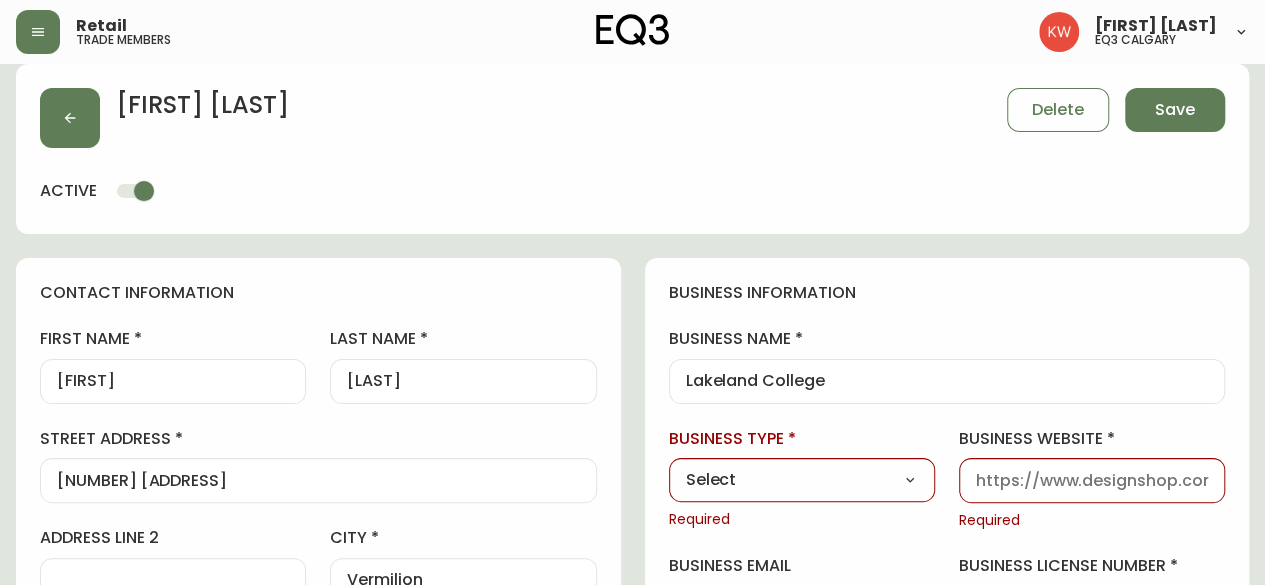 click on "Select Interior Designer Architect Home Builder Contractor Real Estate Agent Hospitality Other" at bounding box center [802, 480] 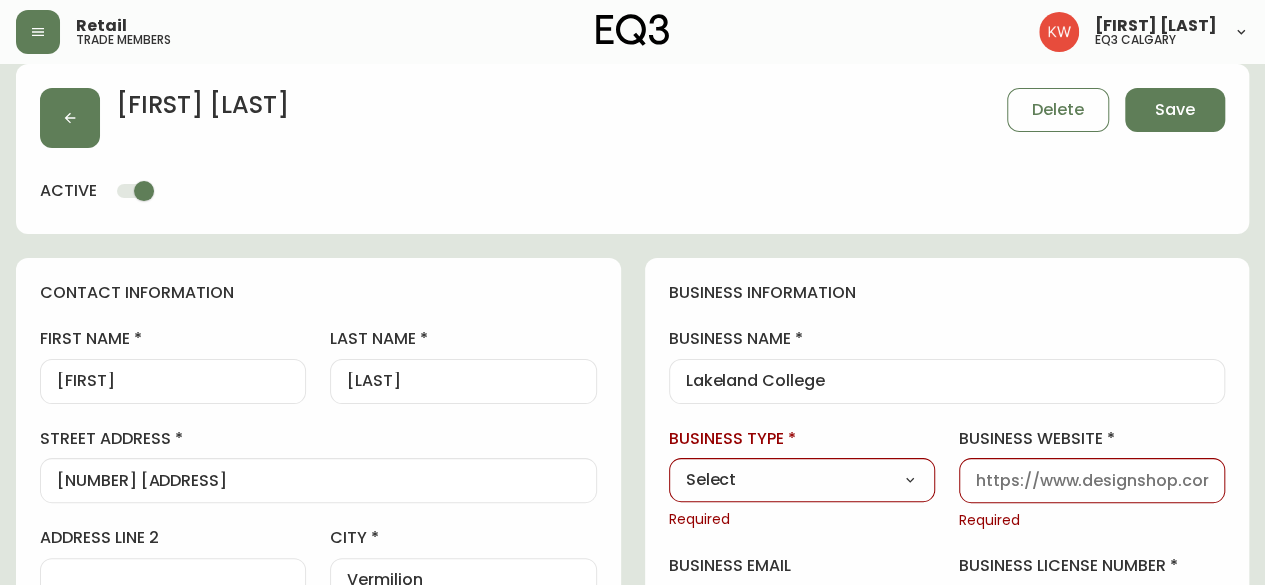 select on "Other" 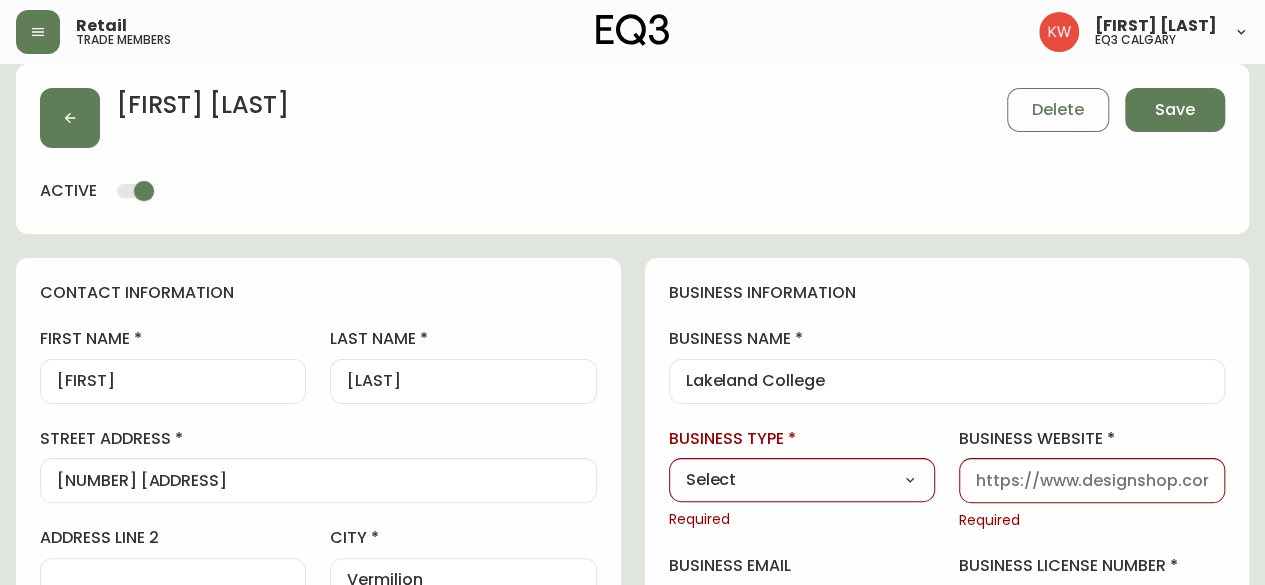click on "Select Interior Designer Architect Home Builder Contractor Real Estate Agent Hospitality Other" at bounding box center (802, 480) 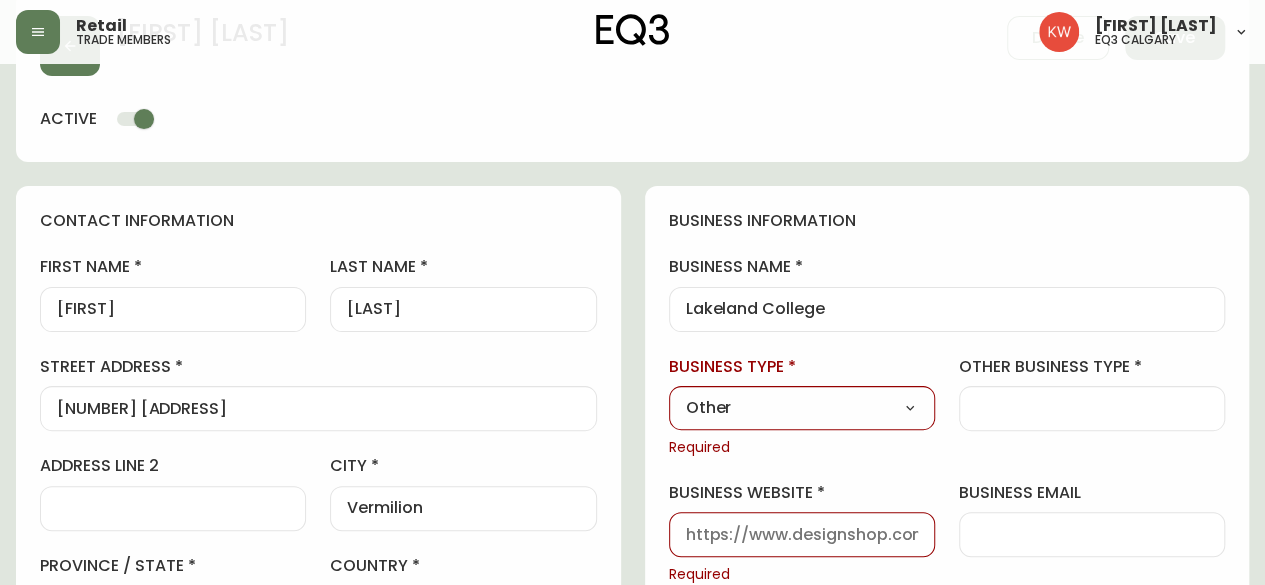 scroll, scrollTop: 116, scrollLeft: 0, axis: vertical 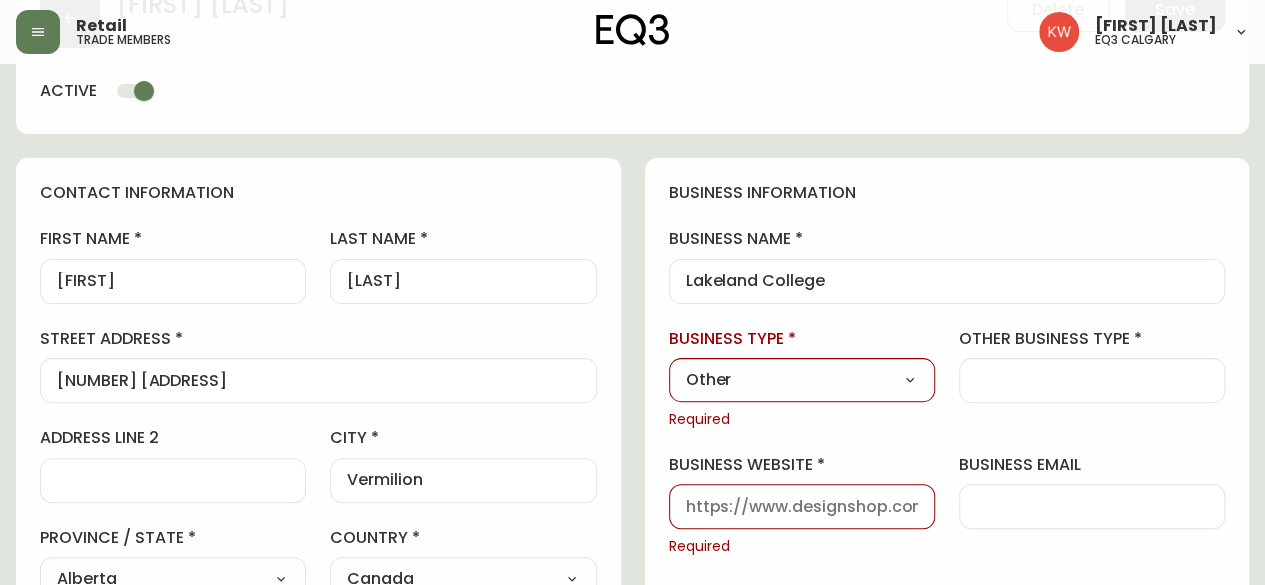 click on "other business type" at bounding box center (1092, 380) 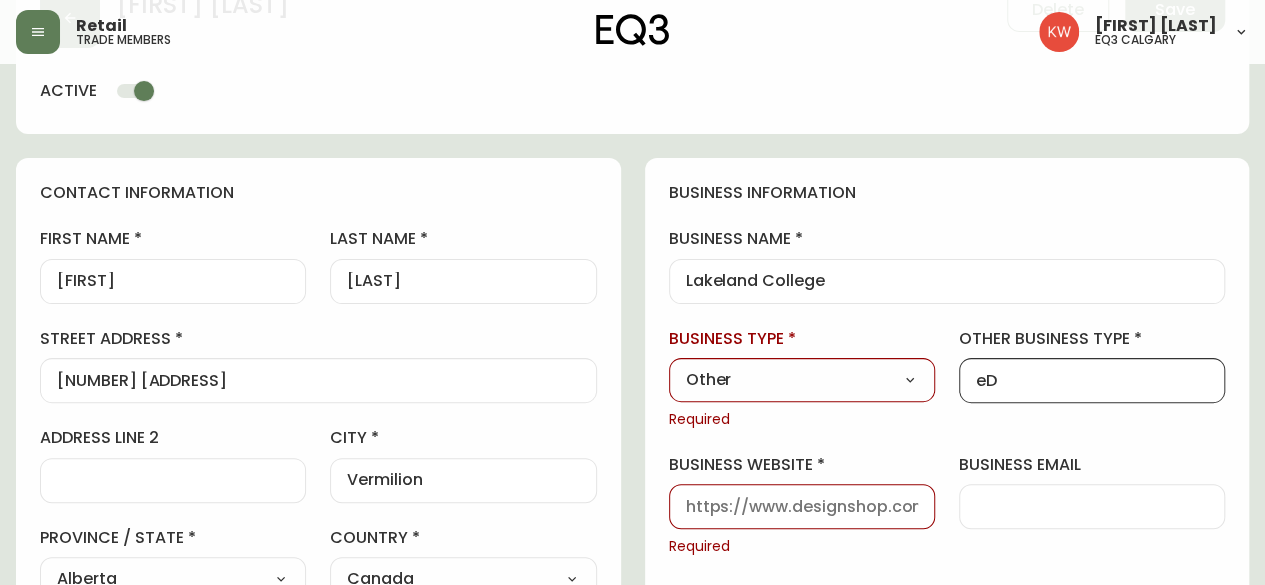 type on "e" 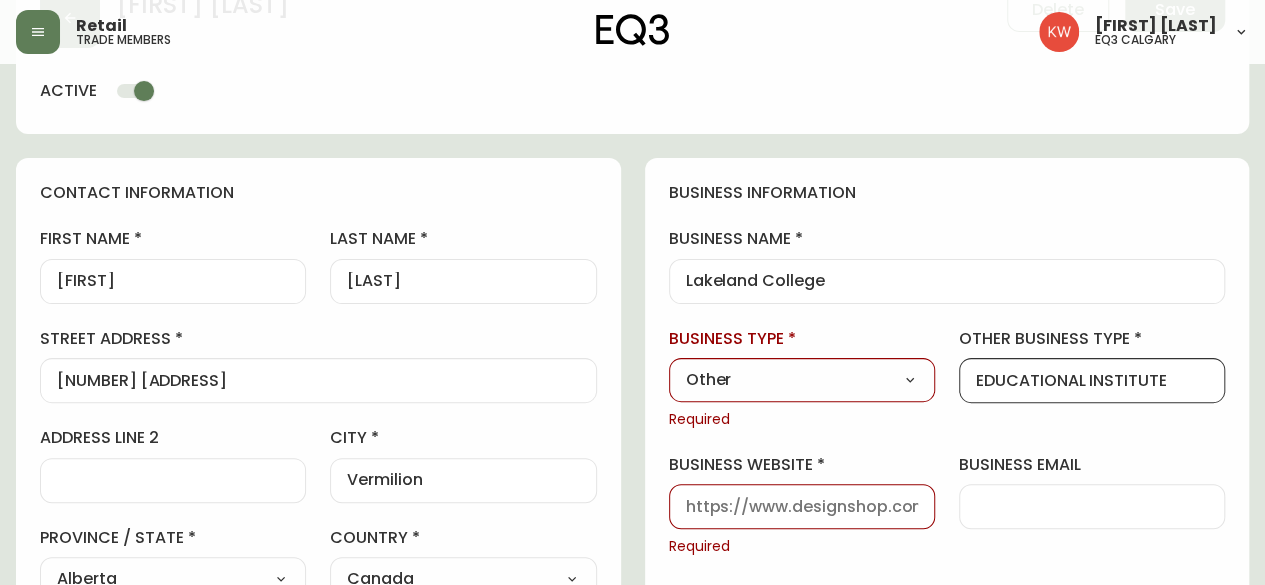 type on "EDUCATIONAL INSTITUTE" 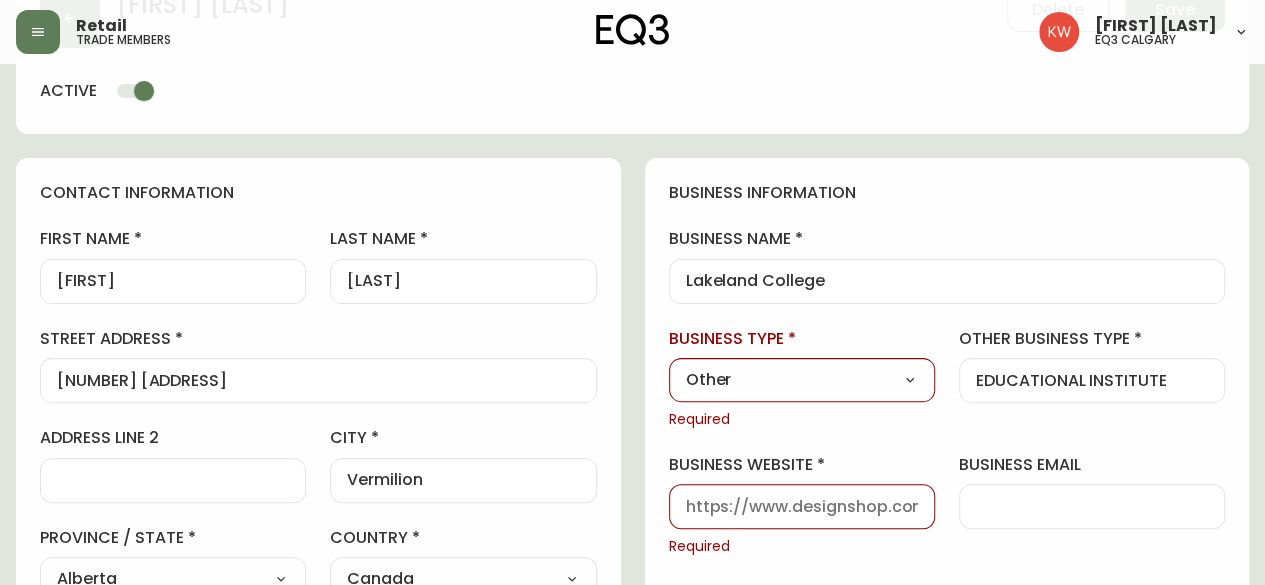 type on "www.eq3.com" 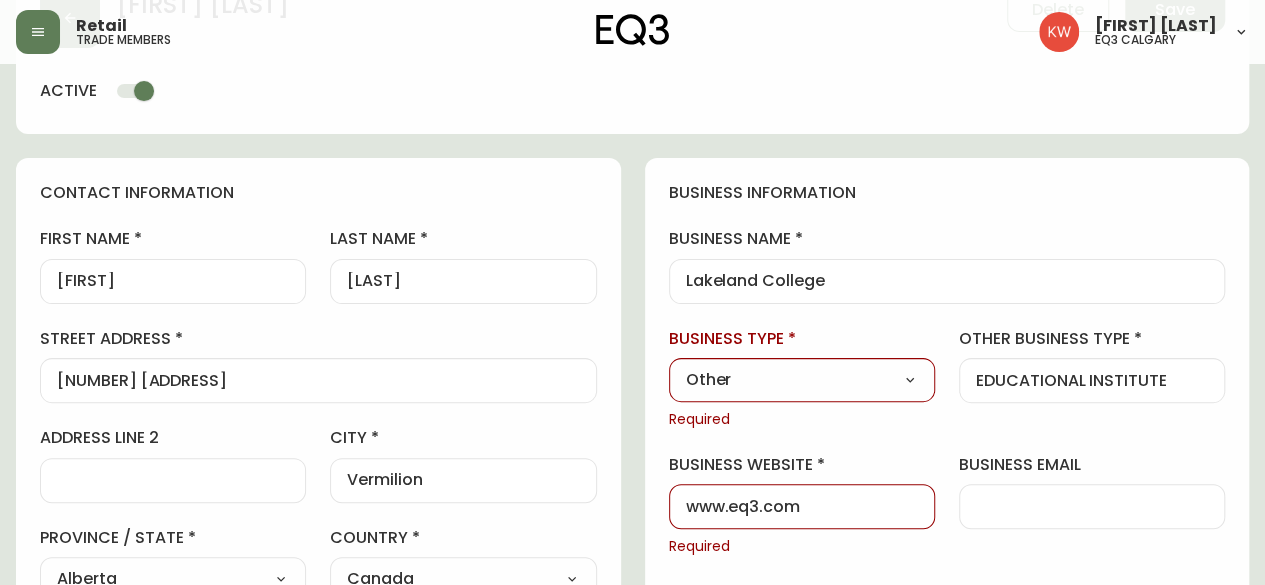 scroll, scrollTop: 0, scrollLeft: 0, axis: both 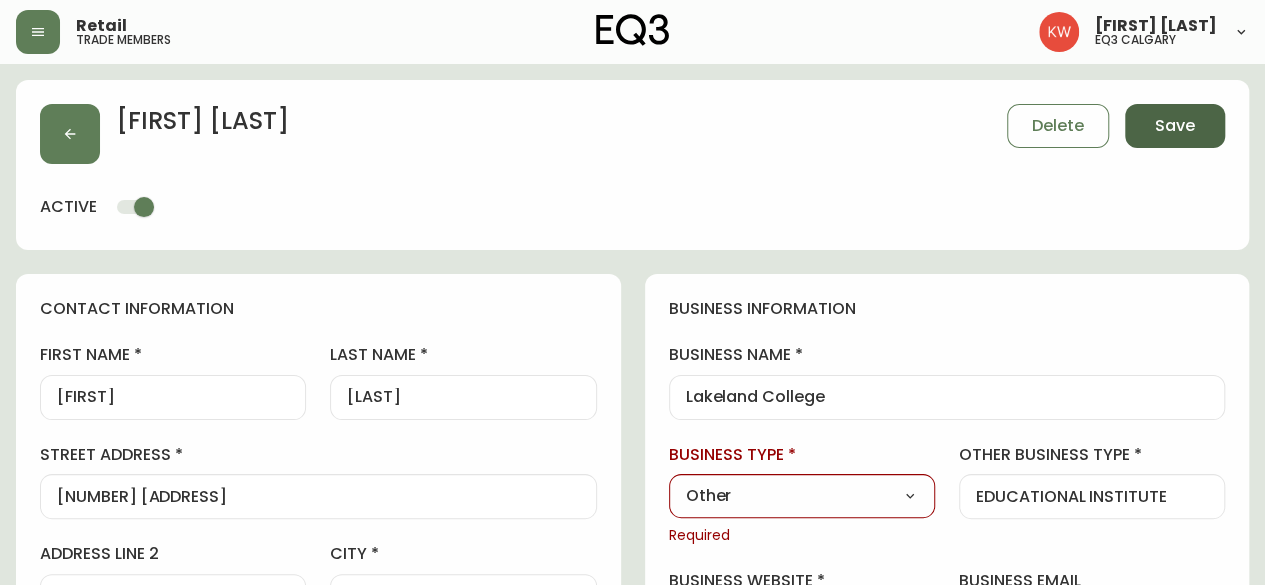 click on "Save" at bounding box center [1175, 126] 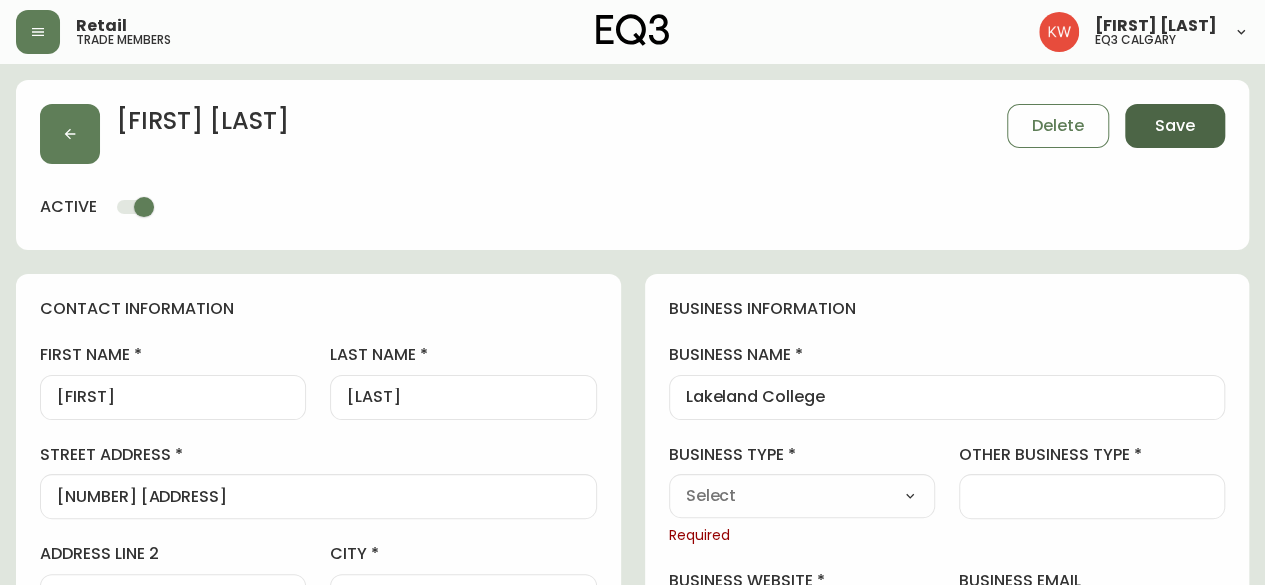select 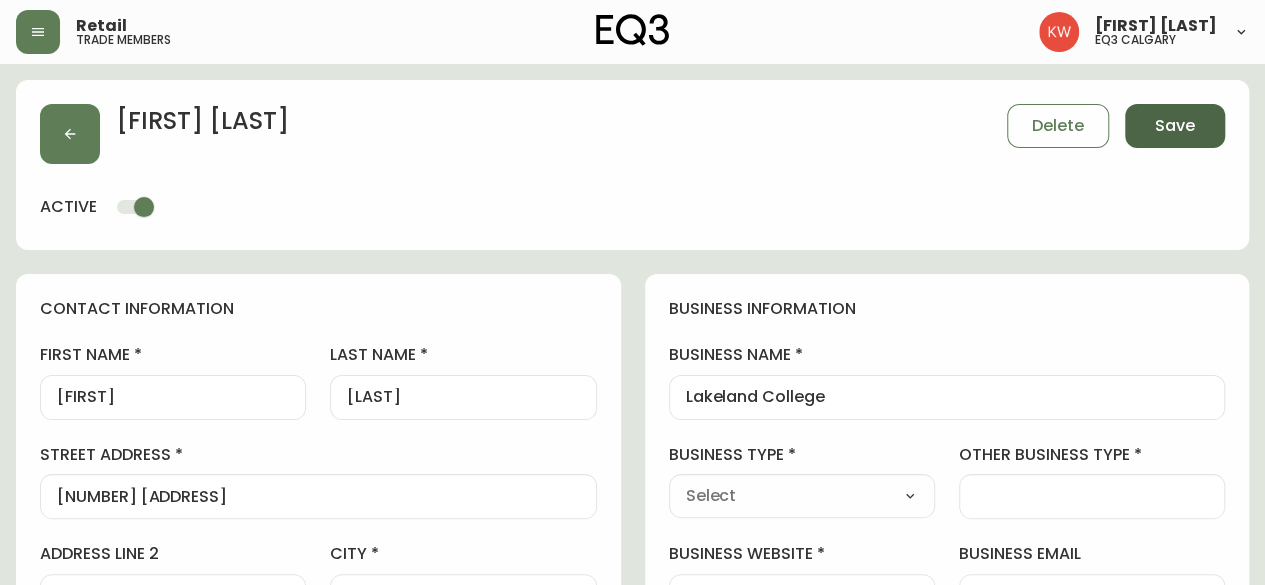 type on "Other" 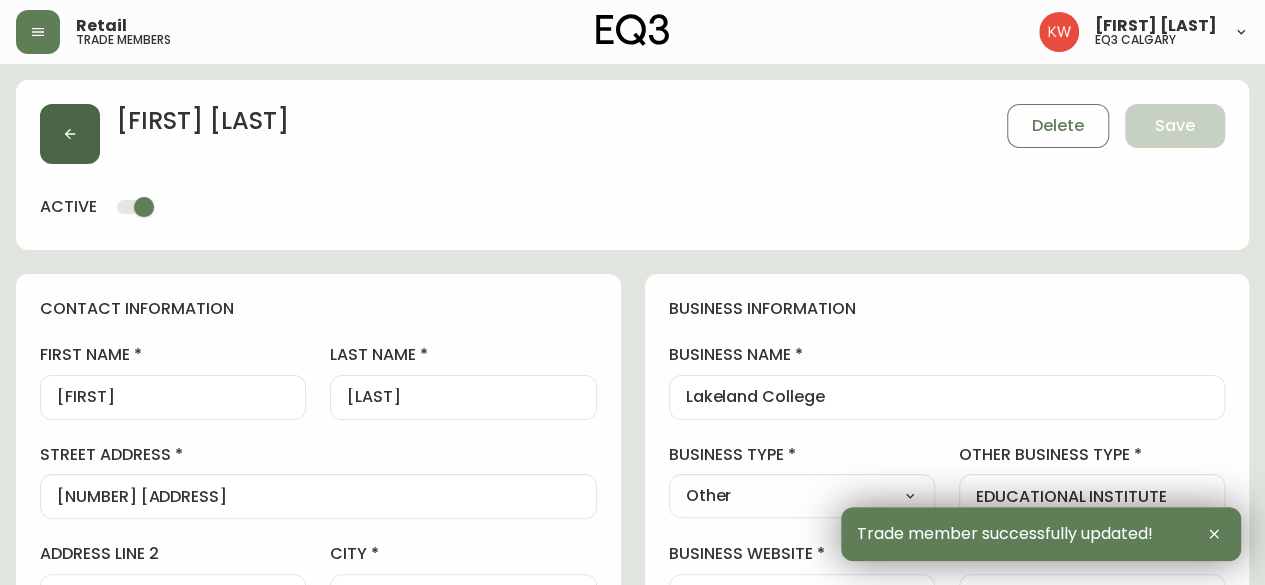 click at bounding box center [70, 134] 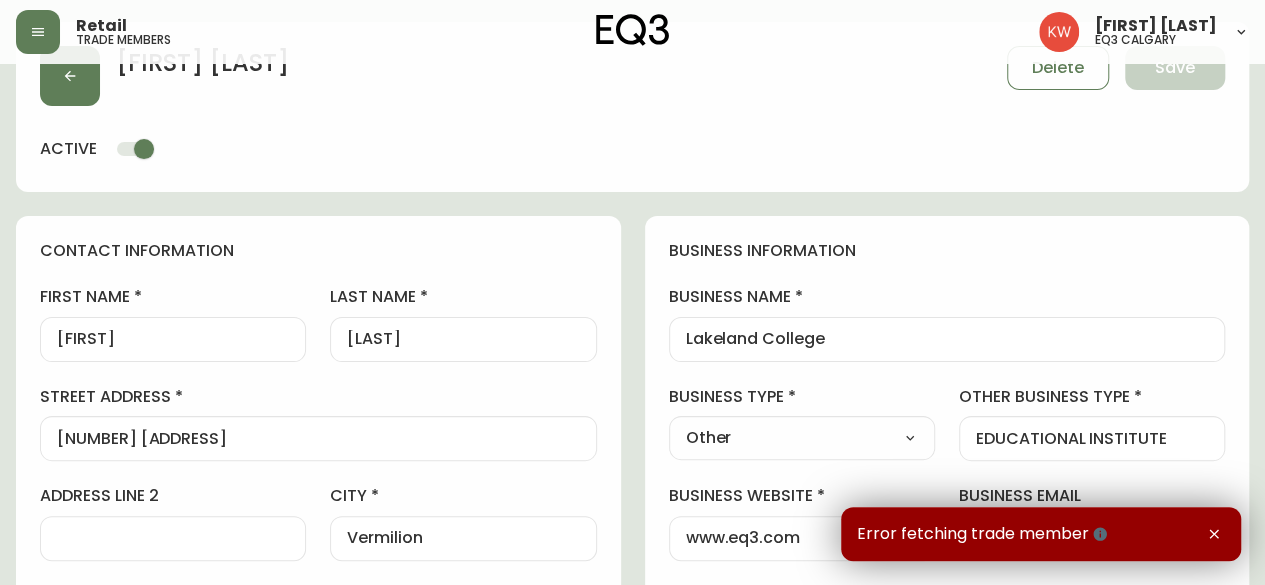 scroll, scrollTop: 0, scrollLeft: 0, axis: both 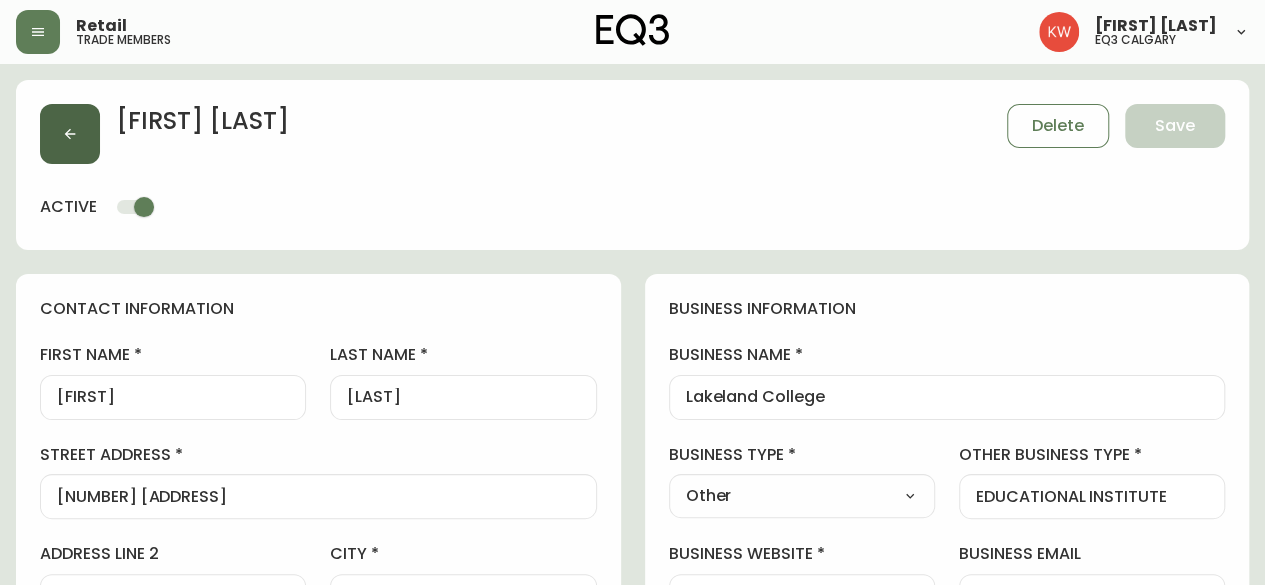 click 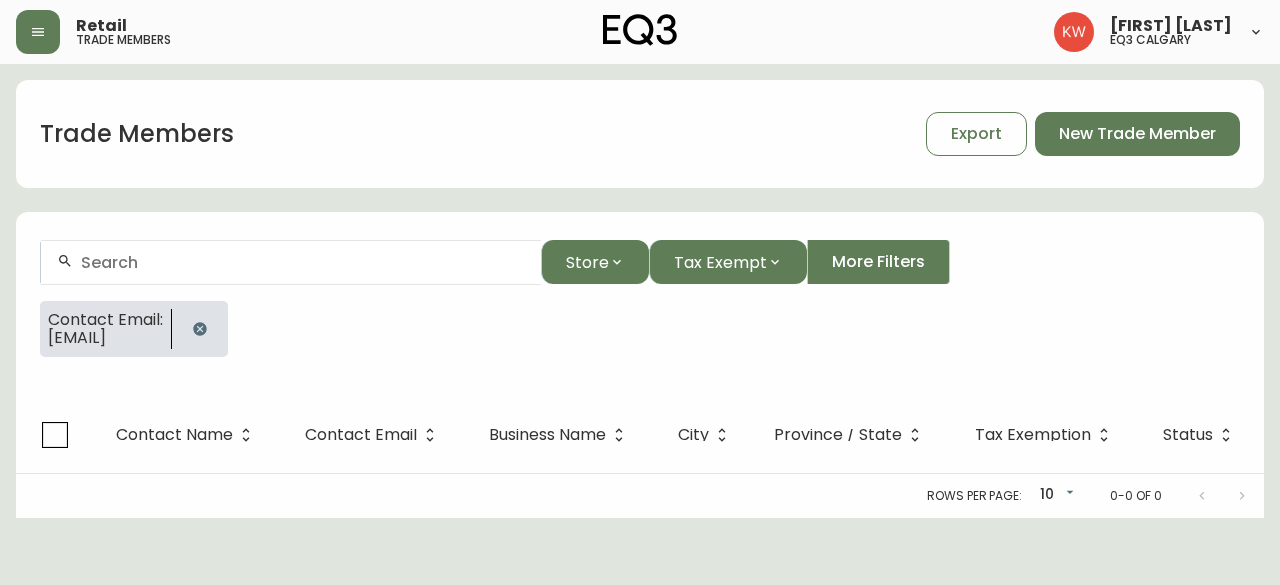 click 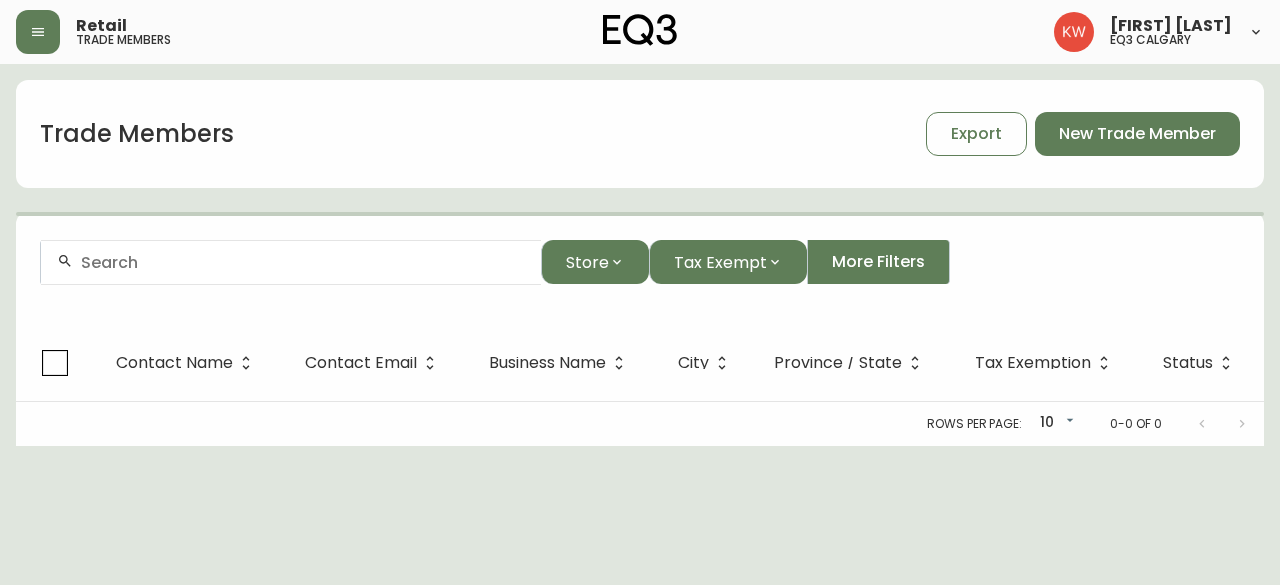 click at bounding box center (303, 262) 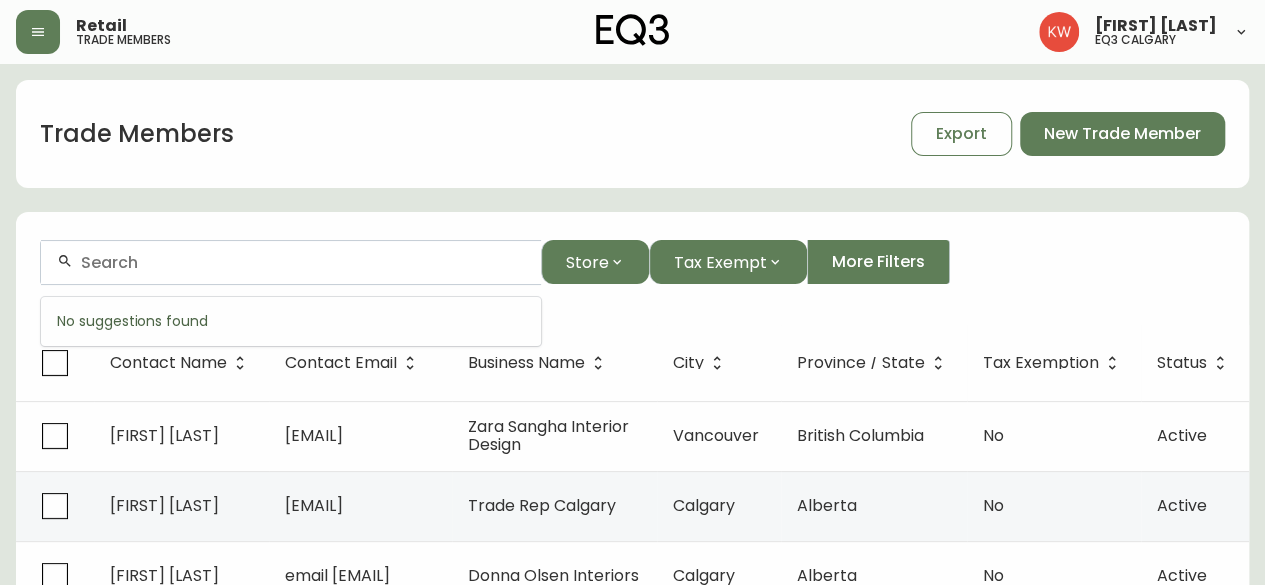 paste on "[EMAIL]" 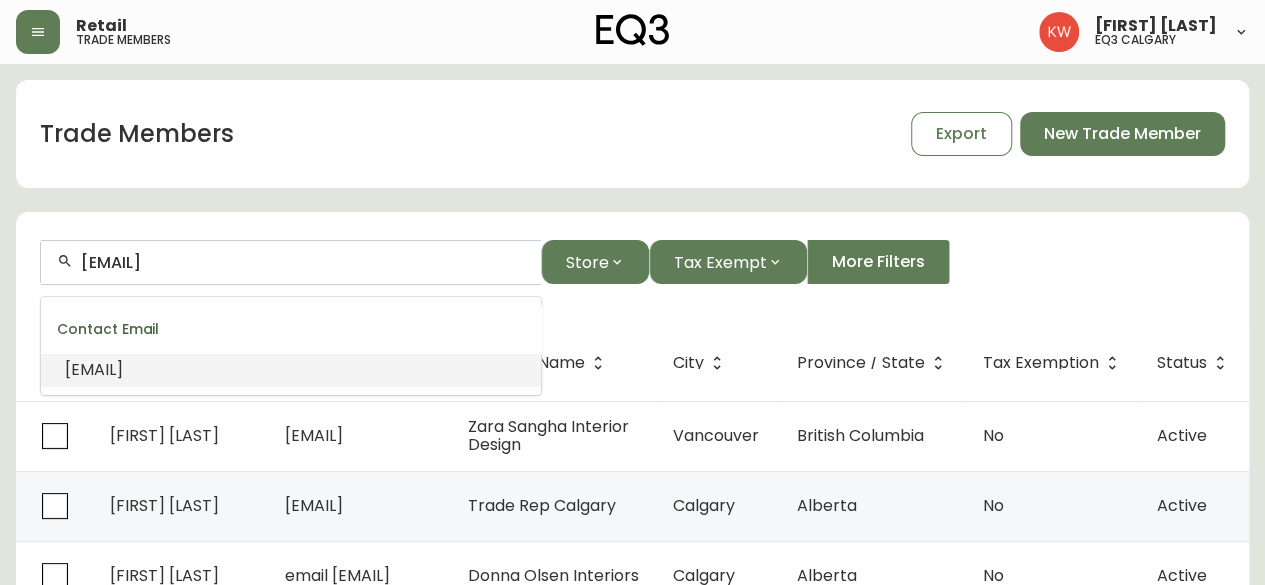 click on "[EMAIL]" at bounding box center (94, 369) 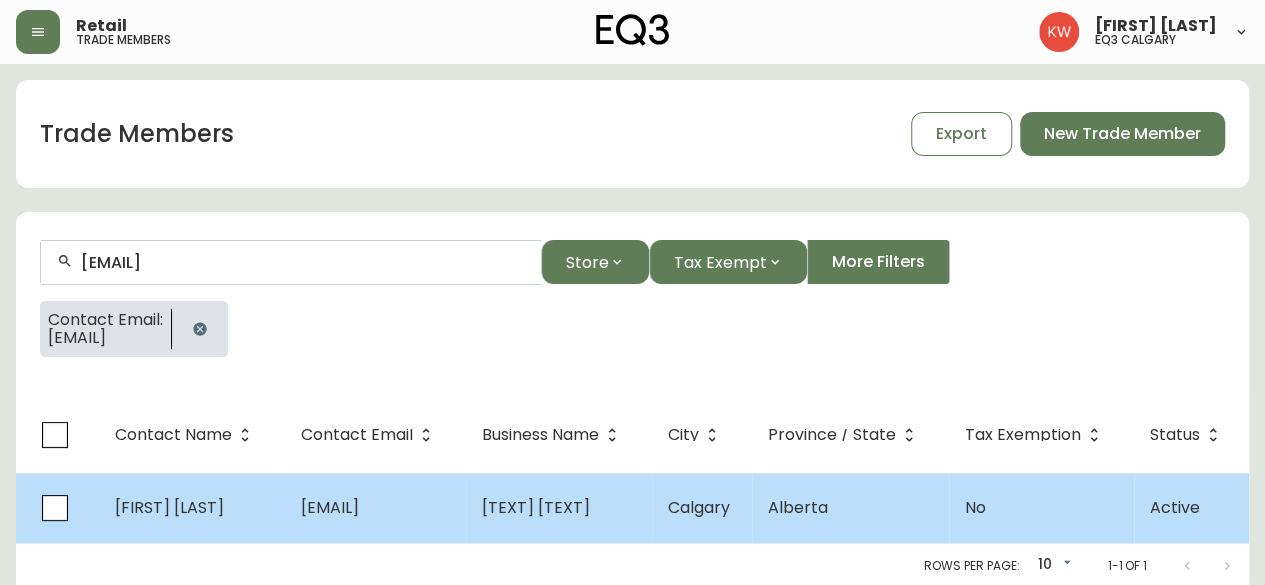 type on "[EMAIL]" 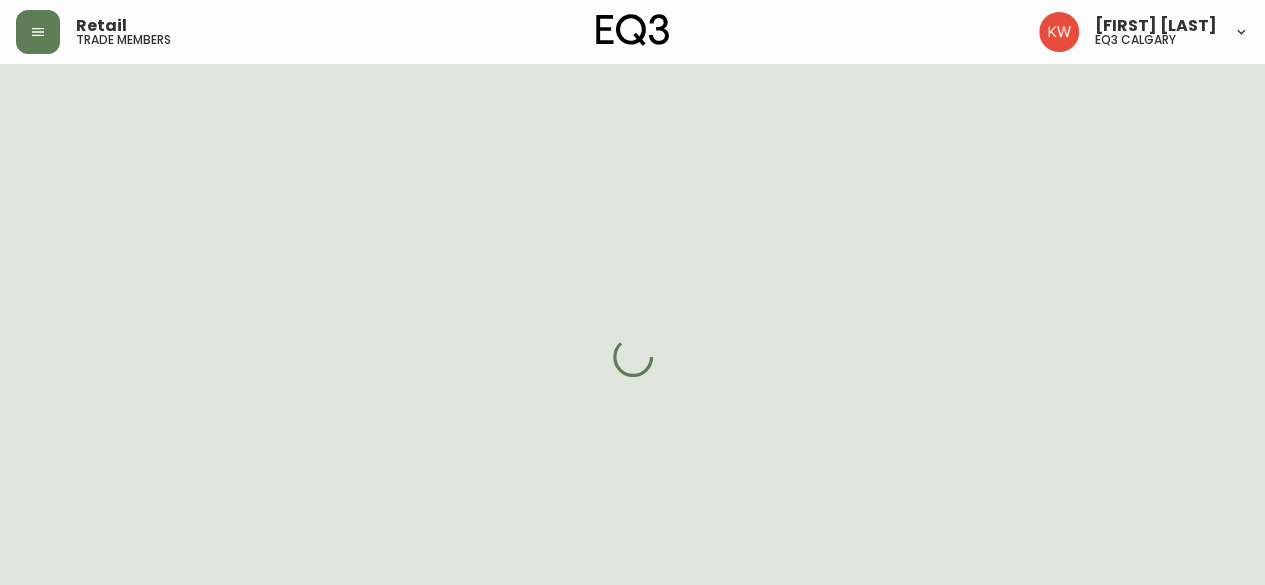 select on "AB" 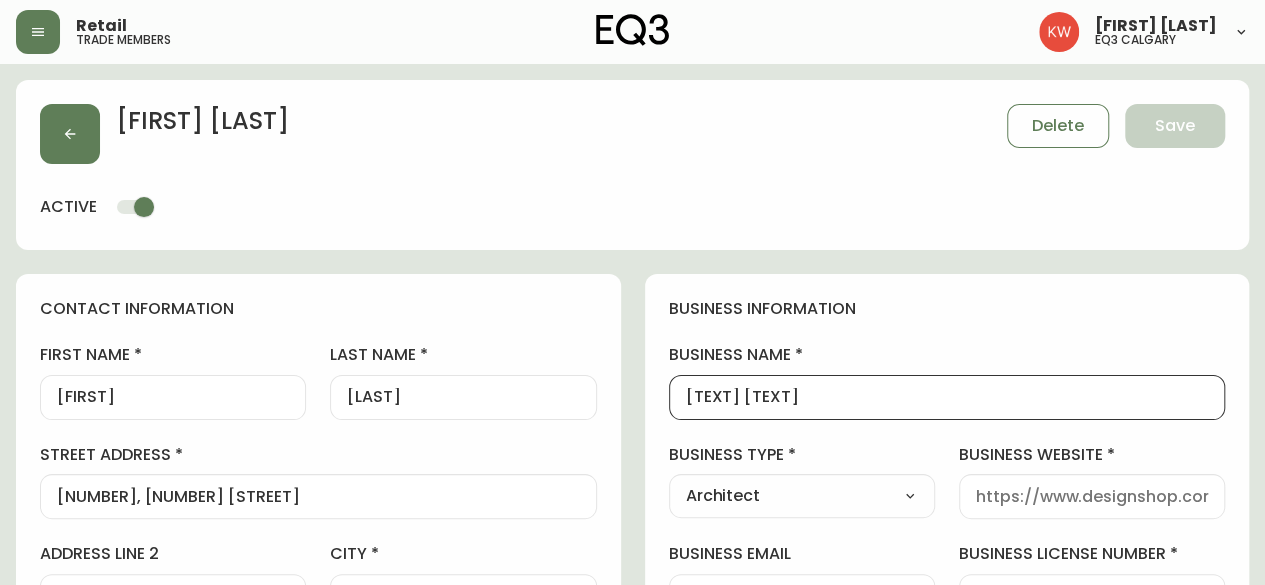 scroll, scrollTop: 0, scrollLeft: 0, axis: both 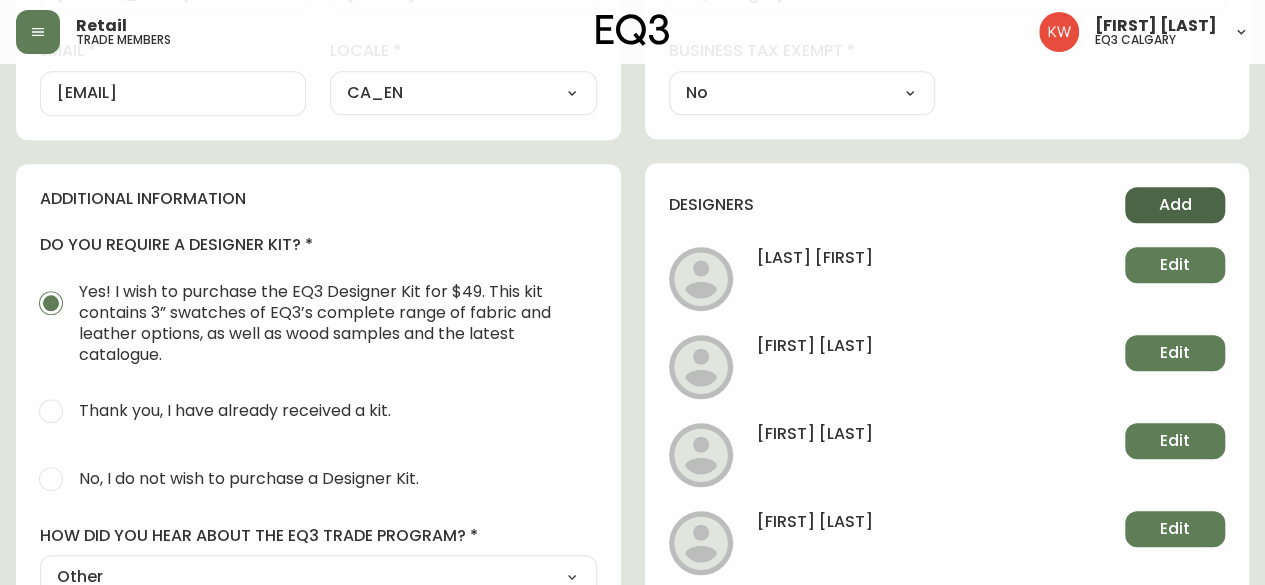 click on "Add" at bounding box center [1175, 205] 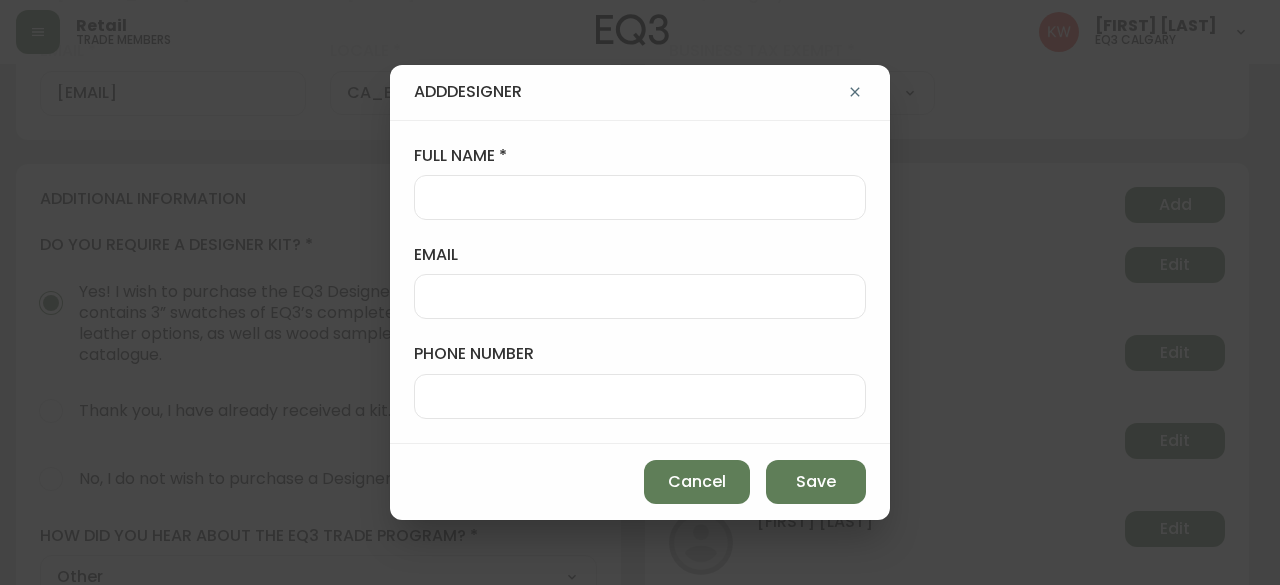 click at bounding box center [640, 296] 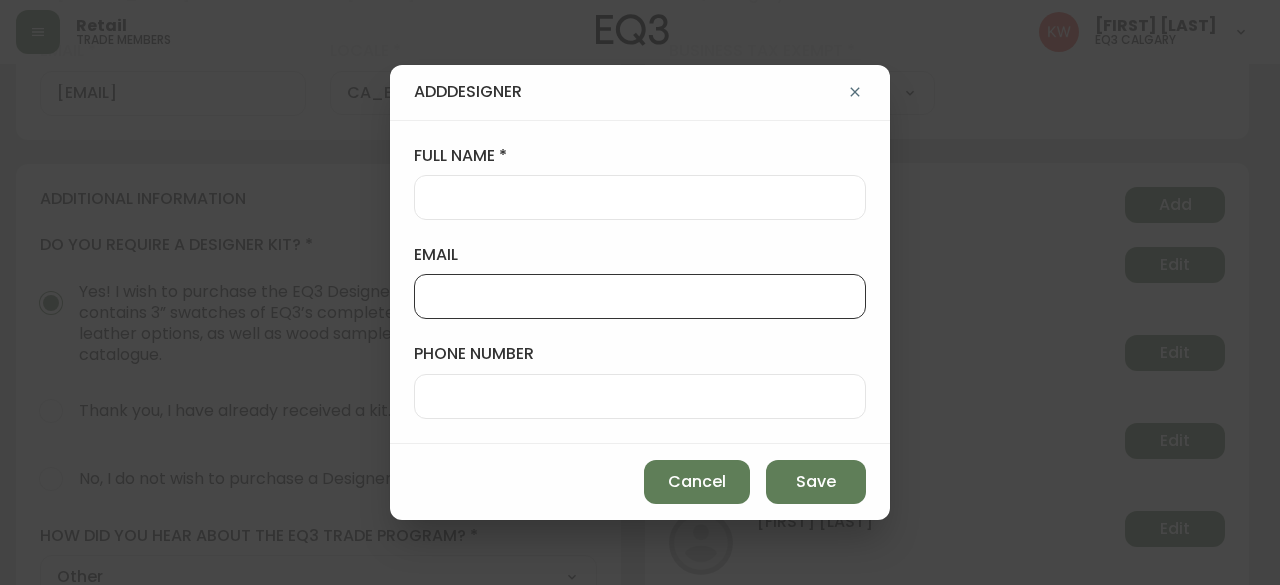 paste on "[EMAIL]" 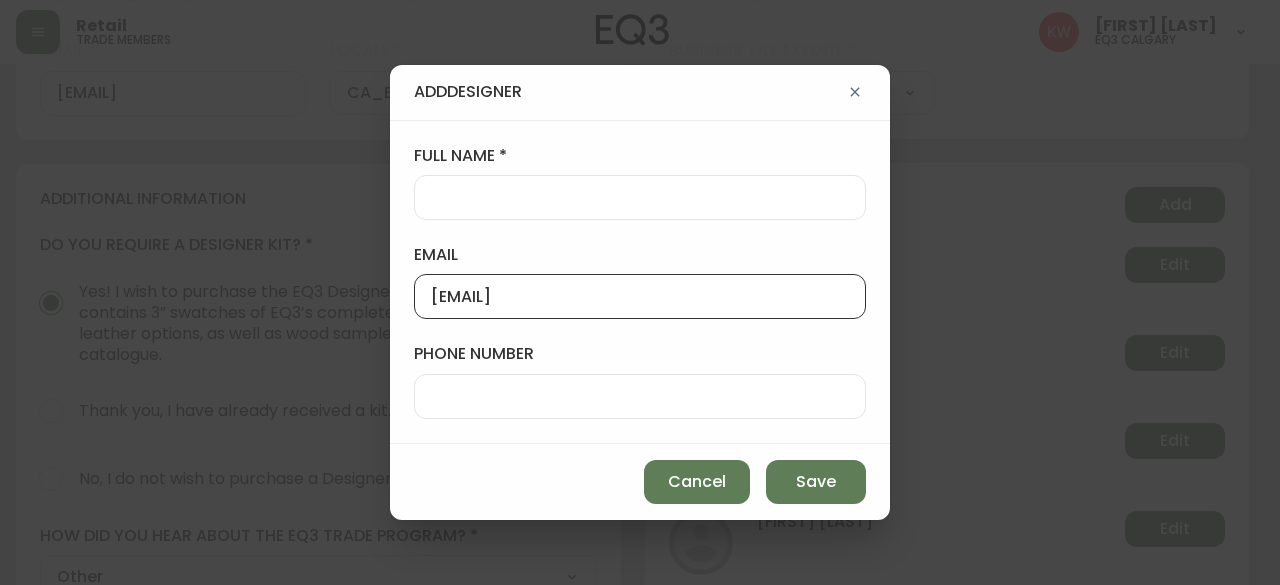 type on "[EMAIL]" 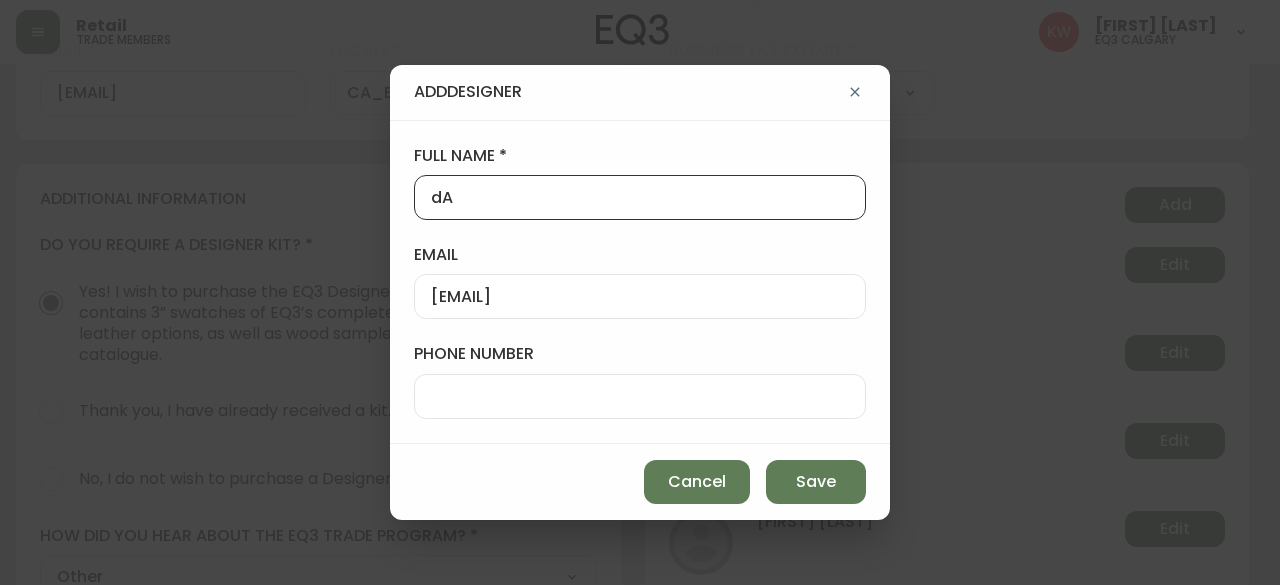 type on "d" 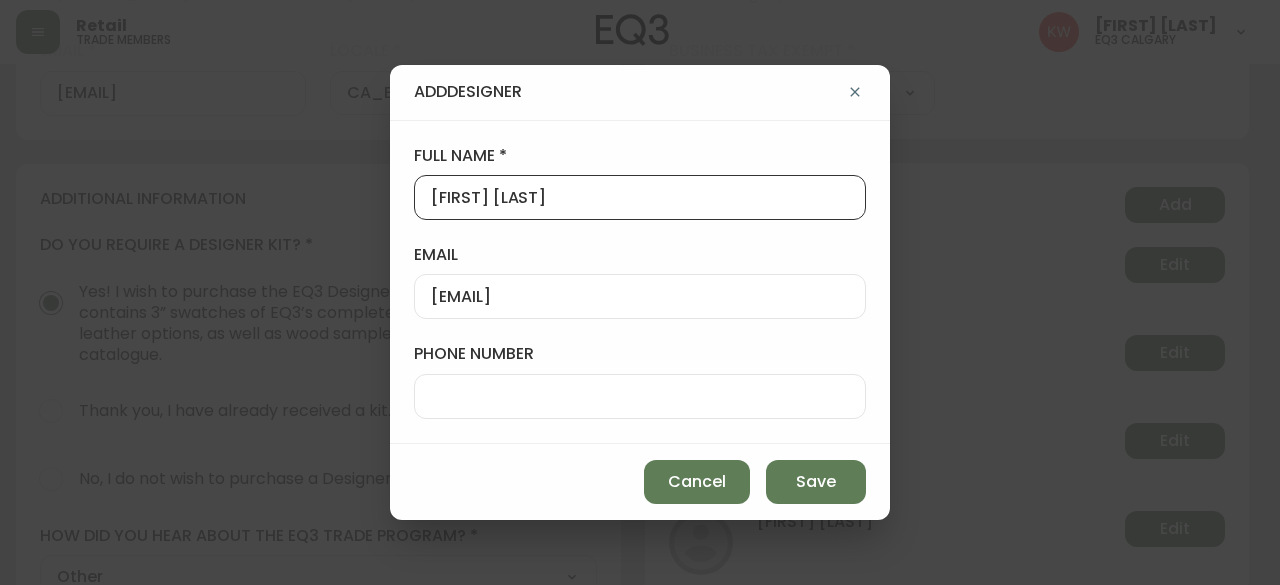 type on "[FIRST] [LAST]" 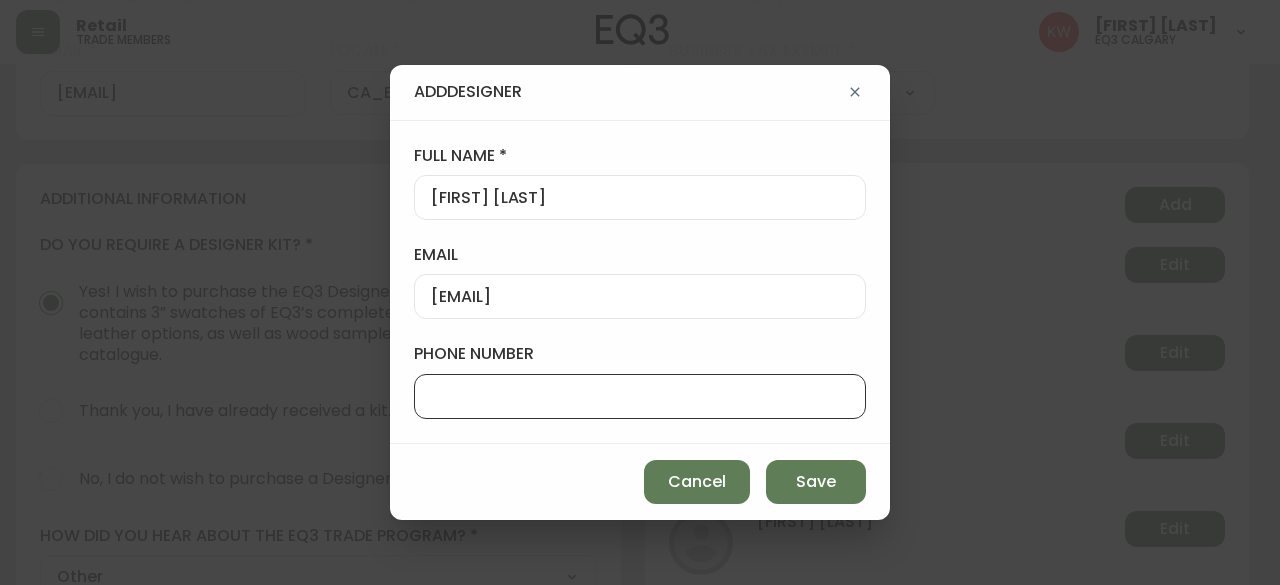 paste on "[NUMBER]" 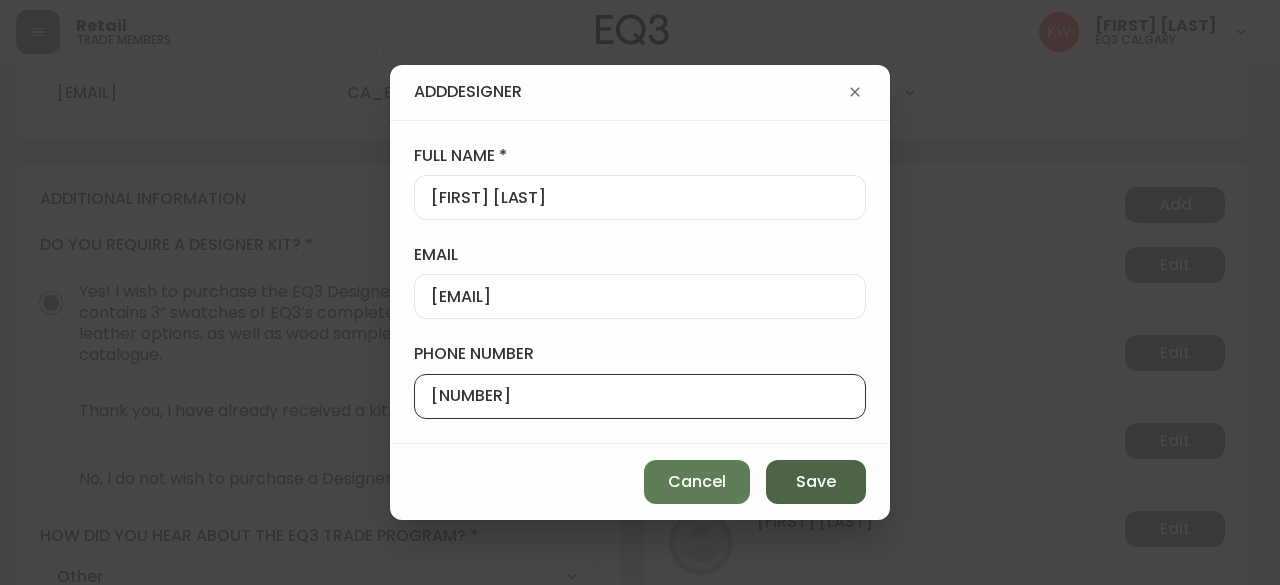 type on "[NUMBER]" 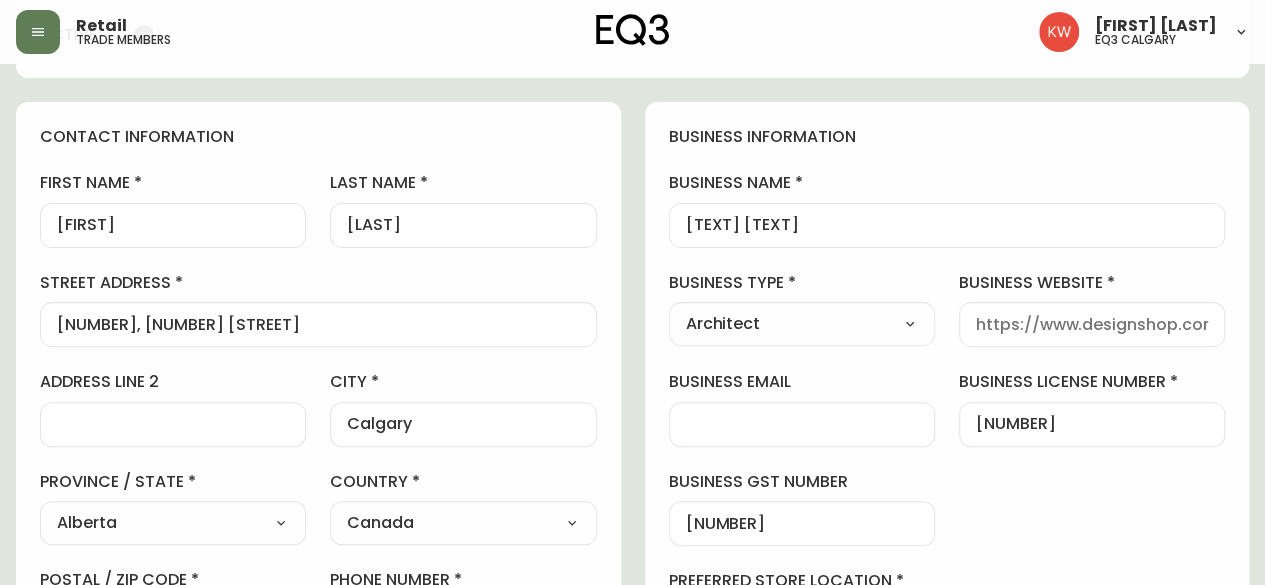 scroll, scrollTop: 0, scrollLeft: 0, axis: both 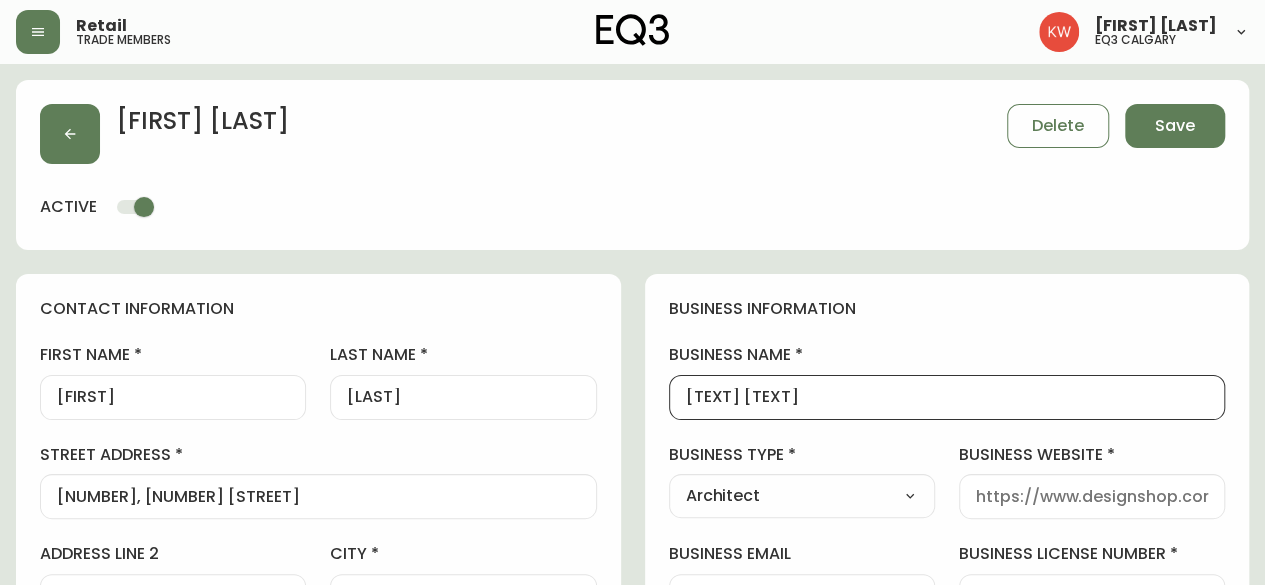 drag, startPoint x: 848, startPoint y: 389, endPoint x: 624, endPoint y: 389, distance: 224 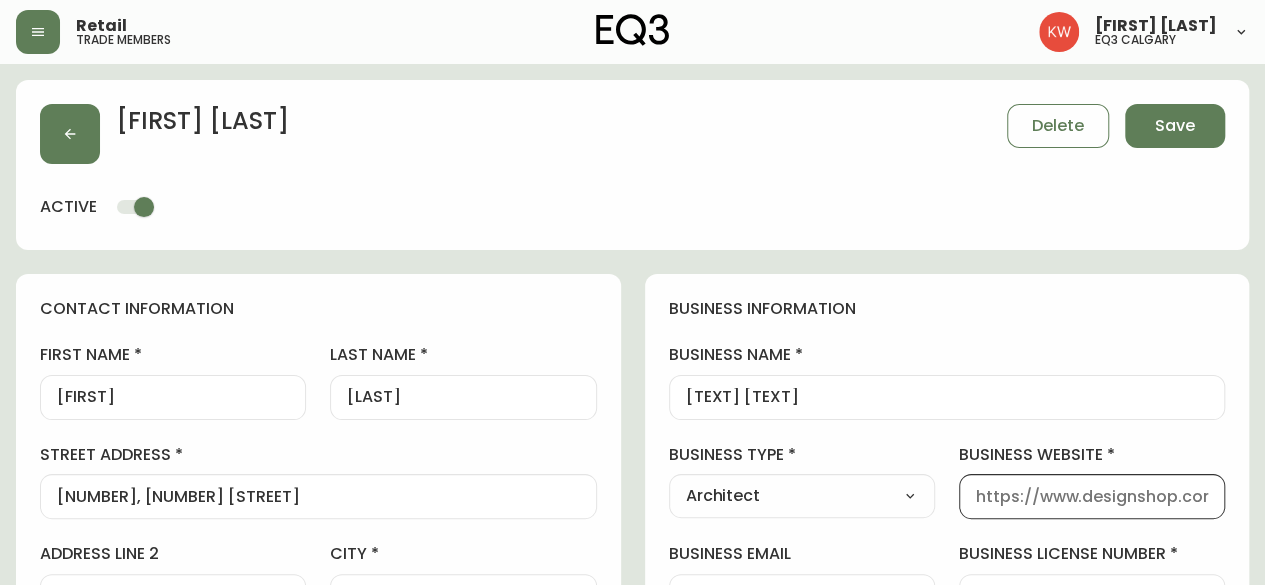 click on "business website" at bounding box center [1092, 496] 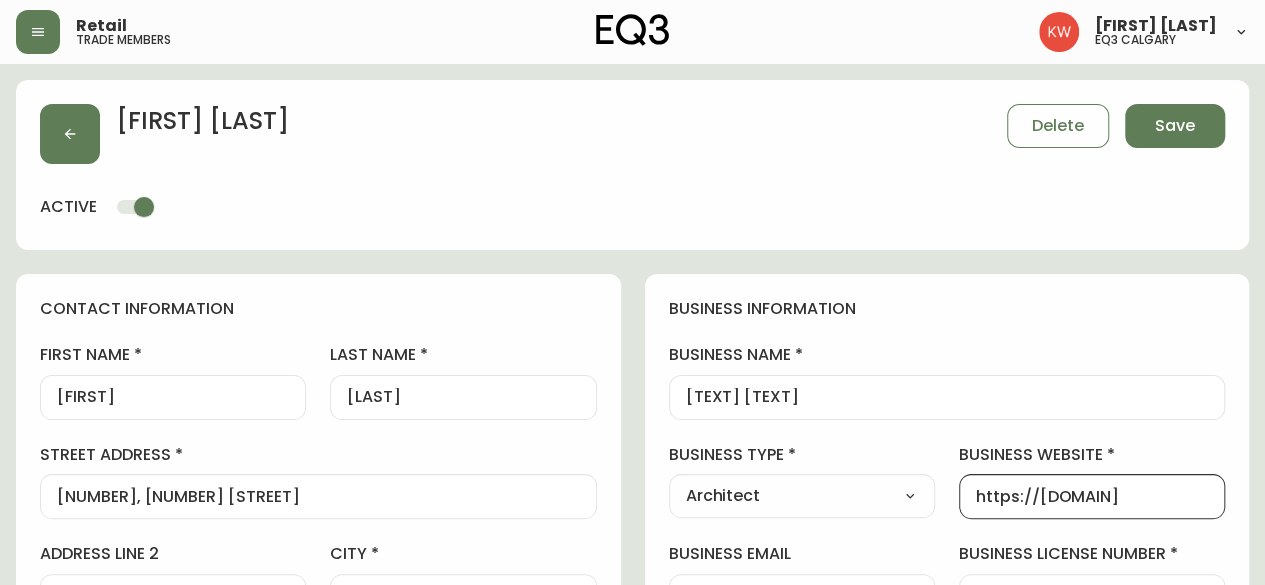scroll, scrollTop: 0, scrollLeft: 6, axis: horizontal 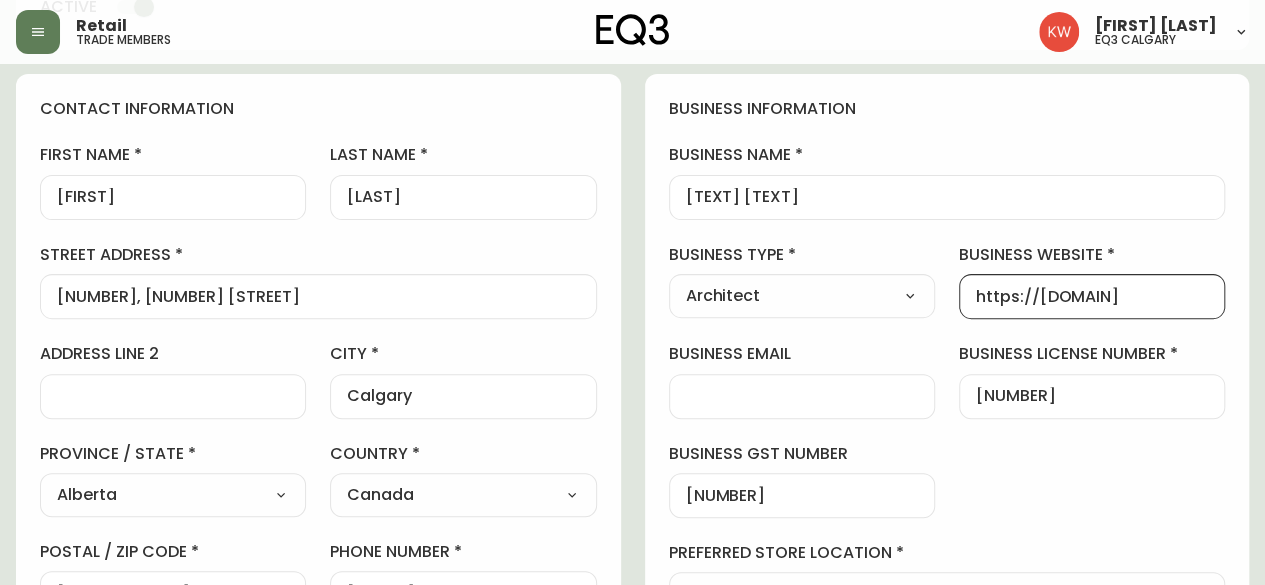 type on "https://[DOMAIN]" 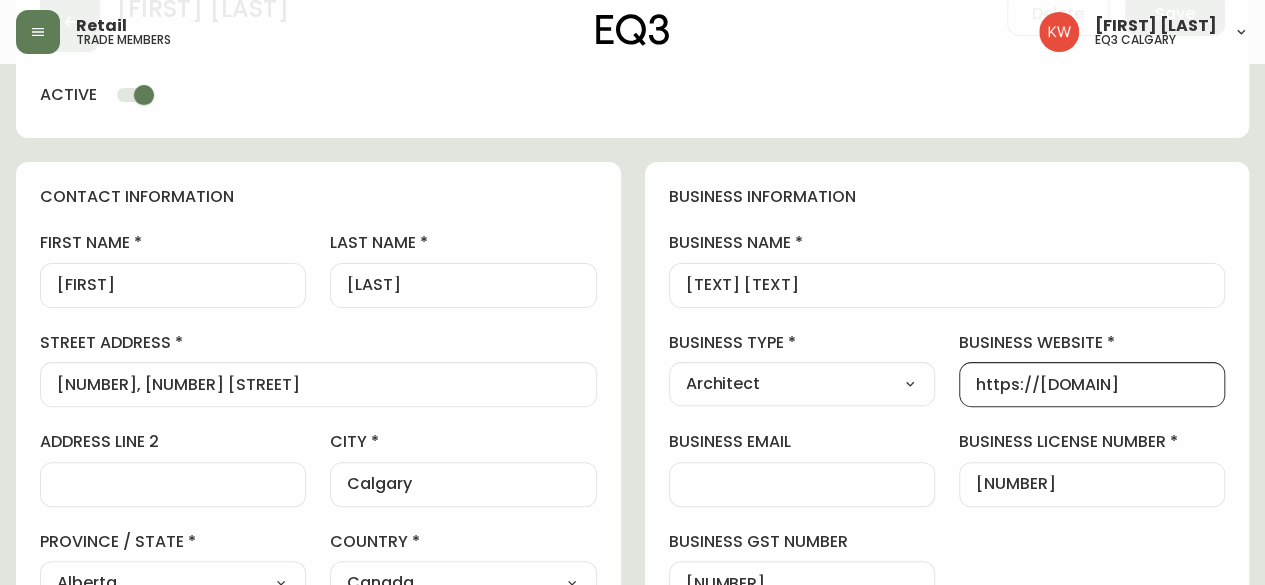 scroll, scrollTop: 0, scrollLeft: 0, axis: both 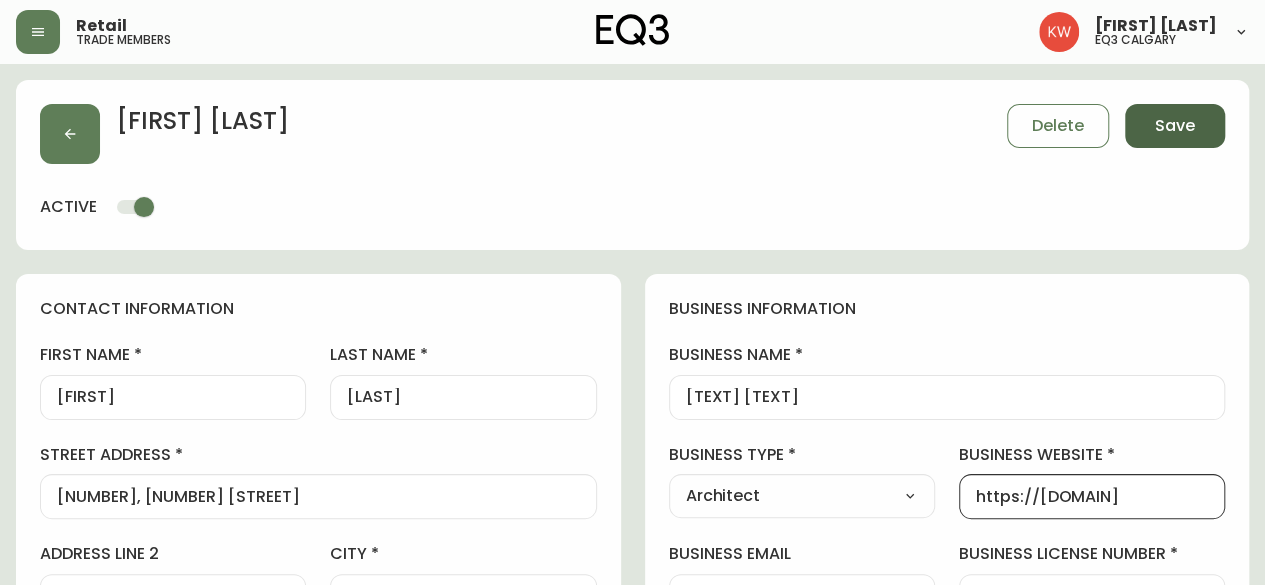click on "Save" at bounding box center [1175, 126] 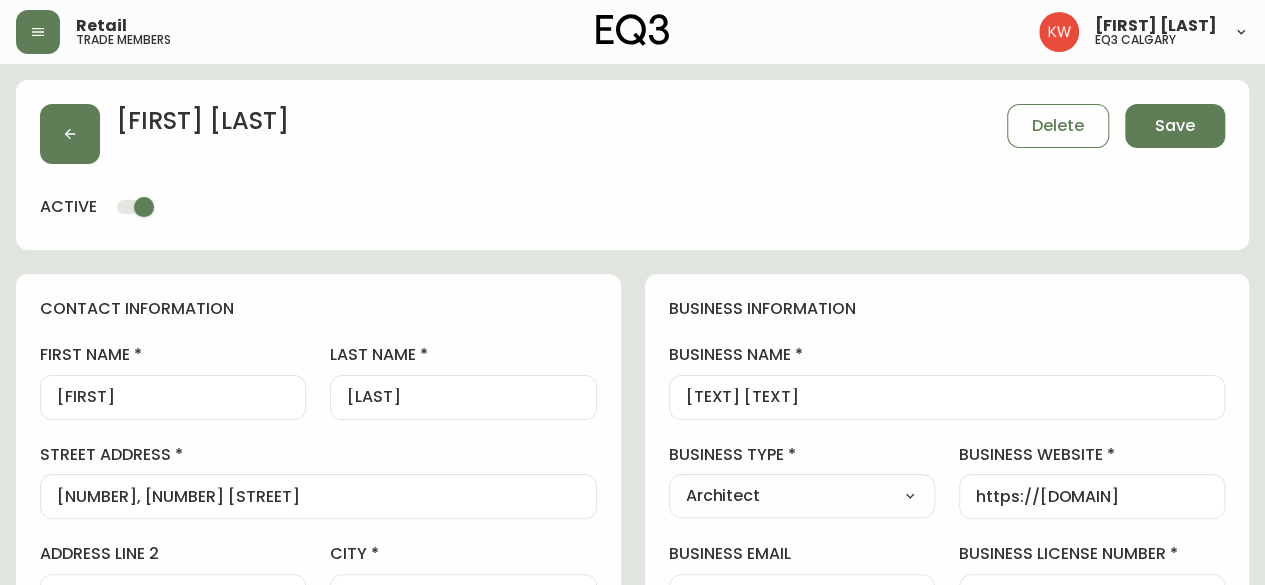 type on "Other" 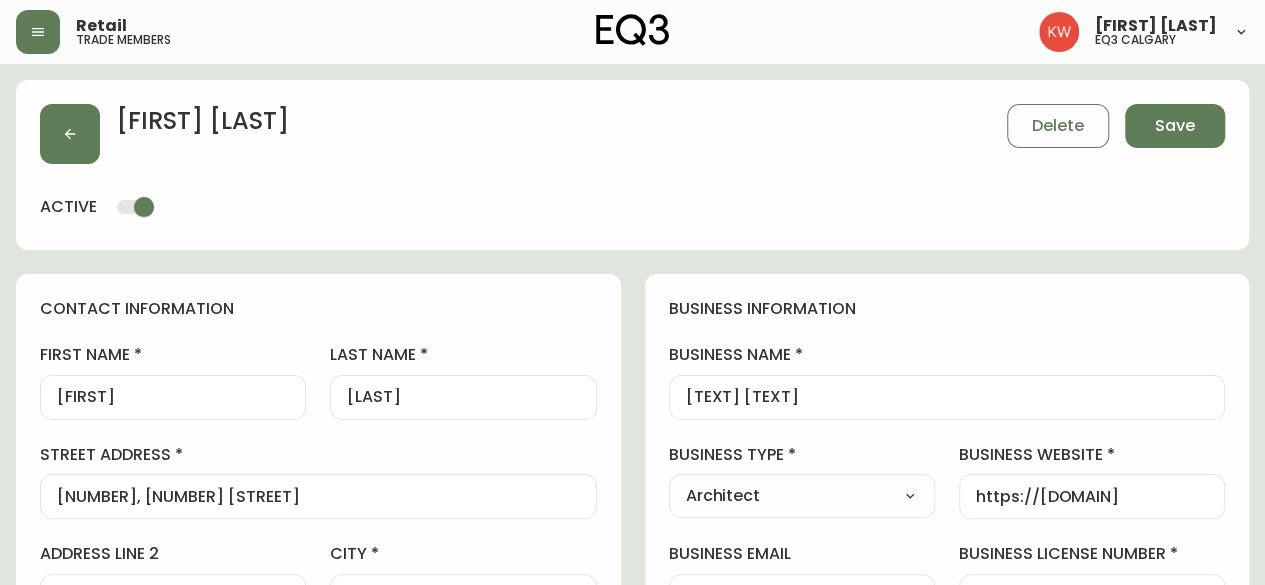 select on "Other" 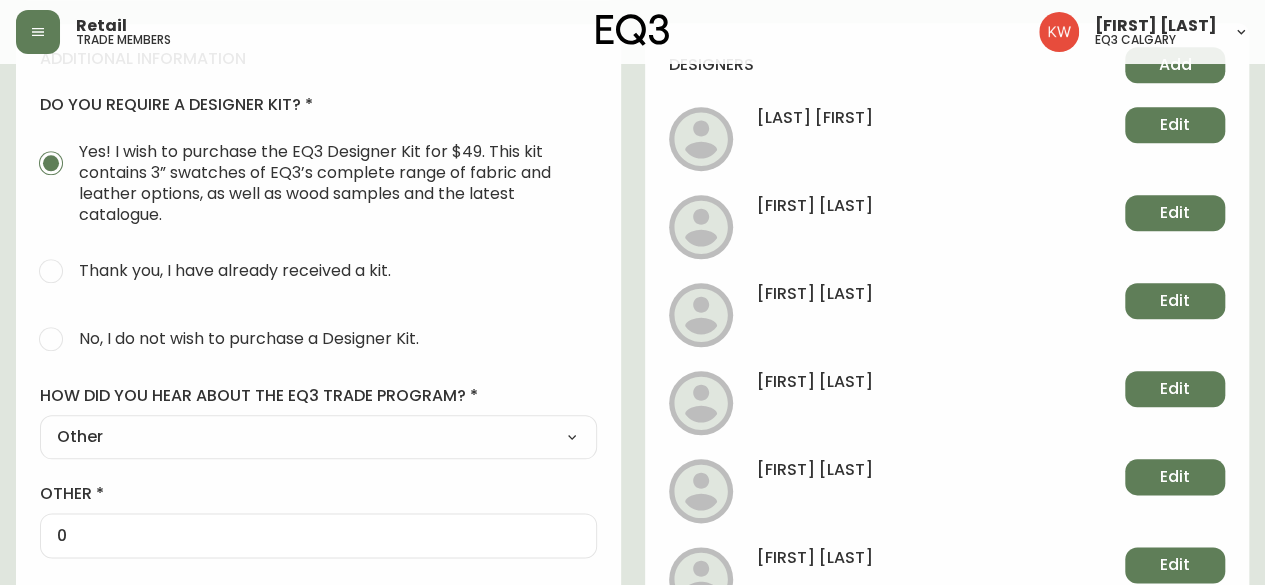 scroll, scrollTop: 900, scrollLeft: 0, axis: vertical 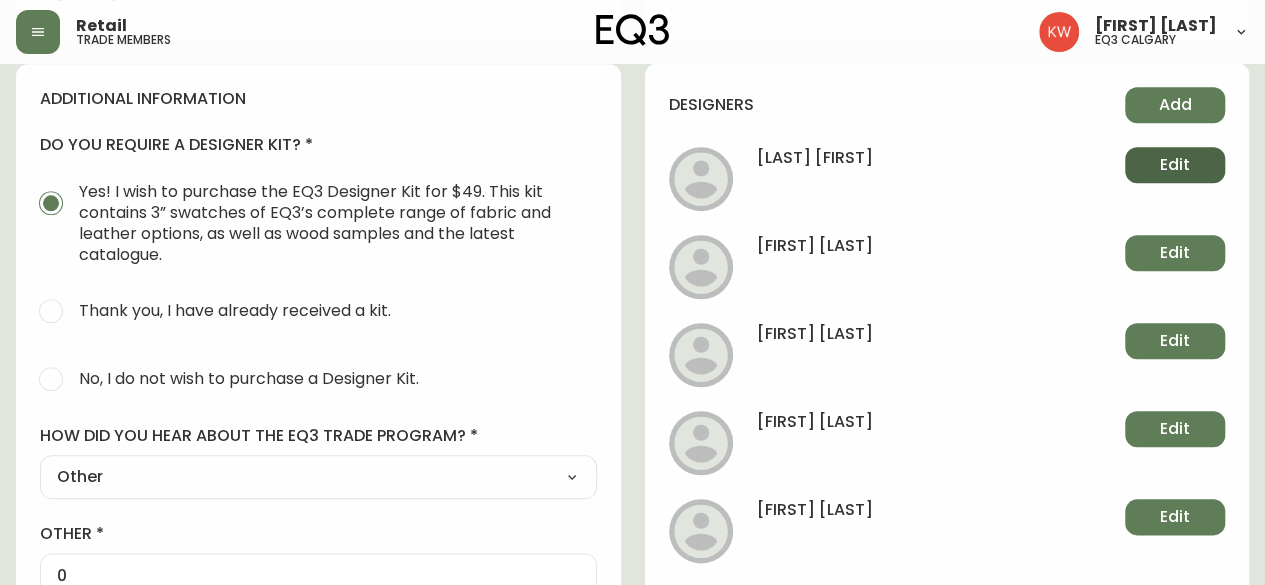 click on "Edit" at bounding box center (1175, 165) 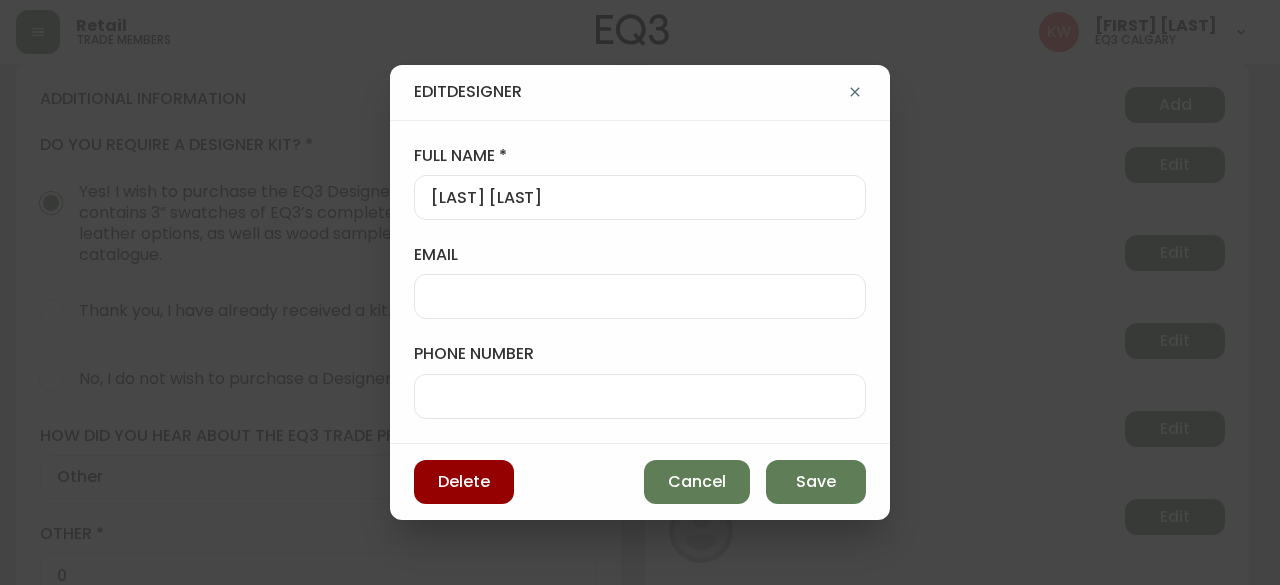click on "[LAST] [LAST]" at bounding box center (640, 197) 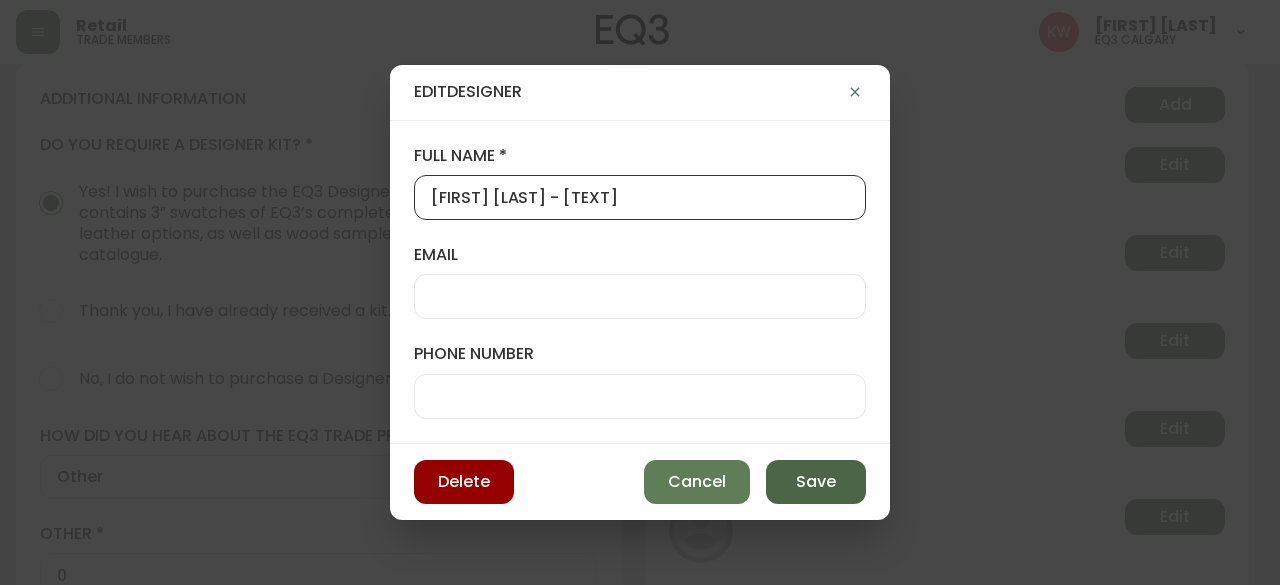 type on "[FIRST] [LAST] - [TEXT]" 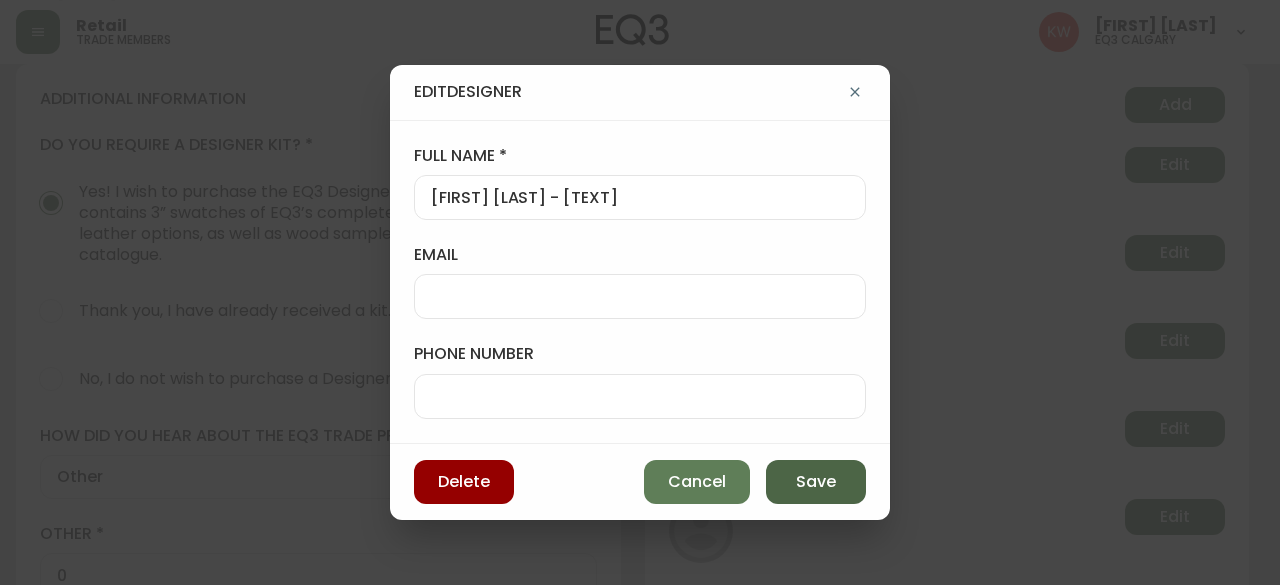 click on "Save" at bounding box center (816, 482) 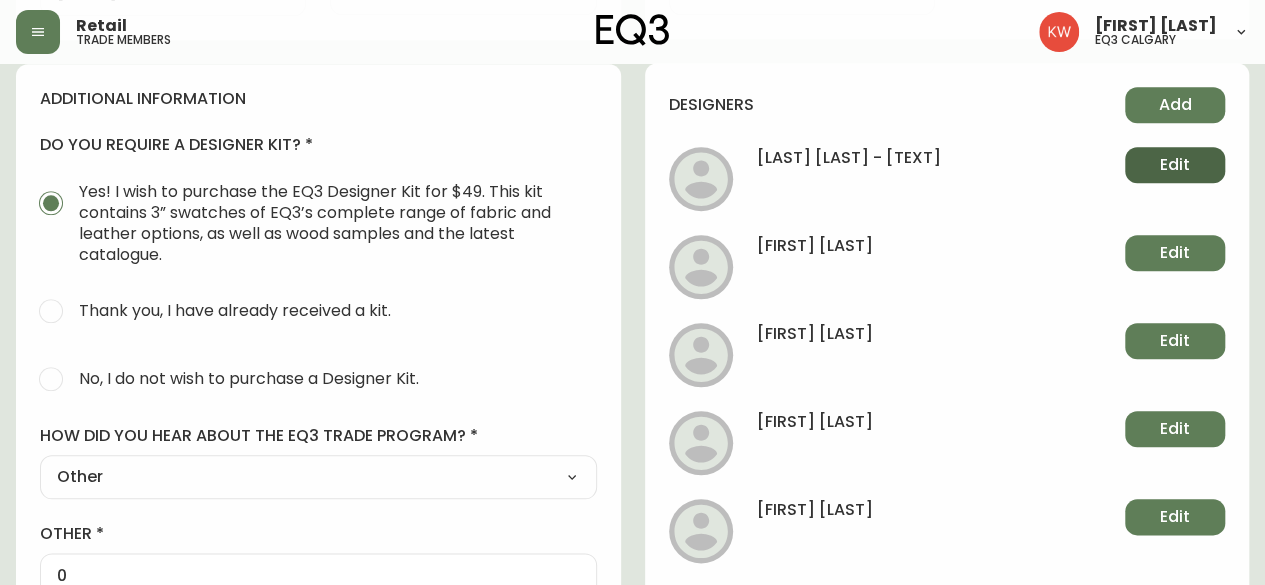 click on "Edit" at bounding box center [1175, 165] 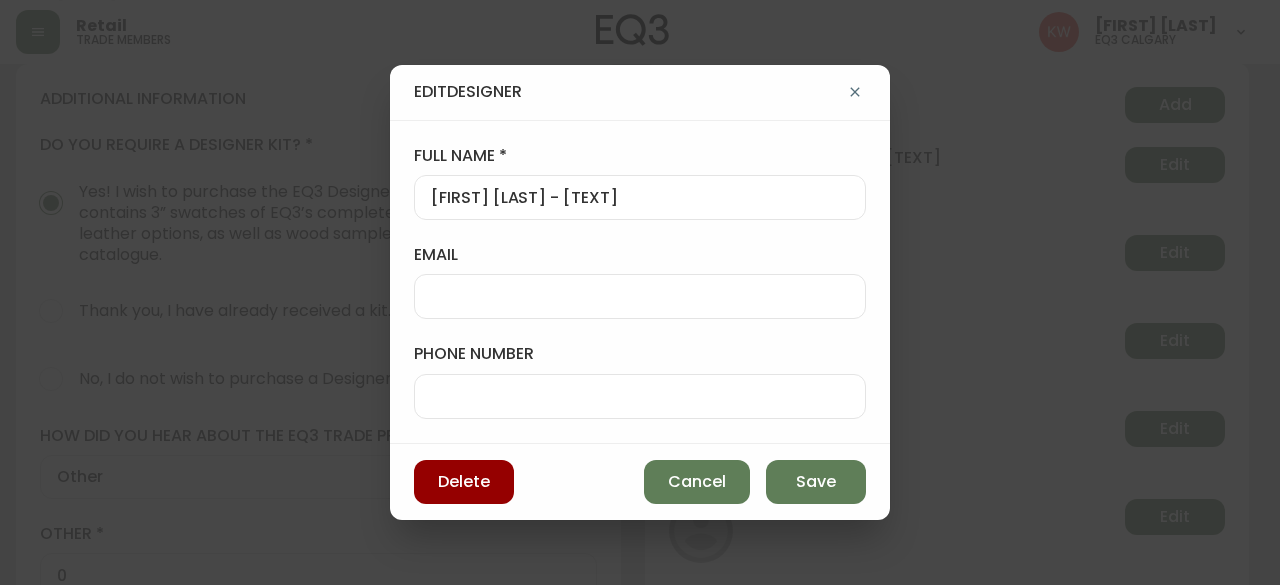click on "email" at bounding box center (640, 296) 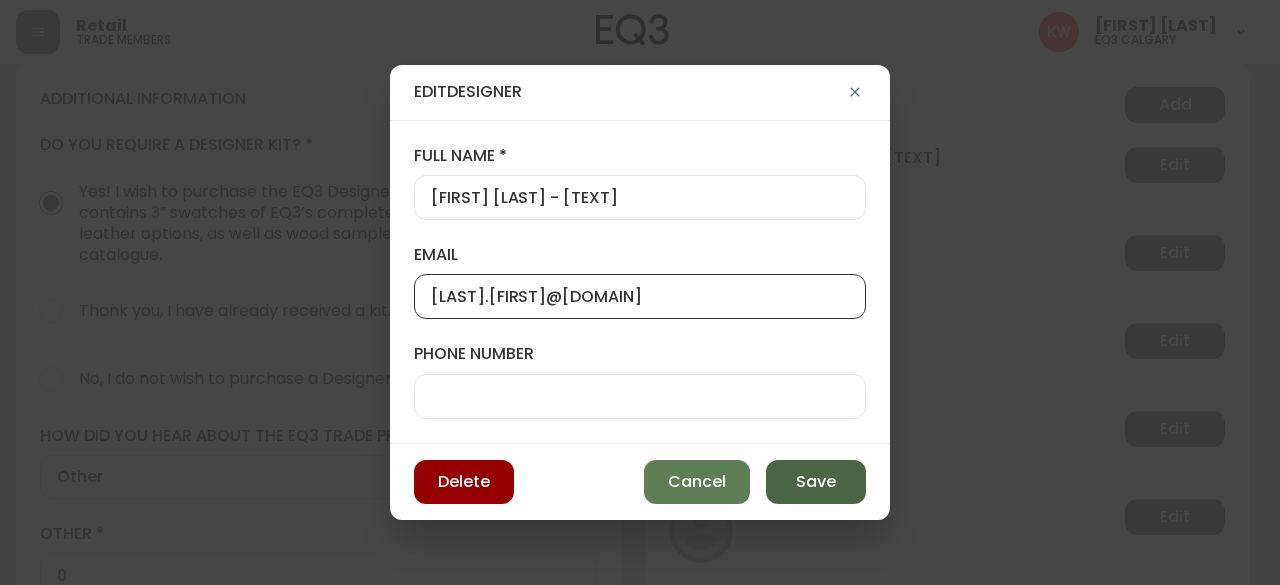 type on "[LAST].[FIRST]@[DOMAIN]" 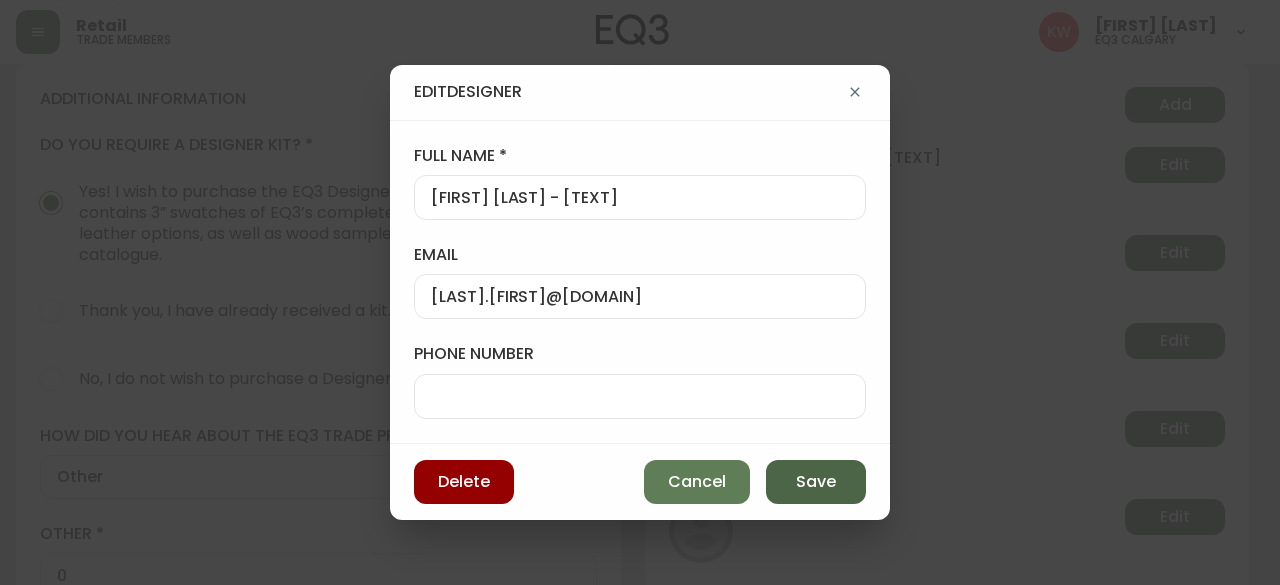 click on "Save" at bounding box center (816, 482) 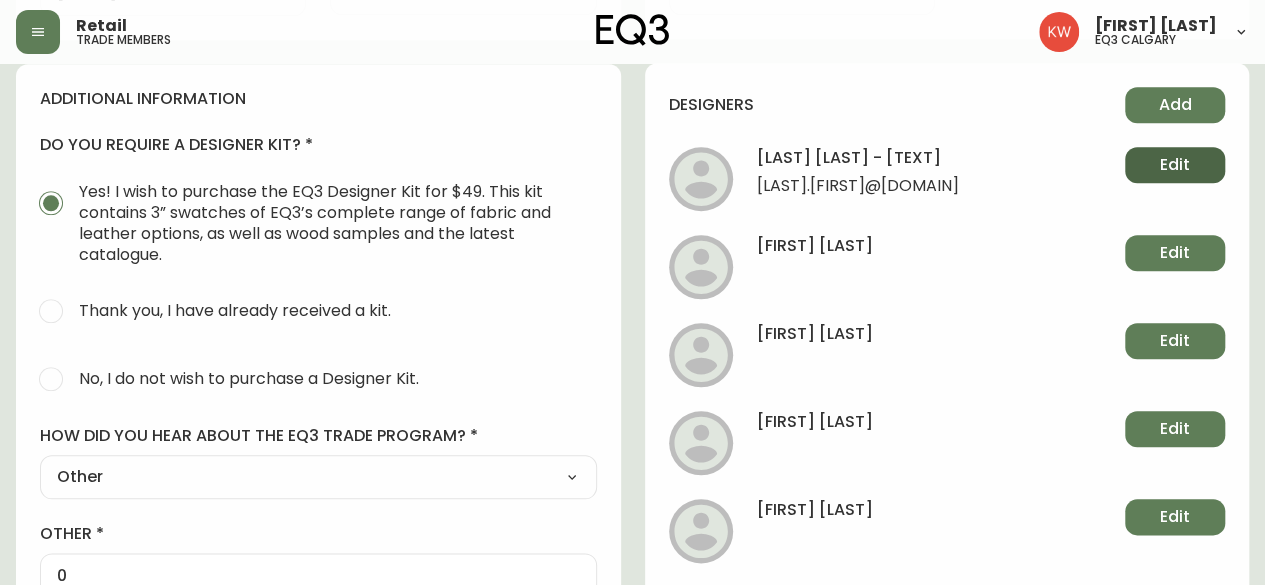 click on "Edit" at bounding box center (1175, 165) 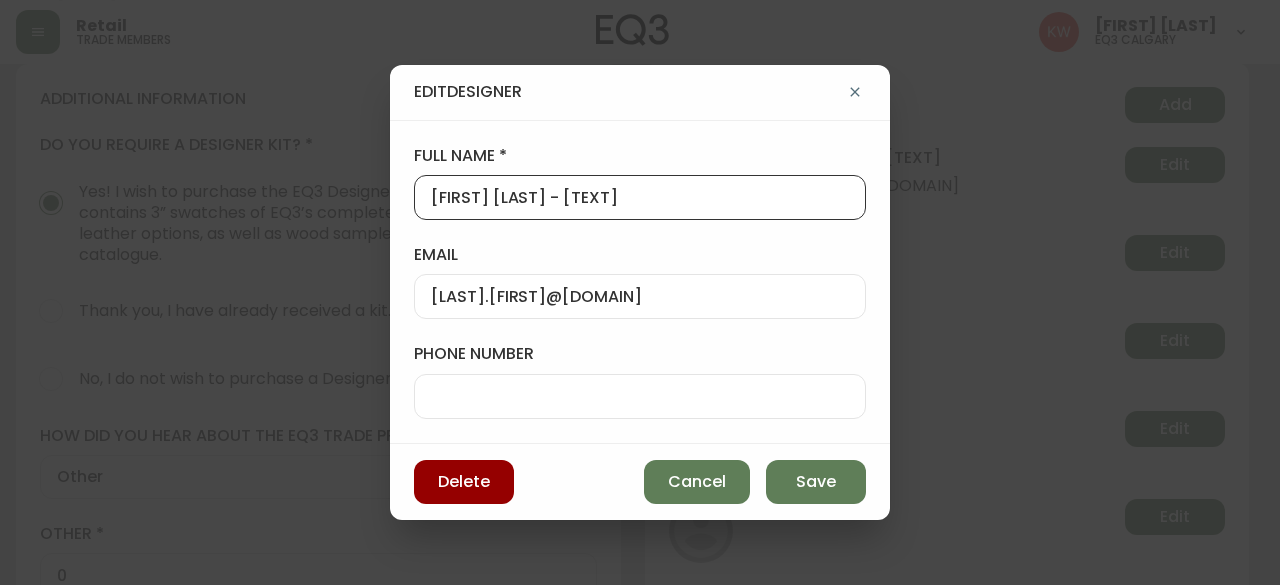 click on "[FIRST] [LAST] - [TEXT]" at bounding box center [640, 197] 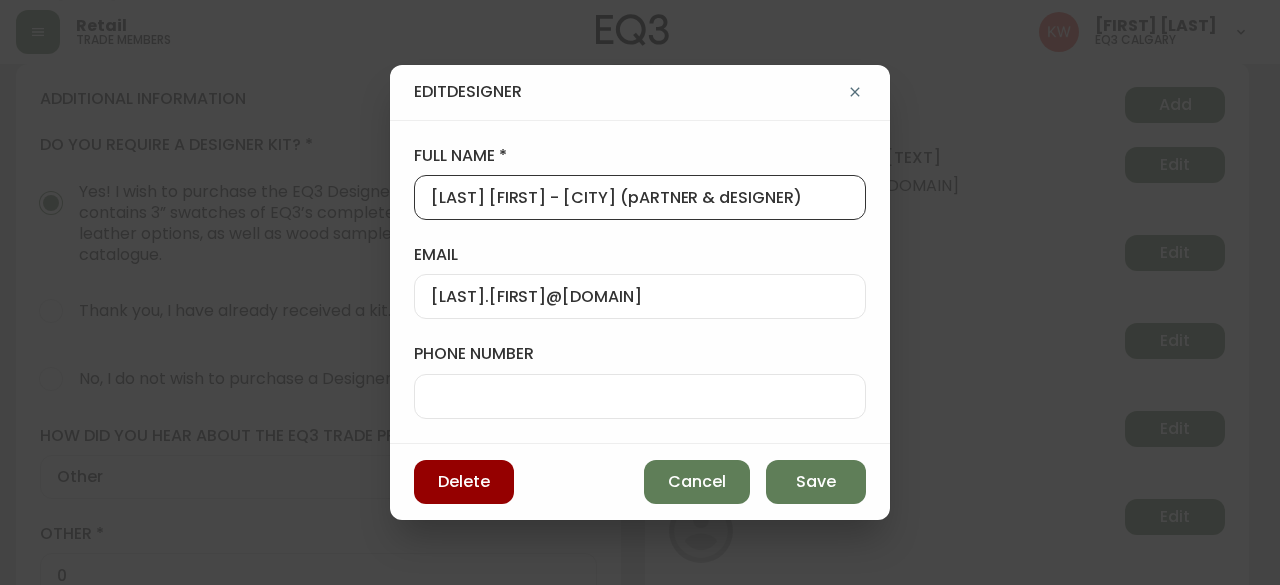 click on "[LAST] [FIRST] - [CITY] (pARTNER & dESIGNER)" at bounding box center [640, 197] 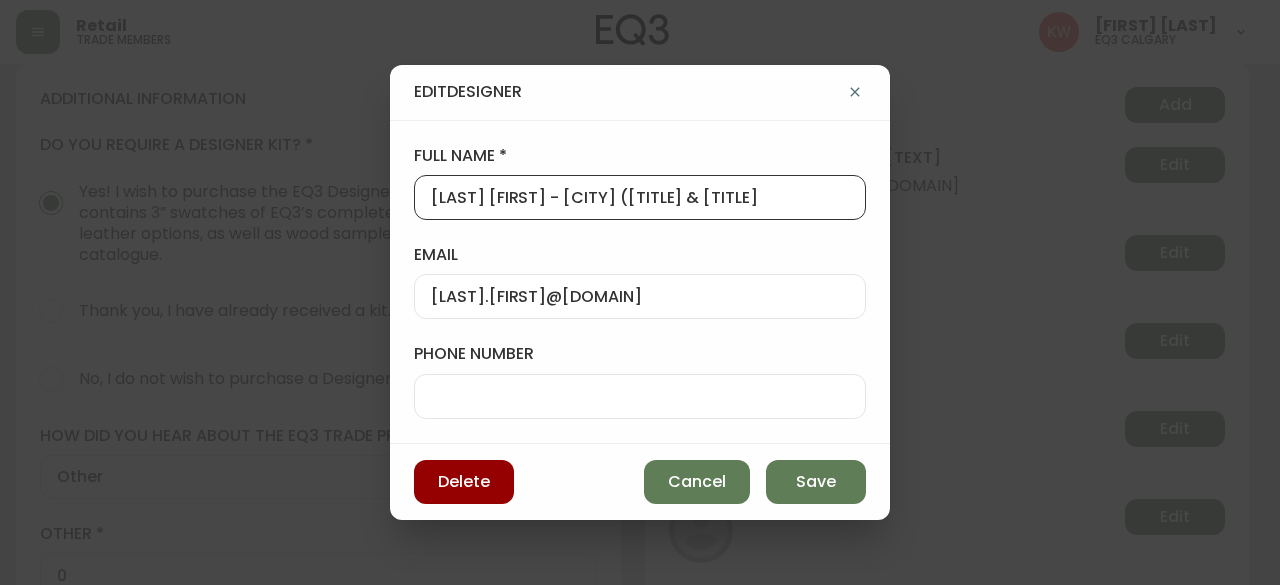 click on "[LAST] [FIRST] - [CITY] ([TITLE] & [TITLE]" at bounding box center (640, 197) 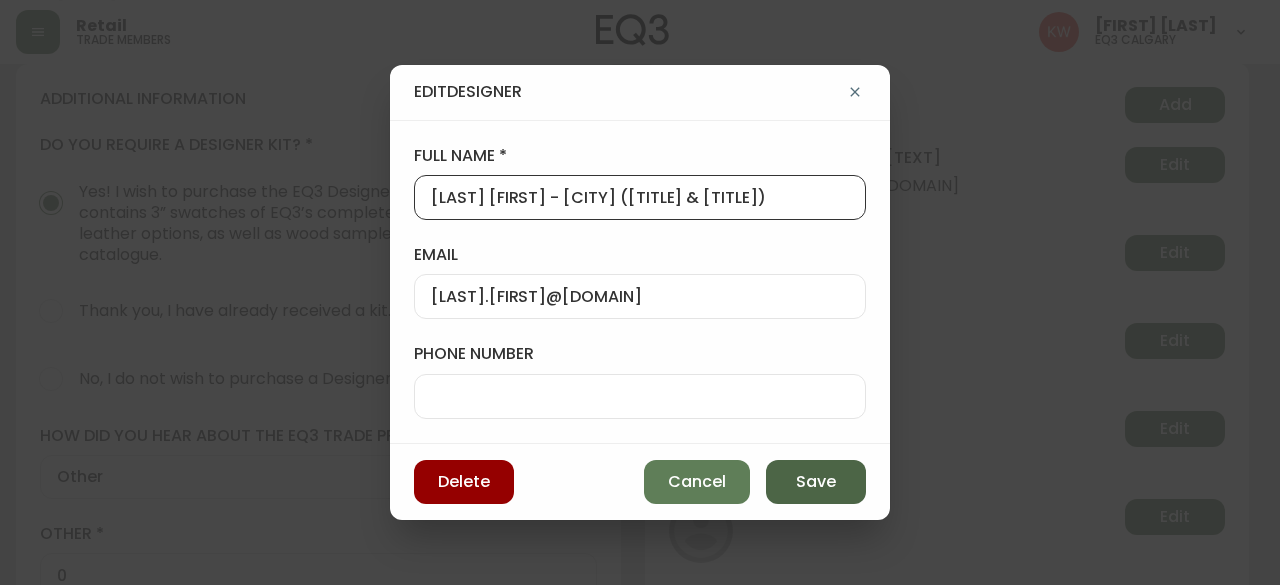 type on "[LAST] [FIRST] - [CITY] ([TITLE] & [TITLE])" 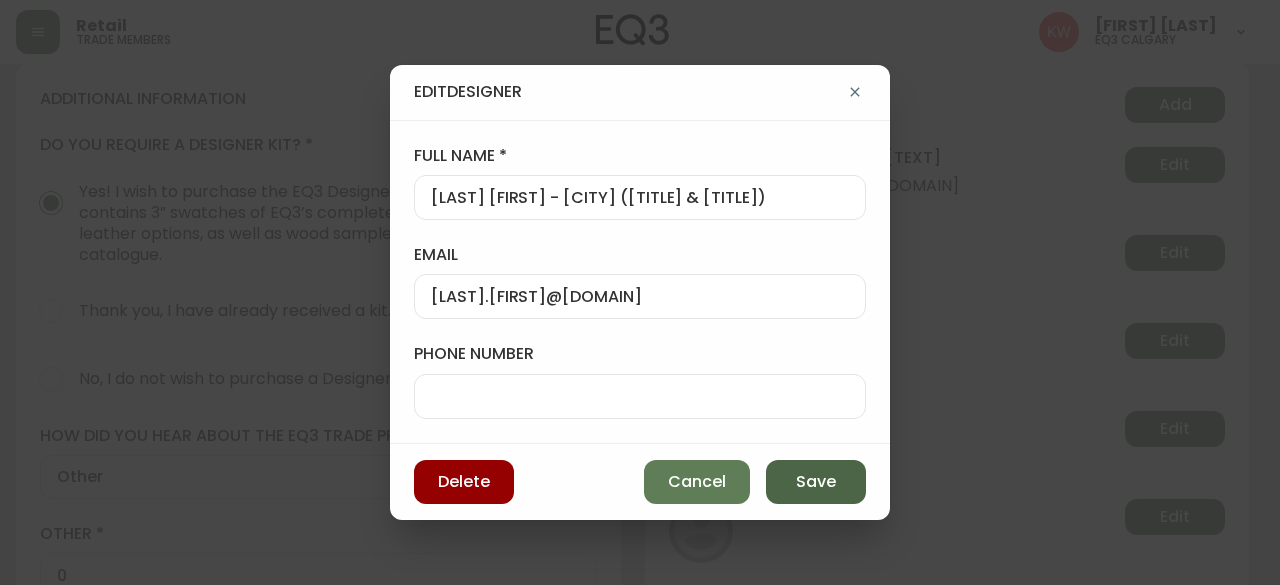 click on "Save" at bounding box center [816, 482] 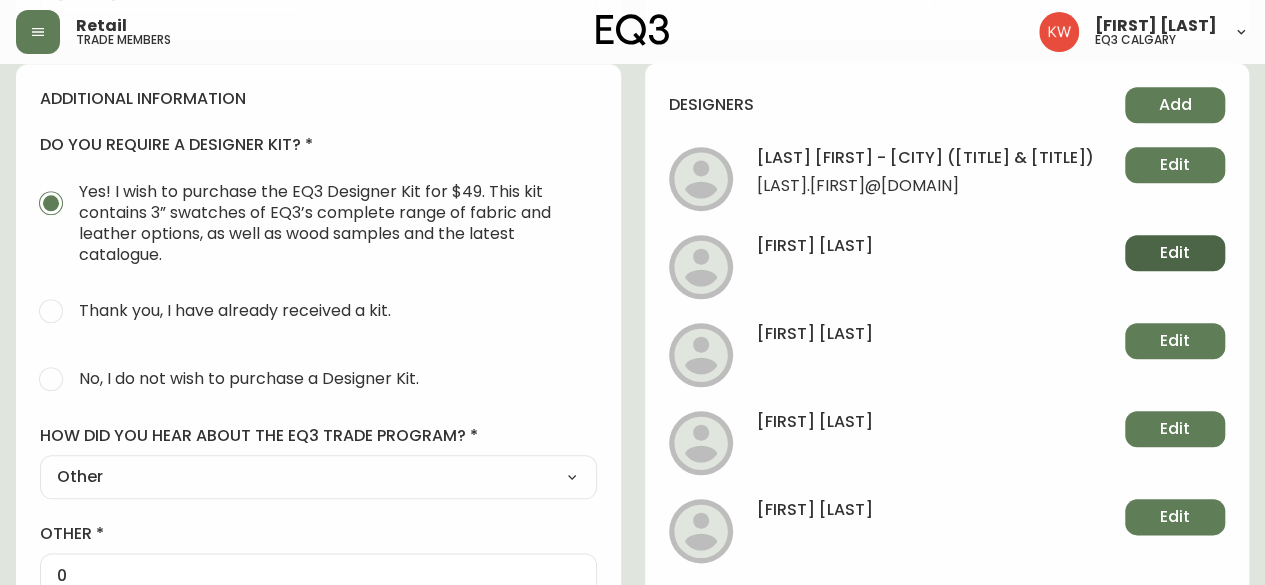 click on "Edit" at bounding box center (1175, 253) 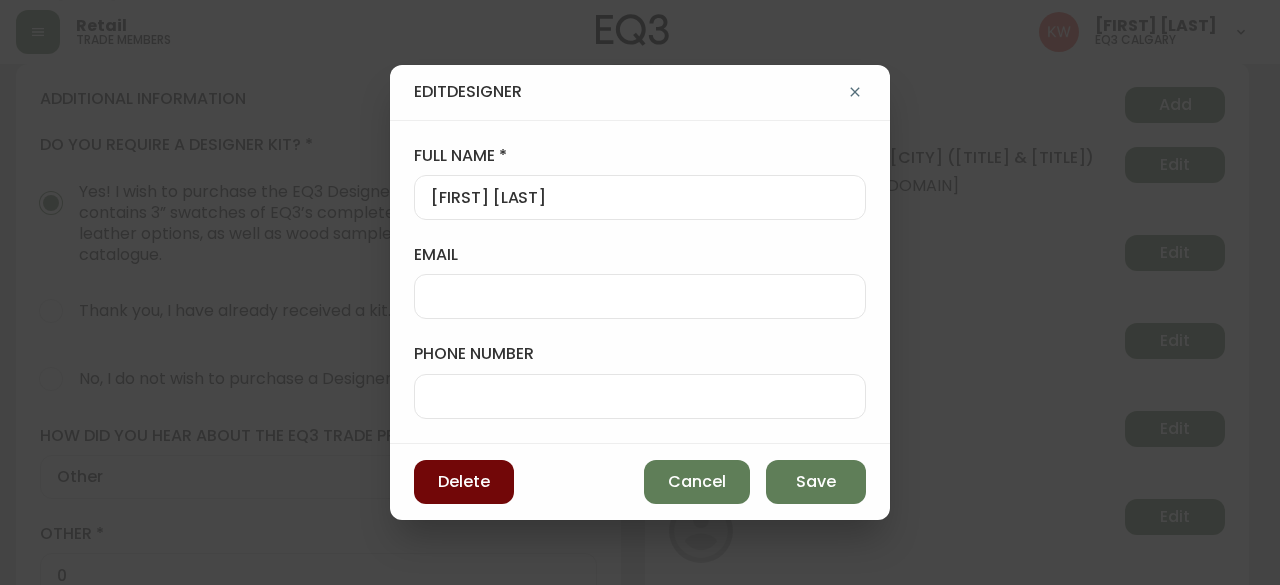 click on "Delete" at bounding box center [464, 482] 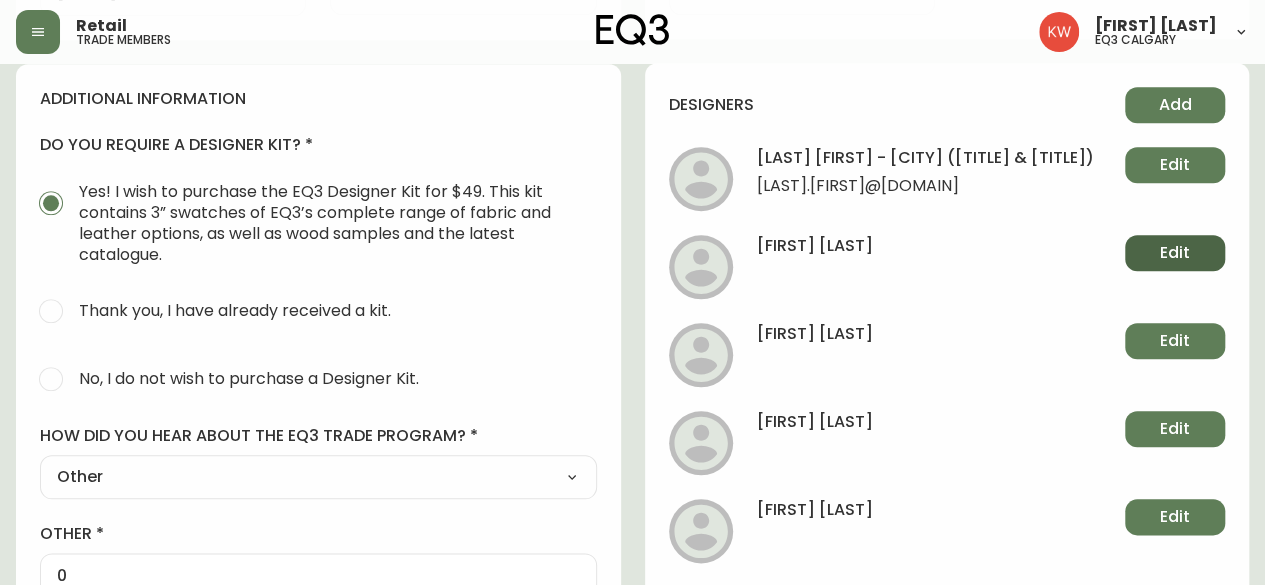 click on "Edit" at bounding box center [1175, 253] 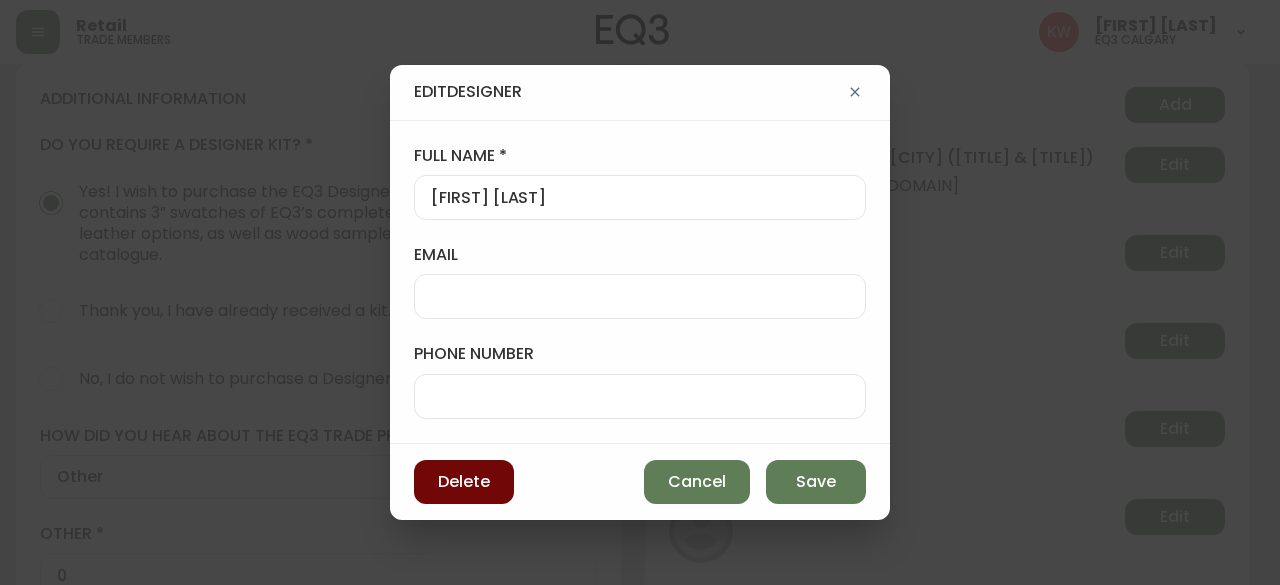 click on "Delete" at bounding box center (464, 482) 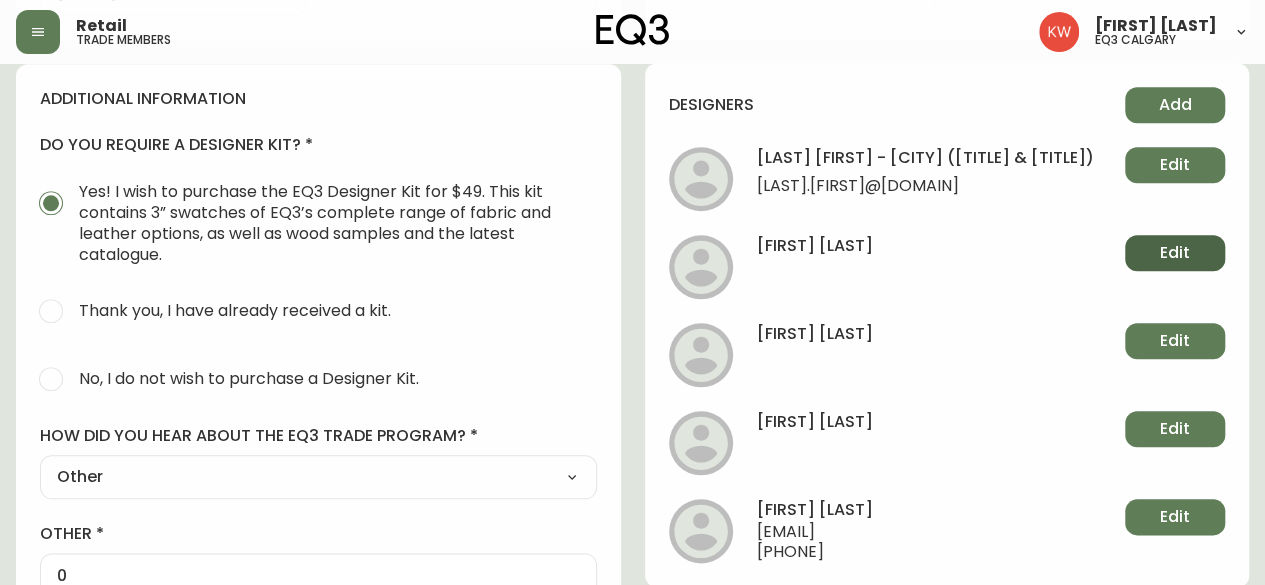 click on "Edit" at bounding box center (1175, 253) 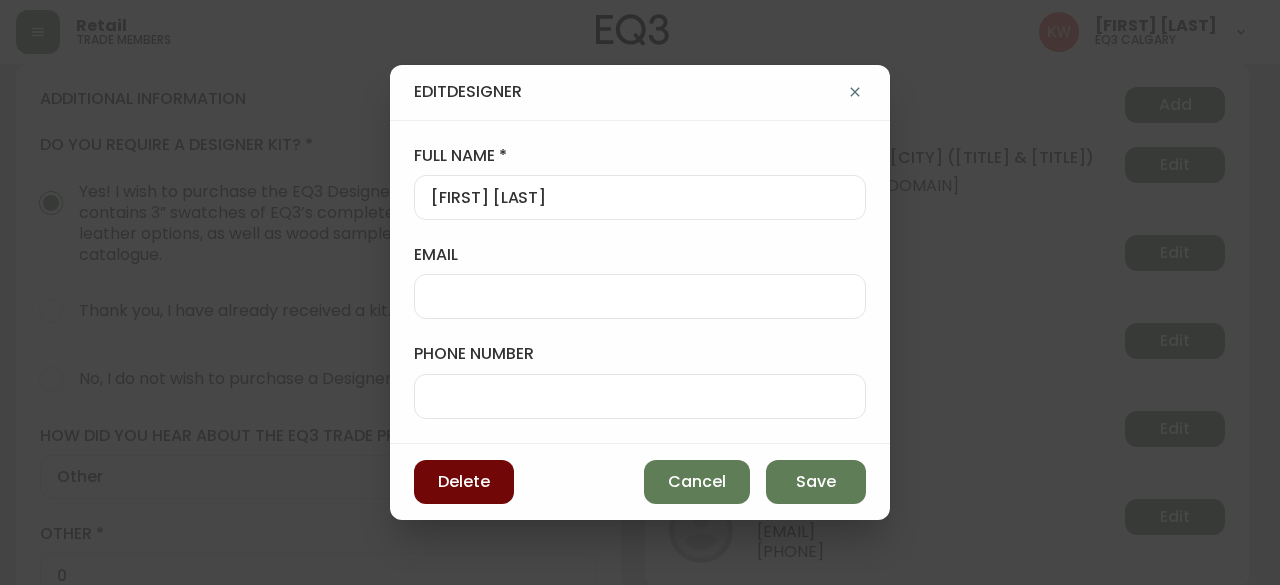 click on "Delete" at bounding box center (464, 482) 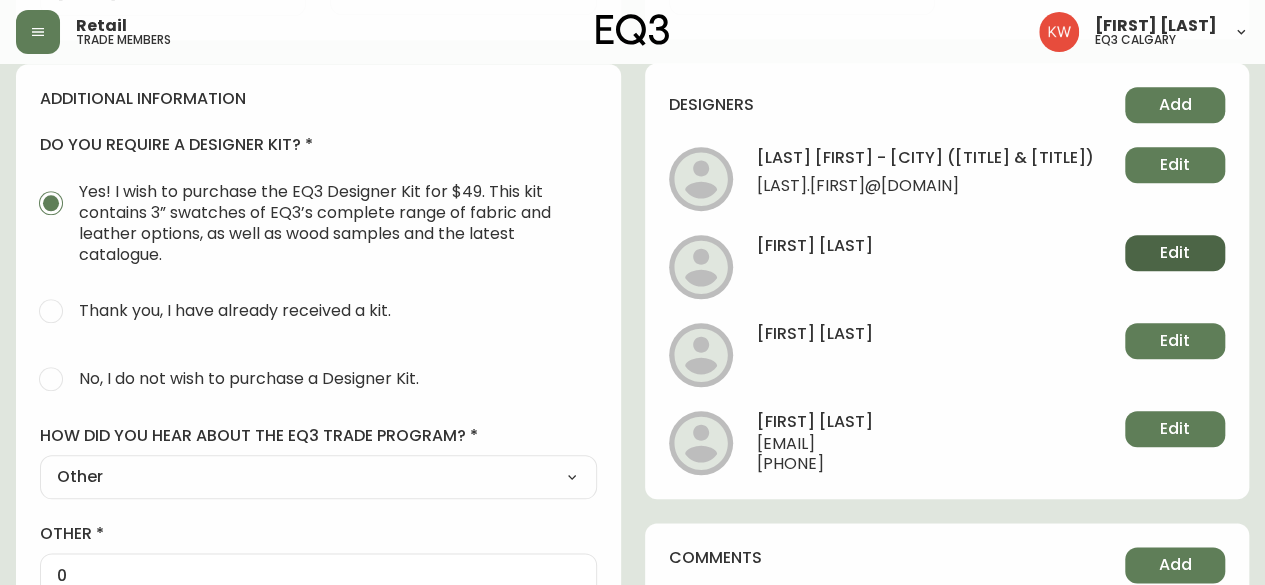 click on "Edit" at bounding box center (1175, 253) 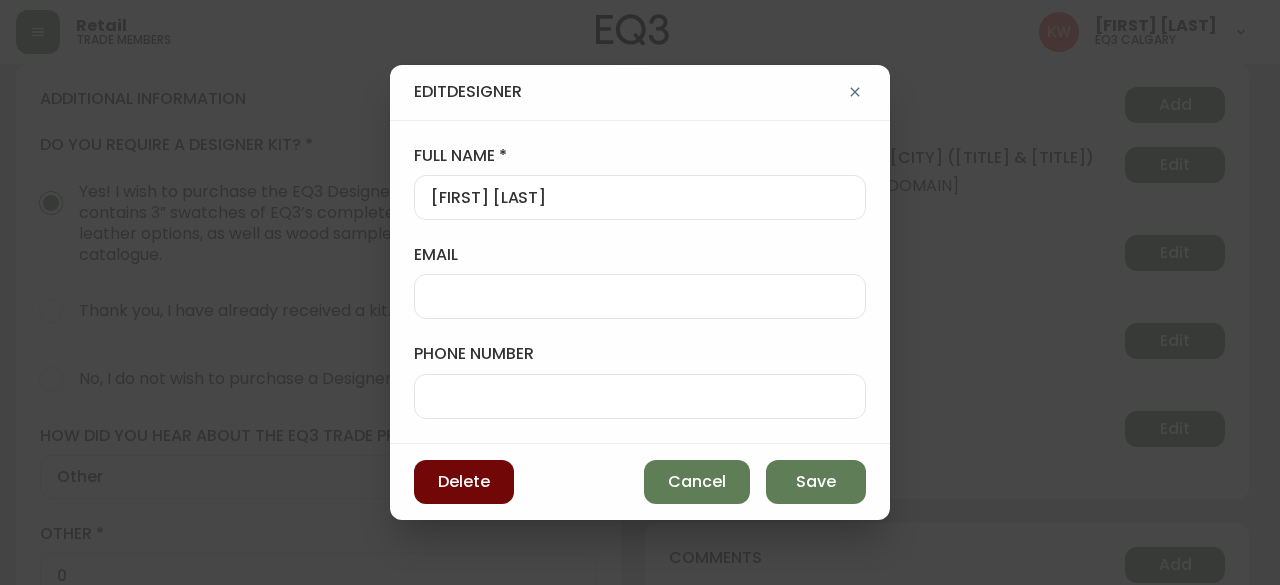 click on "Delete" at bounding box center (464, 482) 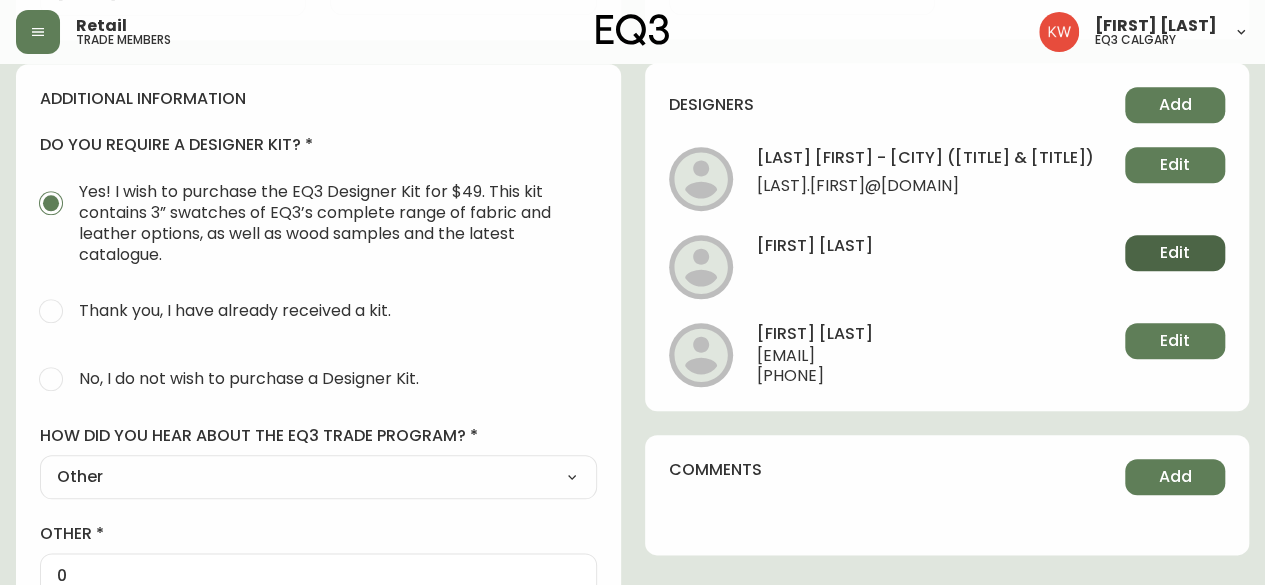 click on "Edit" at bounding box center (1175, 253) 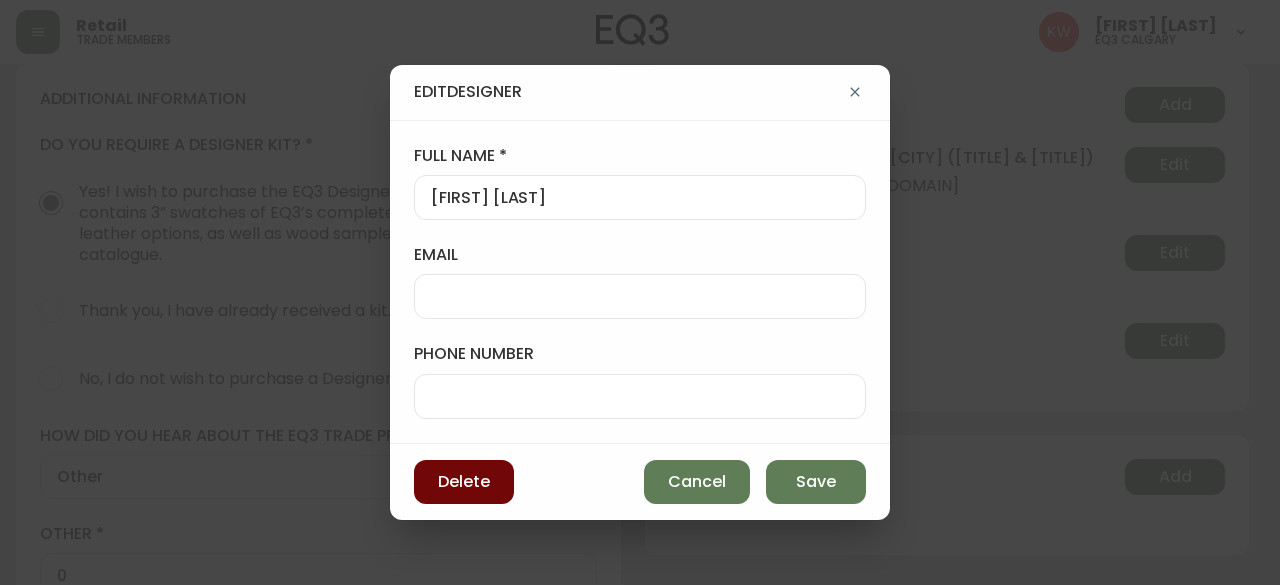 click on "Delete" at bounding box center [464, 482] 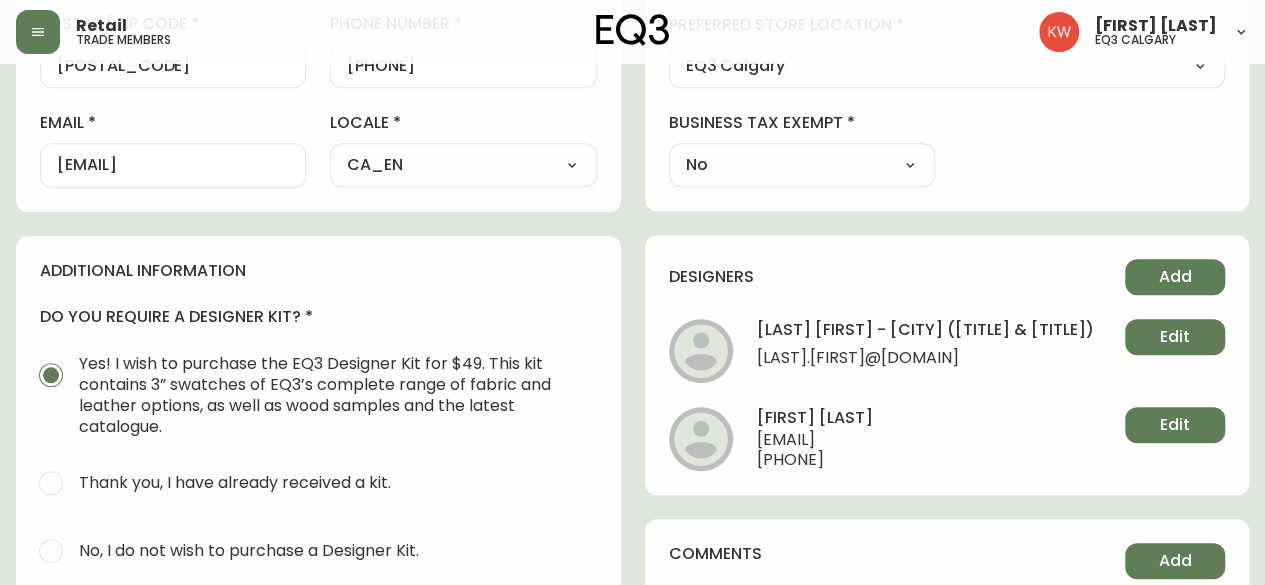 scroll, scrollTop: 700, scrollLeft: 0, axis: vertical 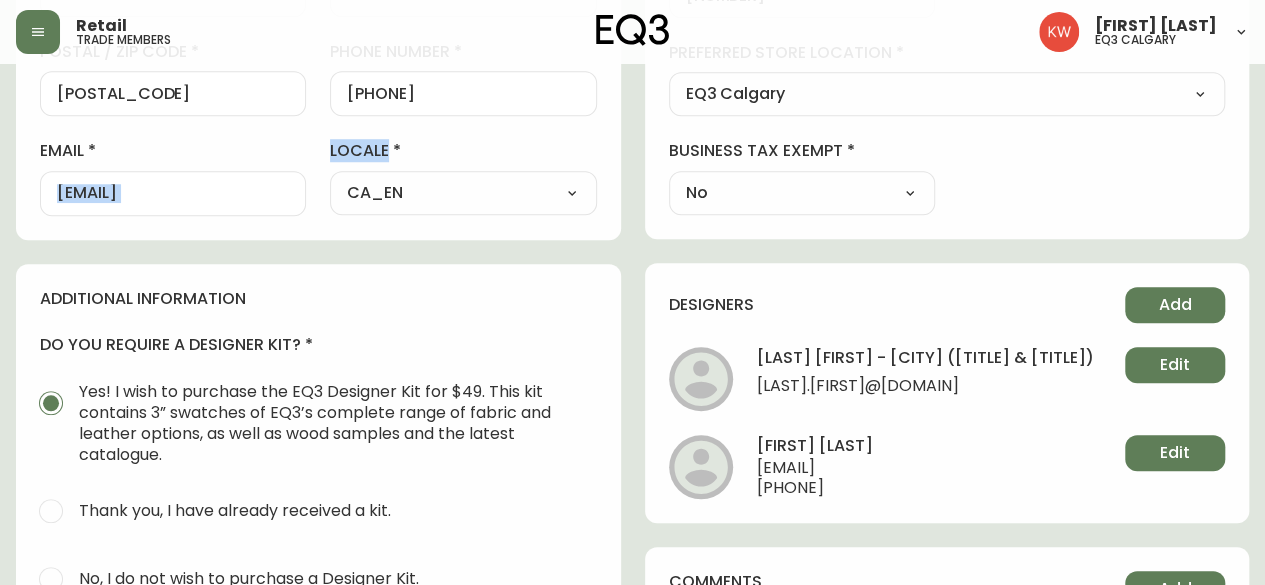 drag, startPoint x: 54, startPoint y: 189, endPoint x: 299, endPoint y: 207, distance: 245.66034 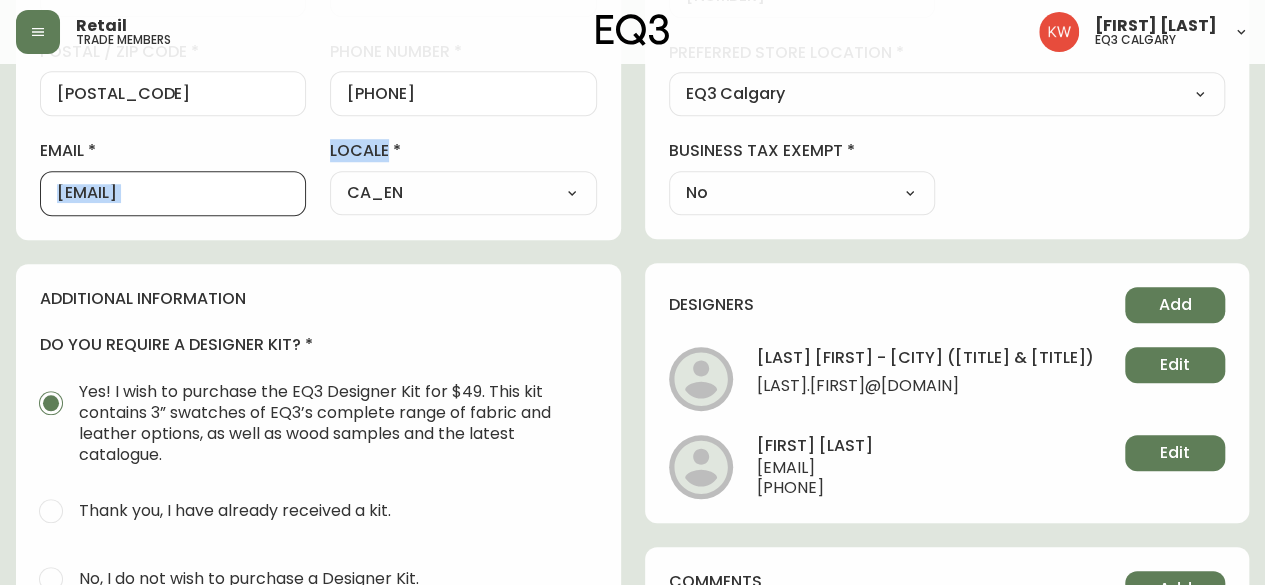 click on "[EMAIL]" at bounding box center [173, 193] 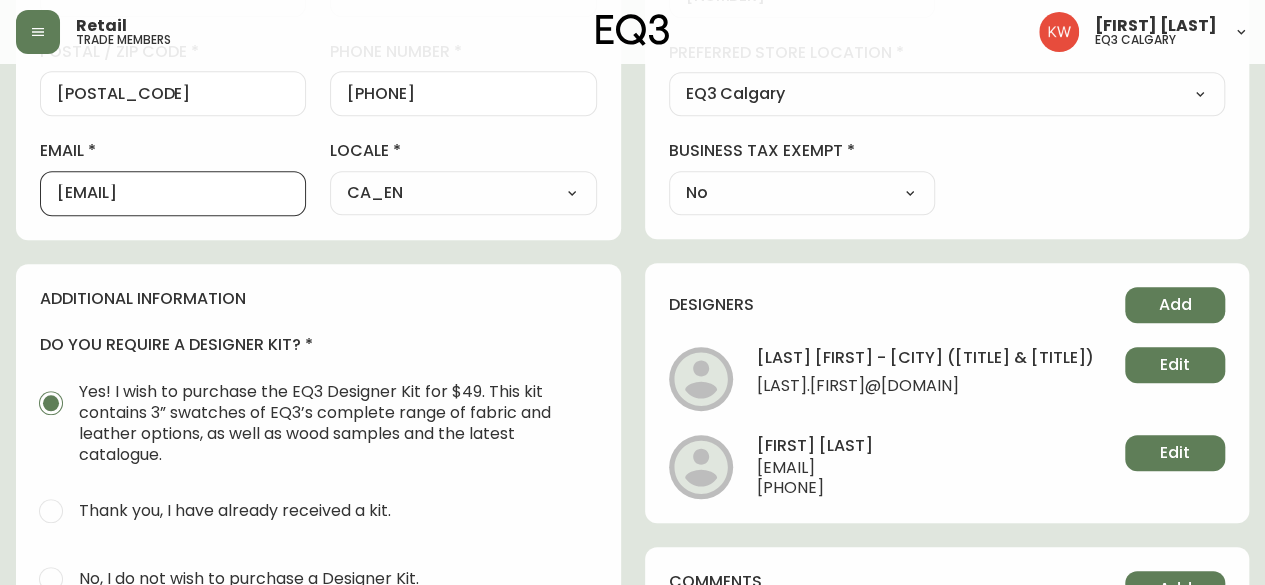 scroll, scrollTop: 0, scrollLeft: 0, axis: both 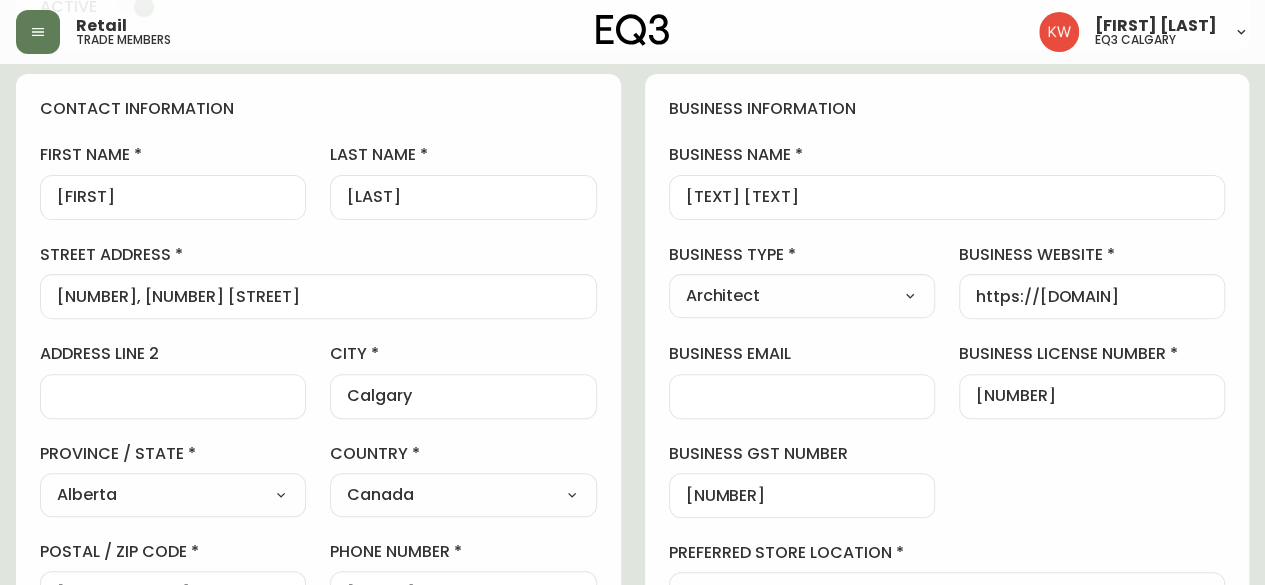 type on "[FIRST].[LAST]@[DOMAIN]" 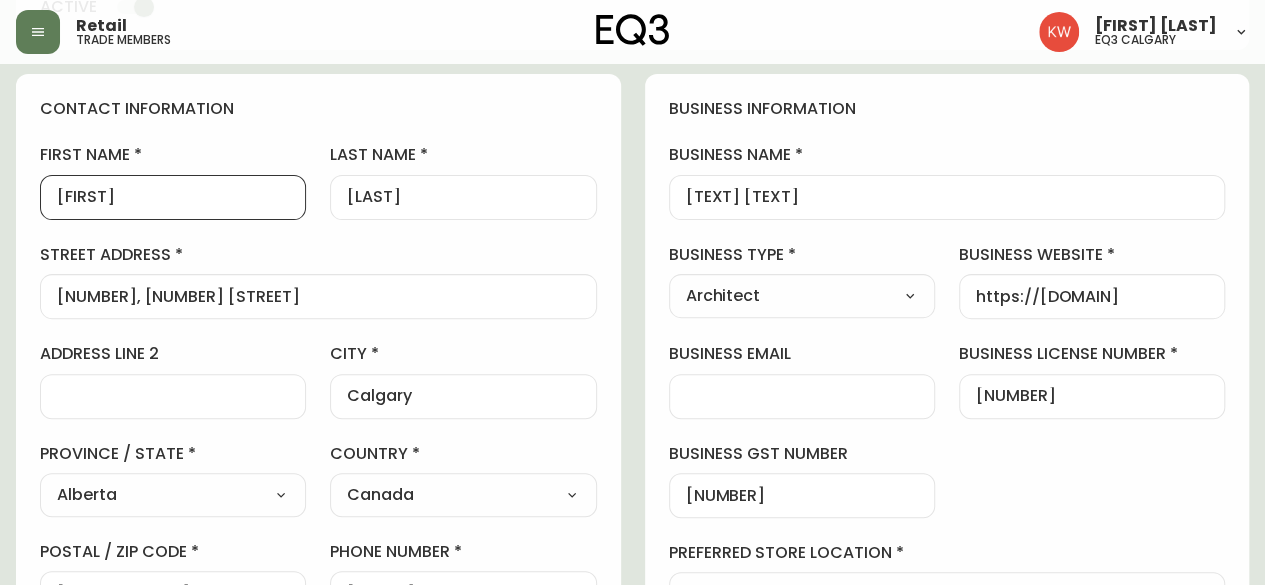 drag, startPoint x: 134, startPoint y: 195, endPoint x: 24, endPoint y: 195, distance: 110 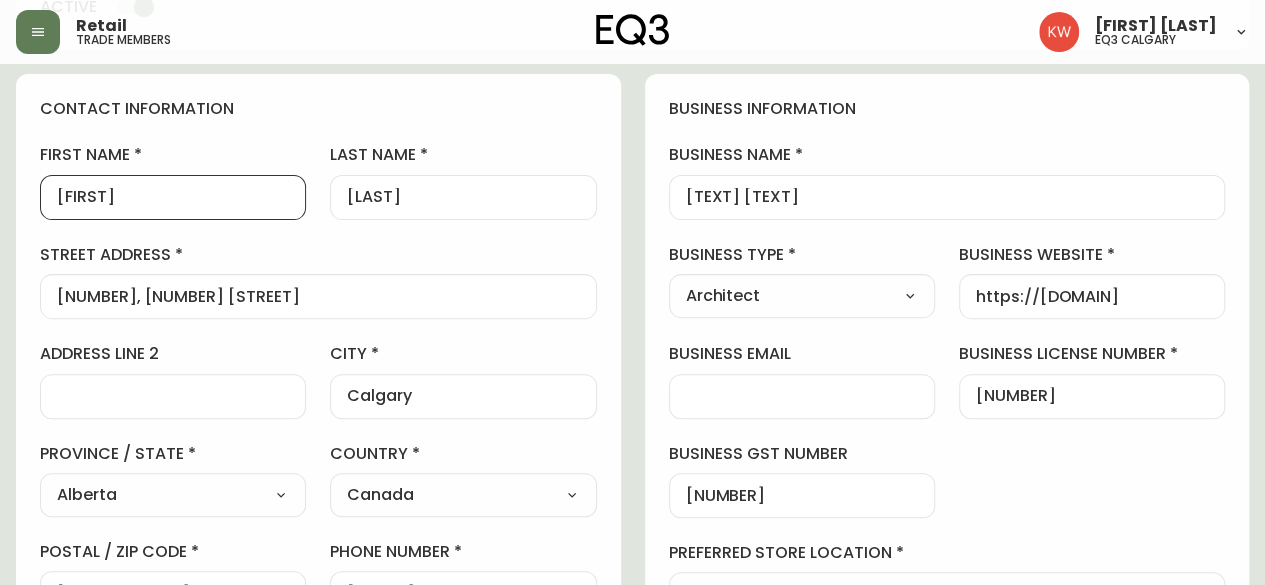 type on "[FIRST]" 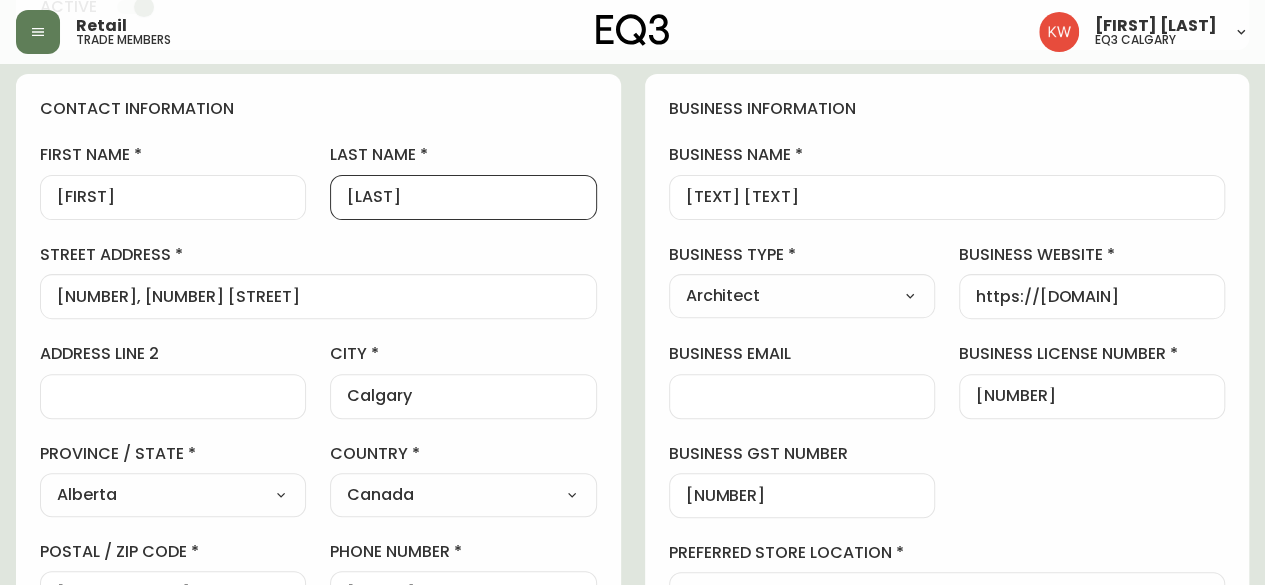 drag, startPoint x: 416, startPoint y: 191, endPoint x: 304, endPoint y: 196, distance: 112.11155 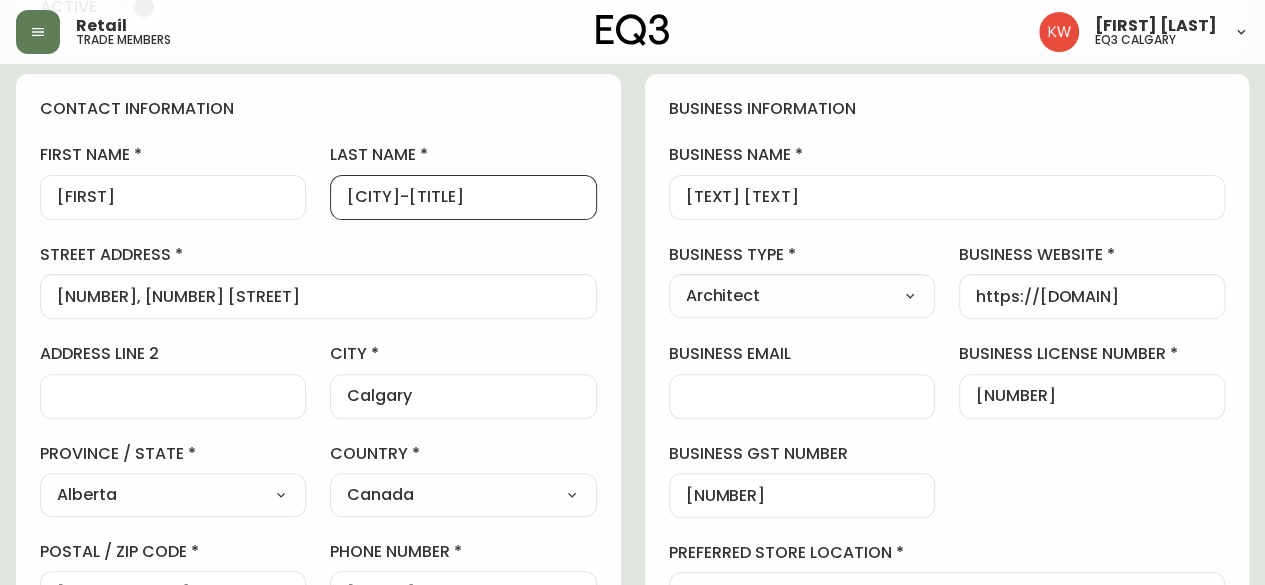 type on "[CITY]-[TITLE]" 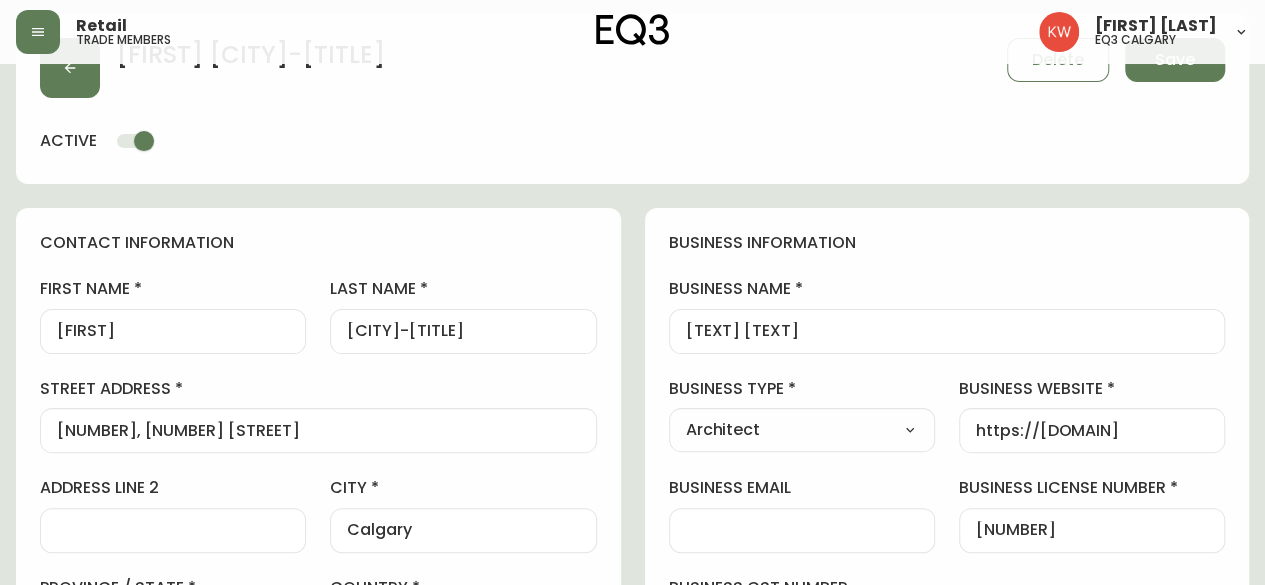 scroll, scrollTop: 0, scrollLeft: 0, axis: both 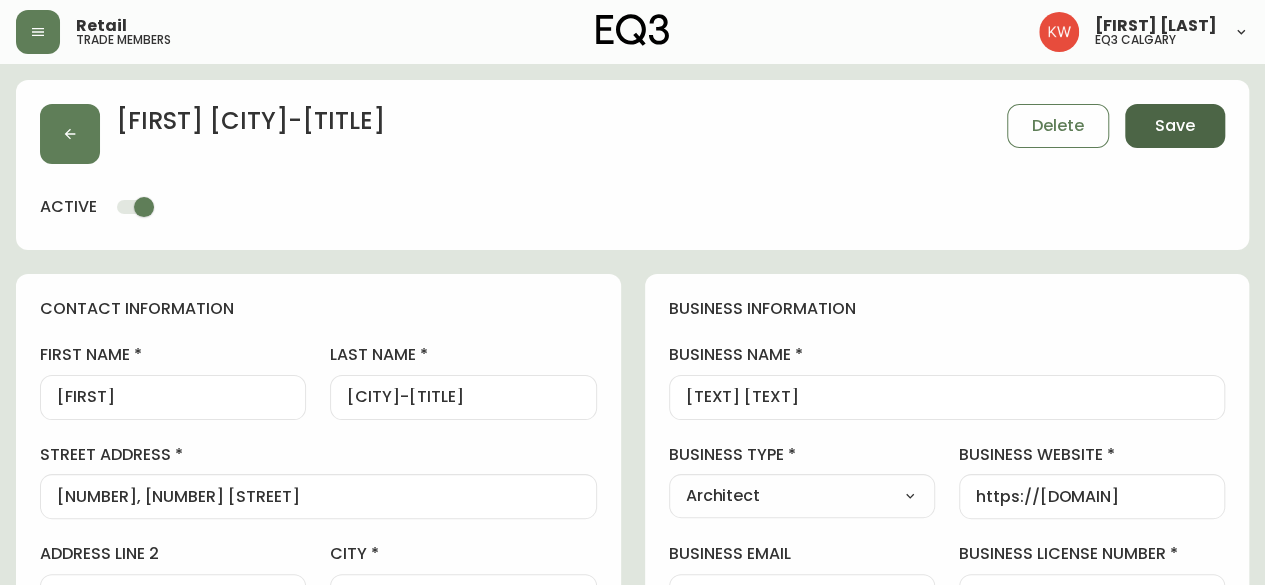 click on "Save" at bounding box center [1175, 126] 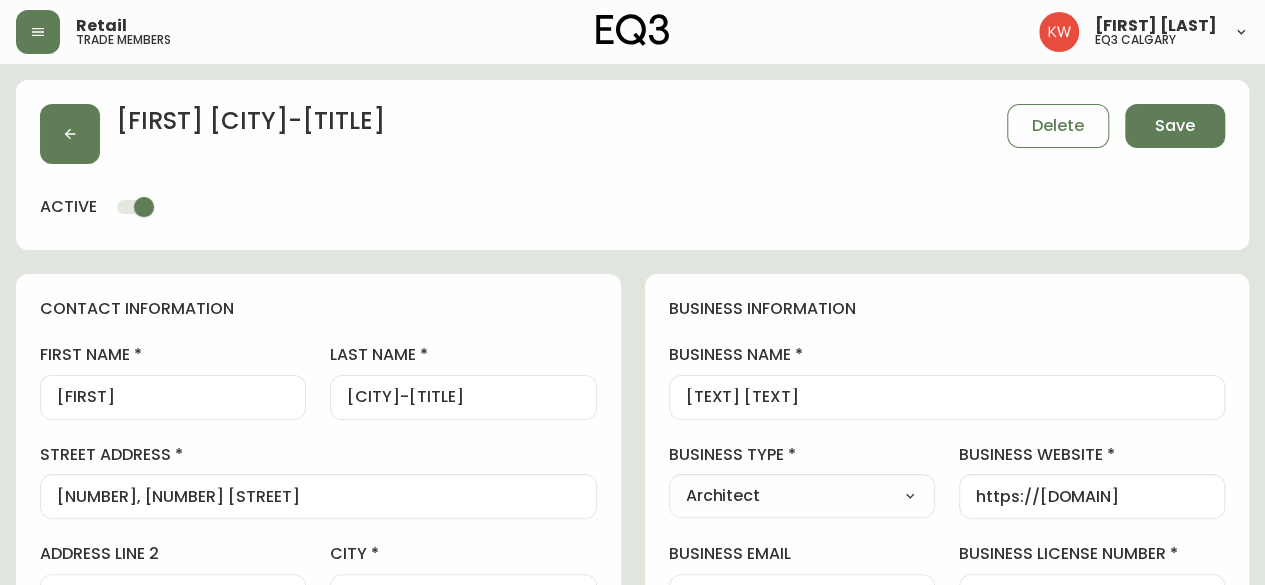 type on "[FIRST].[LAST]@[DOMAIN]" 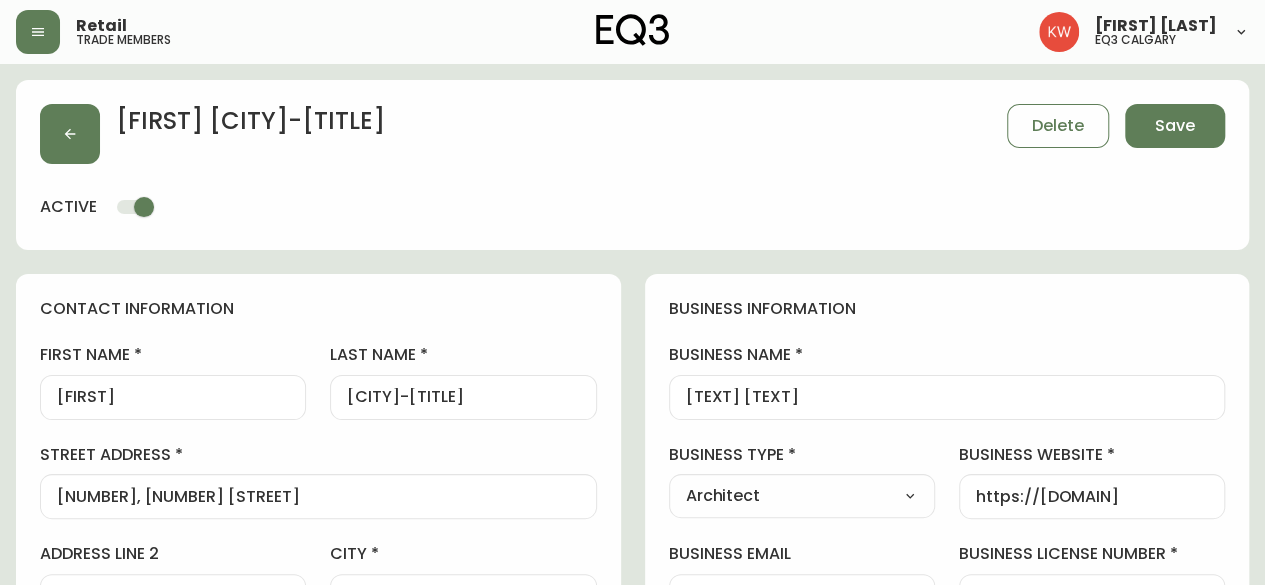 type on "Other" 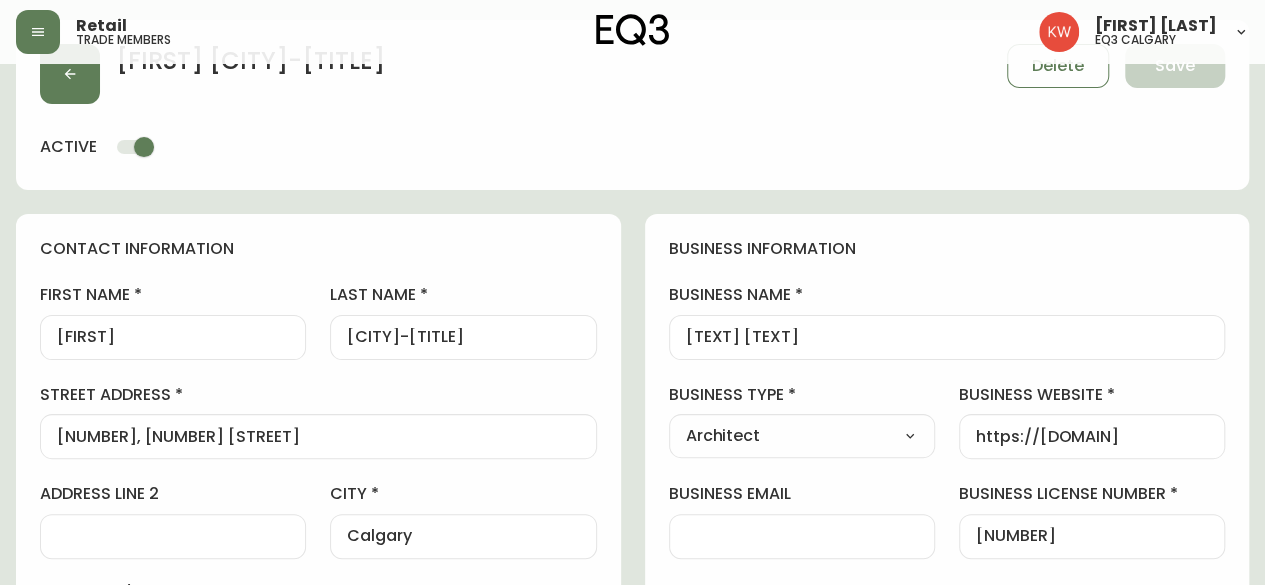 scroll, scrollTop: 0, scrollLeft: 0, axis: both 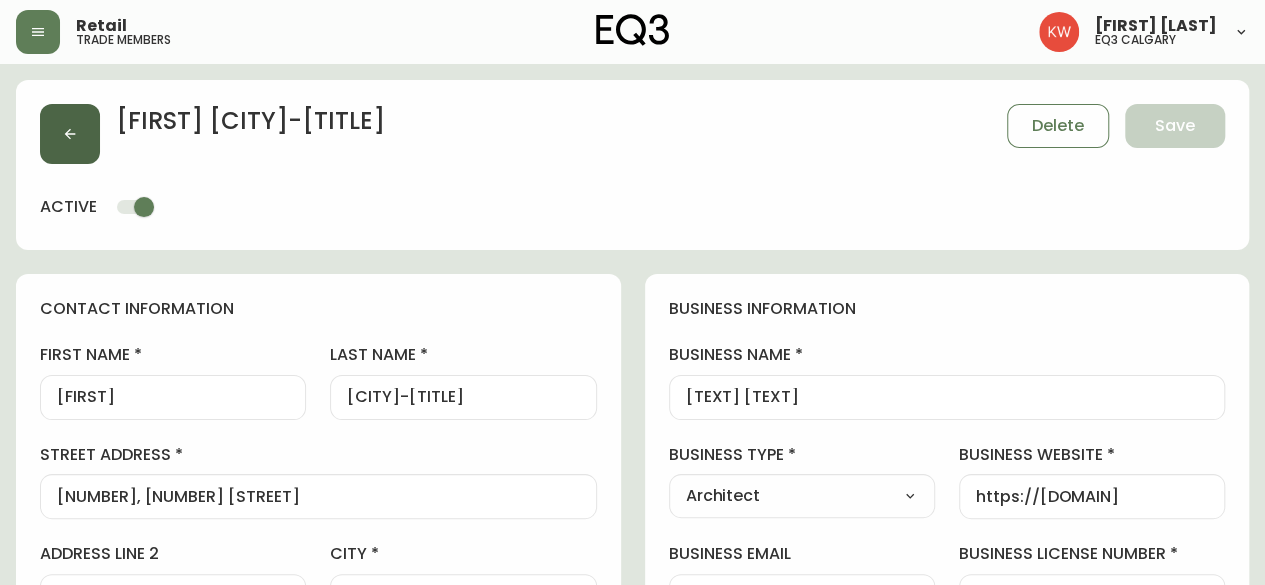 click at bounding box center [70, 134] 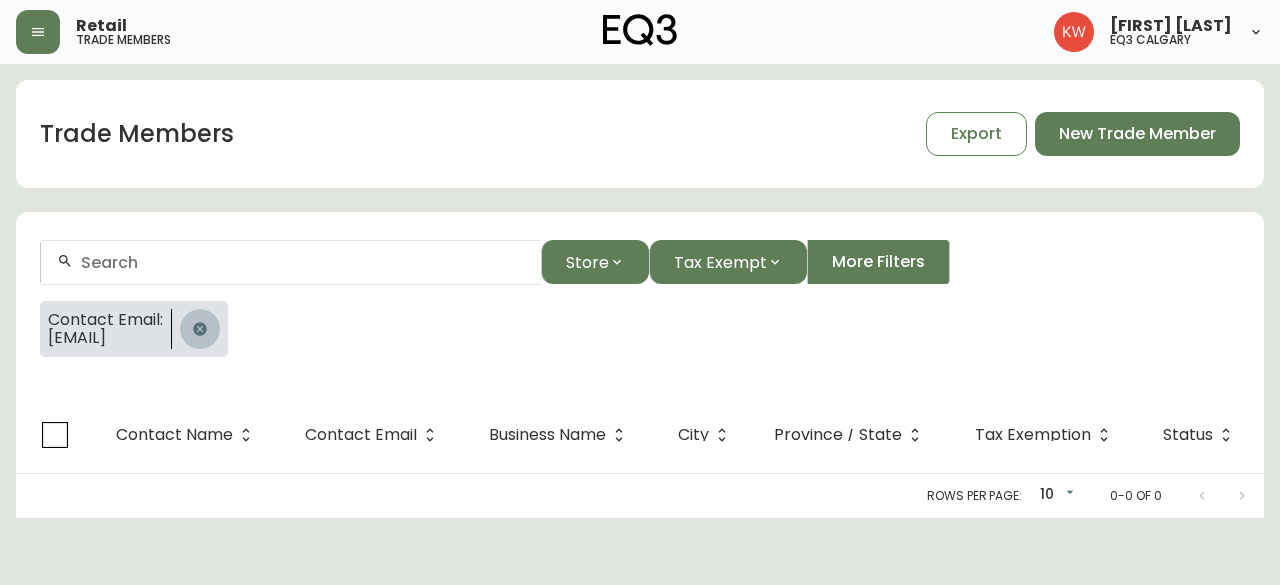 click 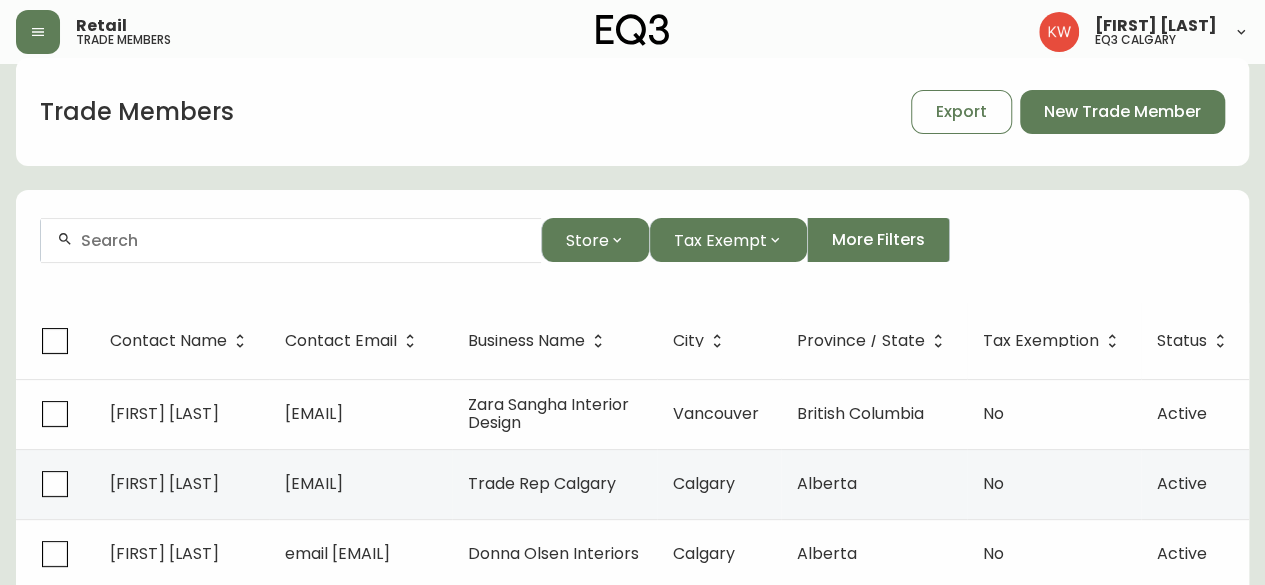 scroll, scrollTop: 0, scrollLeft: 0, axis: both 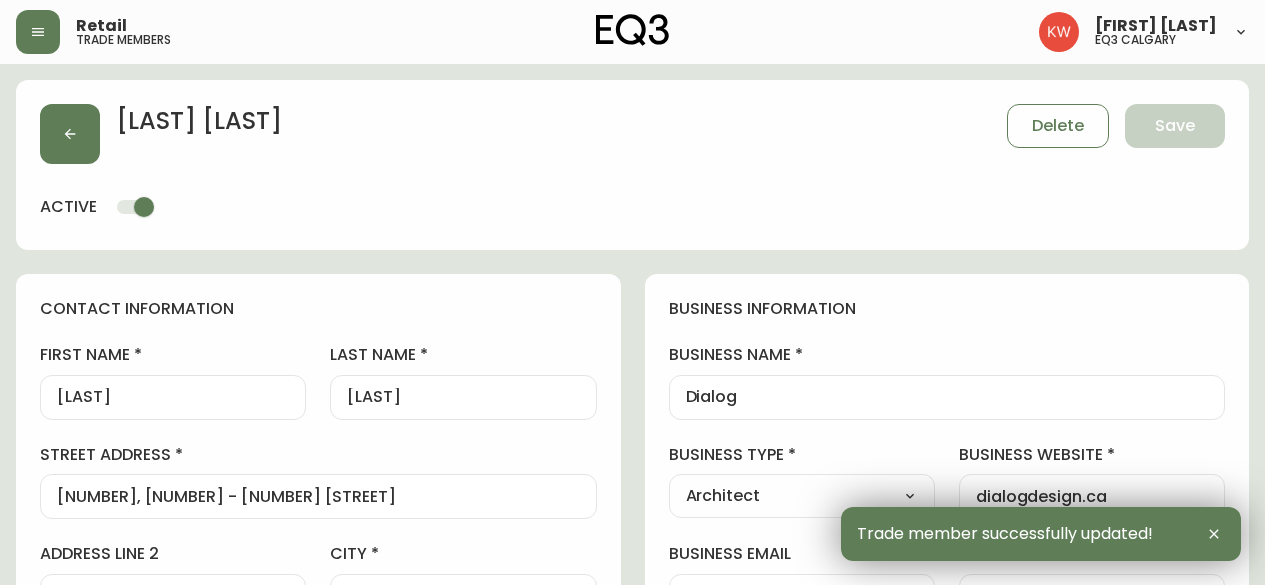 select on "AB" 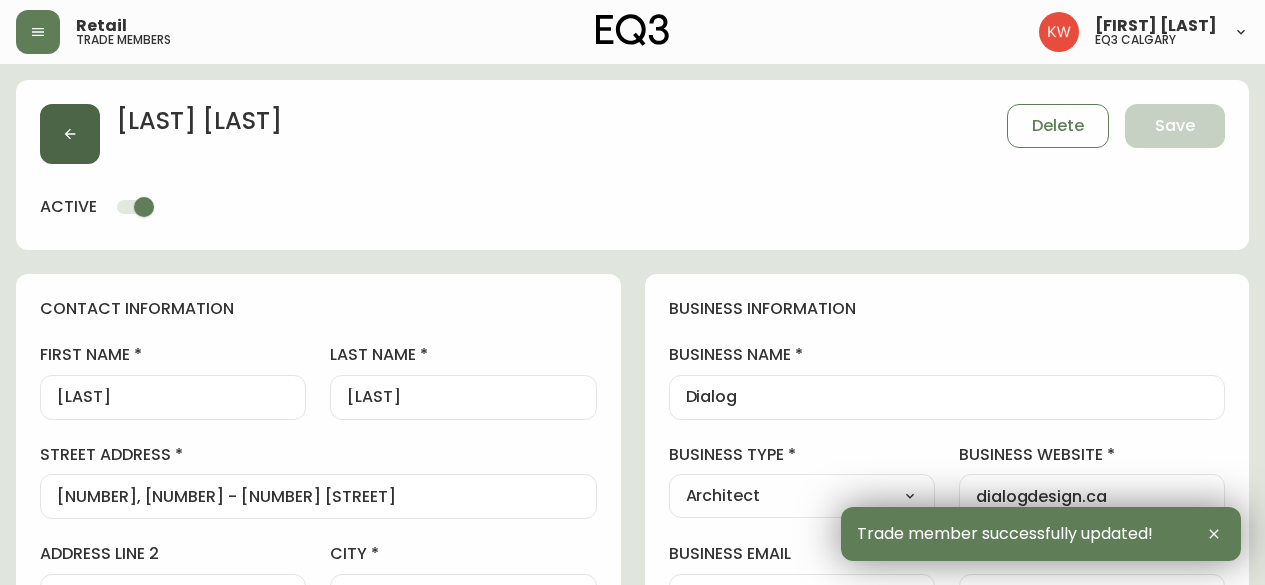 scroll, scrollTop: 0, scrollLeft: 0, axis: both 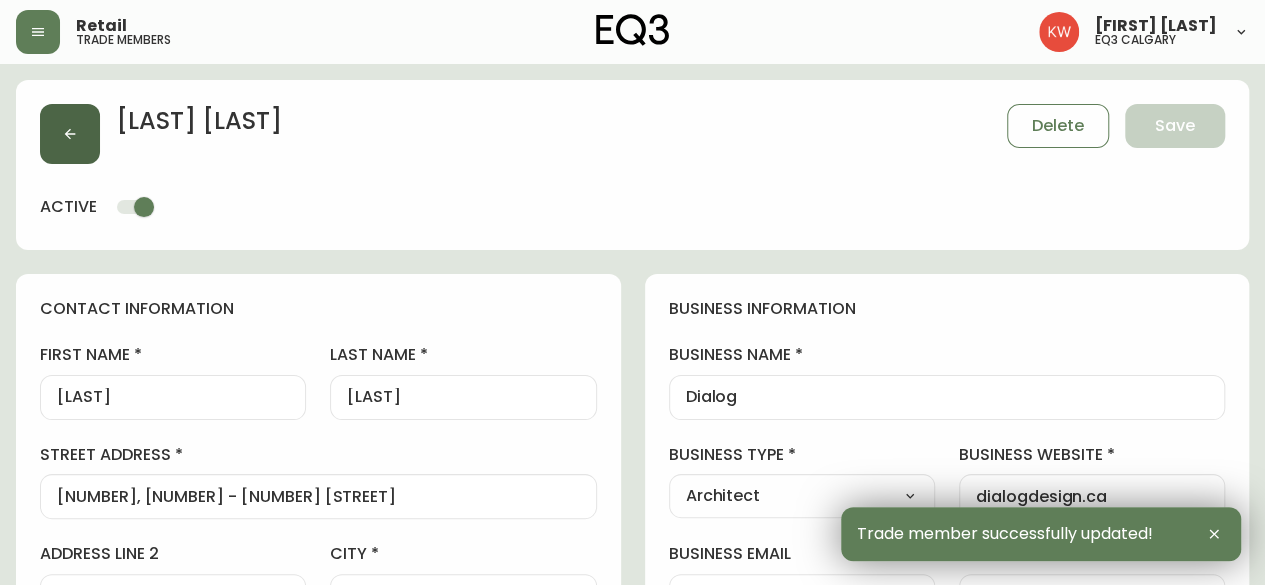 click 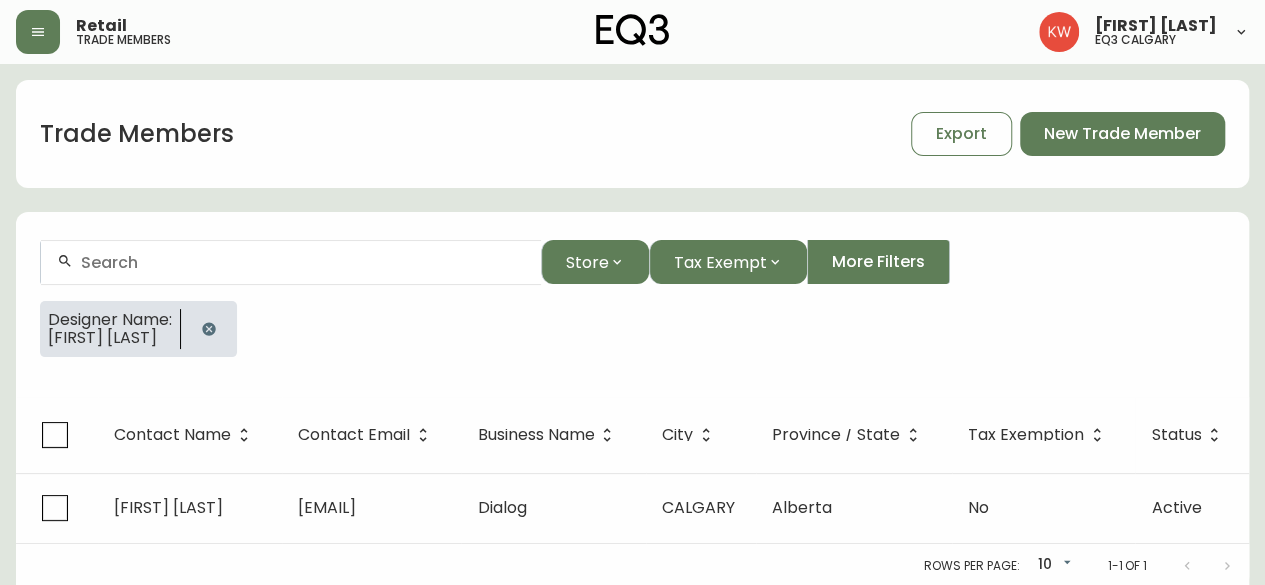 click 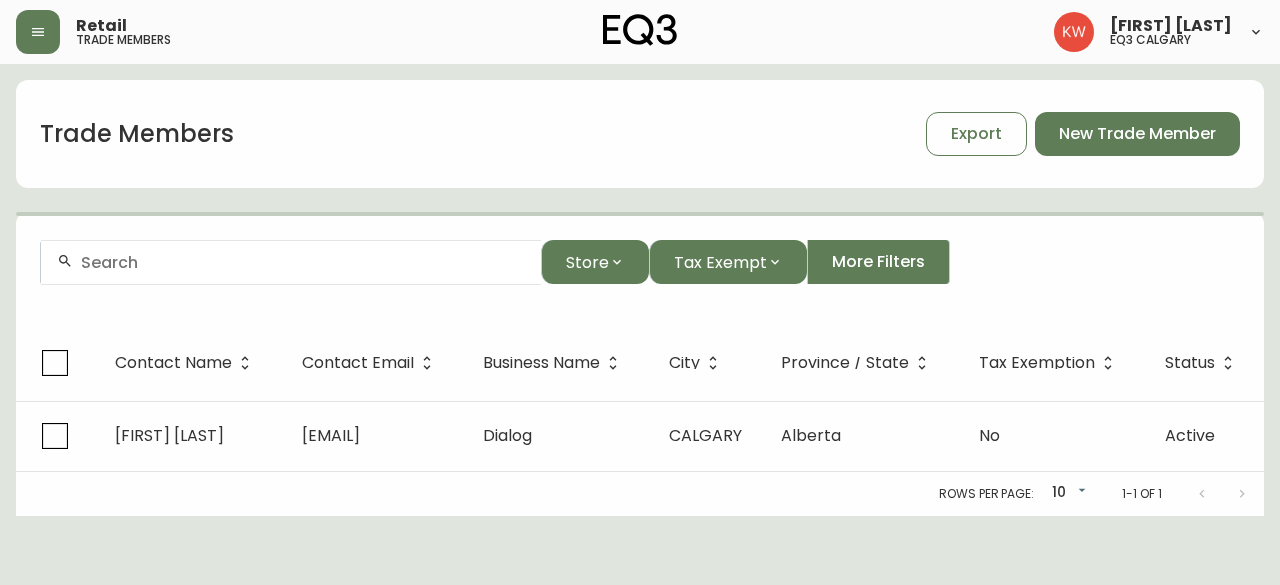 click at bounding box center (303, 262) 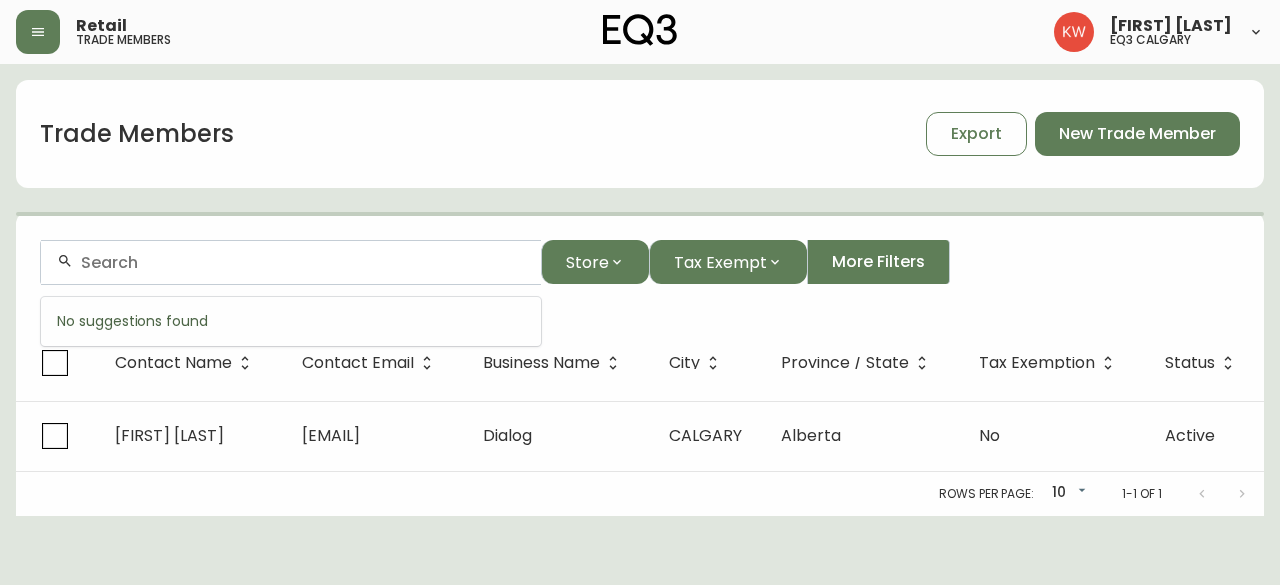 paste on "[EMAIL]" 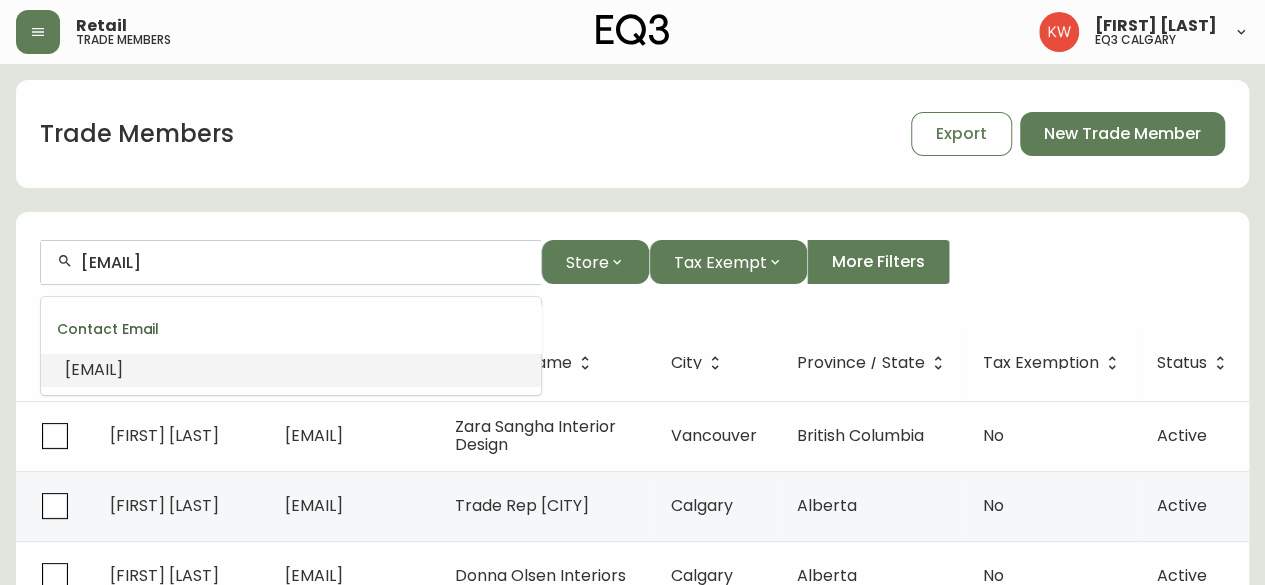 click on "[EMAIL]" at bounding box center (94, 369) 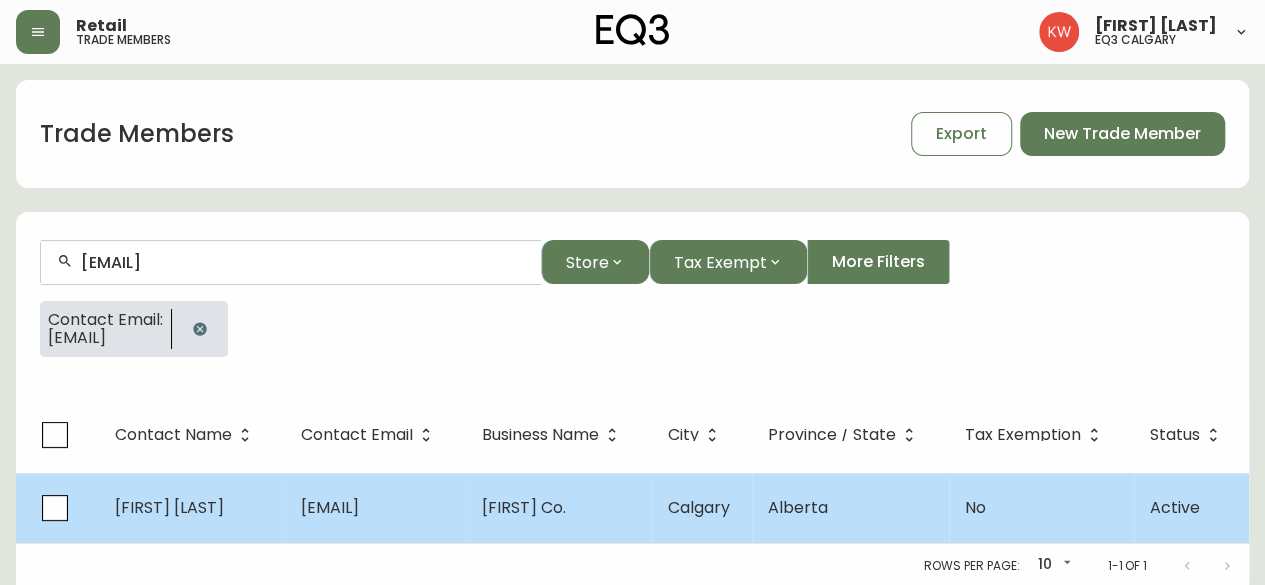 type on "[EMAIL]" 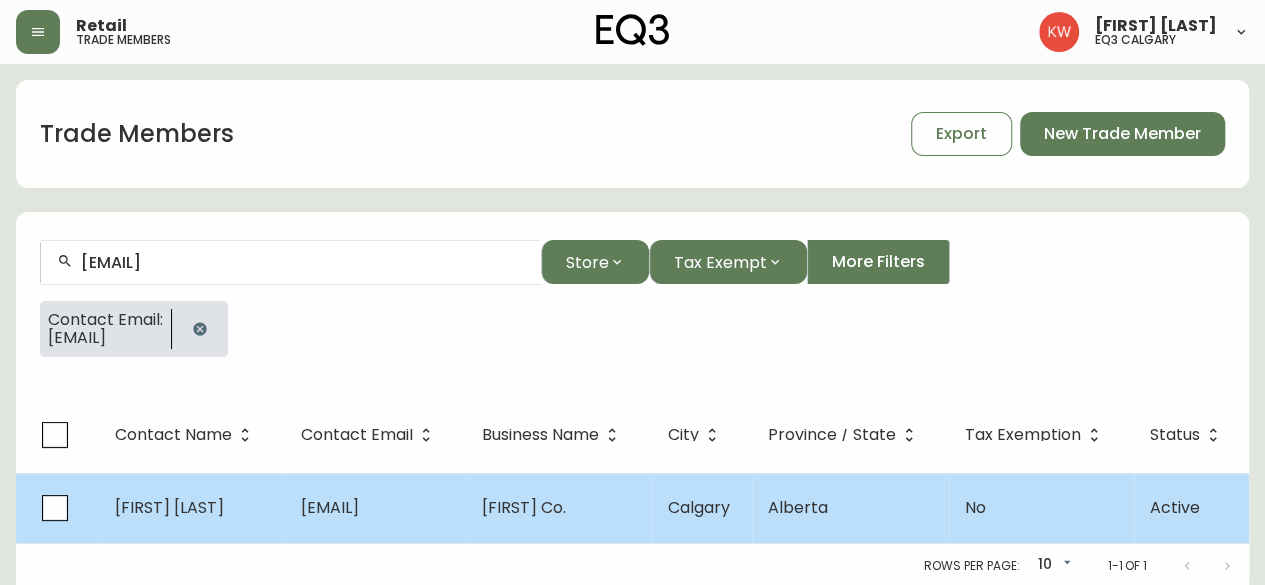click on "[EMAIL]" at bounding box center (330, 507) 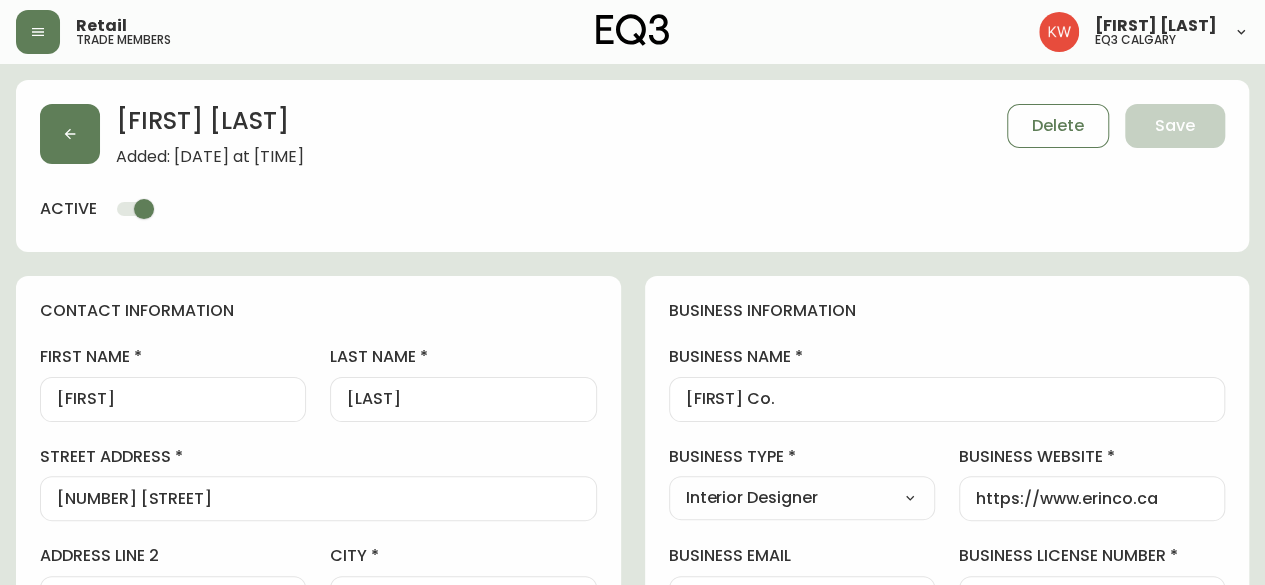 type on "EQ3 Calgary" 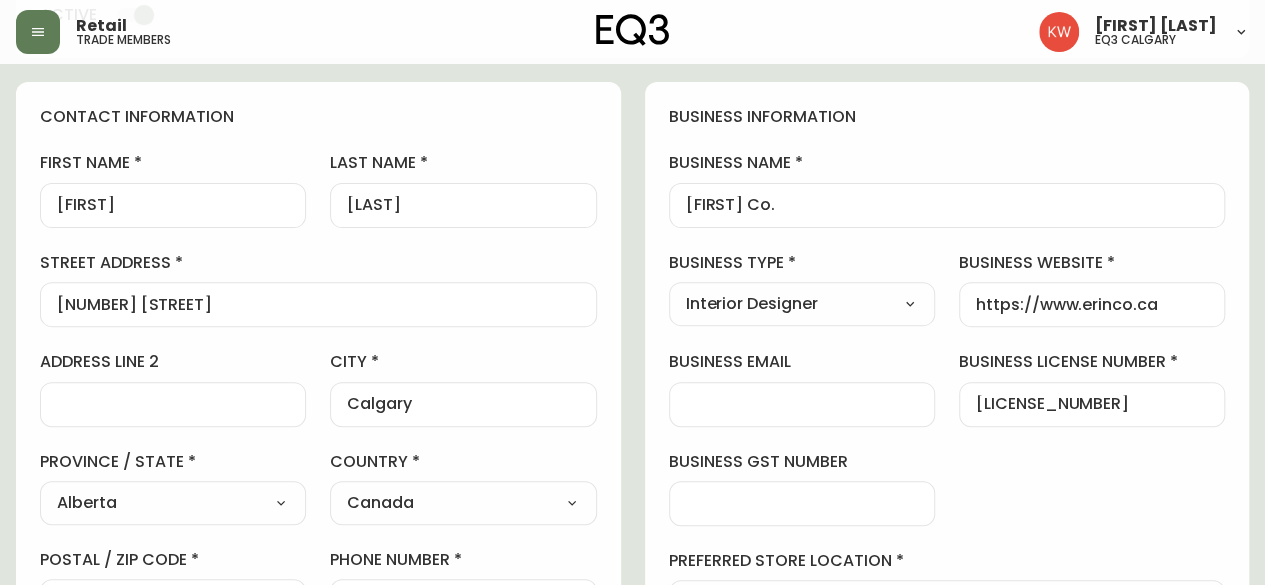 scroll, scrollTop: 200, scrollLeft: 0, axis: vertical 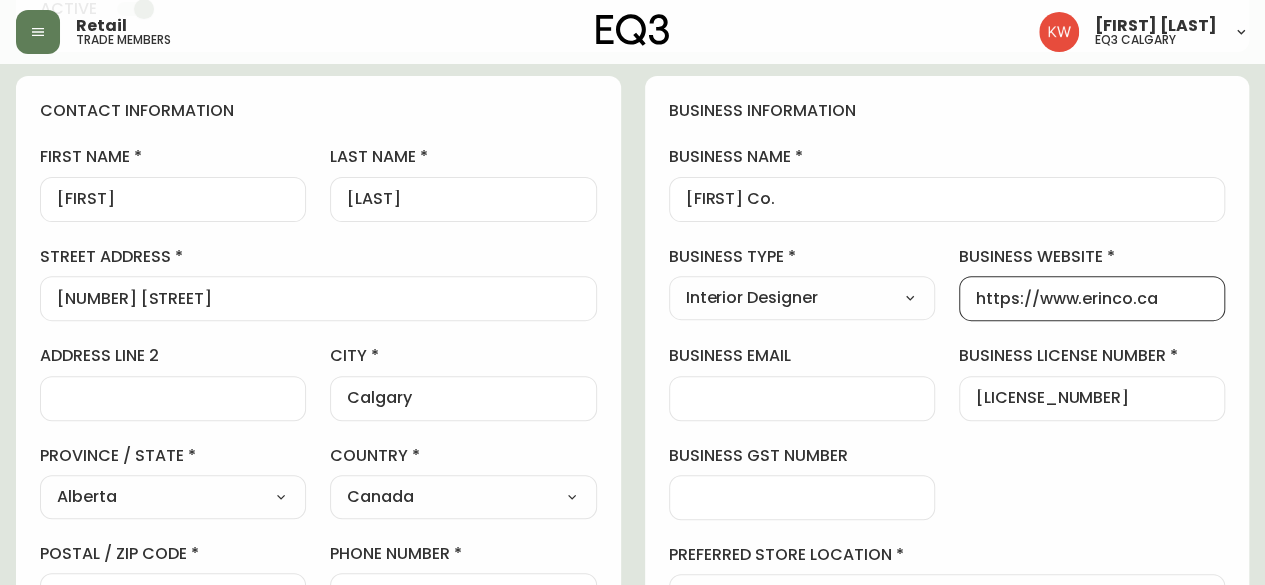 drag, startPoint x: 1083, startPoint y: 297, endPoint x: 923, endPoint y: 301, distance: 160.04999 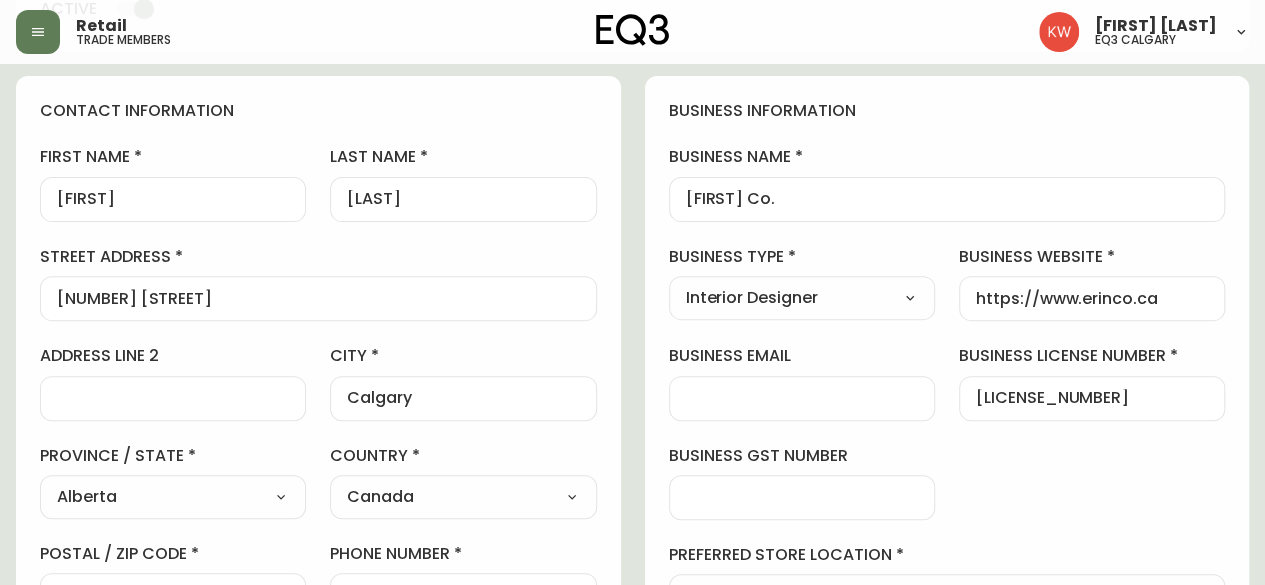scroll, scrollTop: 0, scrollLeft: 0, axis: both 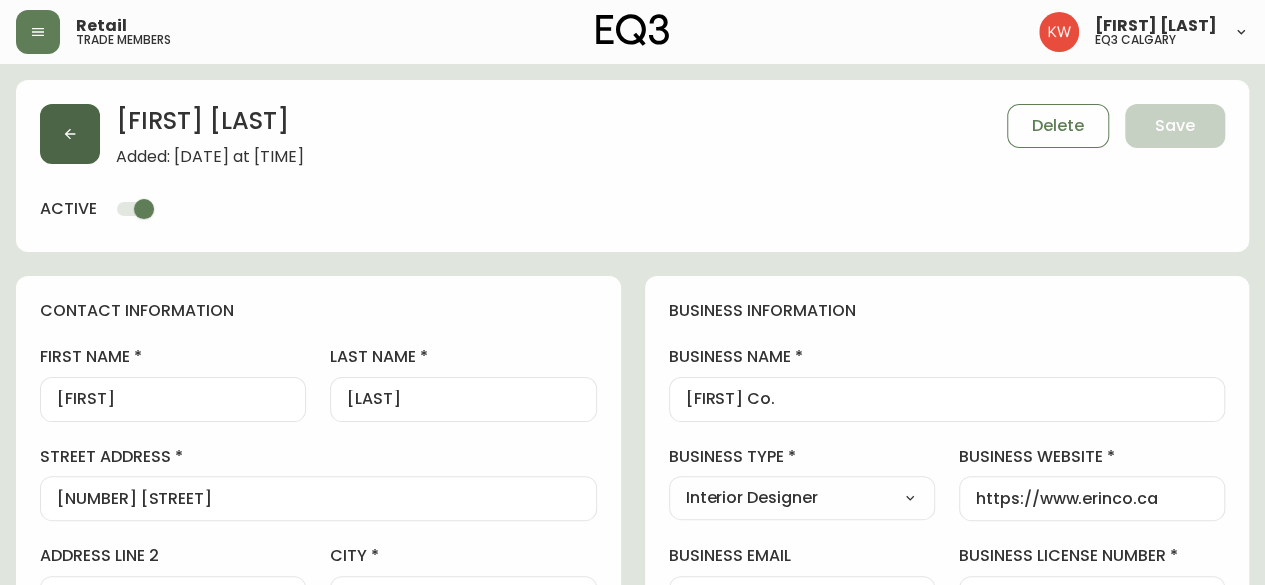 click 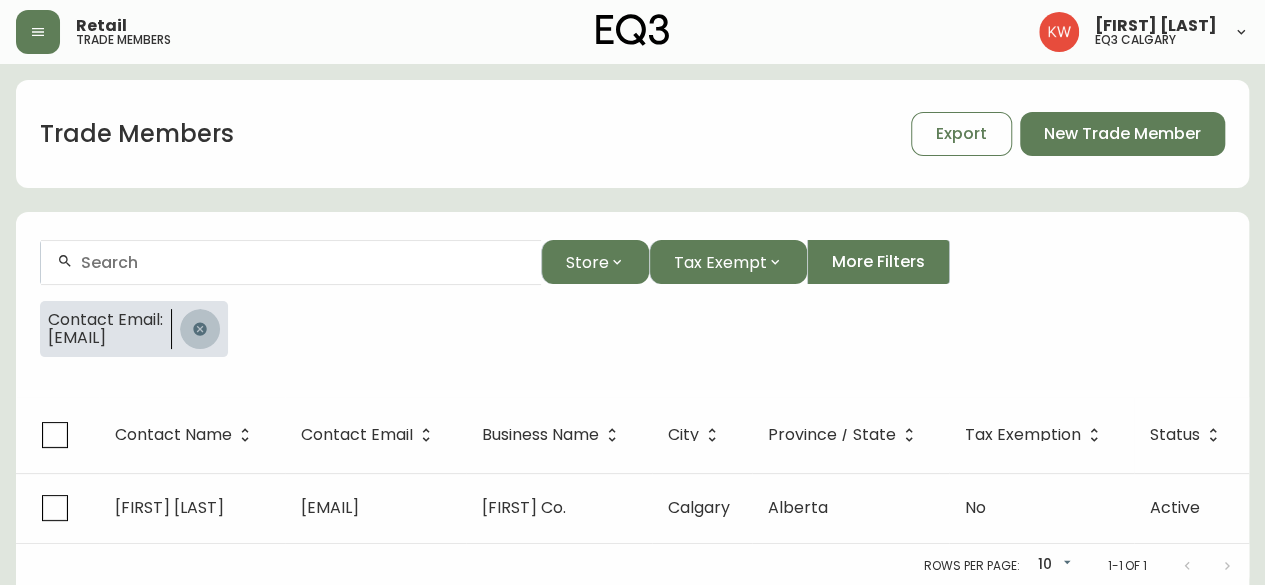 click 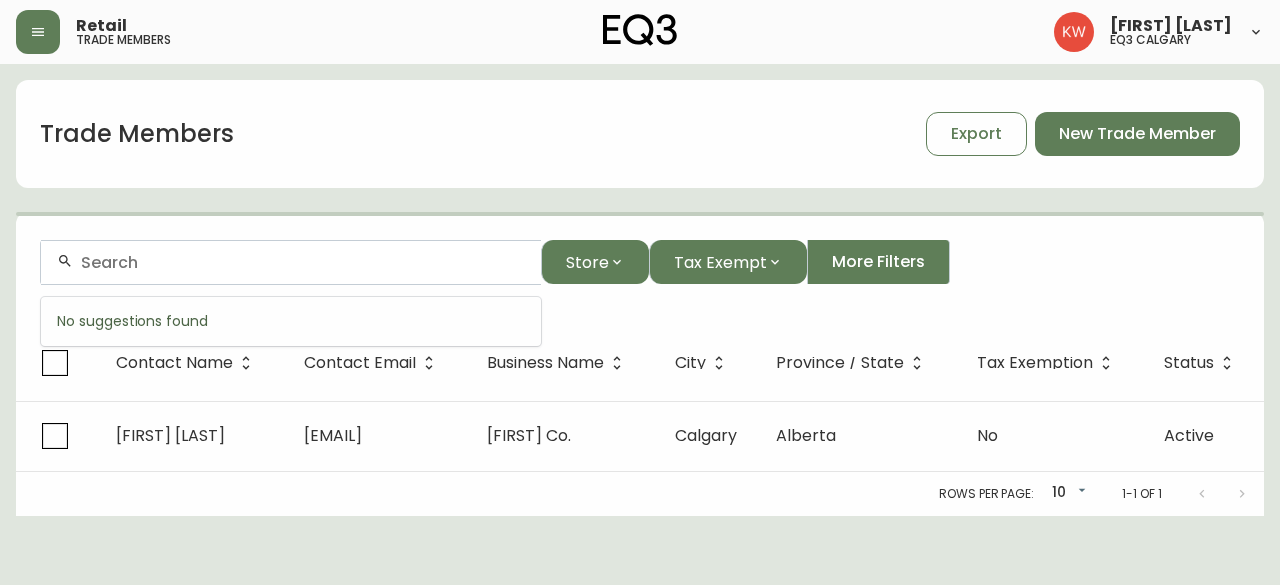 click at bounding box center (303, 262) 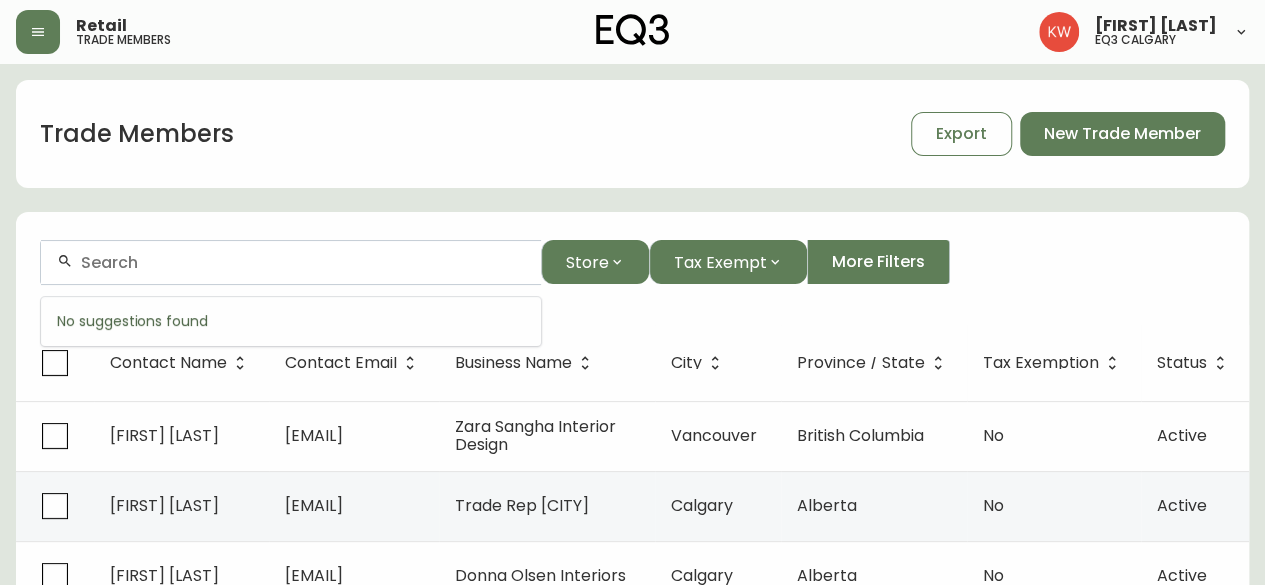 paste on "[EMAIL]" 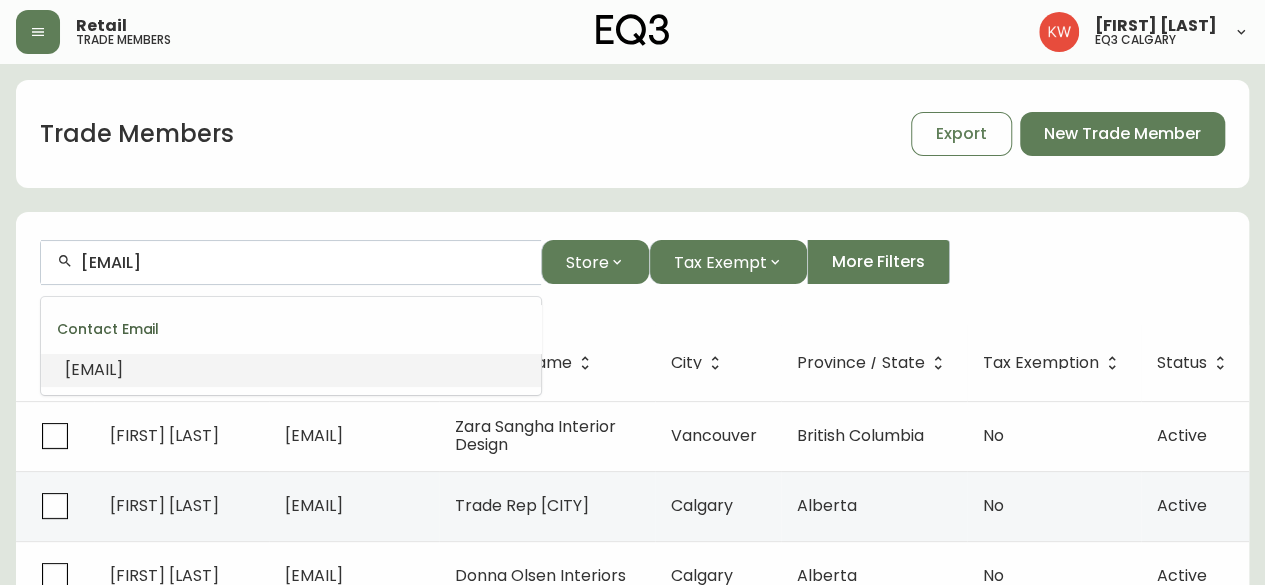 click on "[EMAIL]" at bounding box center [94, 369] 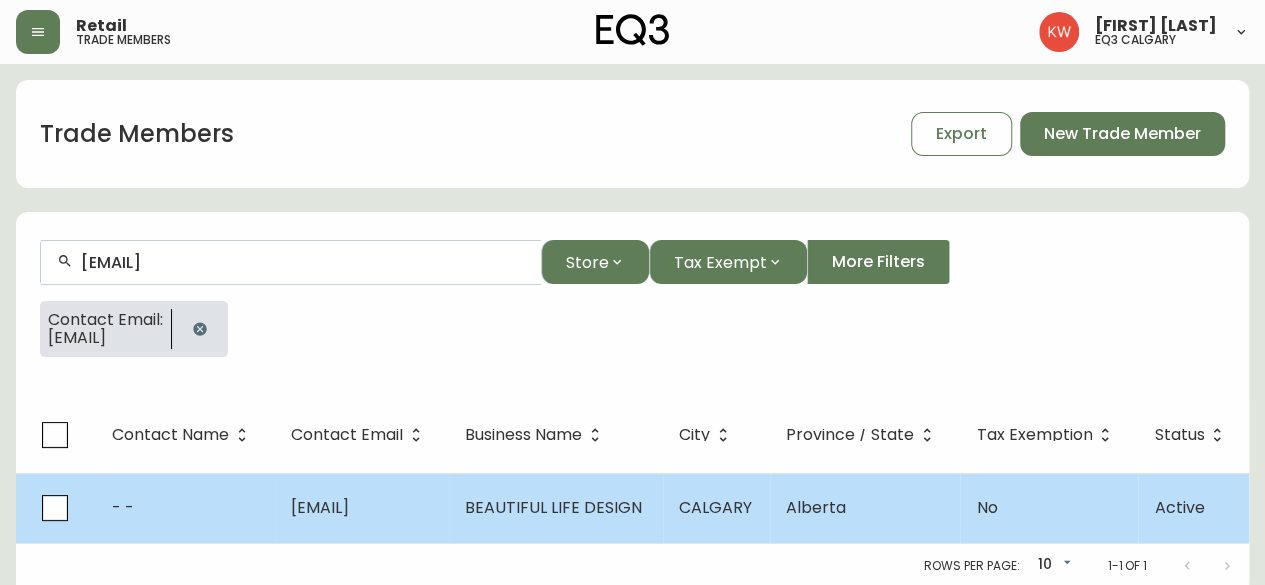 type on "[EMAIL]" 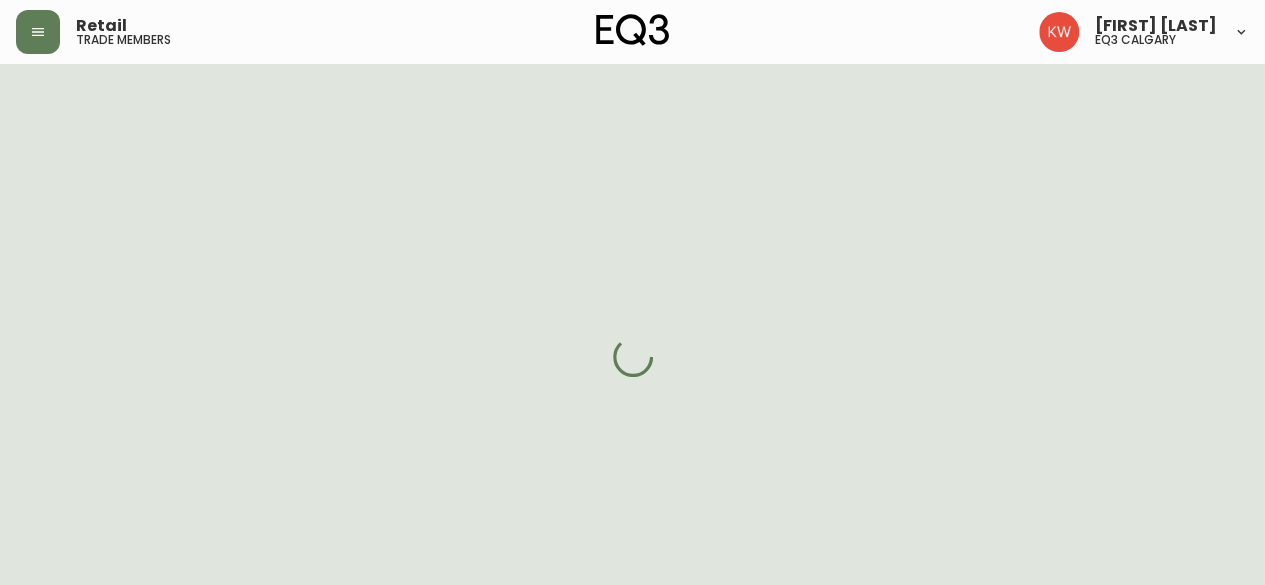 select on "AB" 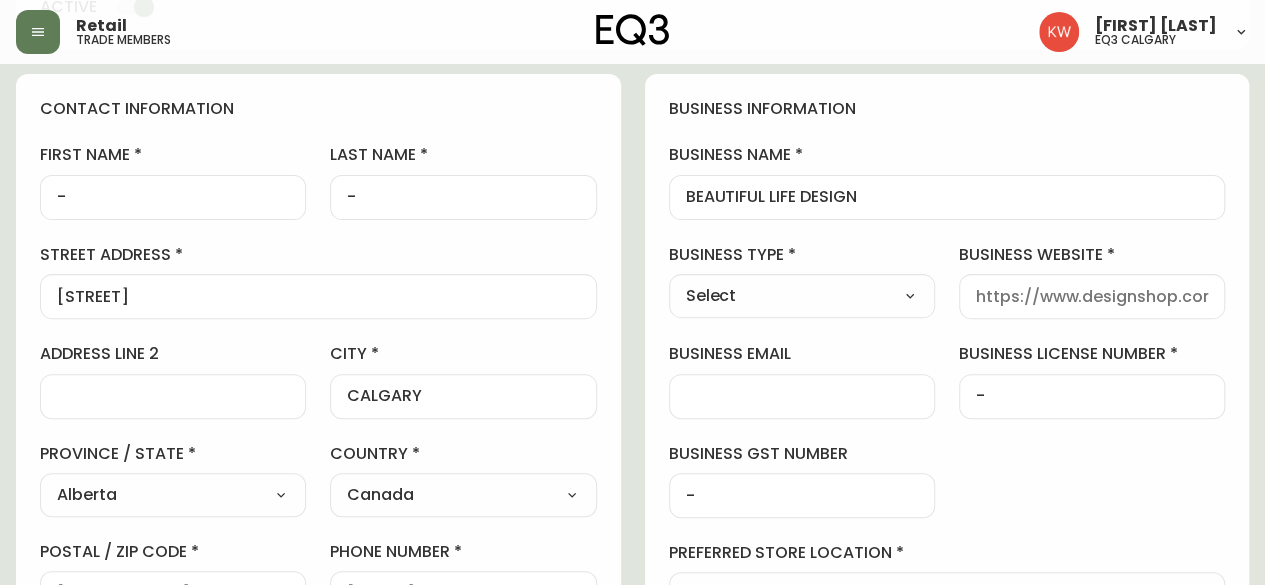 scroll, scrollTop: 400, scrollLeft: 0, axis: vertical 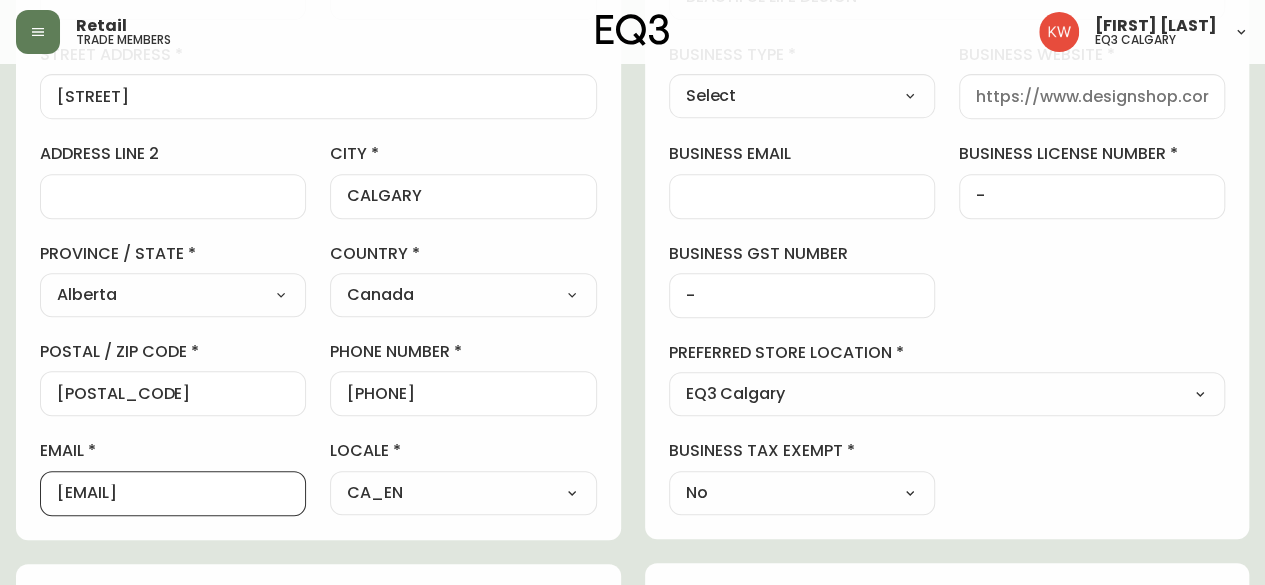 drag, startPoint x: 105, startPoint y: 489, endPoint x: 306, endPoint y: 509, distance: 201.99257 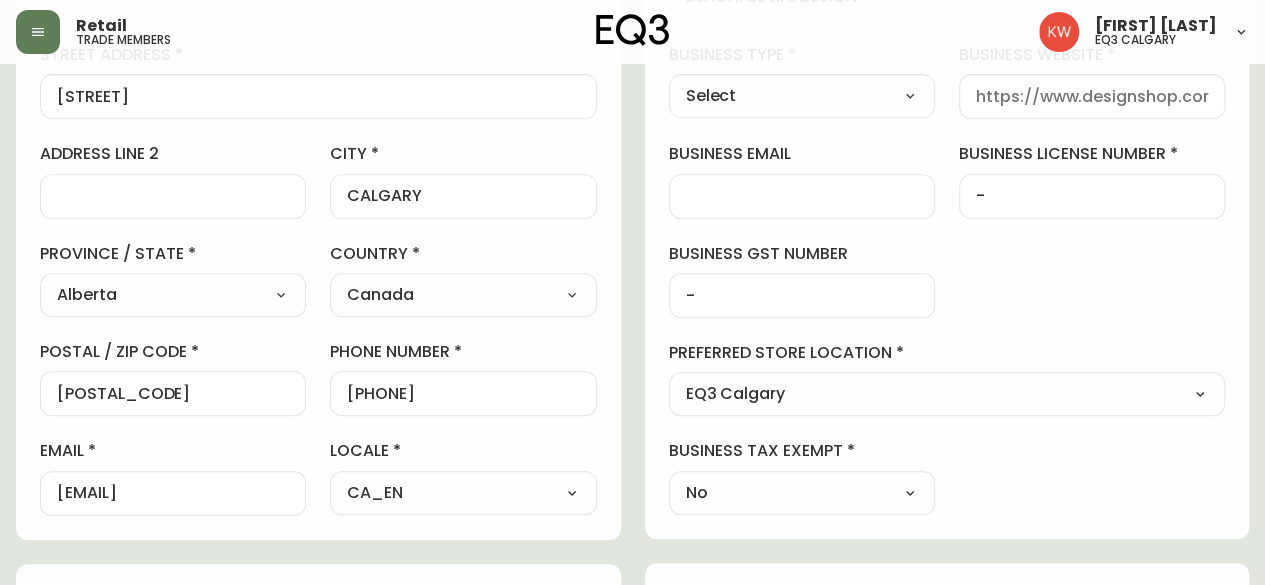scroll, scrollTop: 0, scrollLeft: 0, axis: both 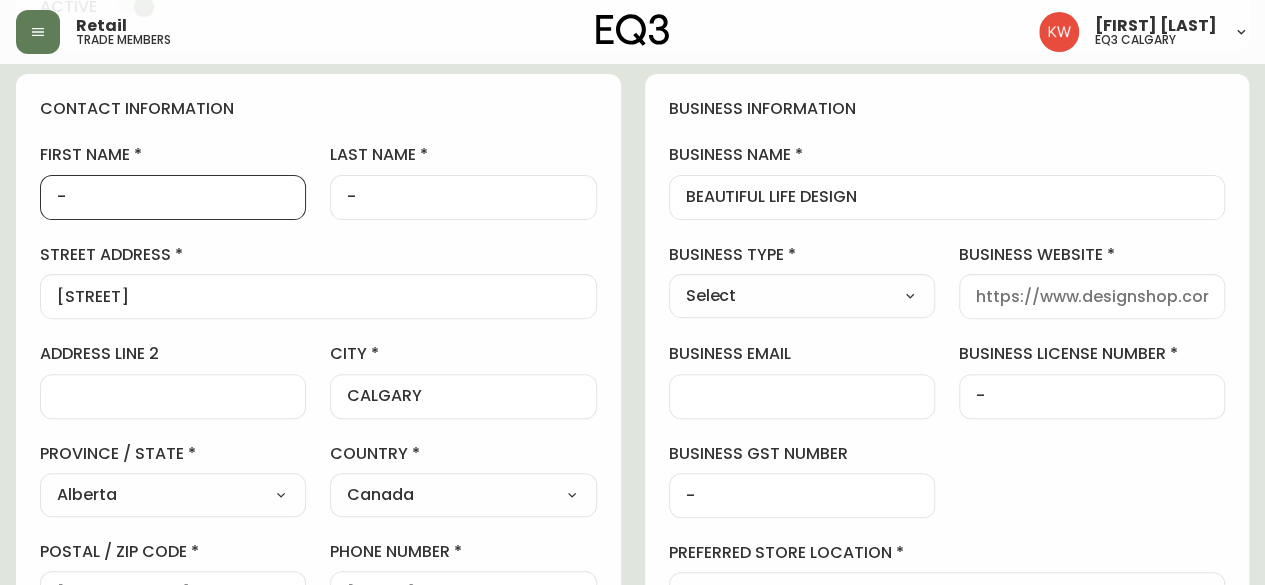 drag, startPoint x: 109, startPoint y: 197, endPoint x: 30, endPoint y: 204, distance: 79.30952 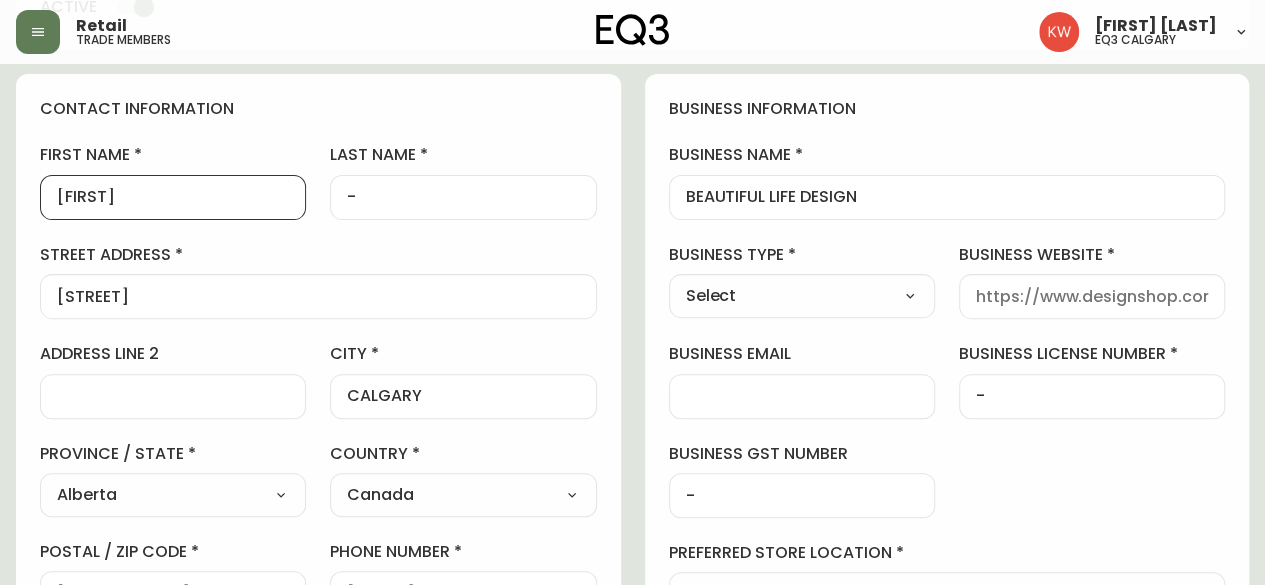 type on "[FIRST]" 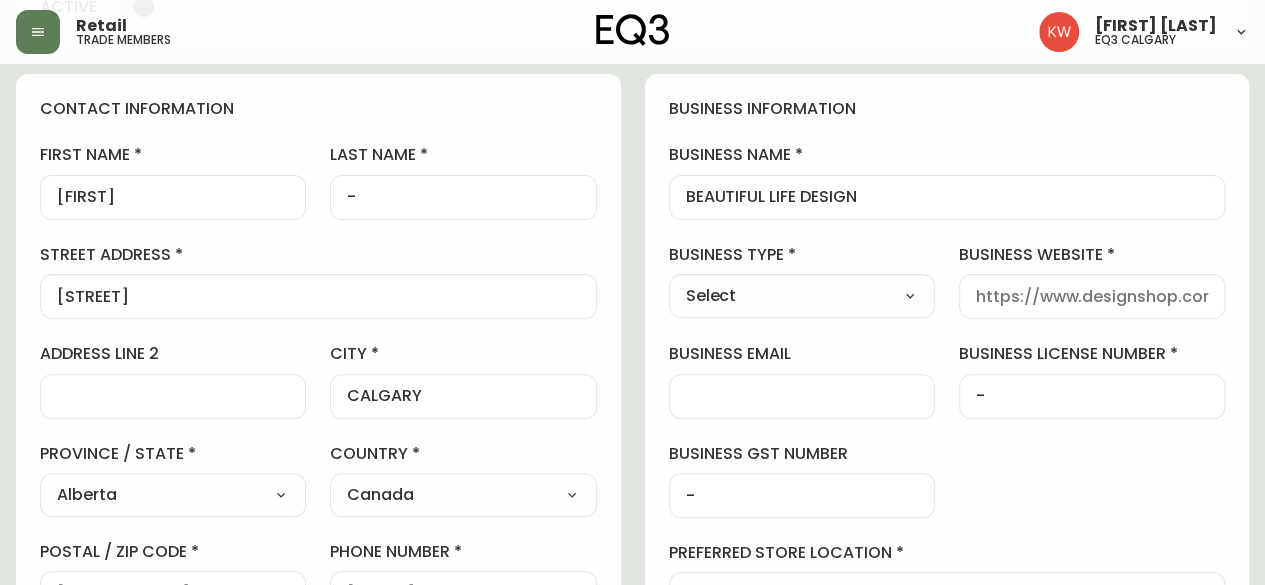 scroll, scrollTop: 0, scrollLeft: 0, axis: both 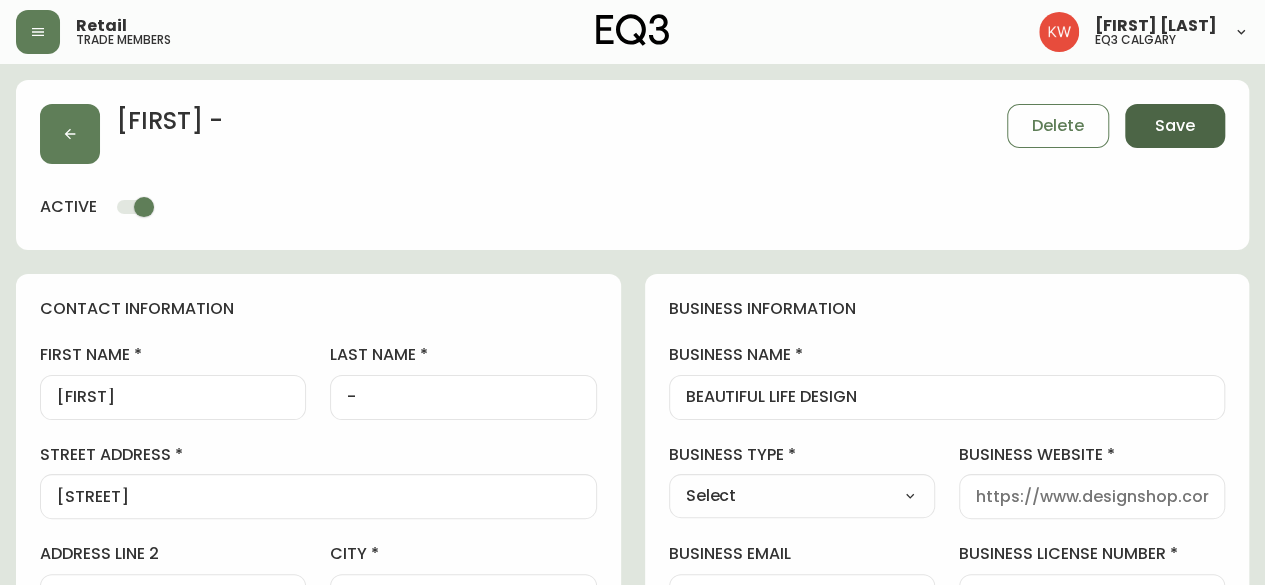 click on "Save" at bounding box center (1175, 126) 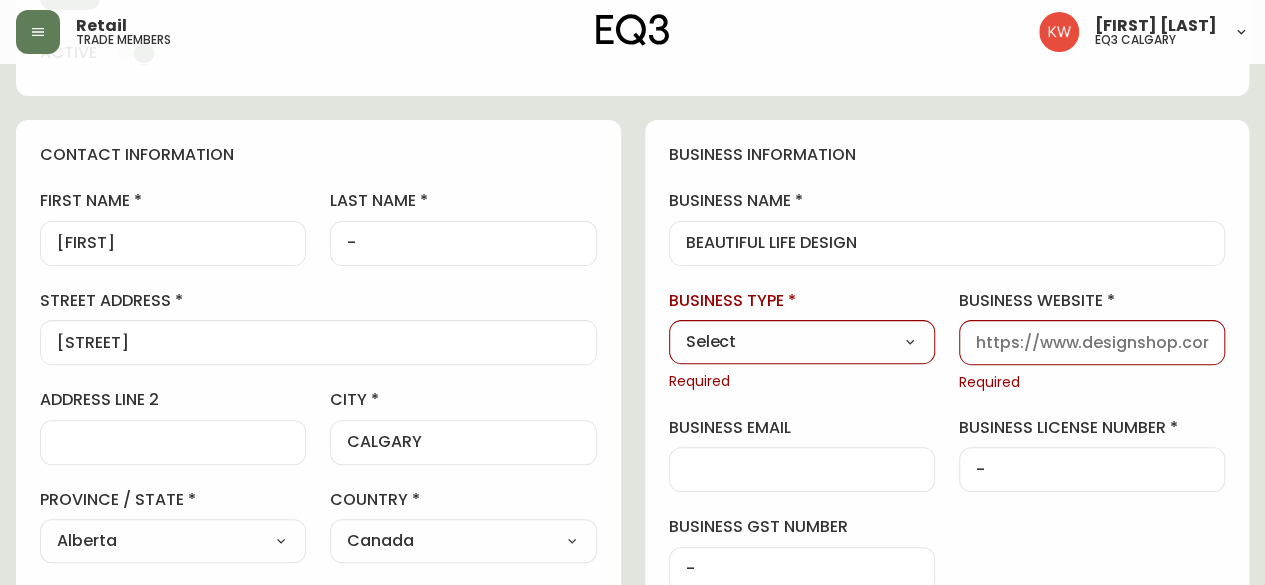 scroll, scrollTop: 200, scrollLeft: 0, axis: vertical 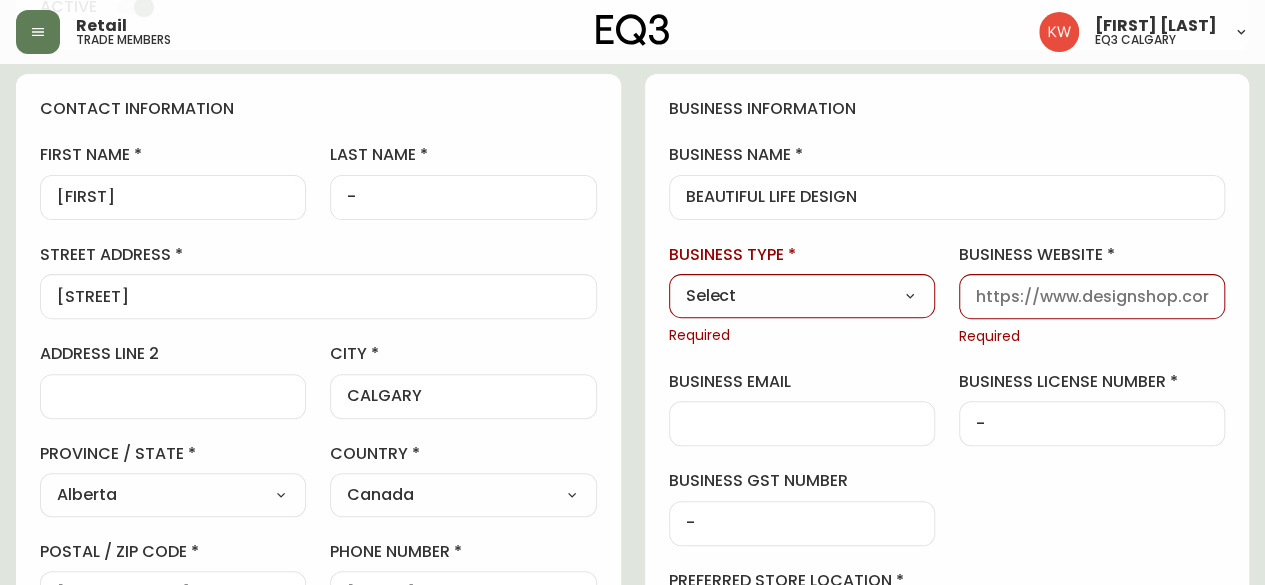 click on "Select Interior Designer Architect Home Builder Contractor Real Estate Agent Hospitality Other" at bounding box center (802, 296) 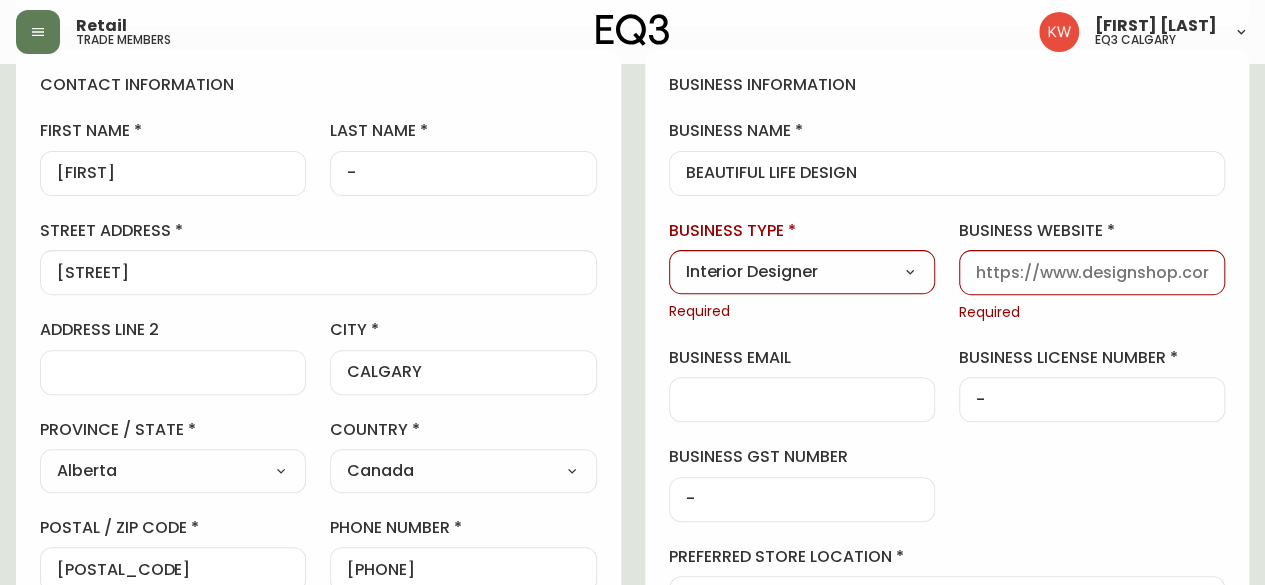 scroll, scrollTop: 100, scrollLeft: 0, axis: vertical 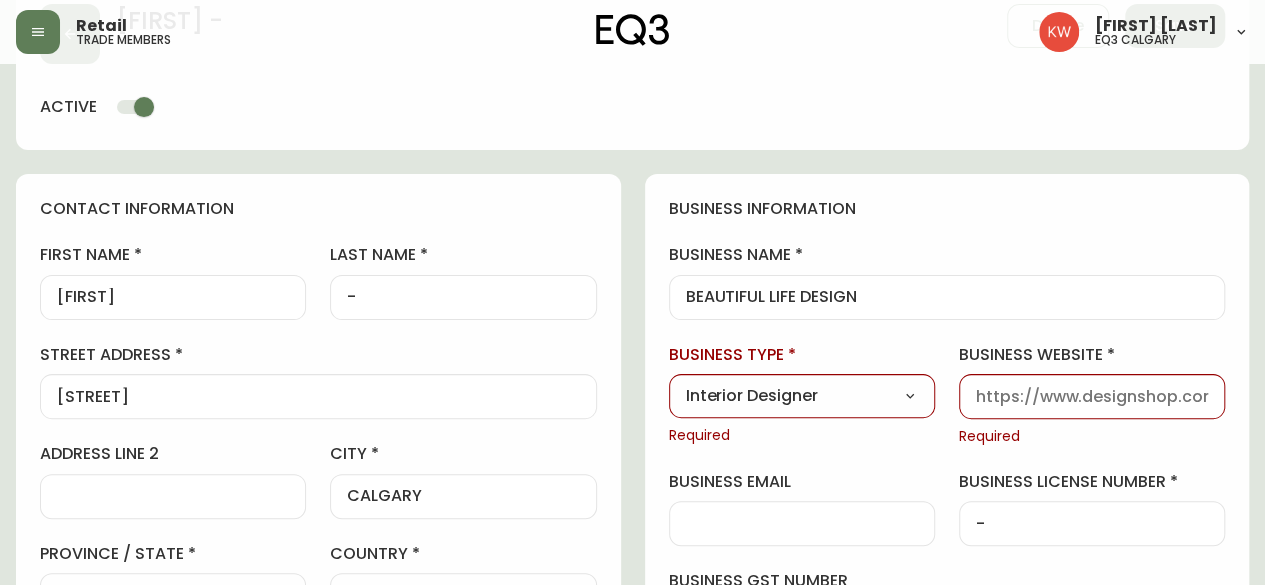 click at bounding box center (1092, 396) 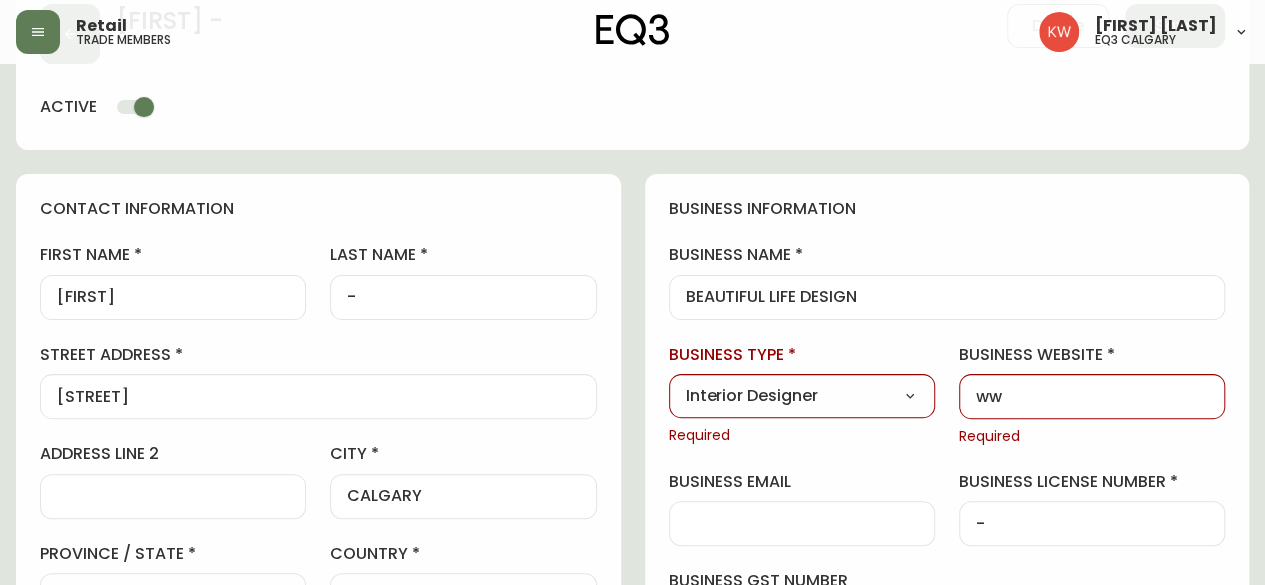 type on "www.eq3.com" 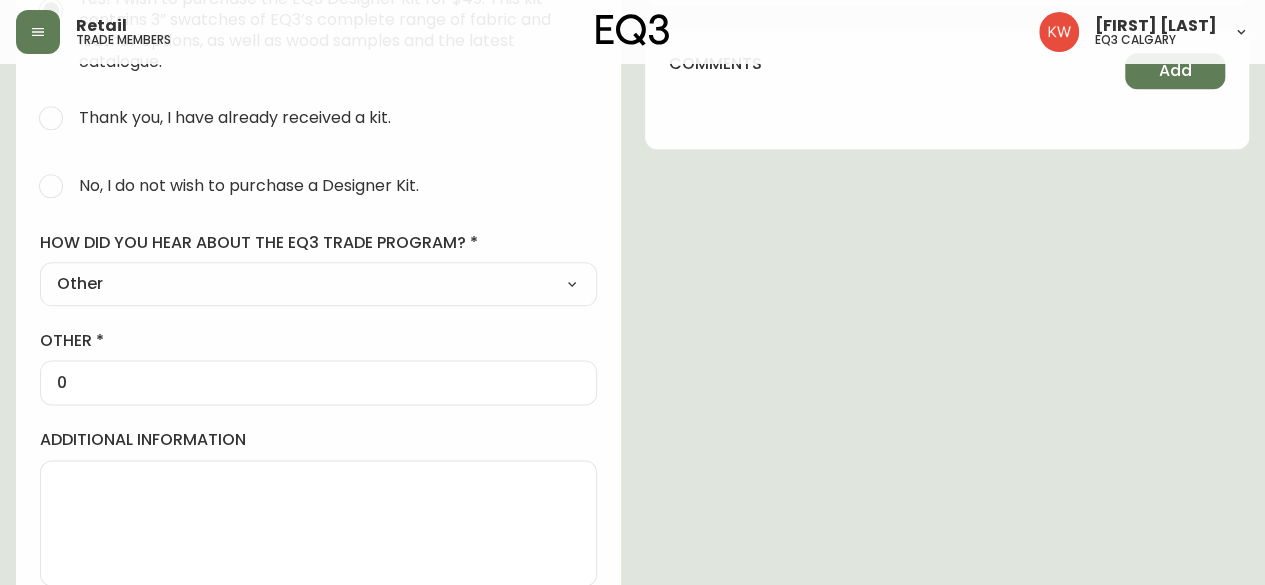 scroll, scrollTop: 800, scrollLeft: 0, axis: vertical 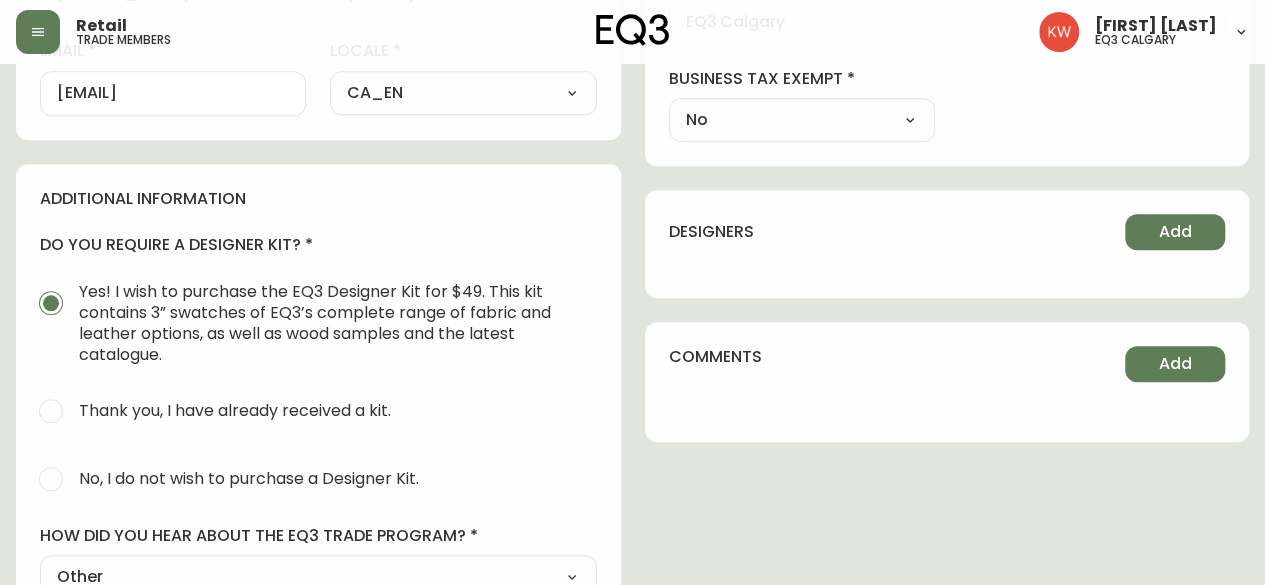 click on "No, I do not wish to purchase a Designer Kit." at bounding box center [51, 479] 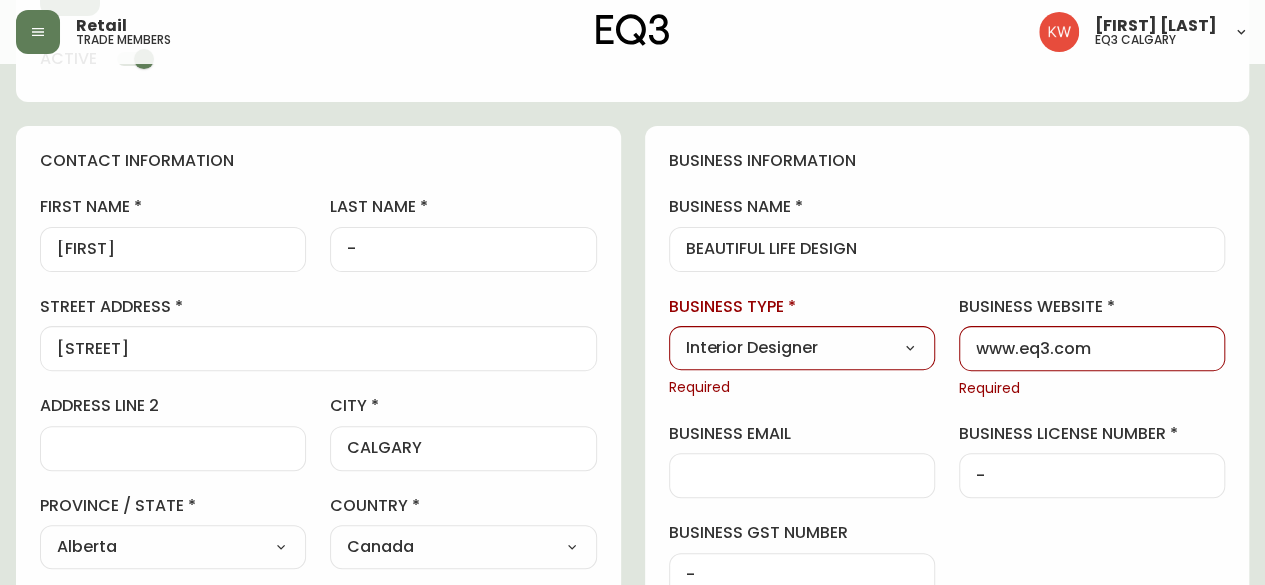 scroll, scrollTop: 0, scrollLeft: 0, axis: both 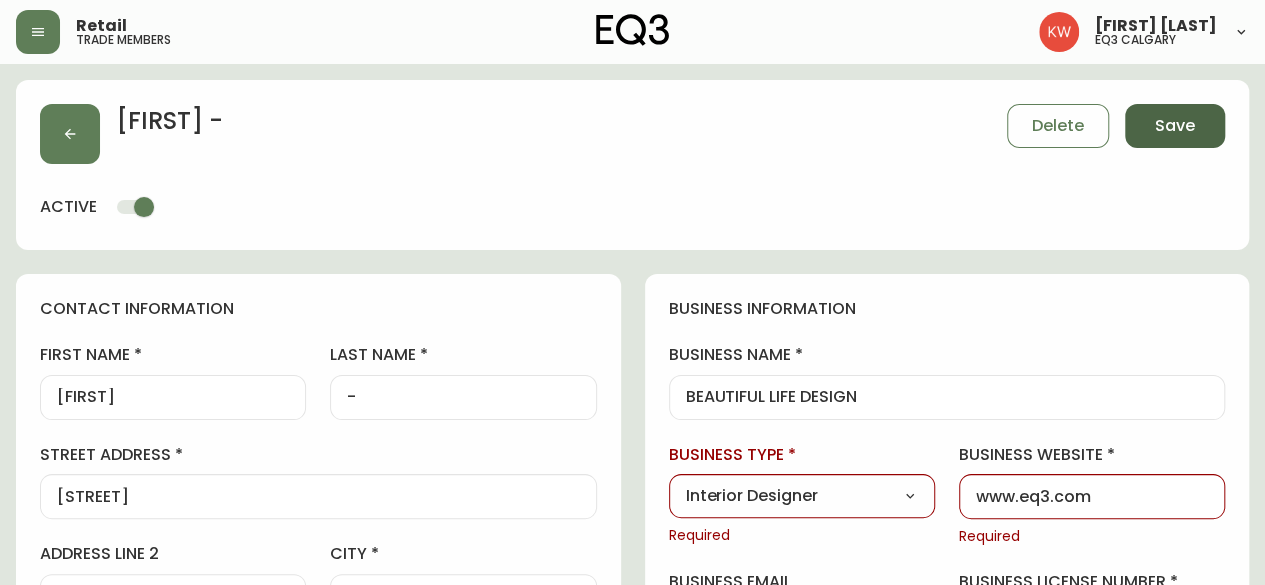 click on "Save" at bounding box center [1175, 126] 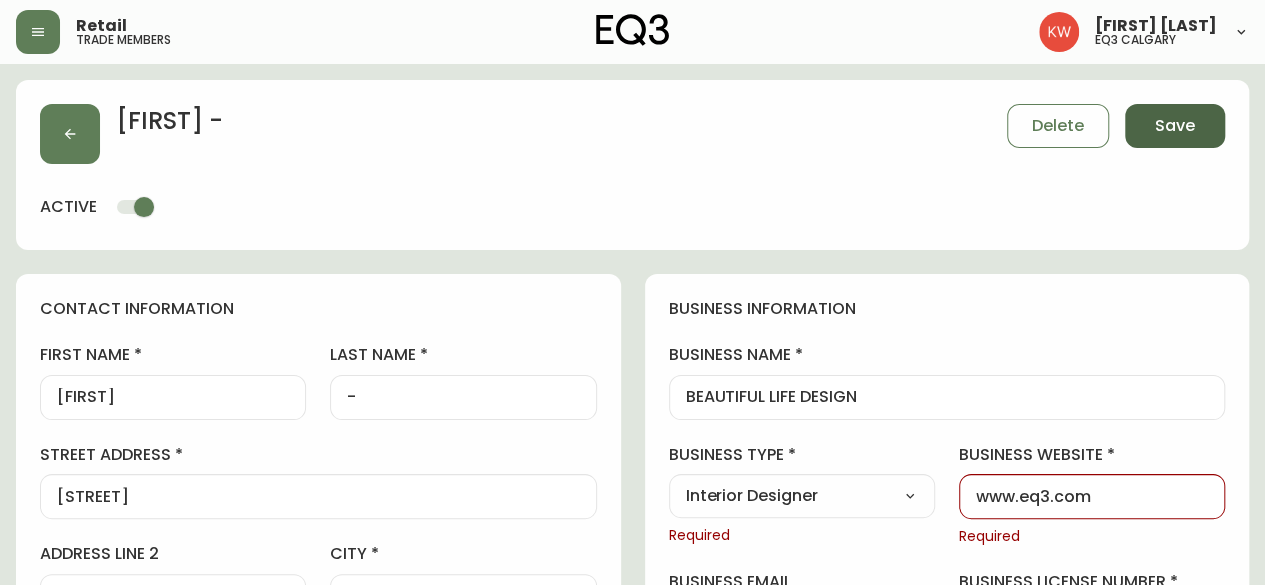 select 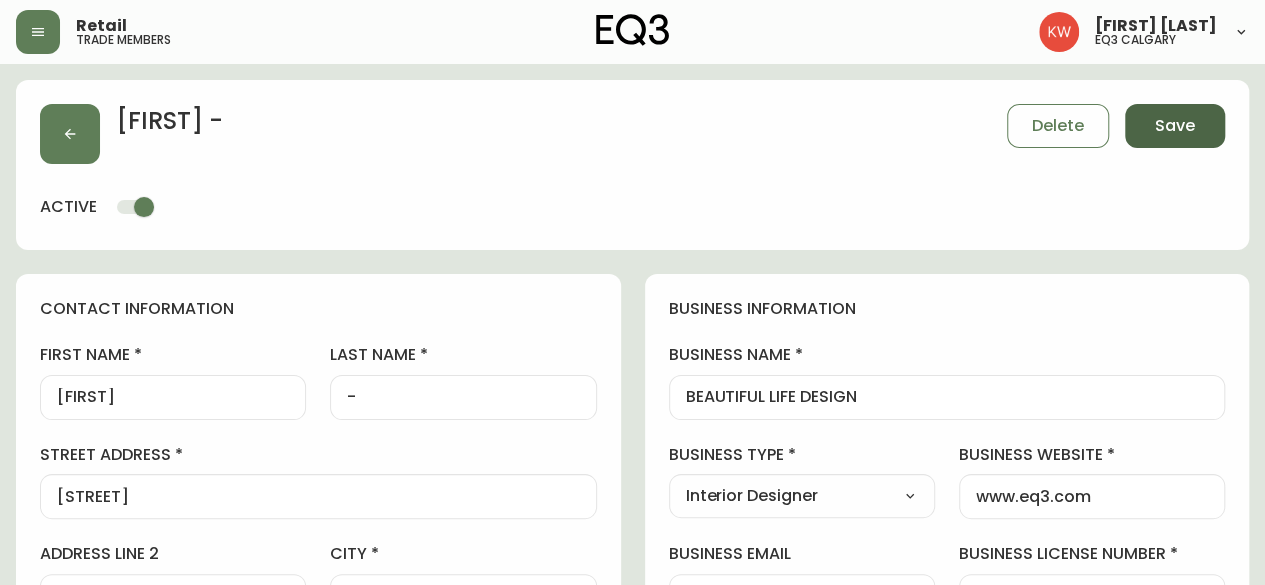type on "Other" 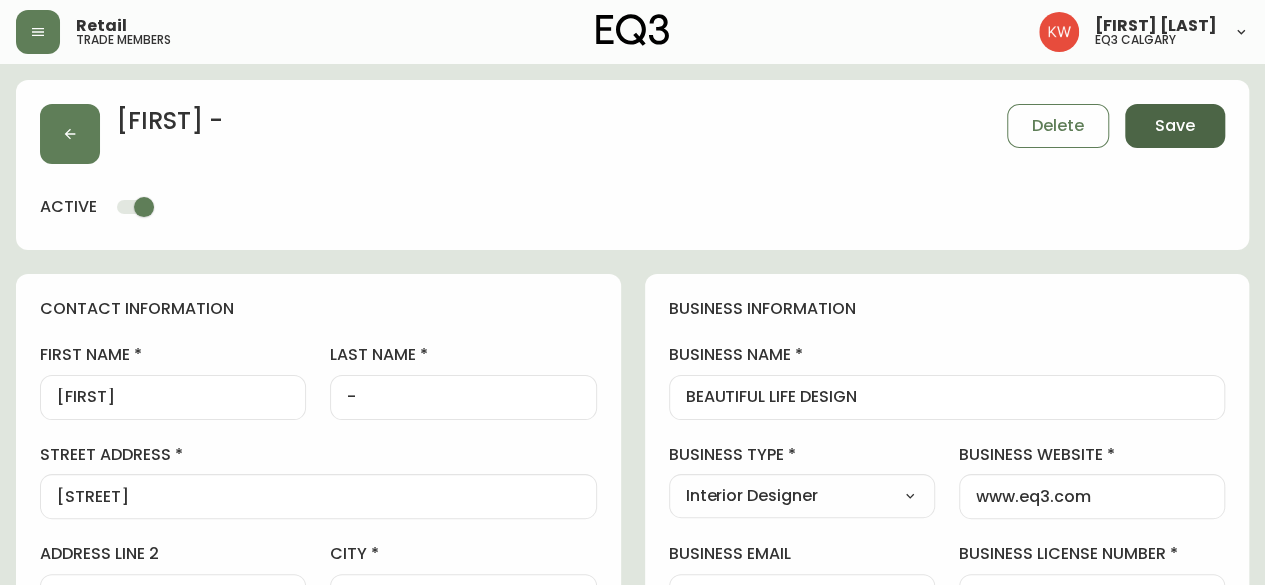 select on "Other" 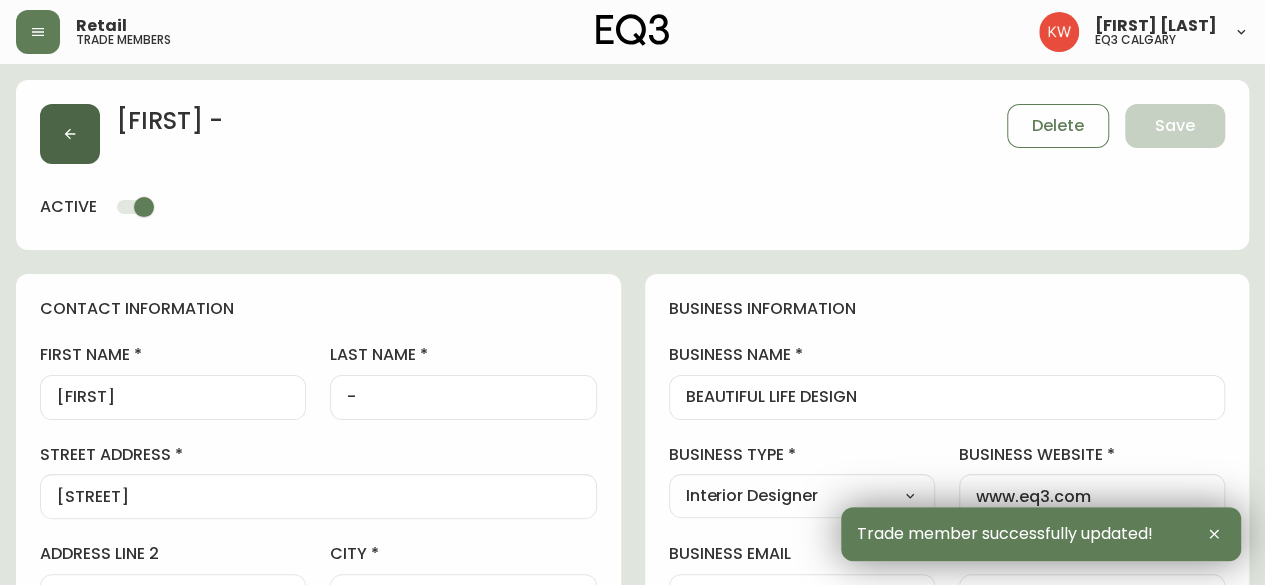 click 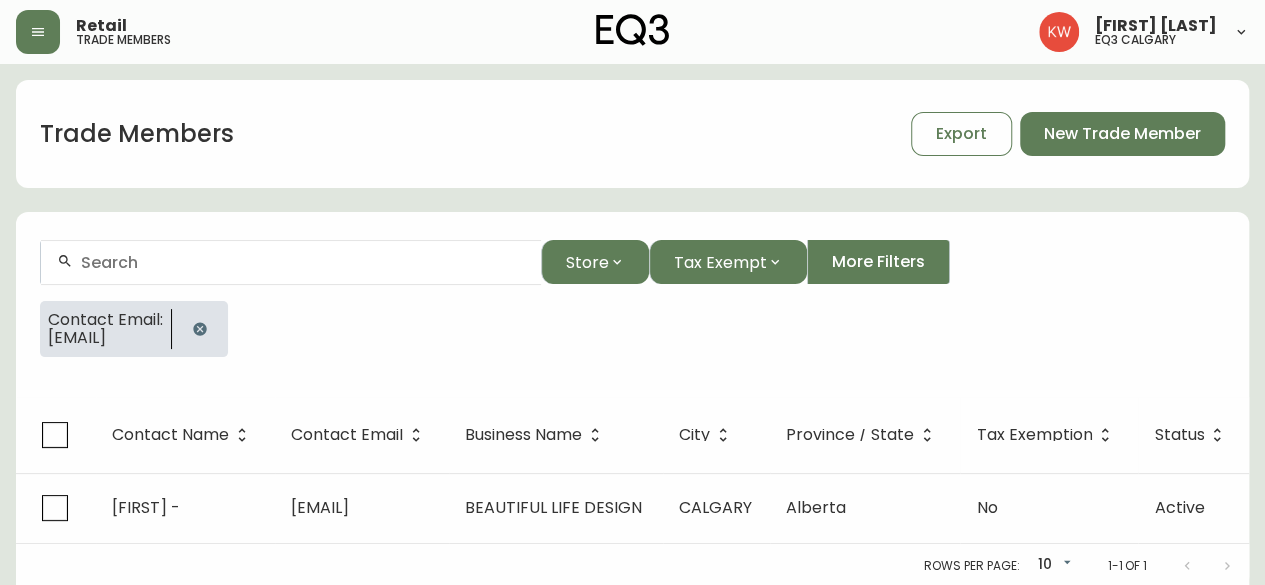 click 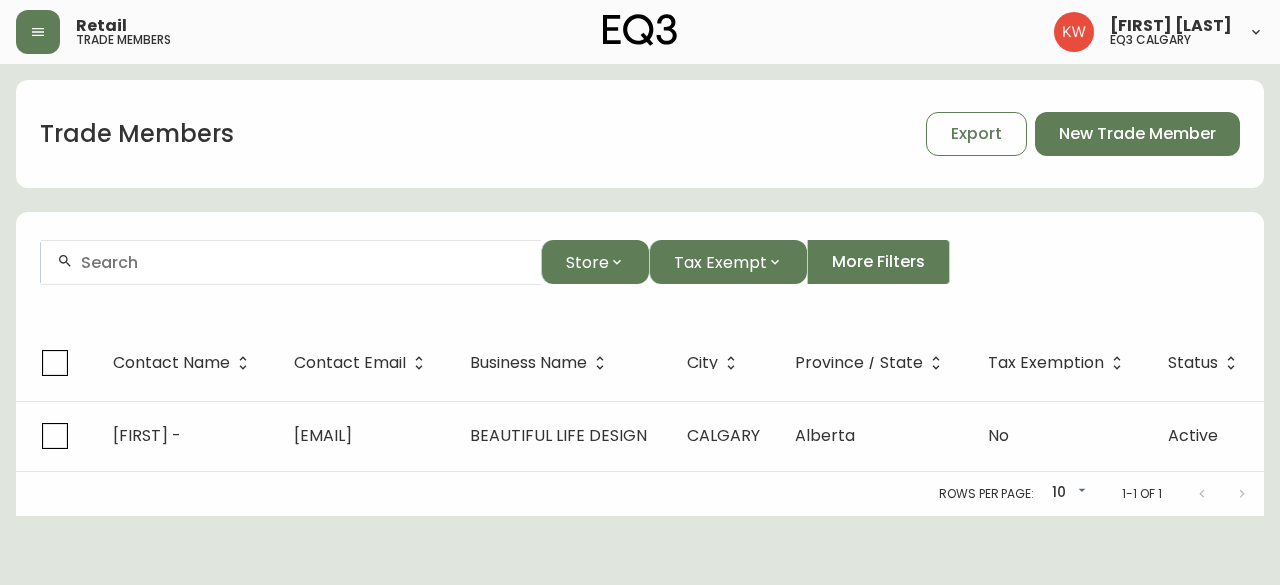 click at bounding box center [303, 262] 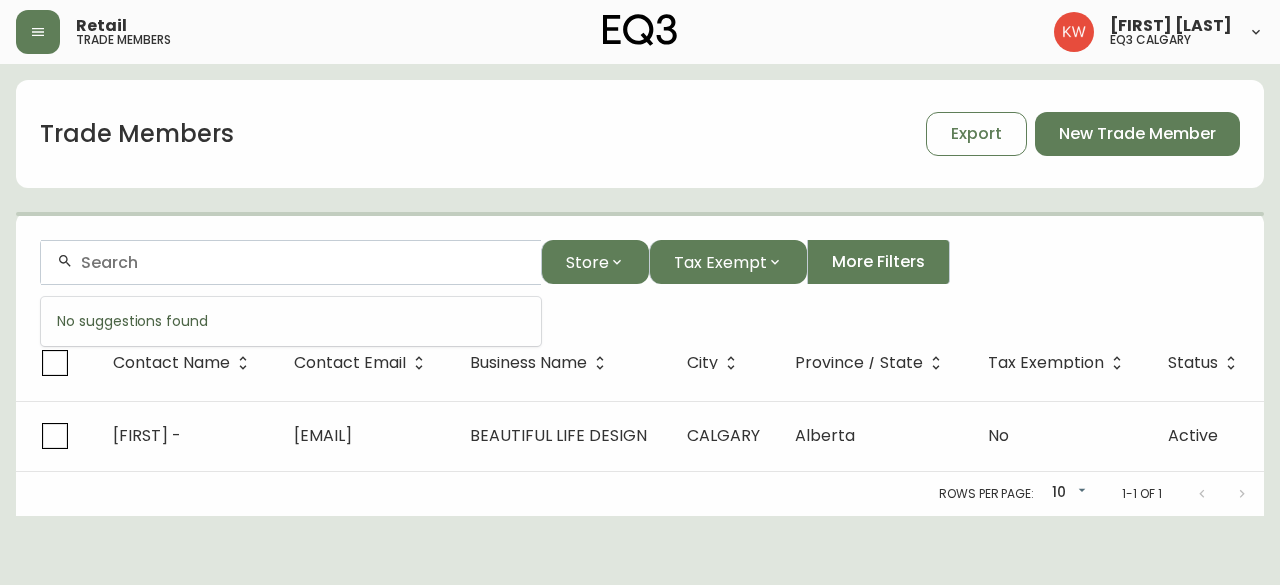 paste on "[TEXT] [TEXT]" 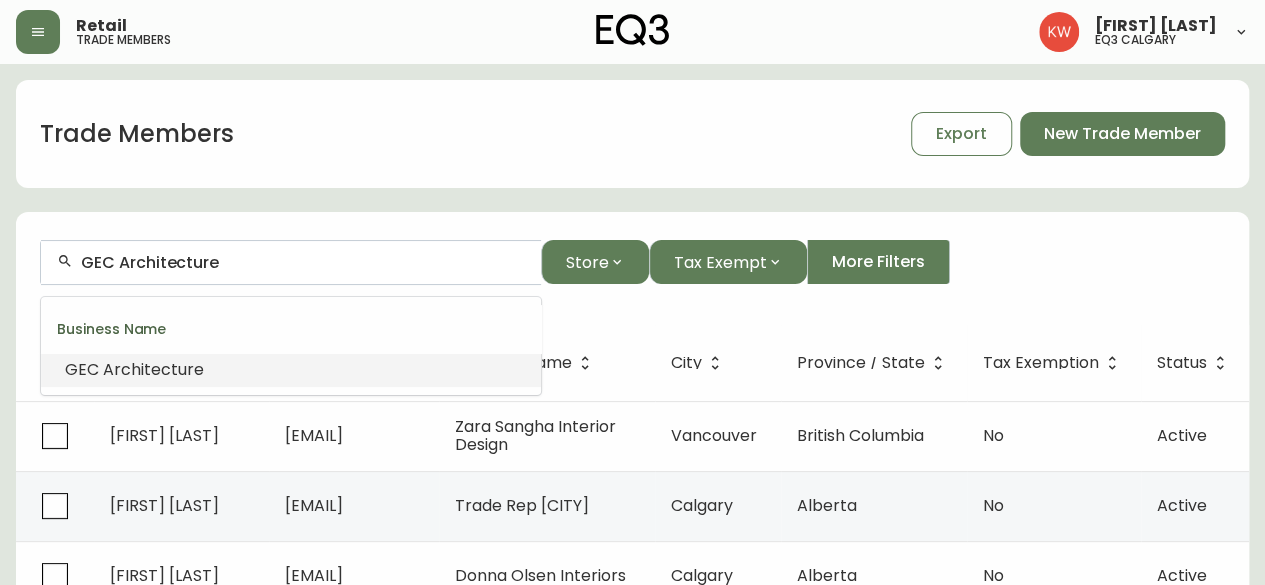 click on "GEC   Architecture" at bounding box center [291, 370] 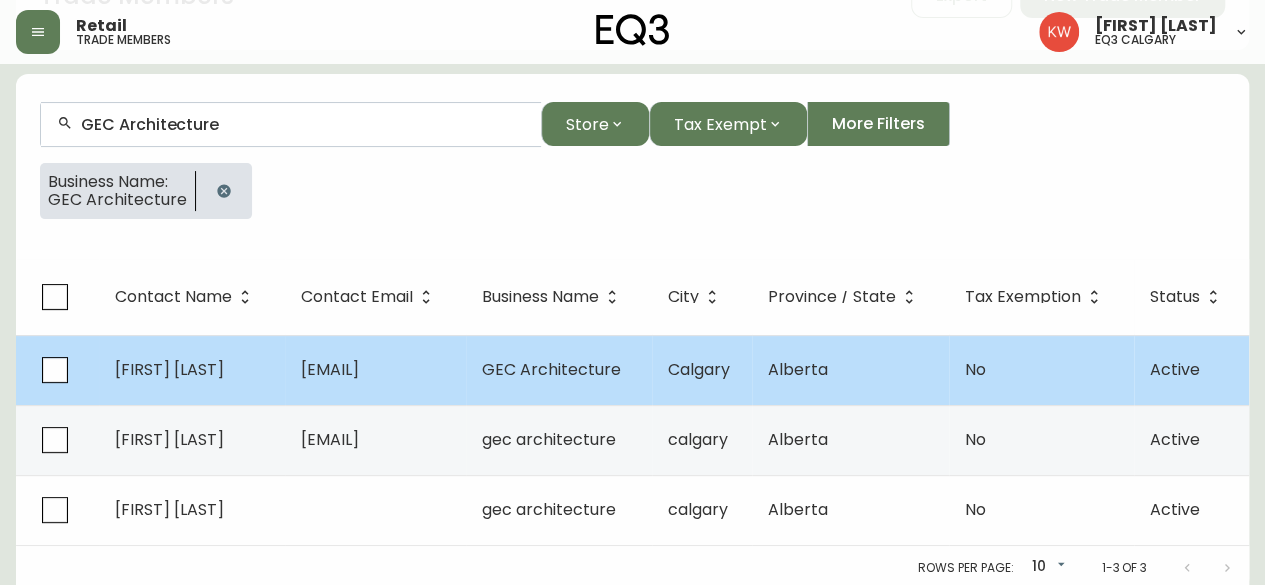 scroll, scrollTop: 156, scrollLeft: 0, axis: vertical 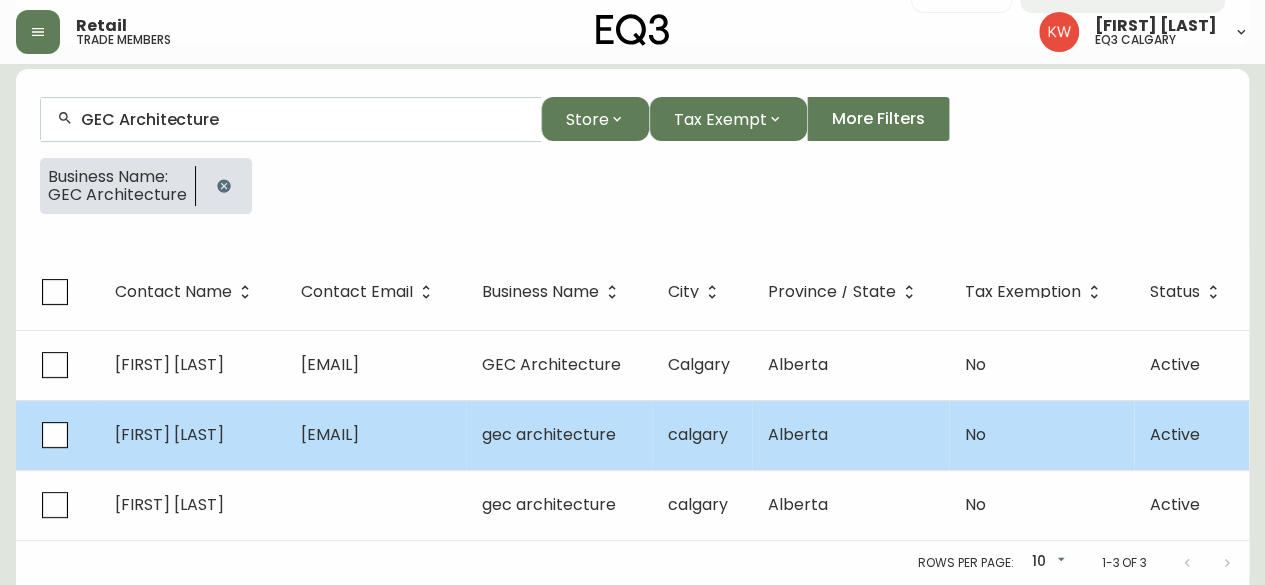 type on "[TEXT] [TEXT]" 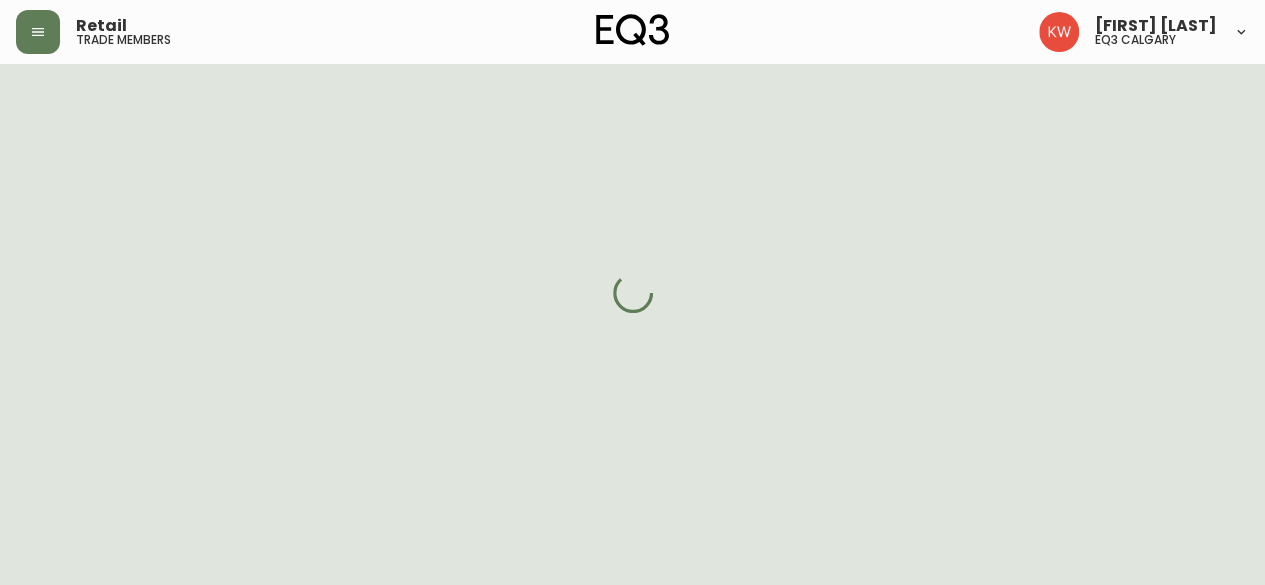 scroll, scrollTop: 156, scrollLeft: 0, axis: vertical 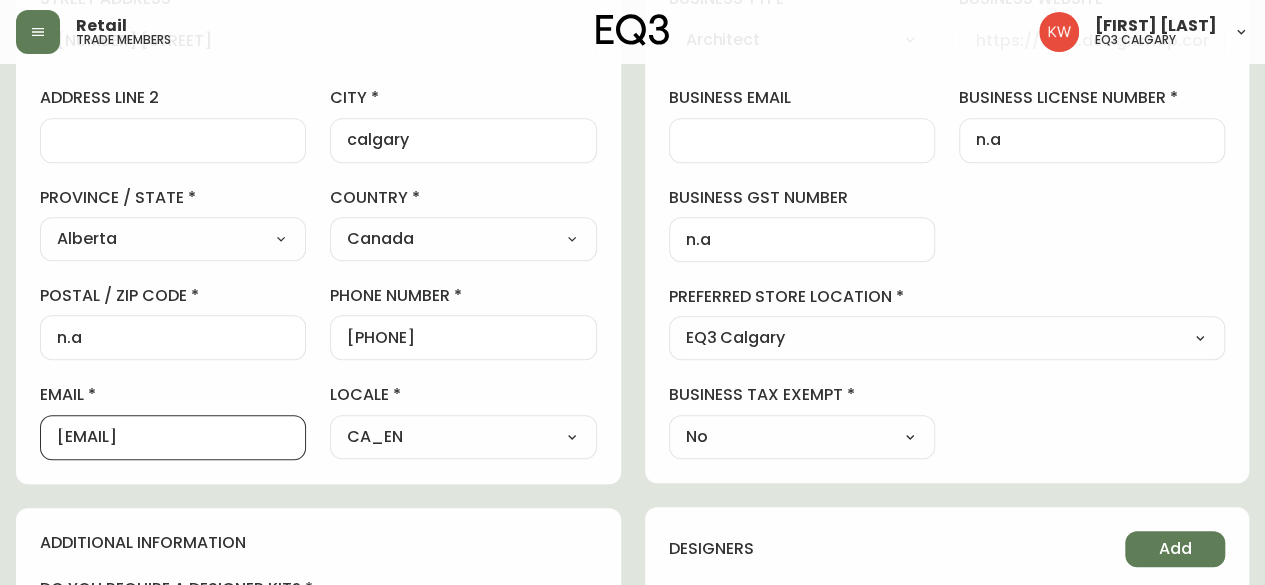 drag, startPoint x: 57, startPoint y: 434, endPoint x: 316, endPoint y: 435, distance: 259.00192 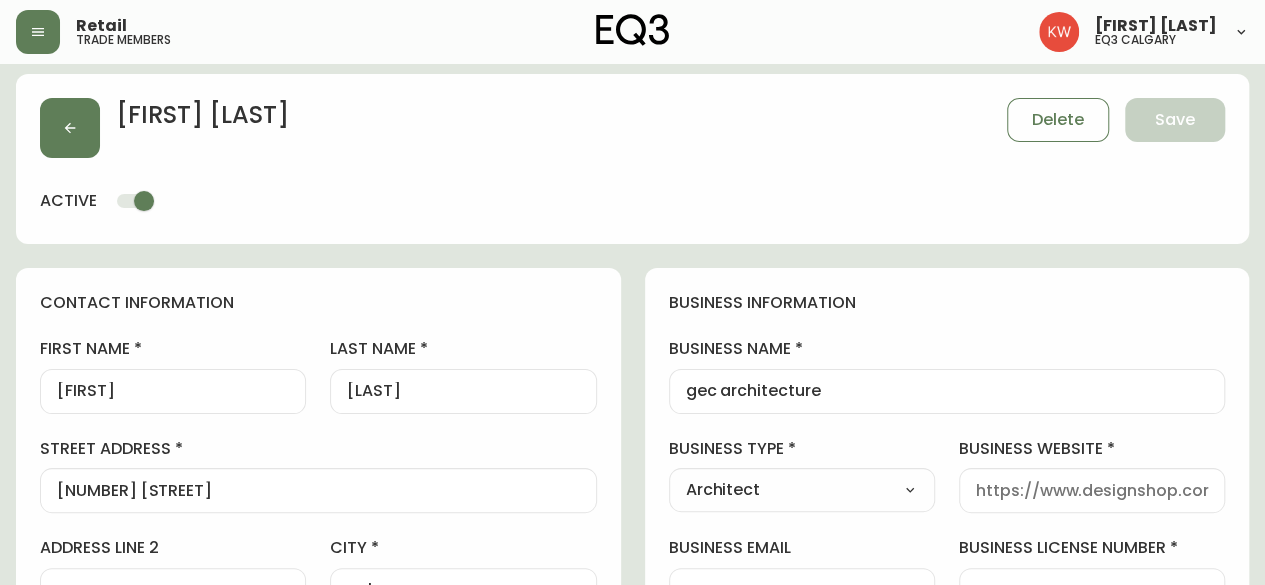 scroll, scrollTop: 0, scrollLeft: 0, axis: both 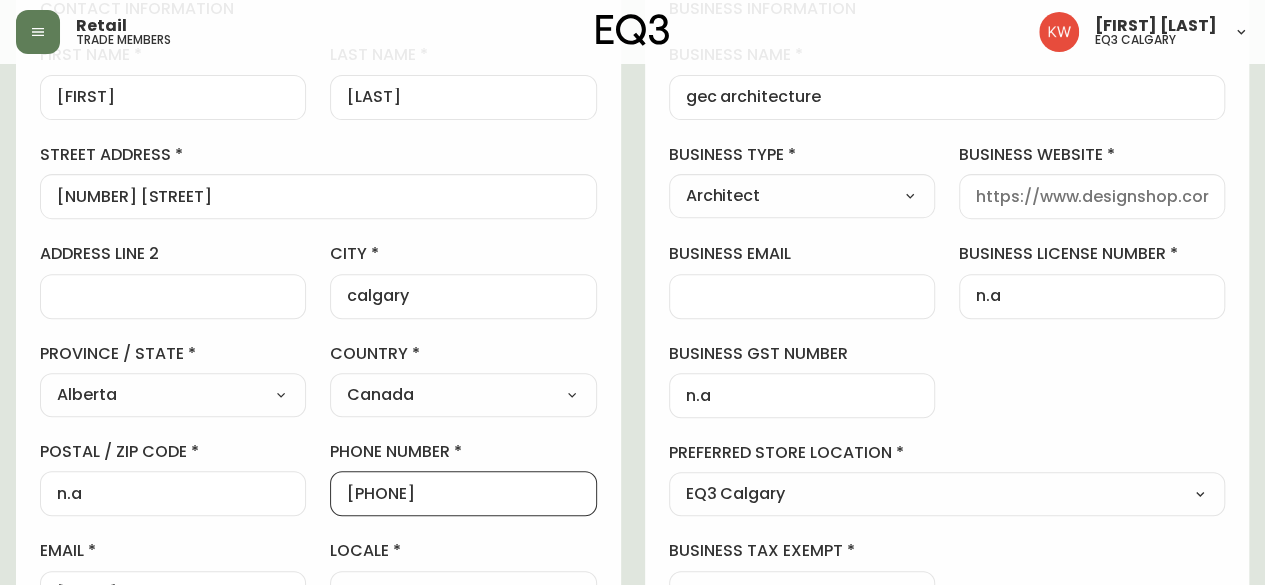 drag, startPoint x: 467, startPoint y: 491, endPoint x: 365, endPoint y: 494, distance: 102.044106 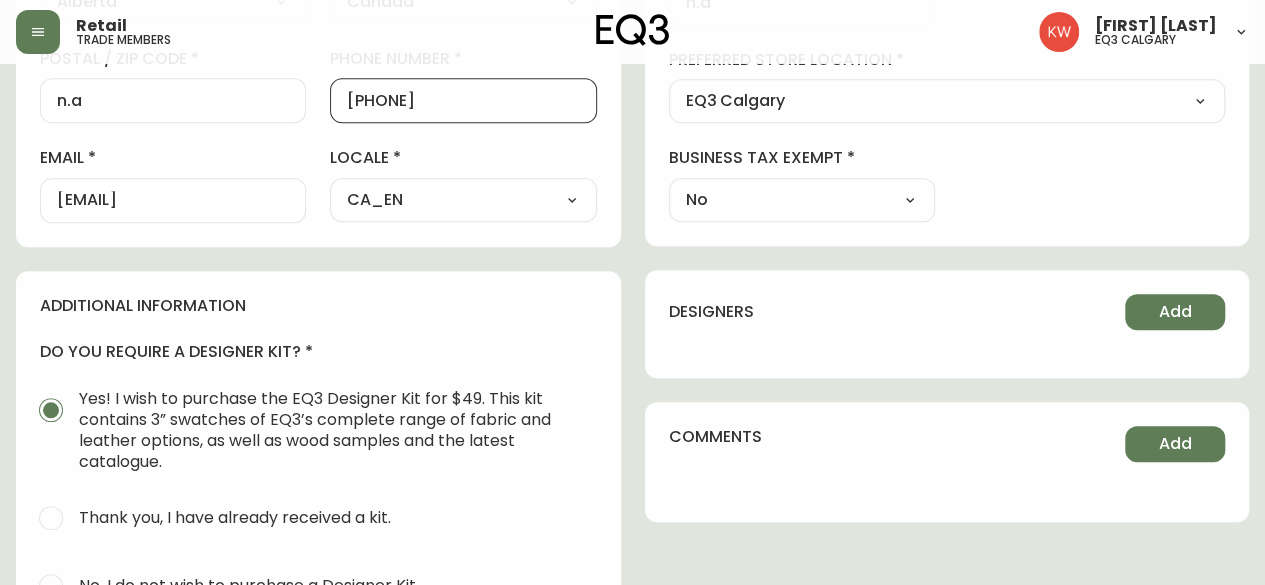 scroll, scrollTop: 700, scrollLeft: 0, axis: vertical 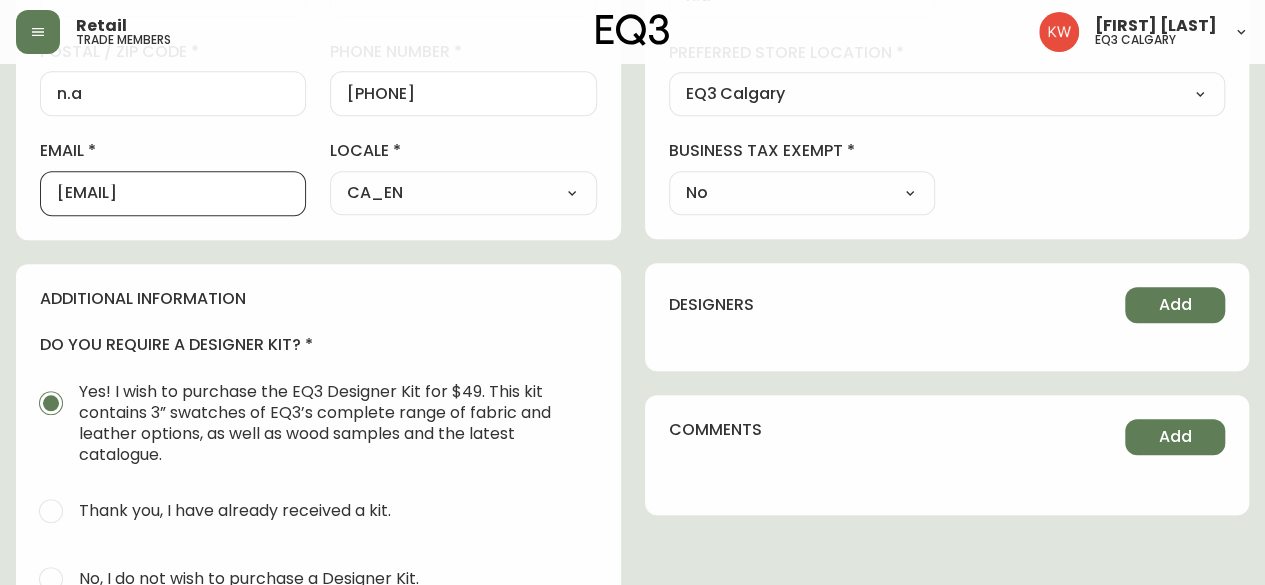 drag, startPoint x: 59, startPoint y: 187, endPoint x: 306, endPoint y: 204, distance: 247.58434 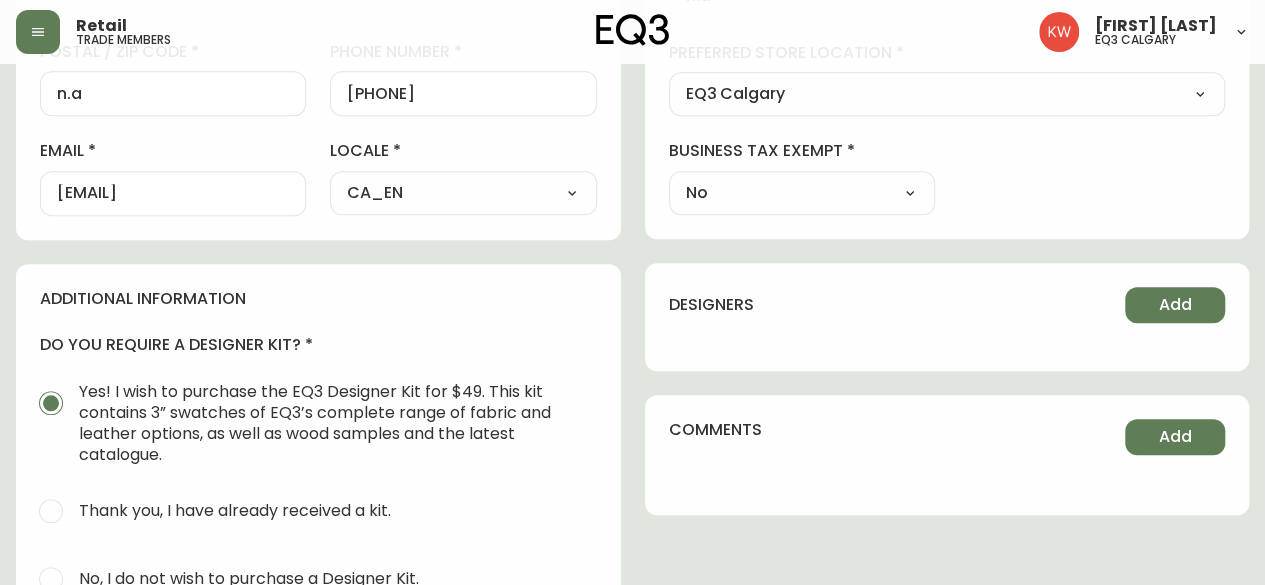 scroll, scrollTop: 0, scrollLeft: 0, axis: both 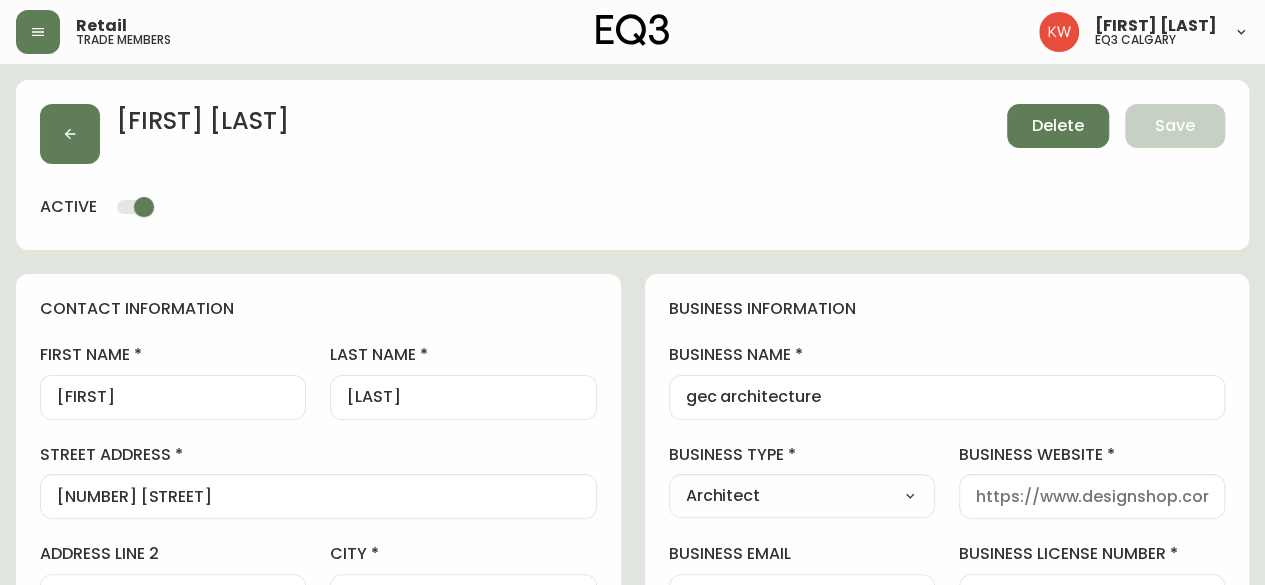 click on "Delete" at bounding box center [1058, 126] 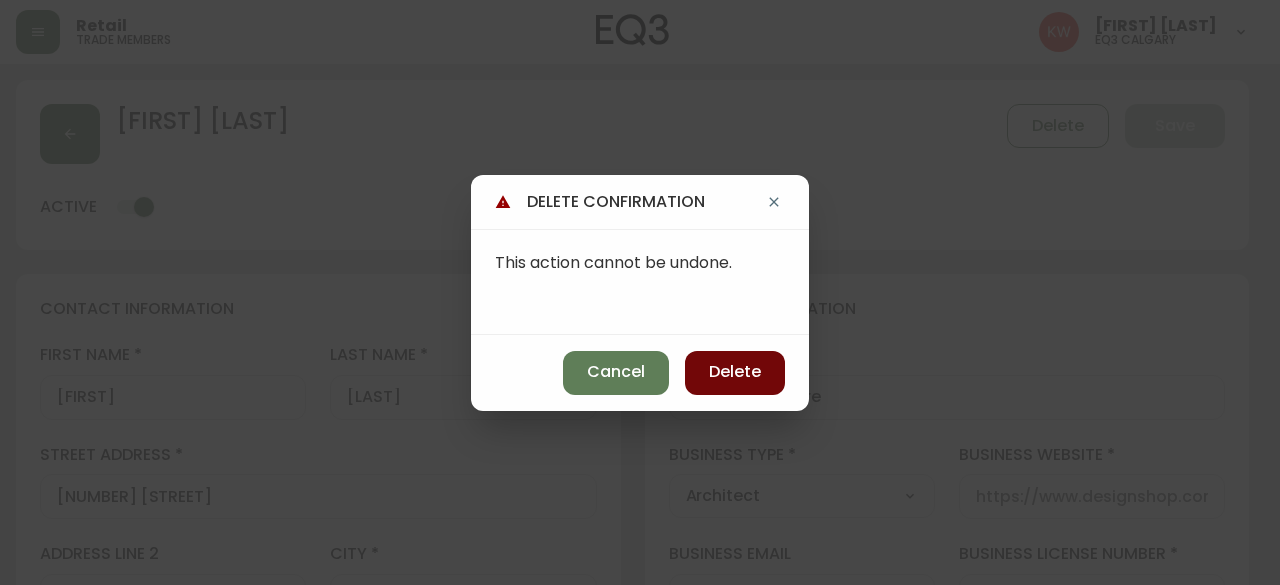 click on "Delete" at bounding box center [735, 372] 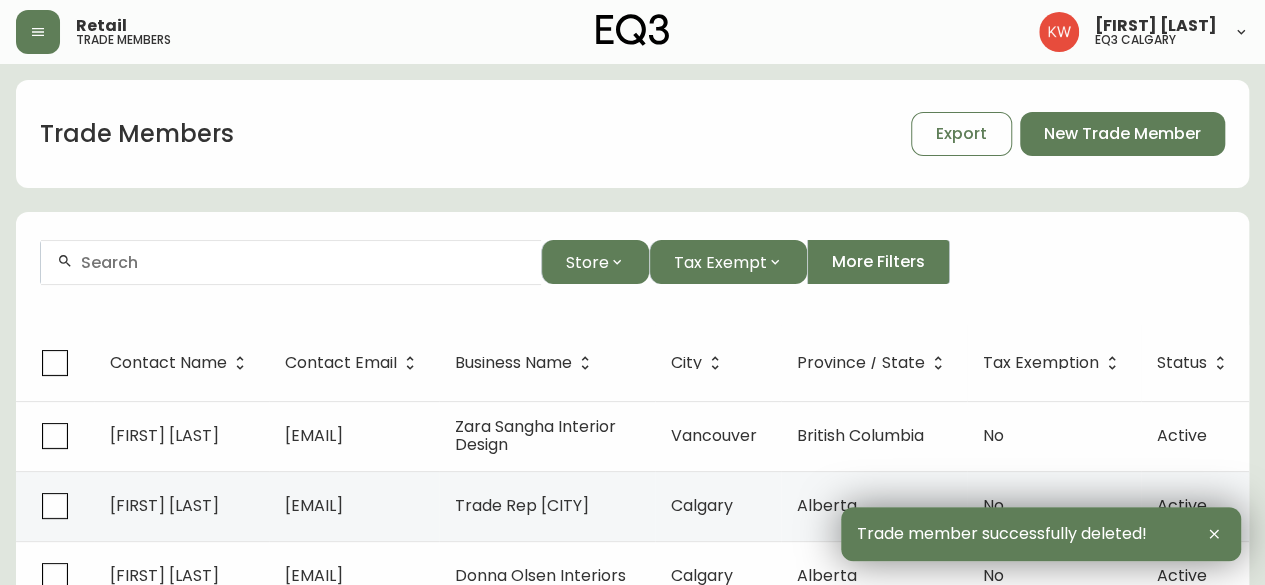 click at bounding box center [303, 262] 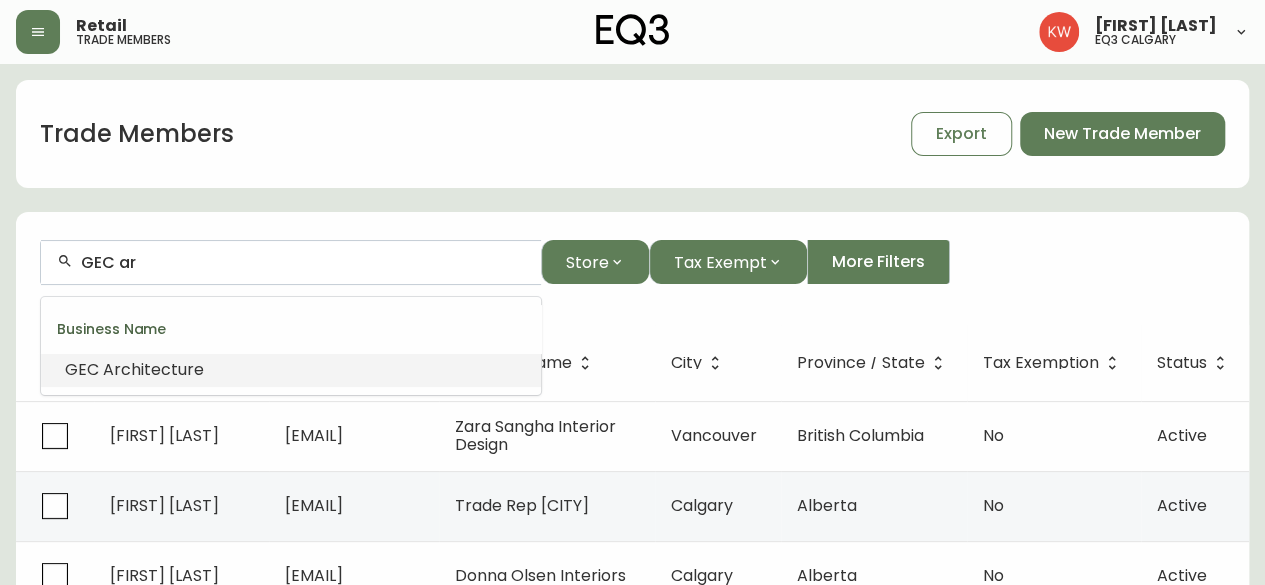 click on "chitecture" at bounding box center (162, 369) 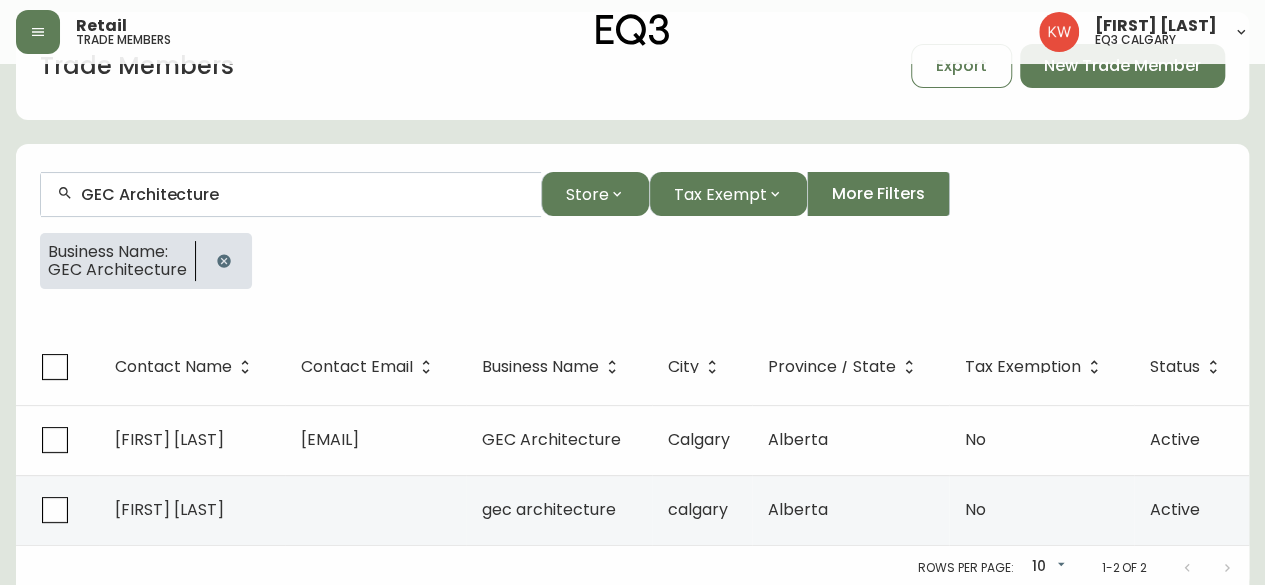 scroll, scrollTop: 86, scrollLeft: 0, axis: vertical 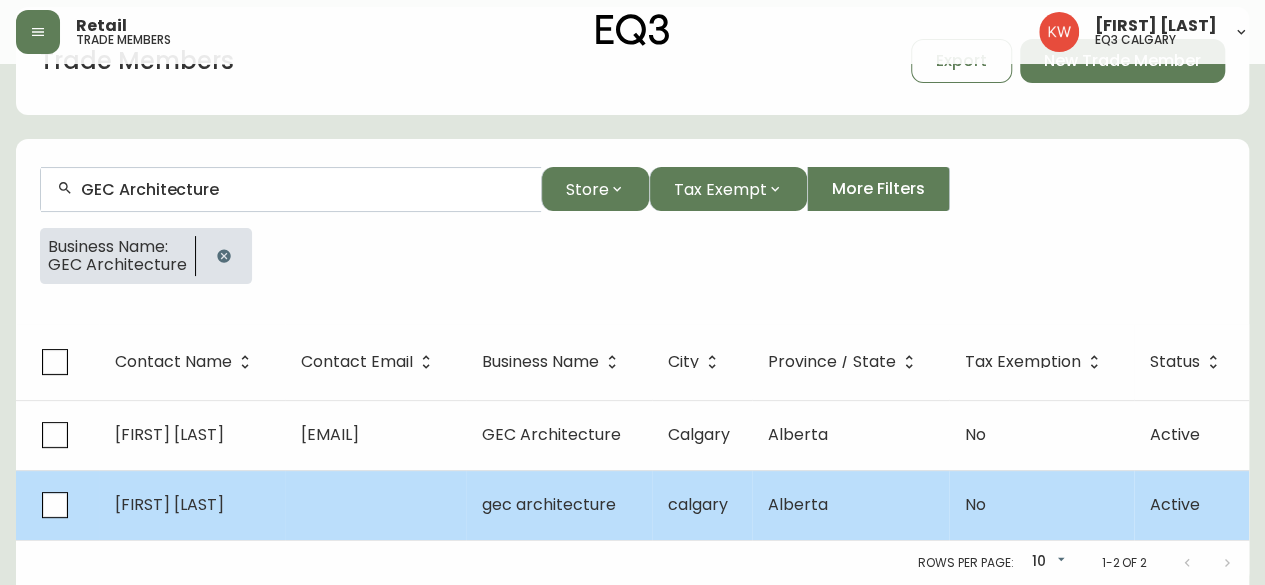 type on "[TEXT] [TEXT]" 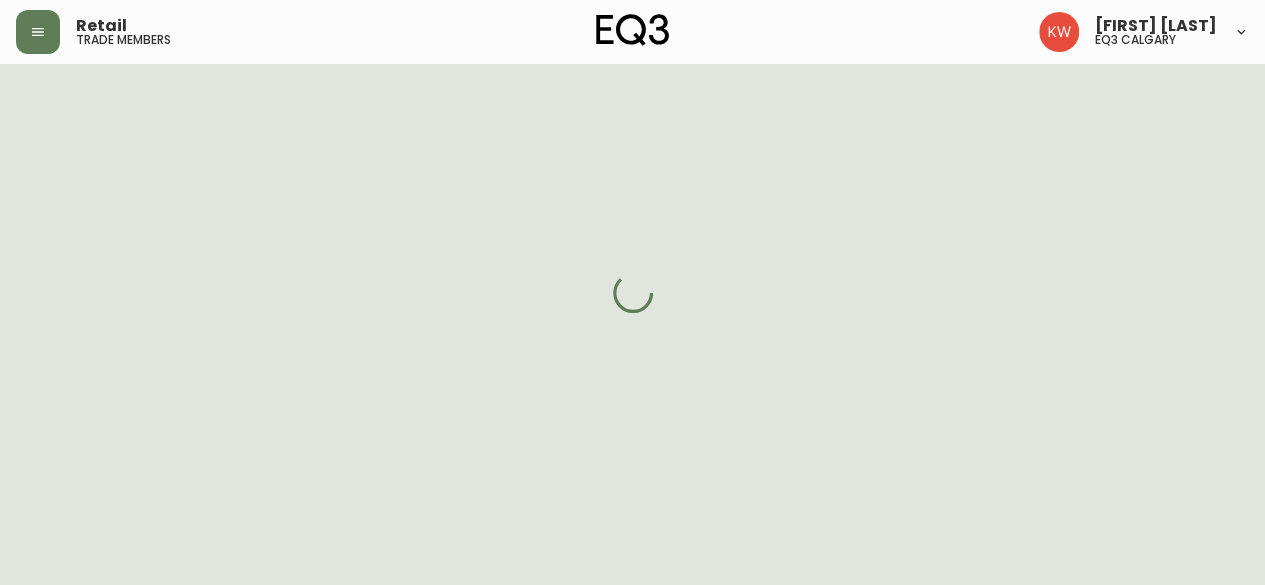 select on "AB" 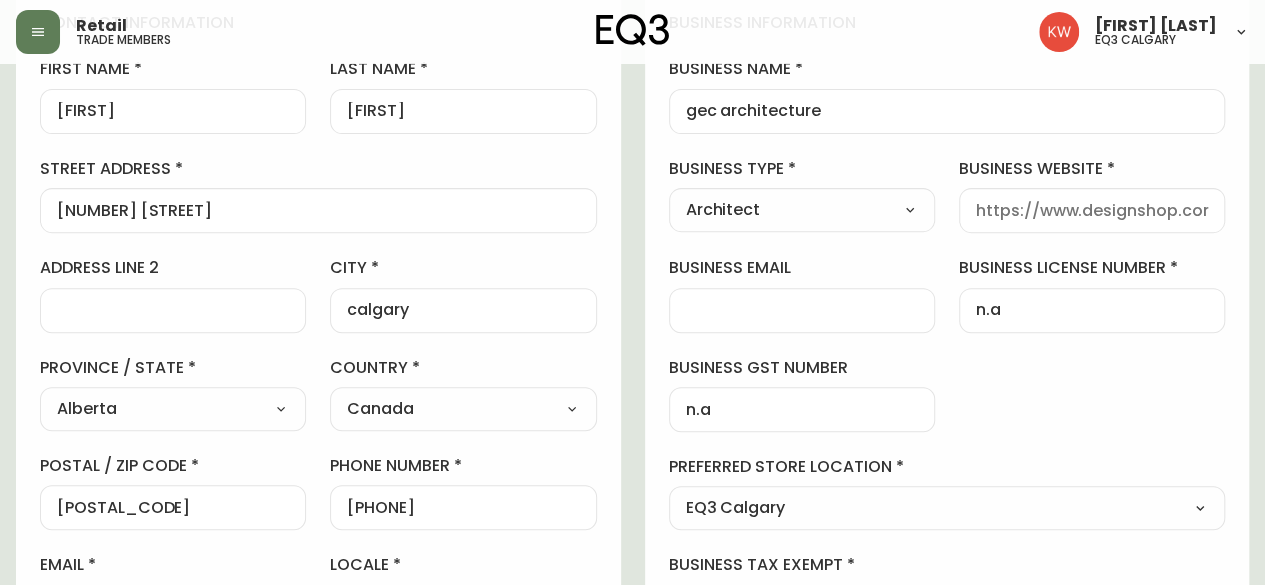 scroll, scrollTop: 0, scrollLeft: 0, axis: both 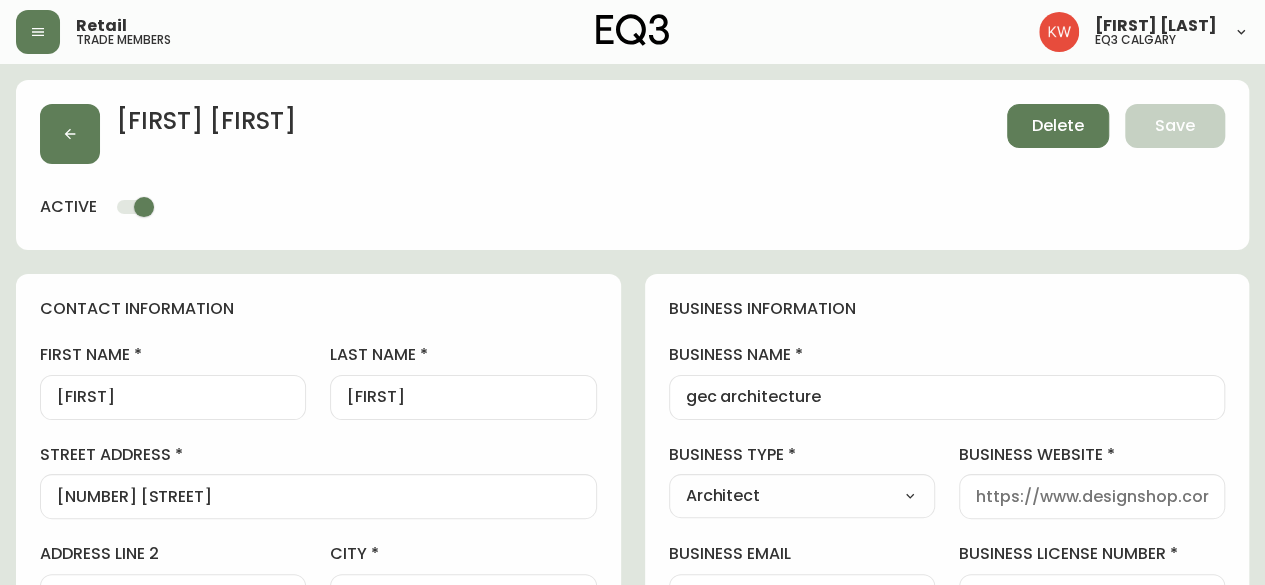 click on "Delete" at bounding box center [1058, 126] 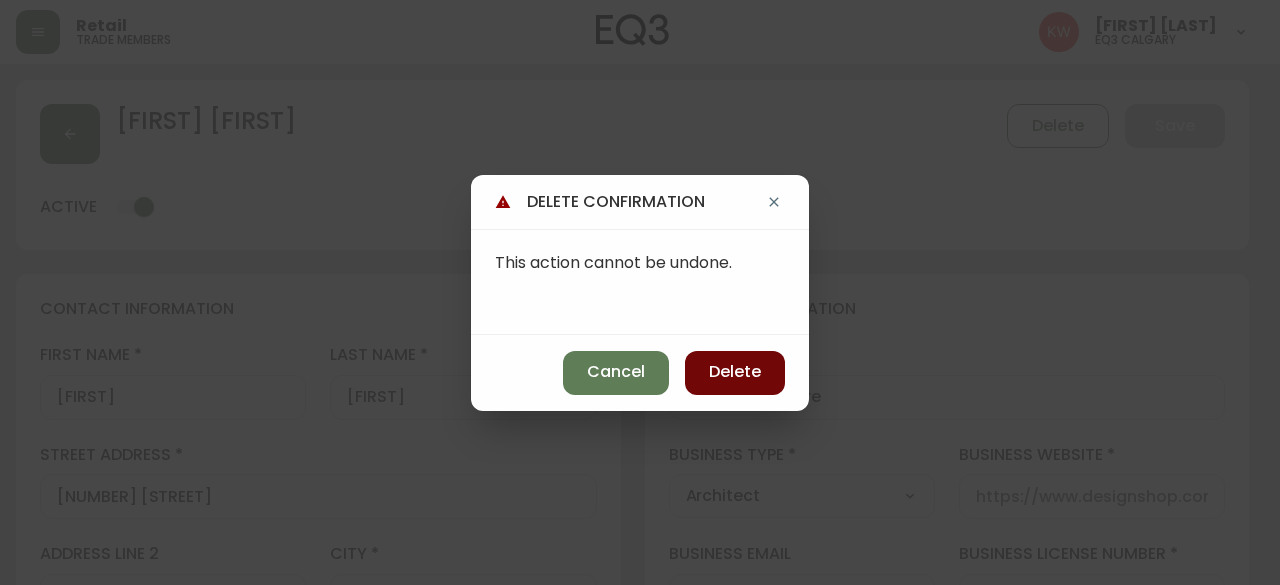 click on "Delete" at bounding box center [735, 372] 